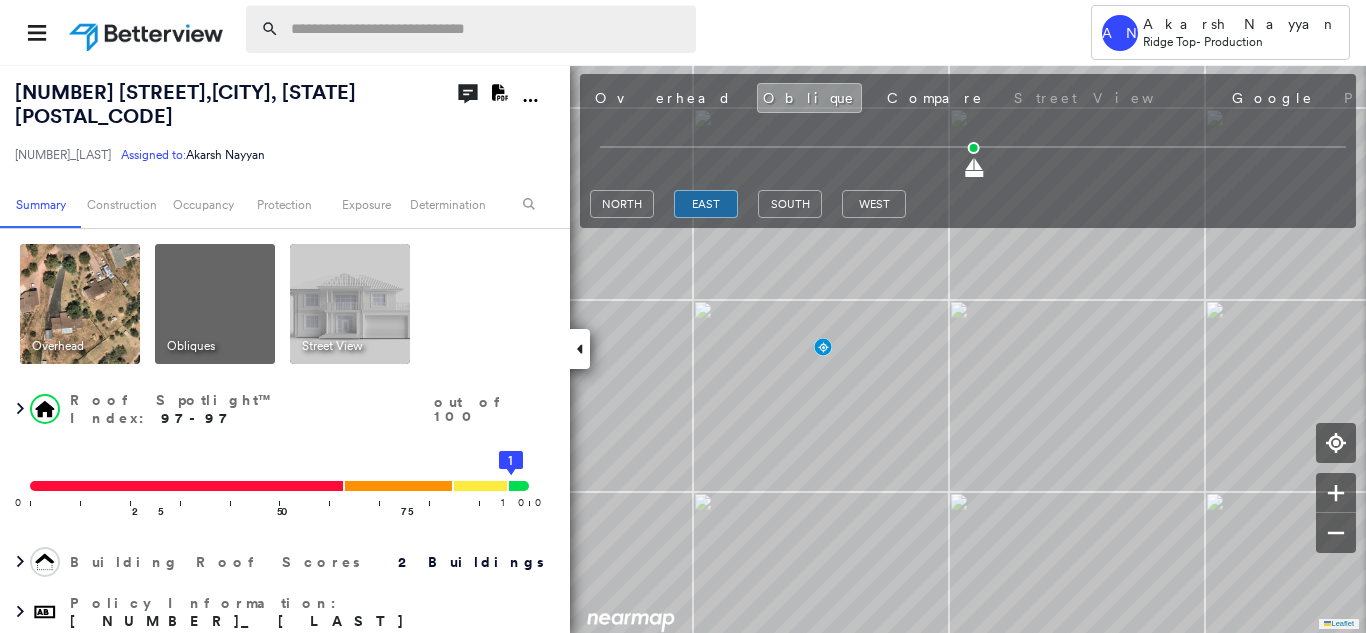 scroll, scrollTop: 0, scrollLeft: 0, axis: both 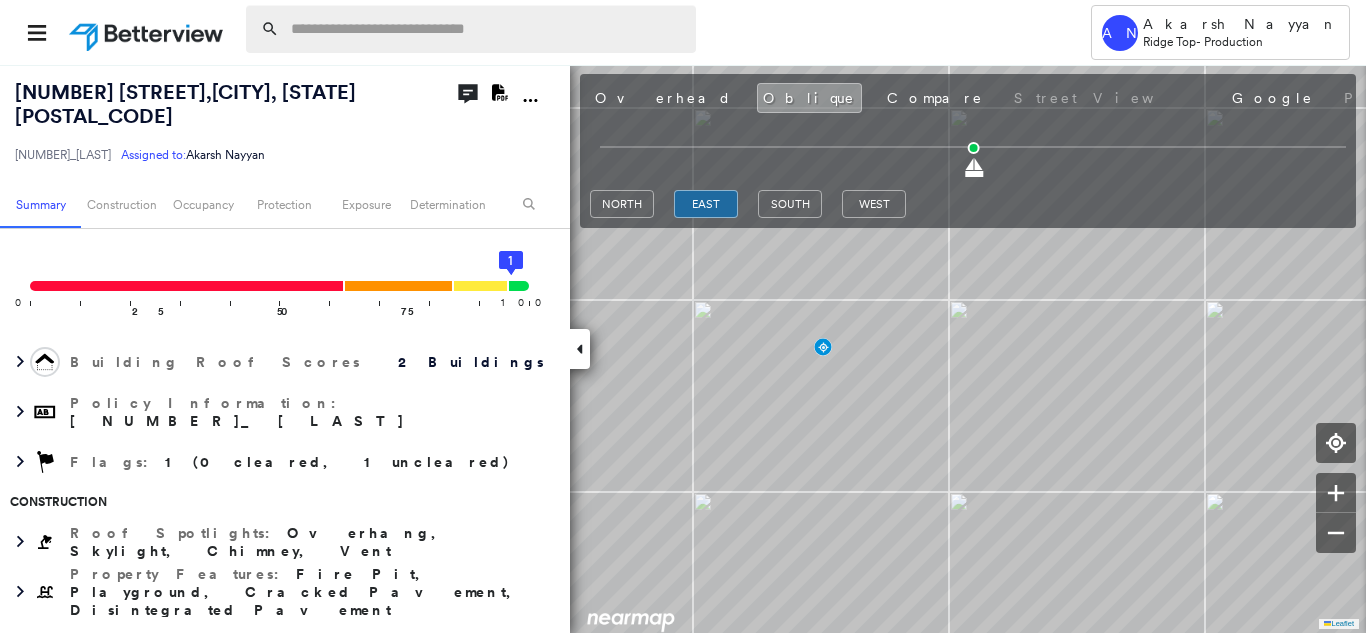 click at bounding box center [487, 29] 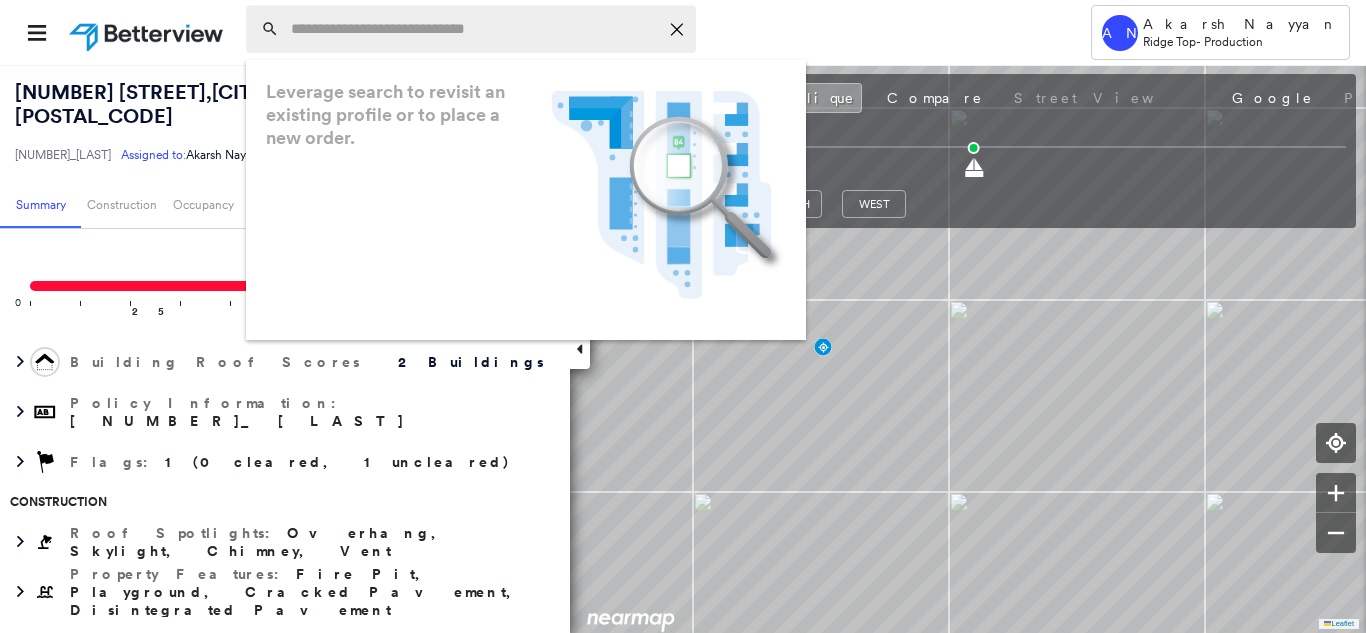 paste on "**********" 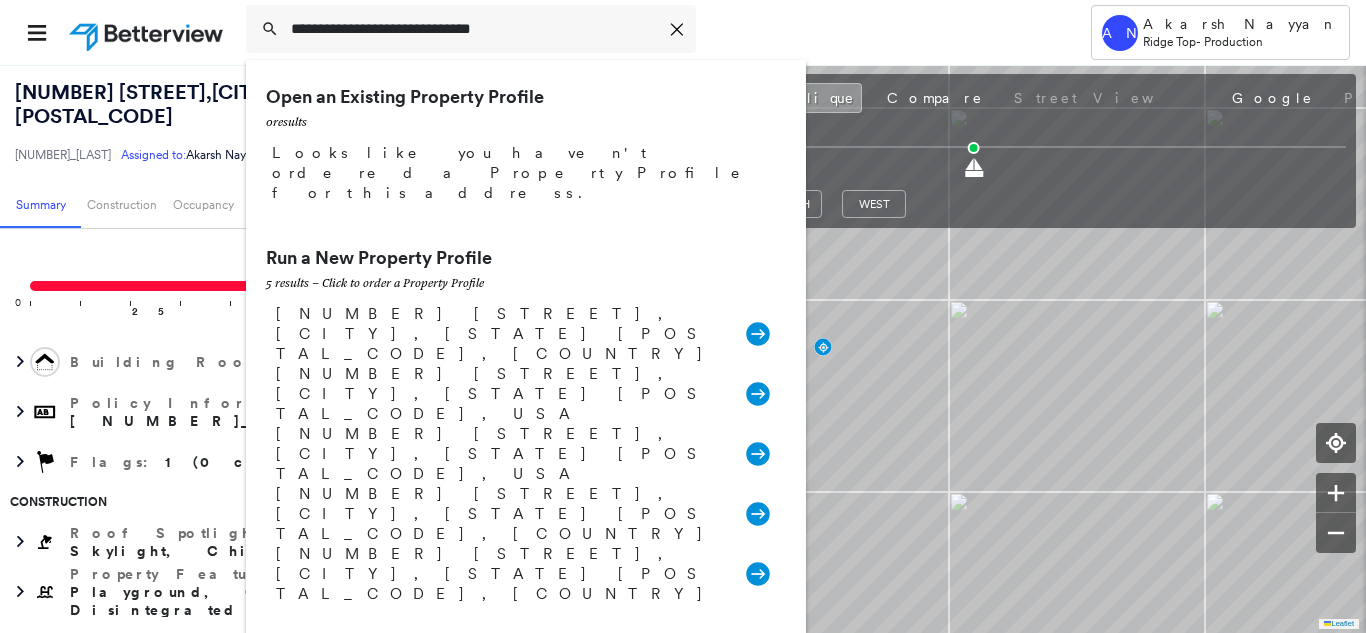 type on "**********" 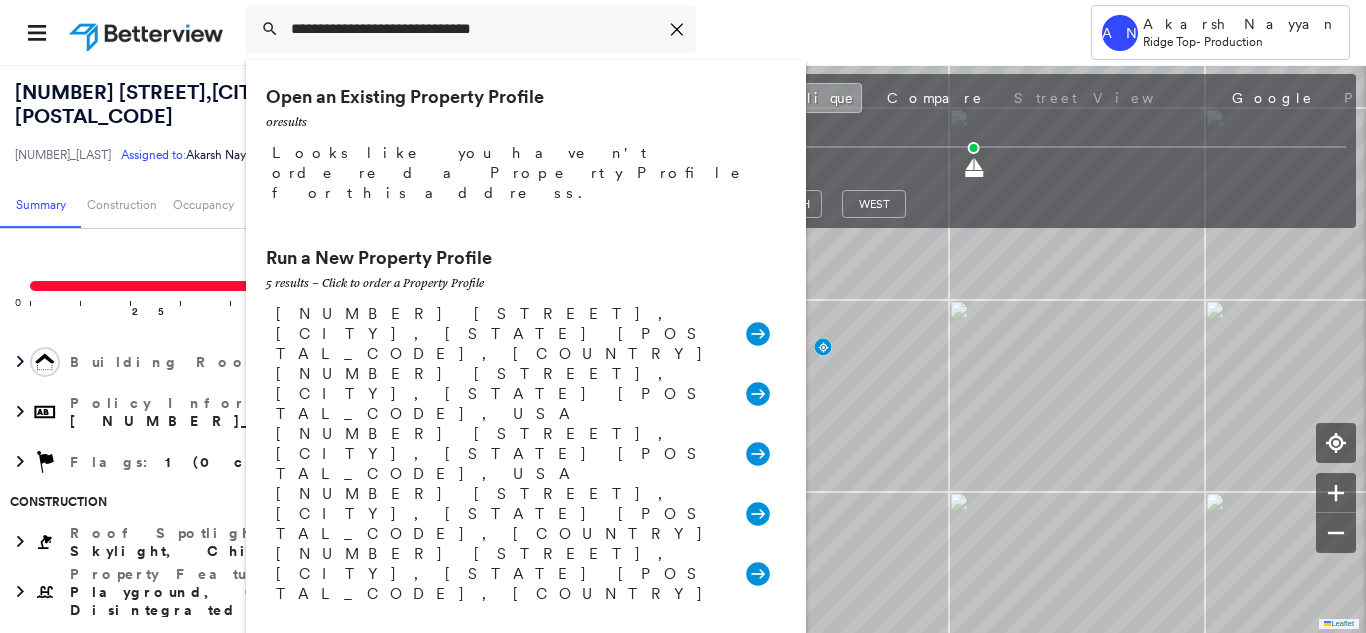 click on "901 Broadway St, Marine on St Croix, MN 55047, USA Group Created with Sketch." at bounding box center [523, 334] 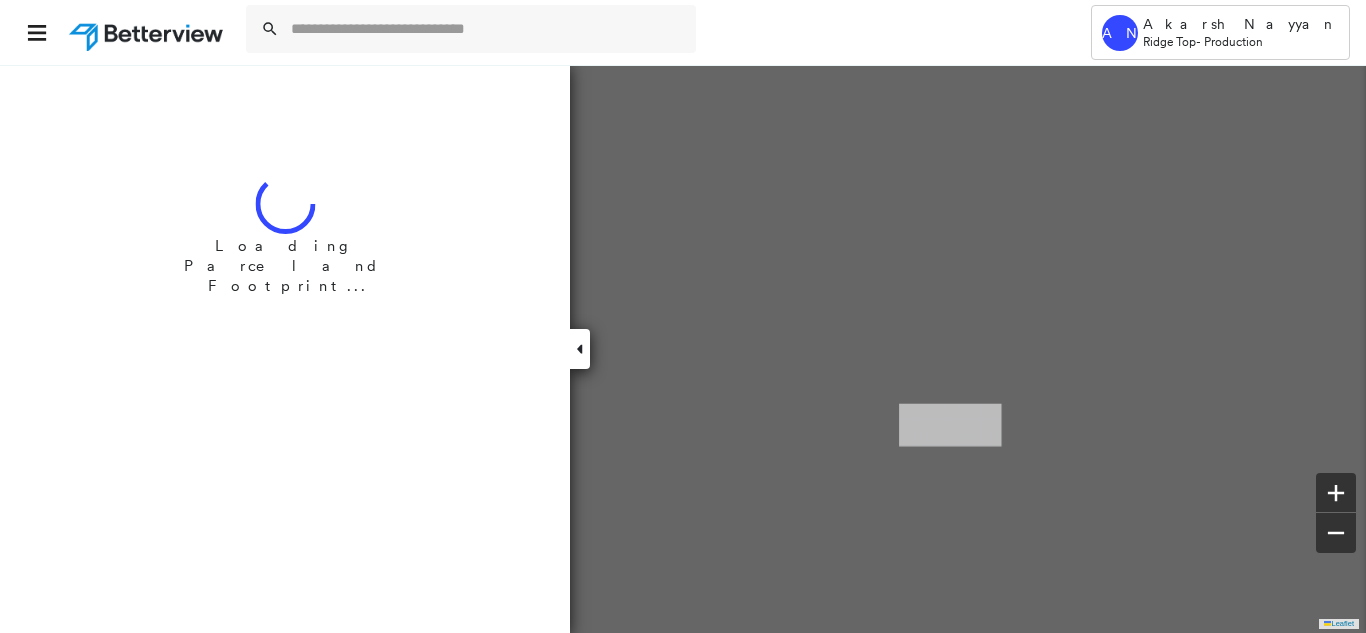 click on "Loading Parcel and Footprint..." at bounding box center [285, 348] 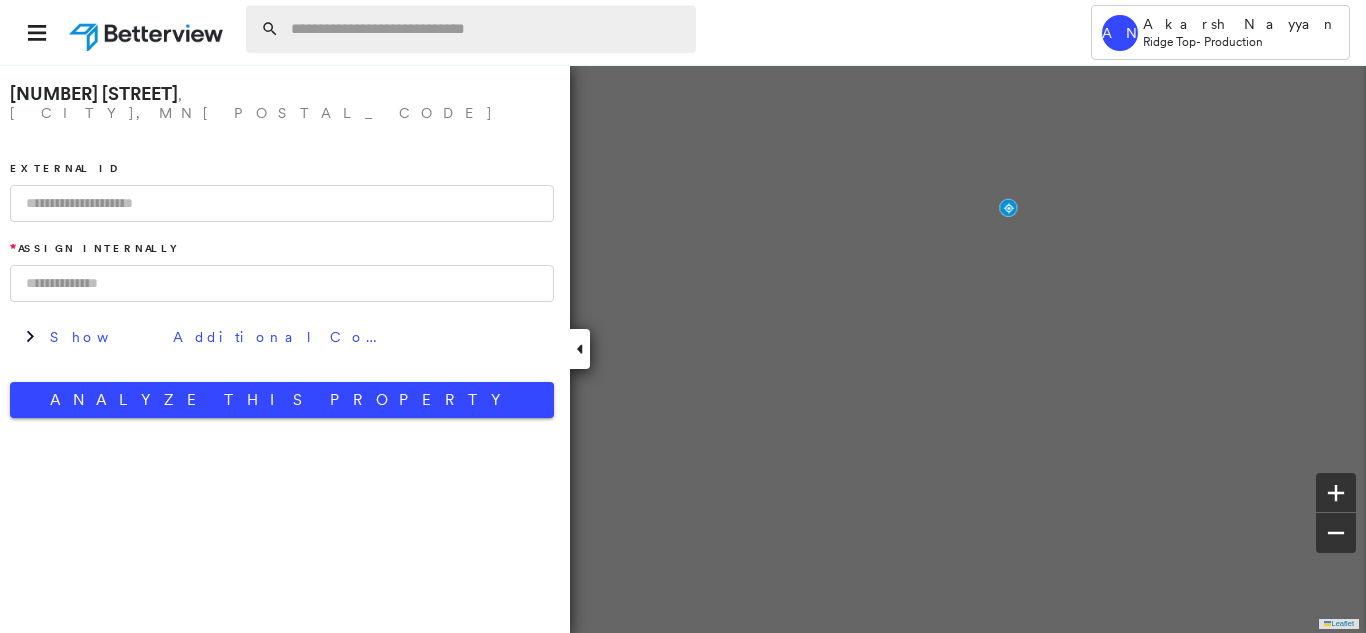 click at bounding box center [487, 29] 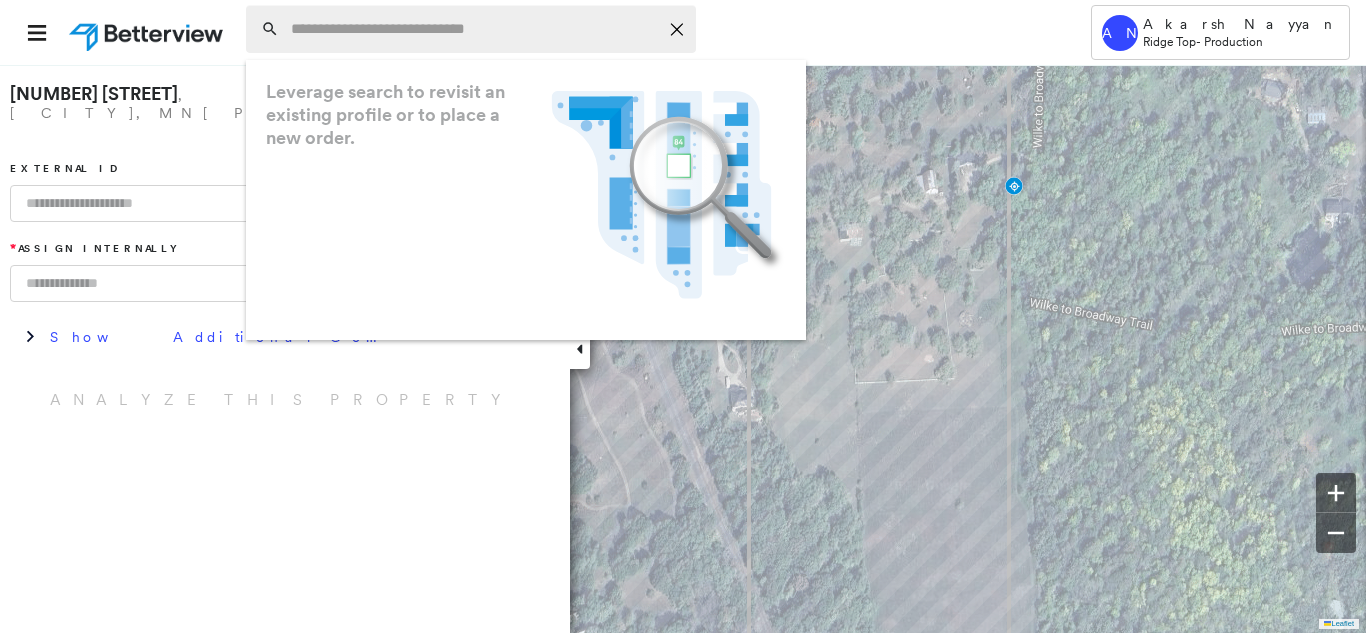 paste on "**********" 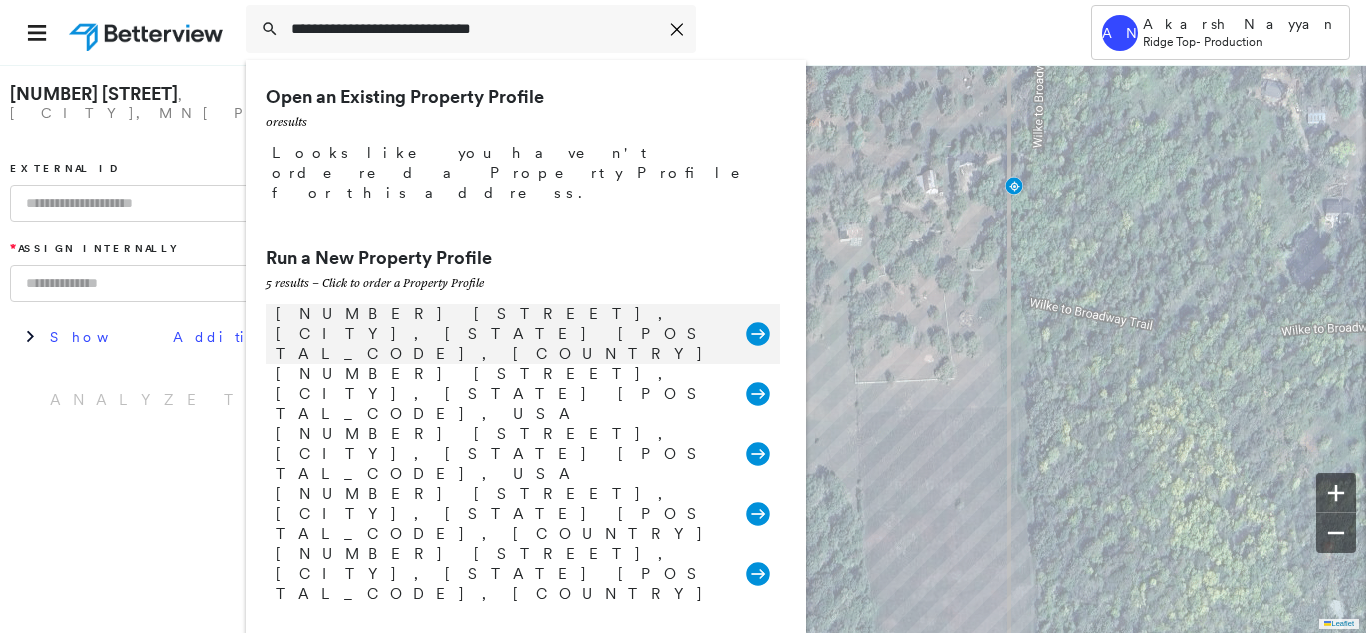 type on "**********" 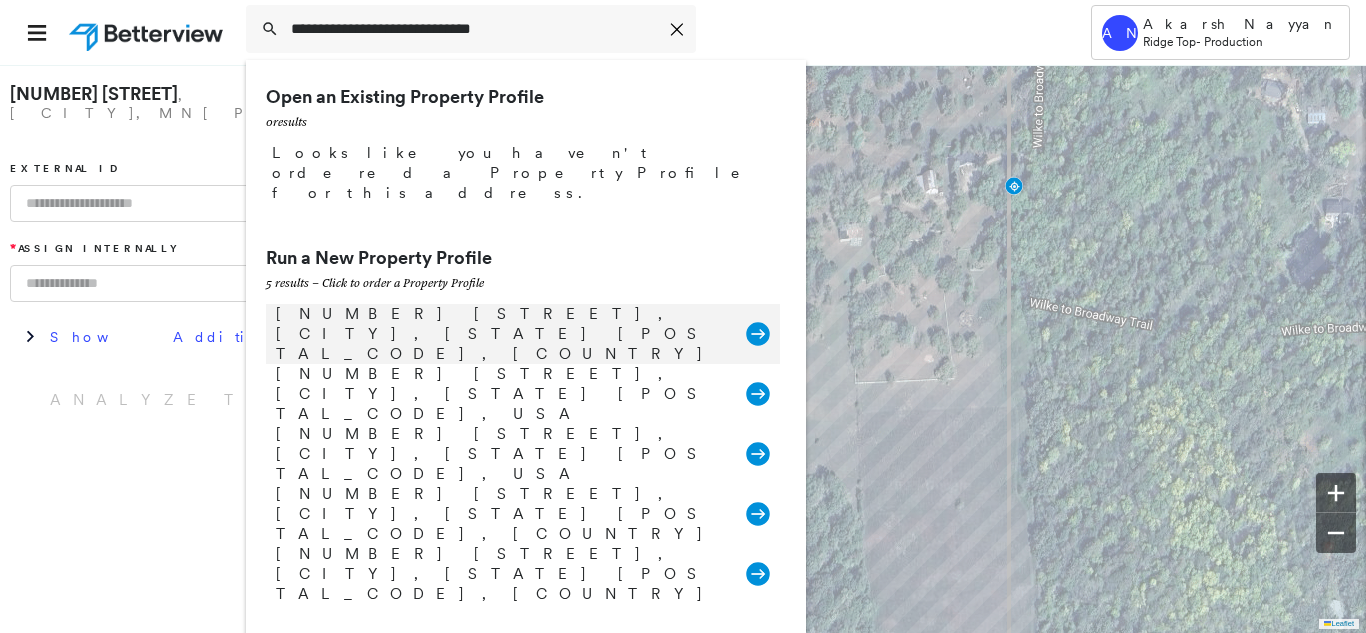 click on "901 Broadway St, Marine on St Croix, MN 55047, USA Group Created with Sketch." at bounding box center [523, 334] 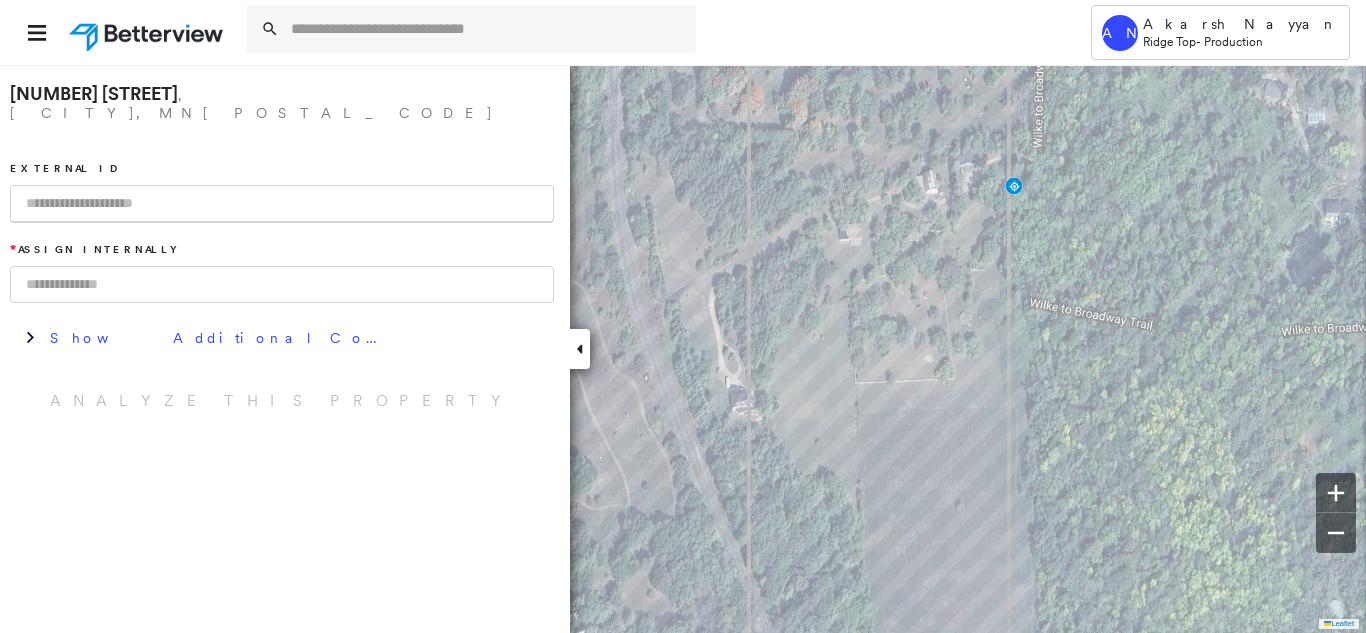 click at bounding box center (282, 204) 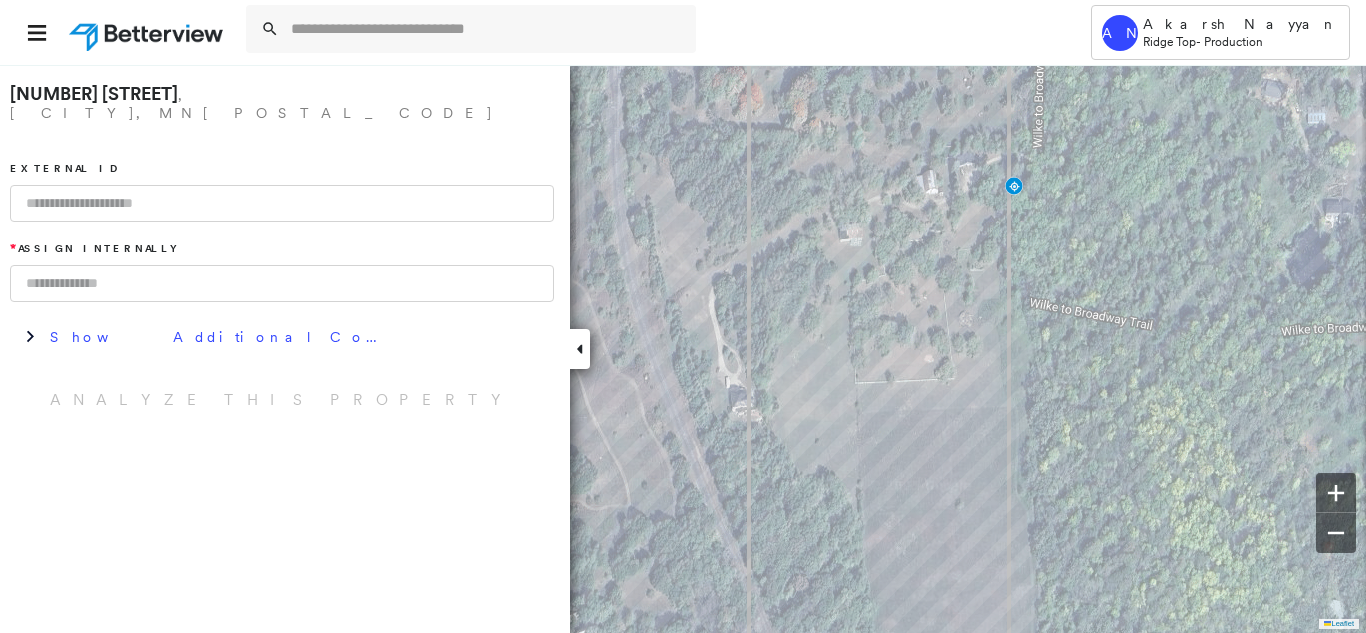click at bounding box center [282, 203] 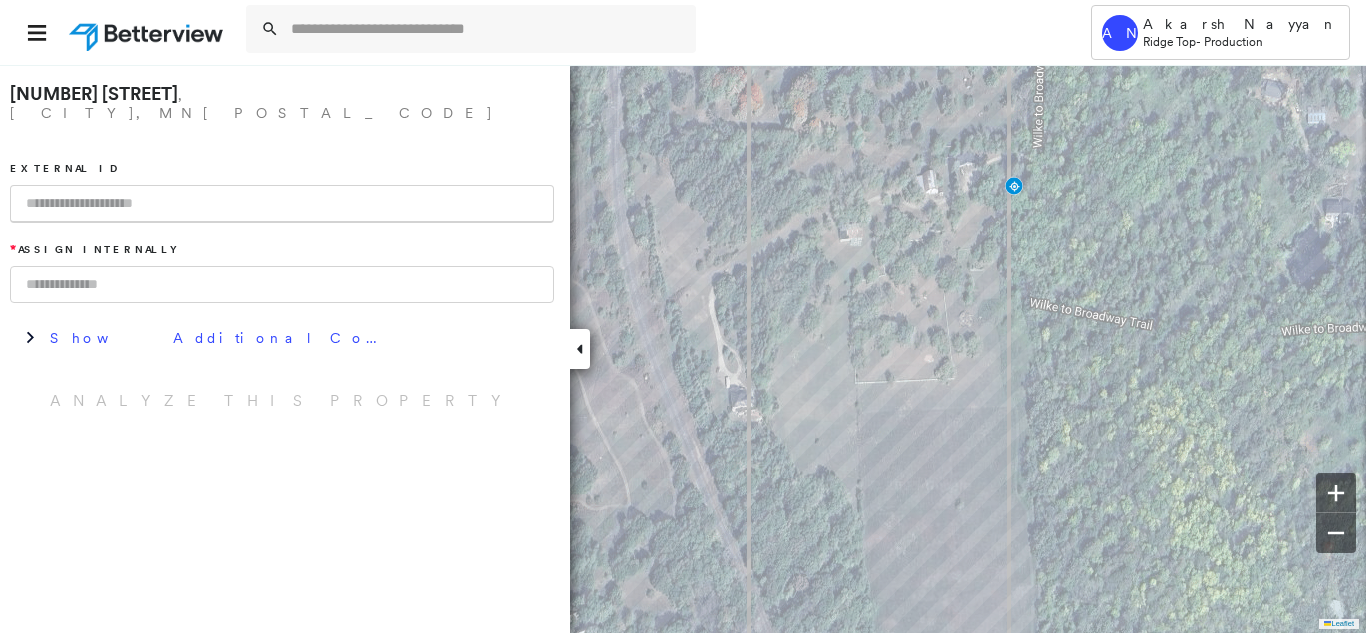 paste on "**********" 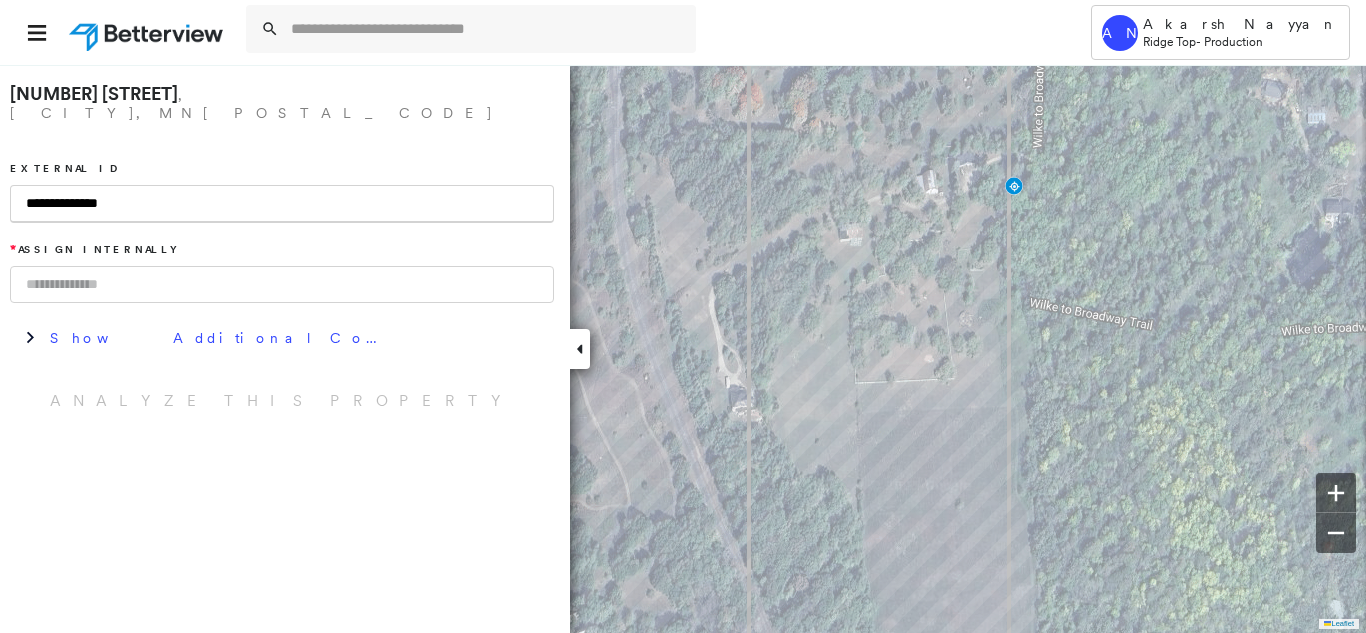 type on "**********" 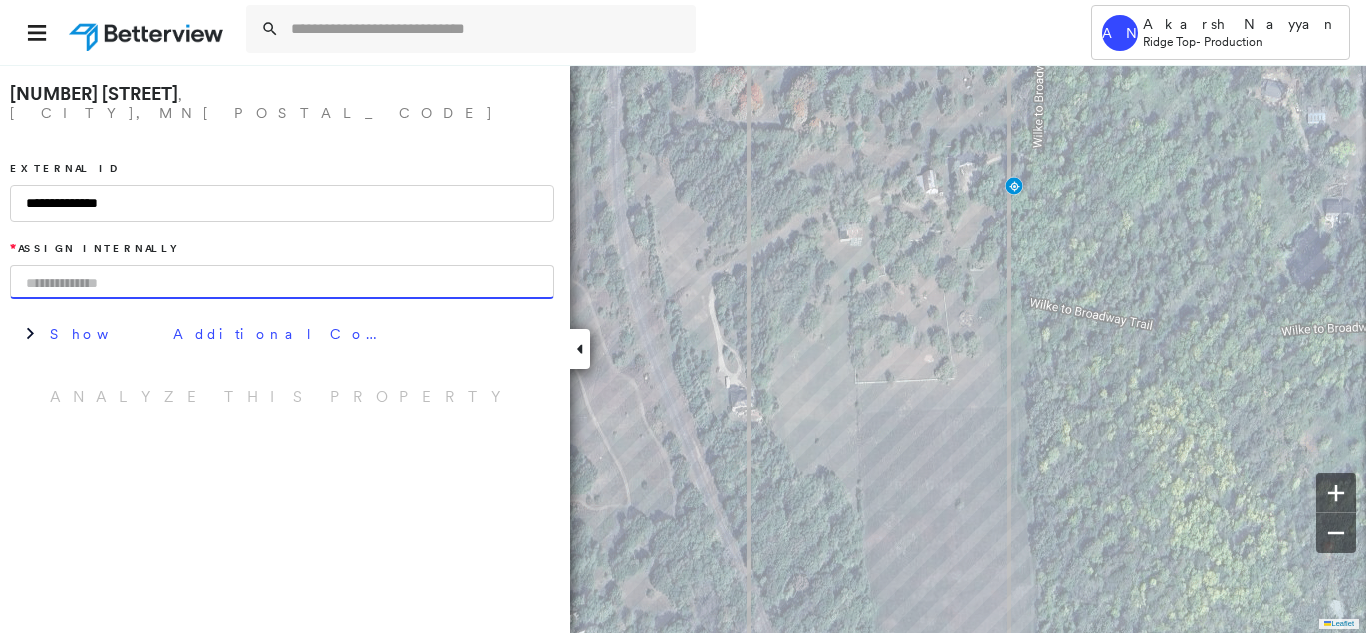 click at bounding box center [282, 282] 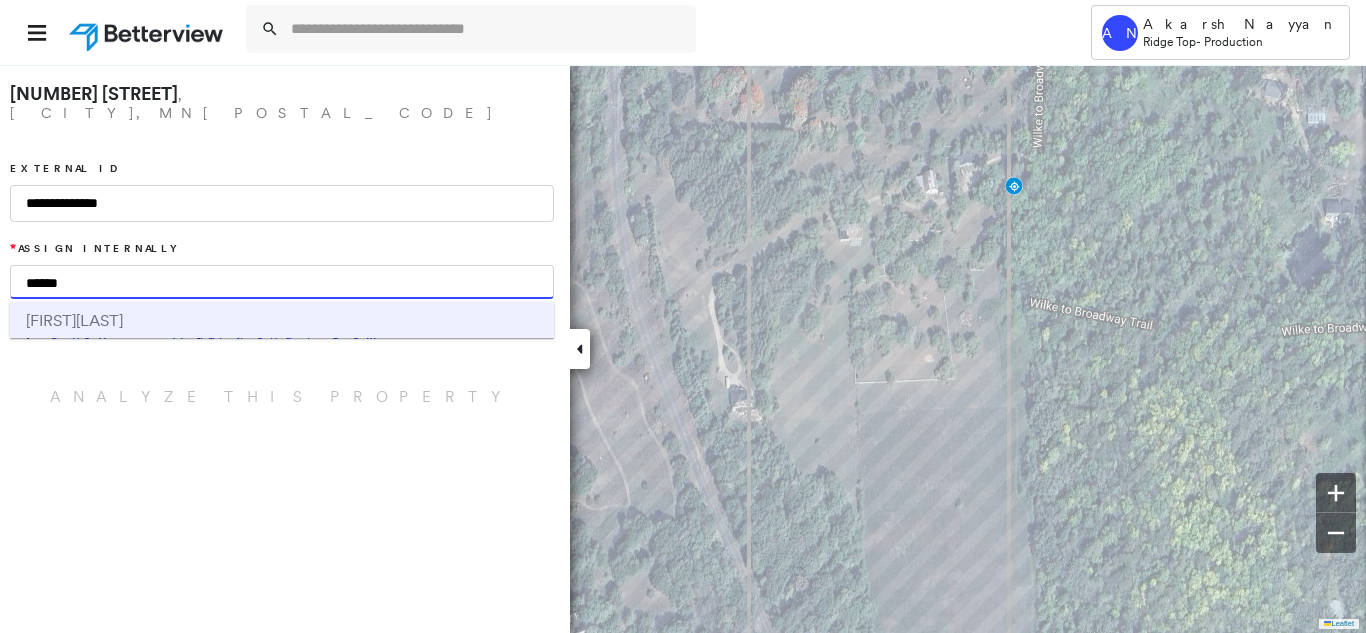 type on "******" 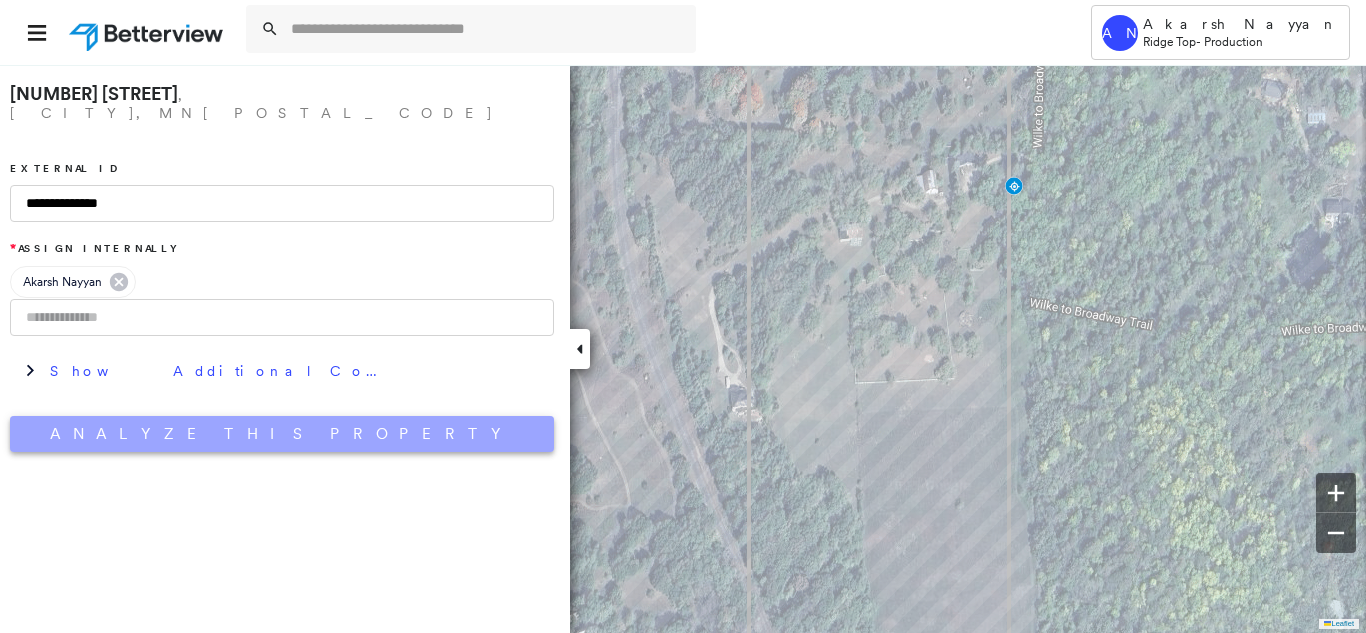 click on "Analyze This Property" at bounding box center (282, 434) 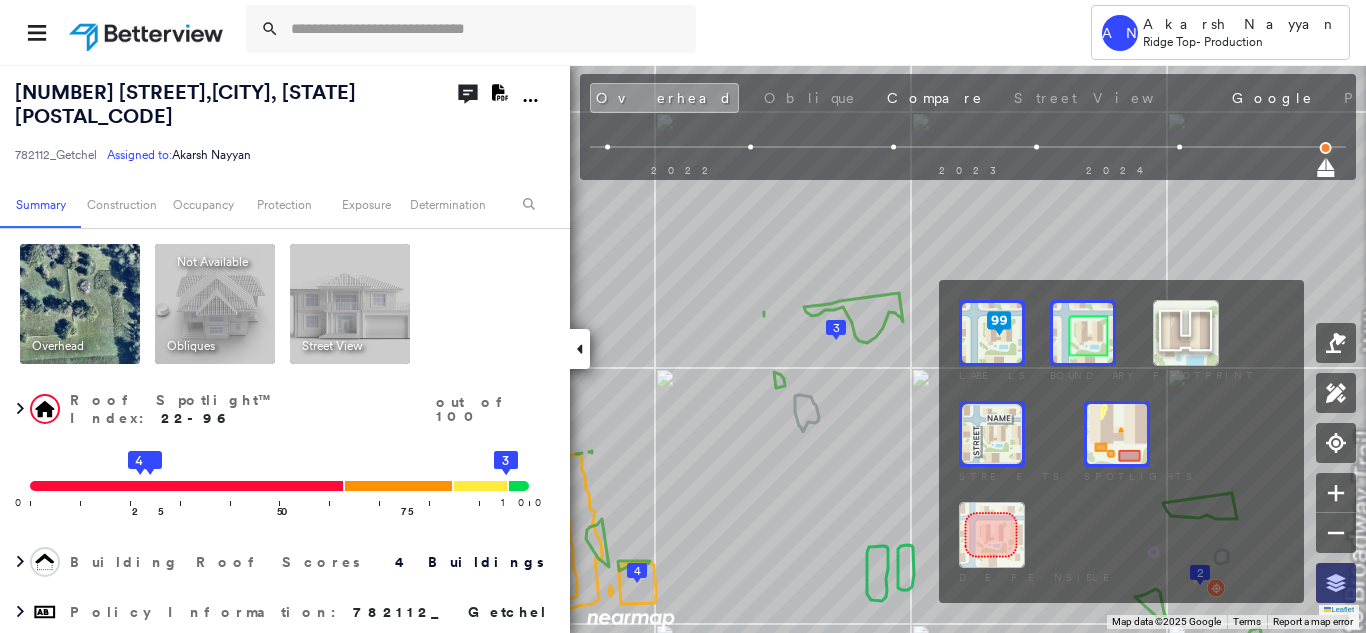 click 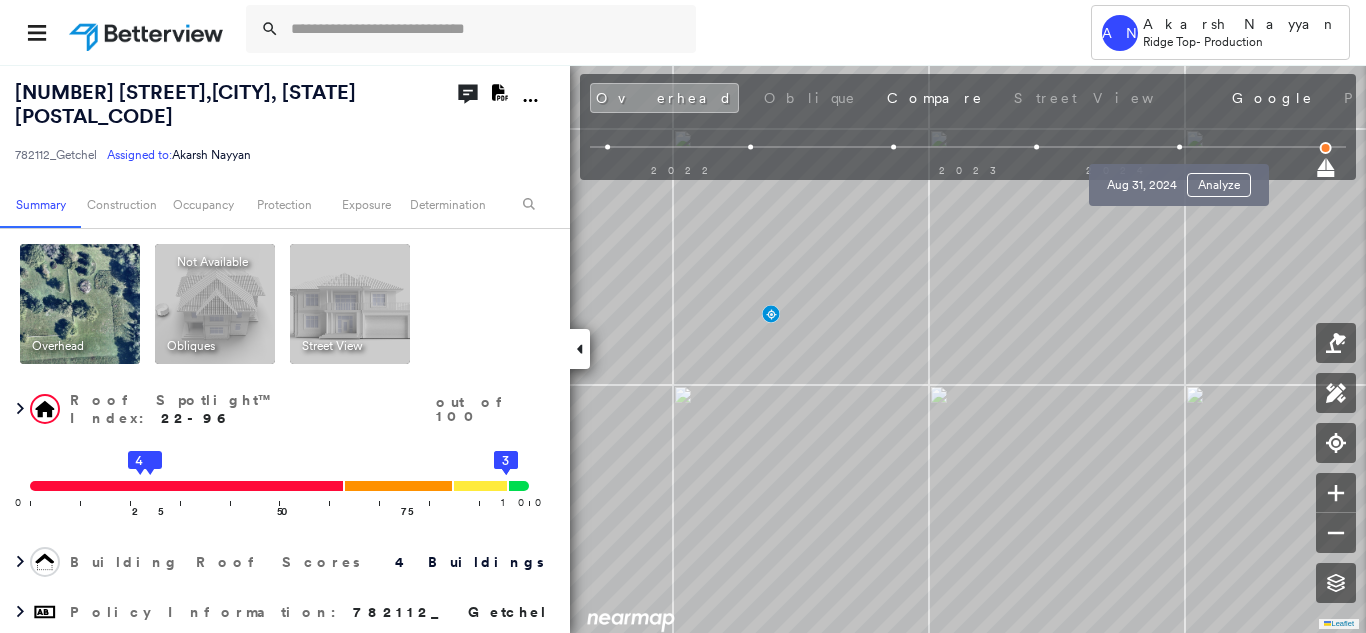 click at bounding box center [1179, 147] 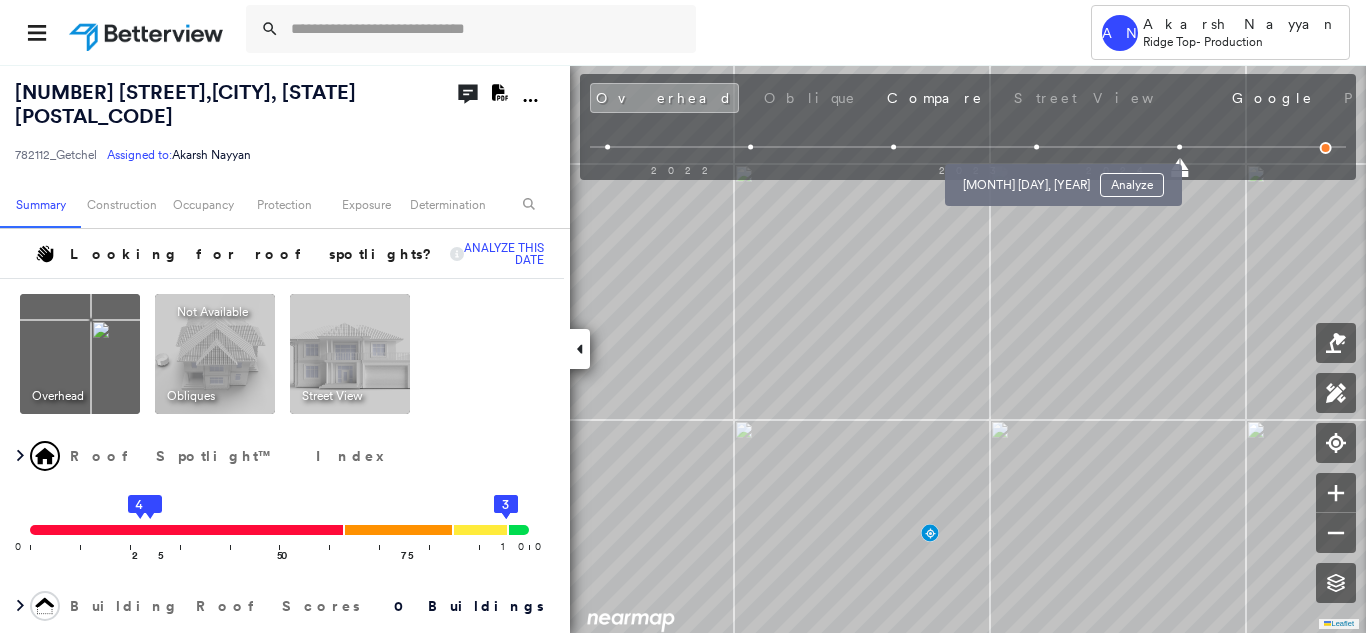 click at bounding box center [1036, 147] 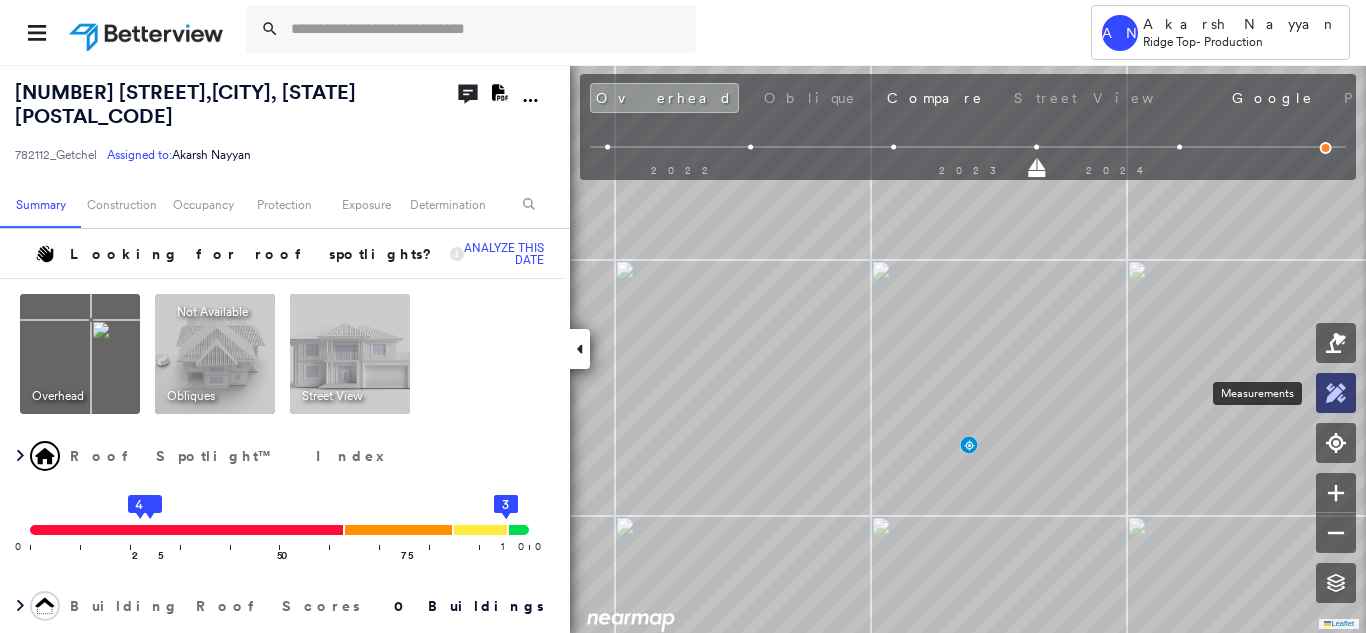 click at bounding box center [1336, 393] 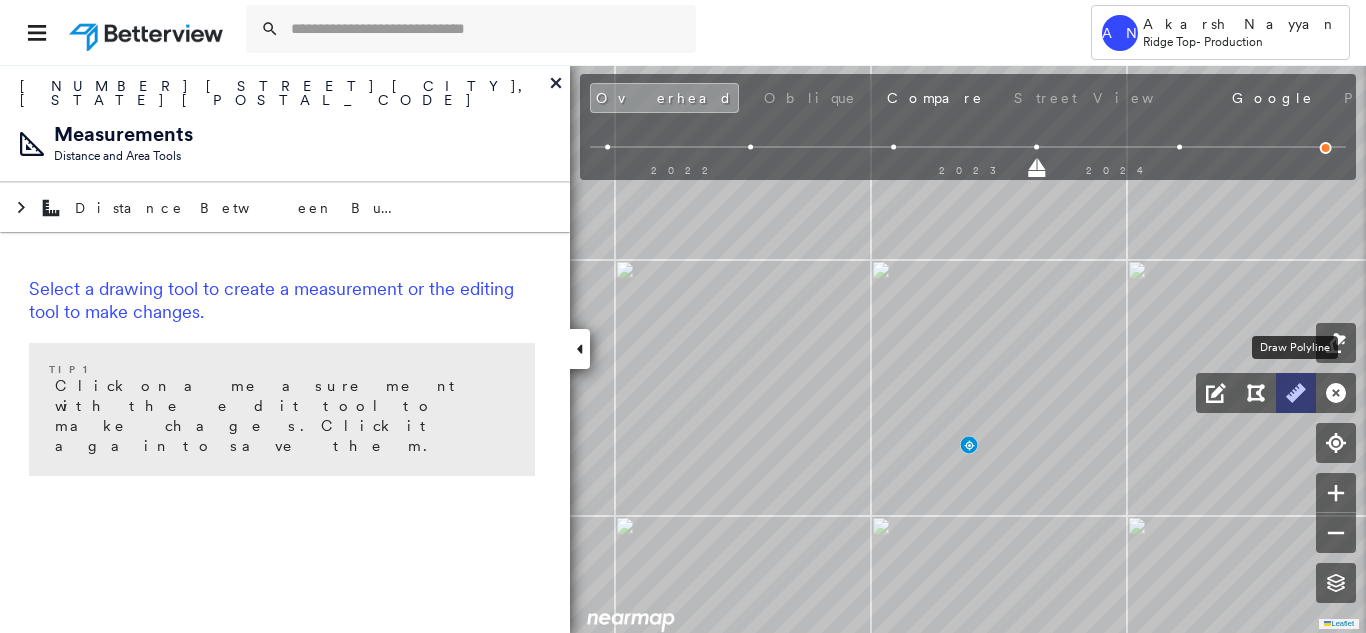 click 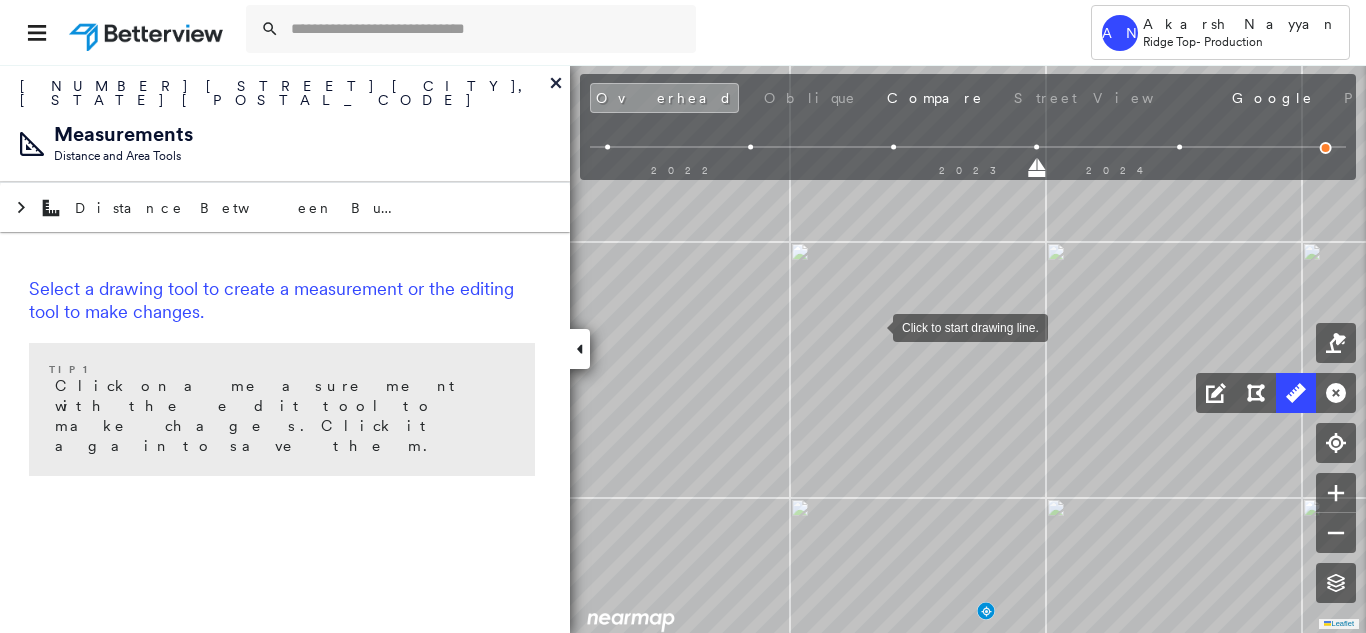 click at bounding box center (873, 326) 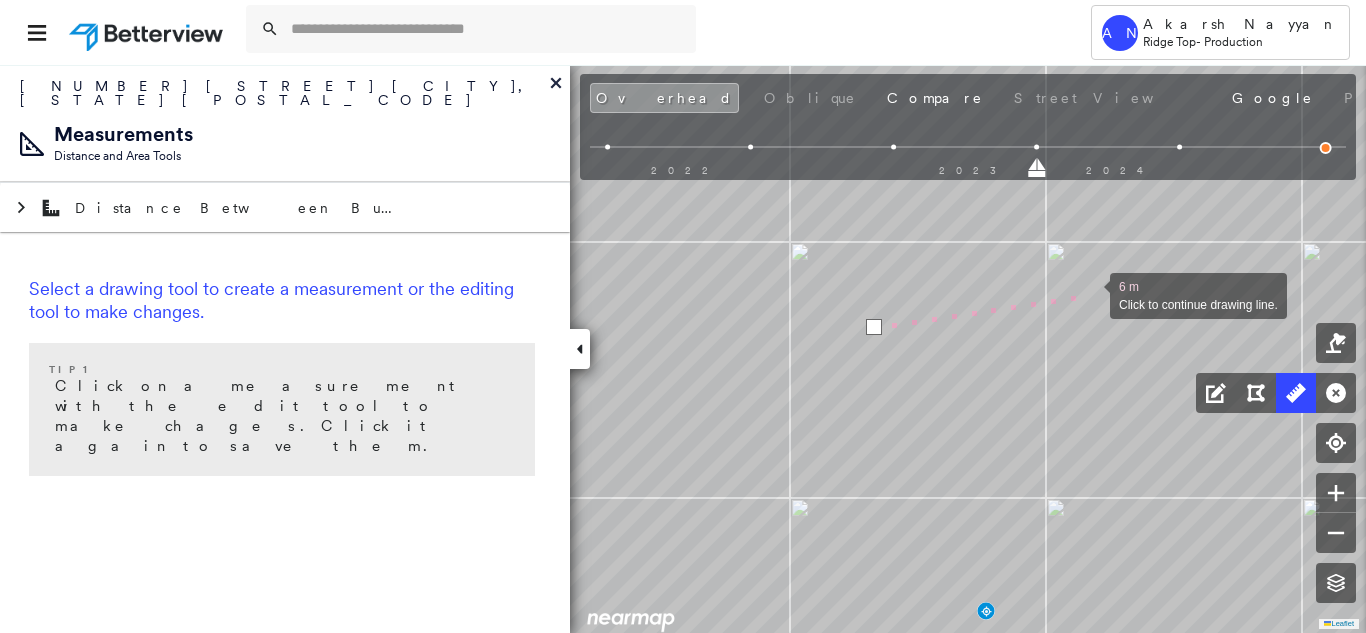 click at bounding box center [1090, 294] 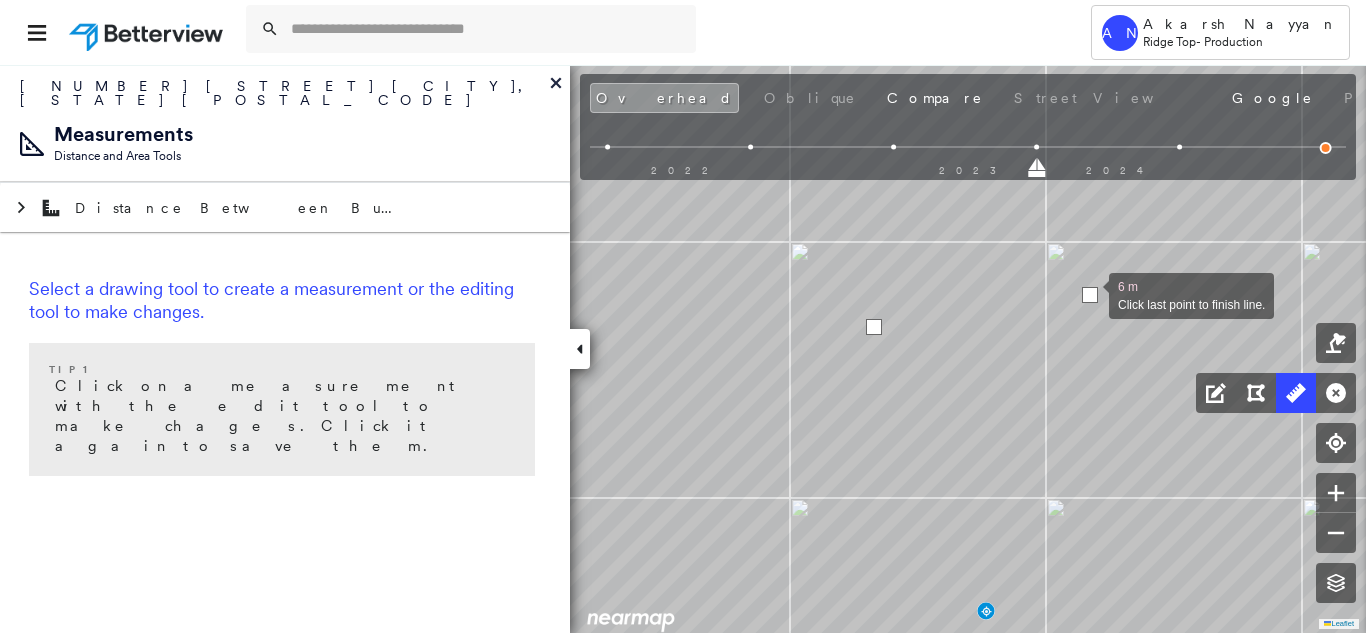 click at bounding box center [1090, 295] 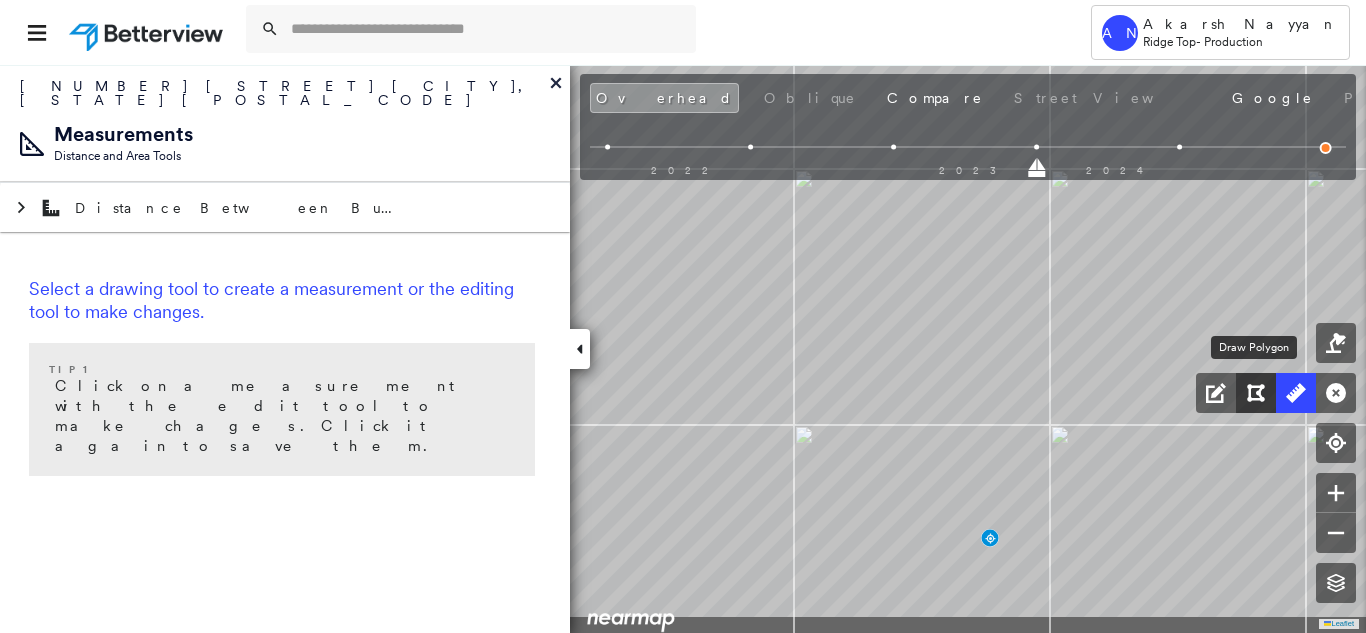 click on "901 Broadway St ,  Marine on St Croix, MN 55047 782112_Getchel Assigned to:  Akarsh Nayyan Assigned to:  Akarsh Nayyan 782112_Getchel Assigned to:  Akarsh Nayyan Open Comments Download PDF Report Summary Construction Occupancy Protection Exposure Determination Looking for roof spotlights? Analyze this date Overhead Obliques Not Available ; Street View Roof Spotlight™ Index 0 100 25 1 4 50 75 2 3 Building Roof Scores 0 Buildings Policy Information :  782112_Getchel Flags :  1 (0 cleared, 1 uncleared) Construction Occupancy Protection Exposure Determination Flags :  1 (0 cleared, 1 uncleared) Uncleared Flags (1) Cleared Flags  (0) Betterview Property Flagged 08/05/25 Clear Action Taken New Entry History Quote/New Business Terms & Conditions Added ACV Endorsement Added Cosmetic Endorsement Inspection/Loss Control Report Information Added to Inspection Survey Onsite Inspection Ordered Determined No Inspection Needed General Used Report to Further Agent/Insured Discussion Reject/Decline - New Business Save Save" at bounding box center (683, 348) 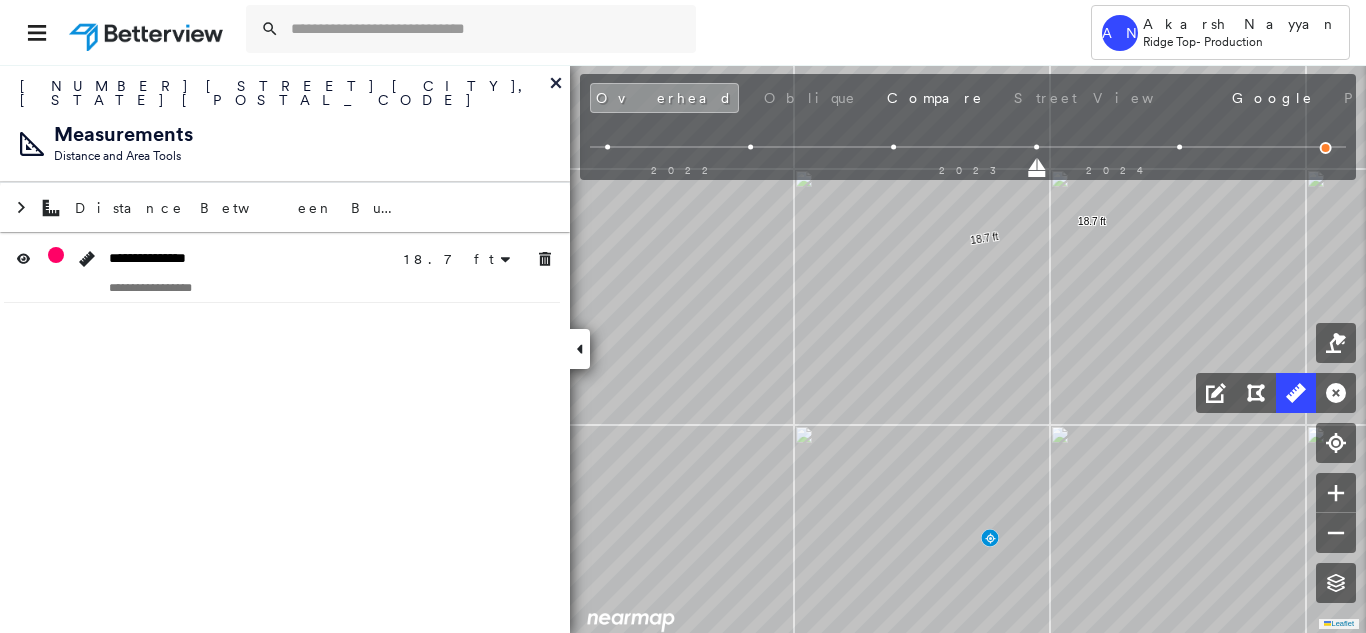 click on "2022 2023 2024" at bounding box center [968, 150] 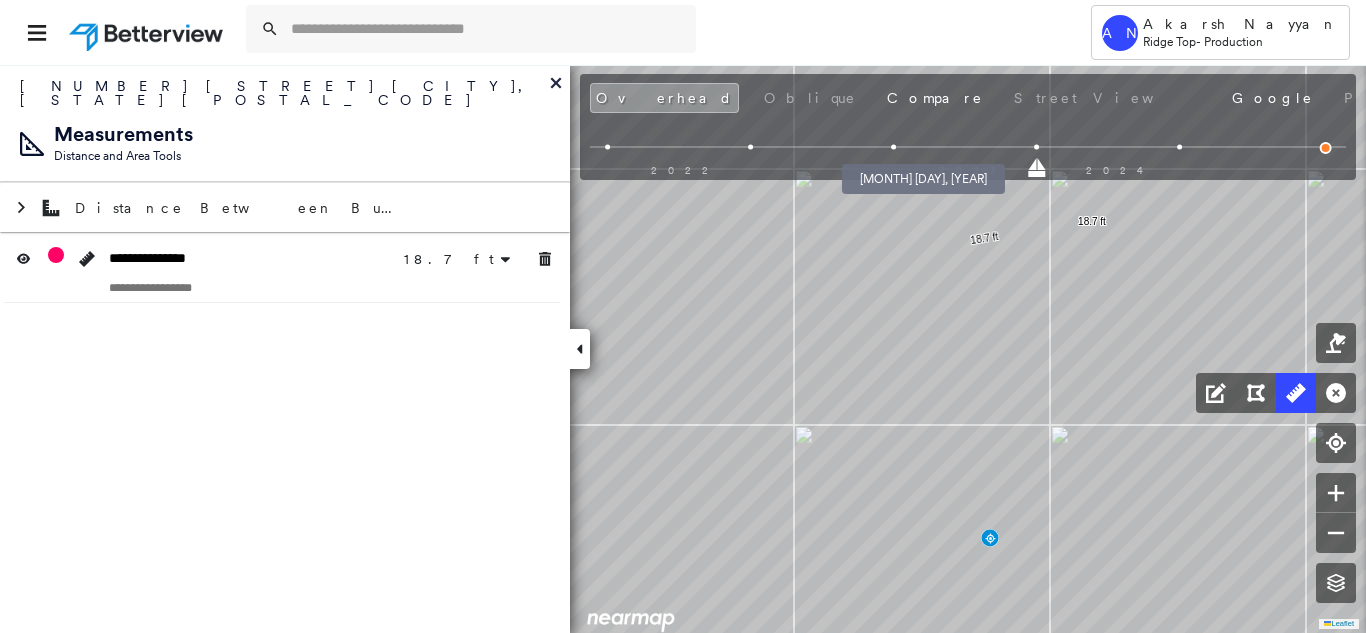 click at bounding box center (893, 147) 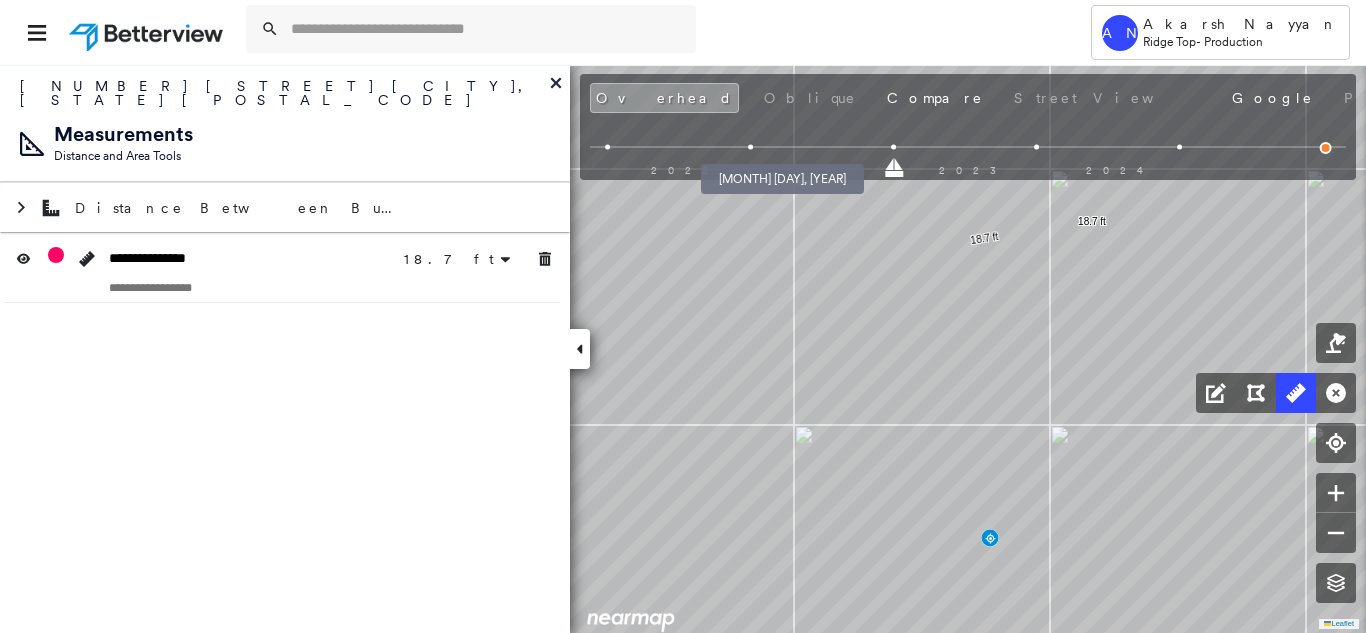 click at bounding box center (750, 147) 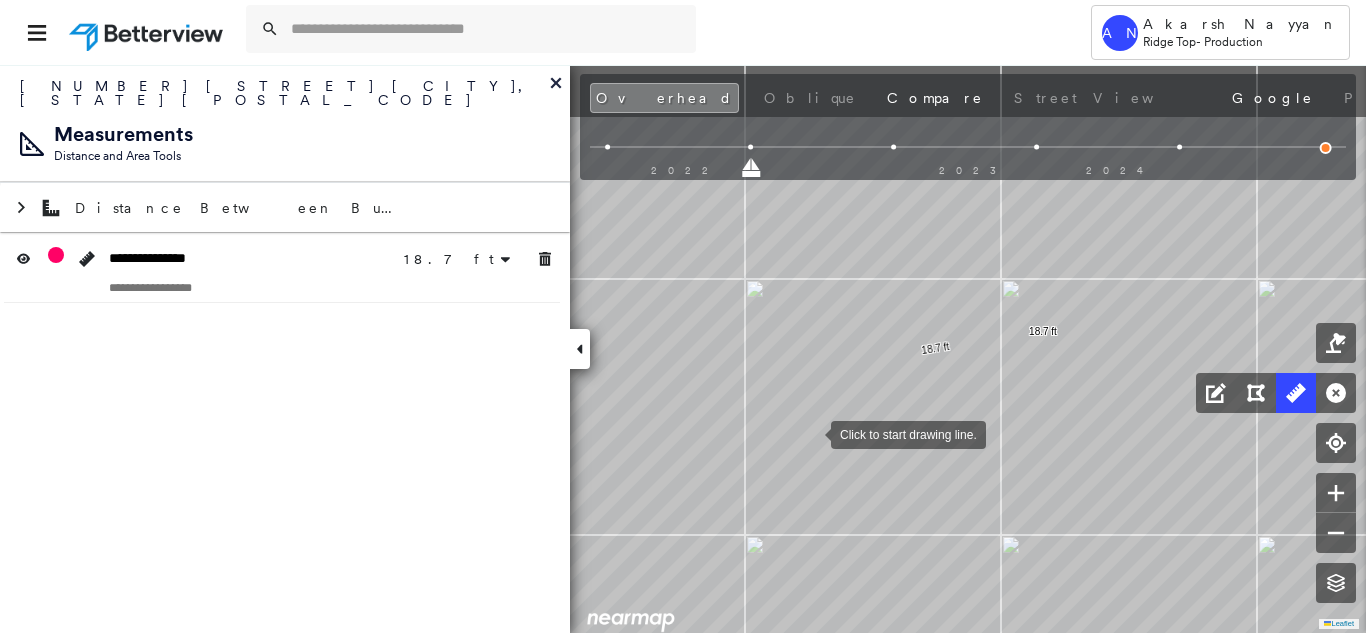 drag, startPoint x: 847, startPoint y: 382, endPoint x: 797, endPoint y: 425, distance: 65.946945 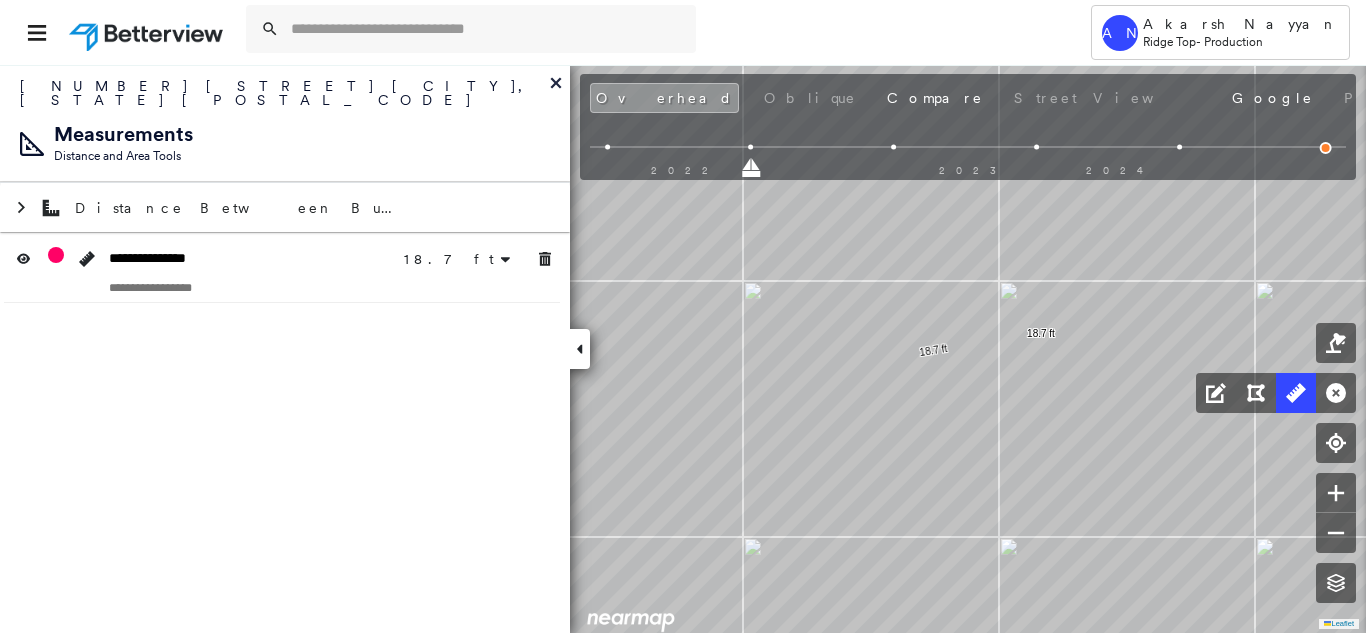 click at bounding box center (608, 147) 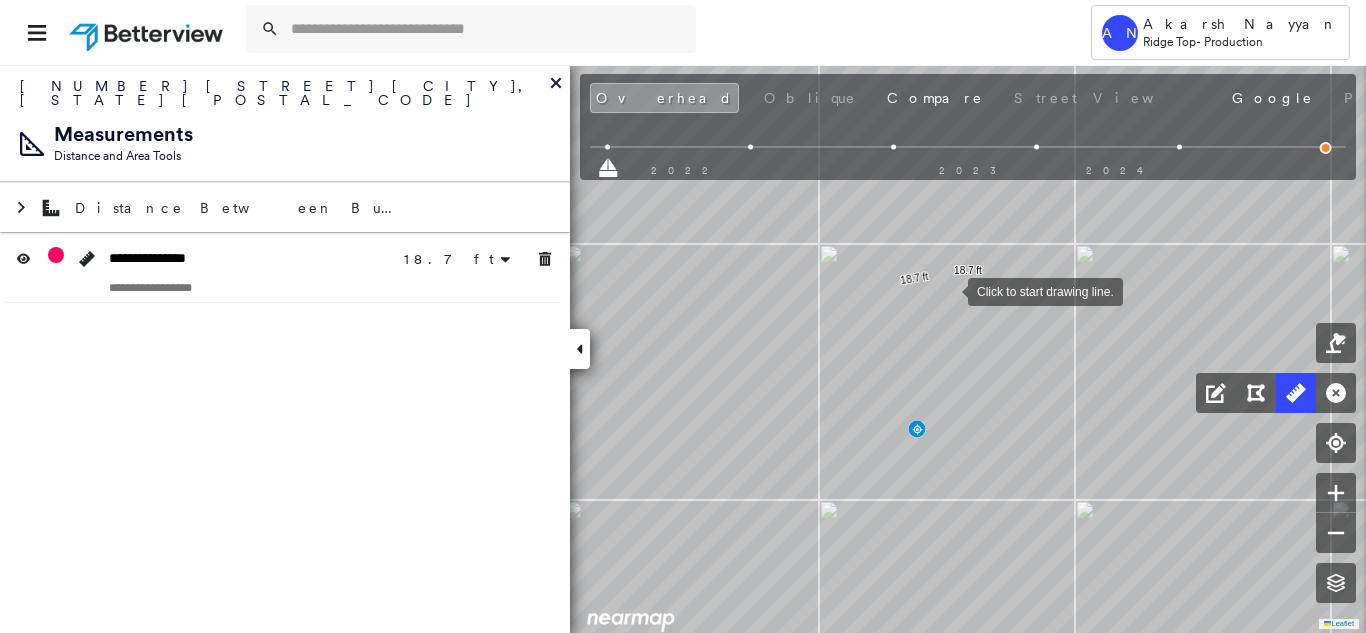 drag, startPoint x: 948, startPoint y: 299, endPoint x: 941, endPoint y: 178, distance: 121.20231 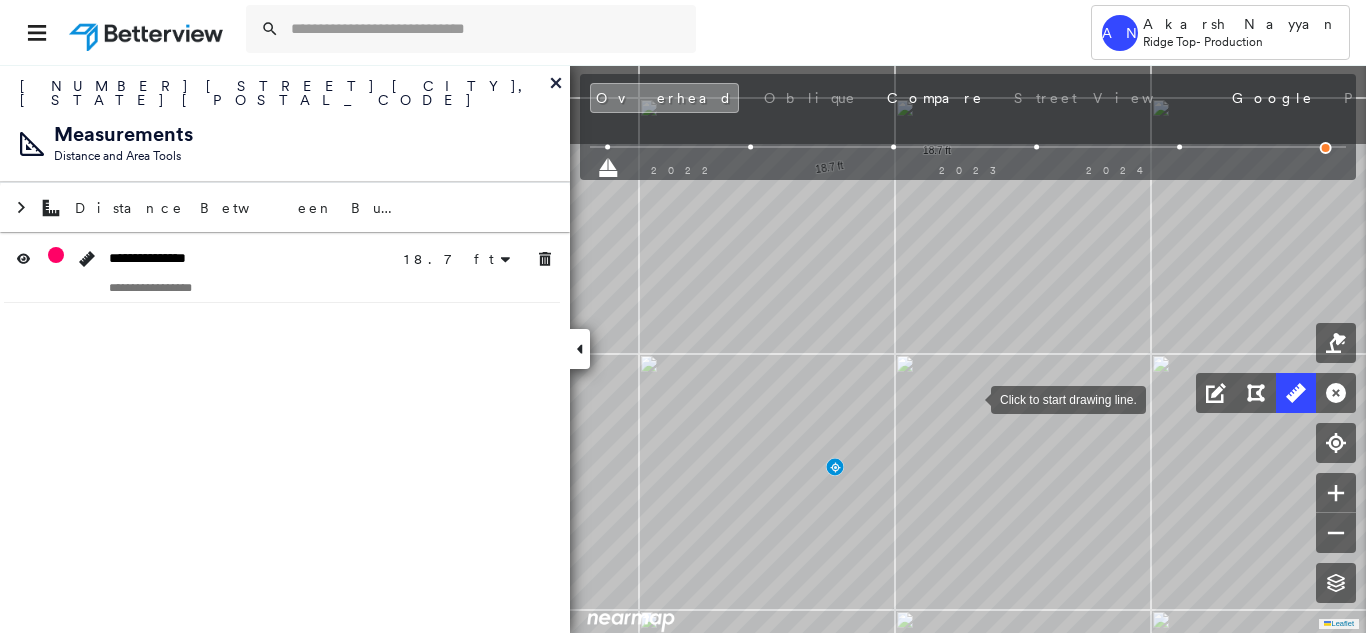 drag, startPoint x: 975, startPoint y: 375, endPoint x: 972, endPoint y: 398, distance: 23.194826 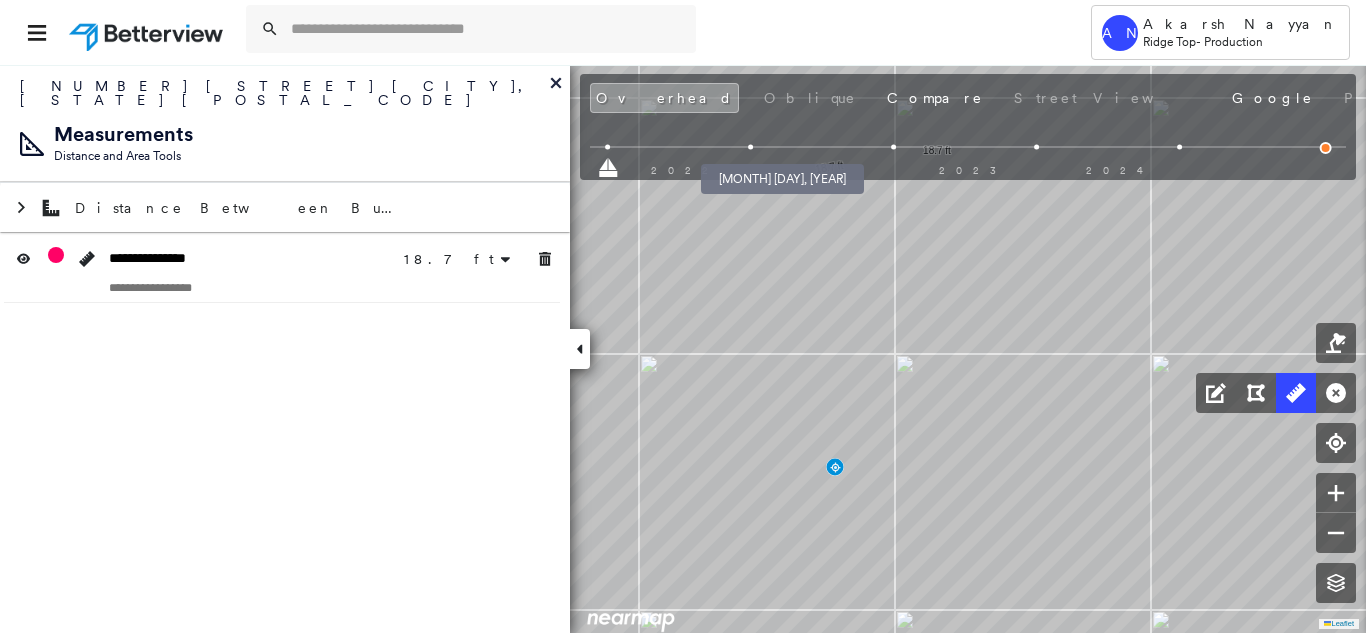 click at bounding box center [750, 147] 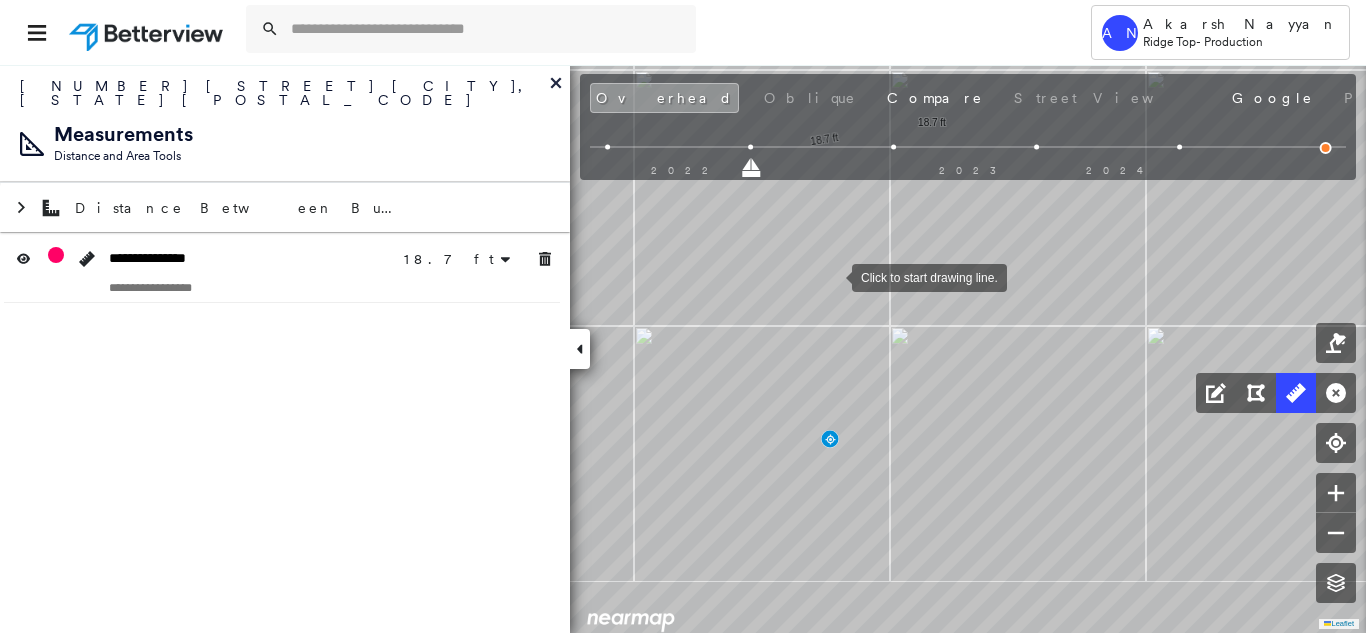 drag, startPoint x: 834, startPoint y: 288, endPoint x: 830, endPoint y: 270, distance: 18.439089 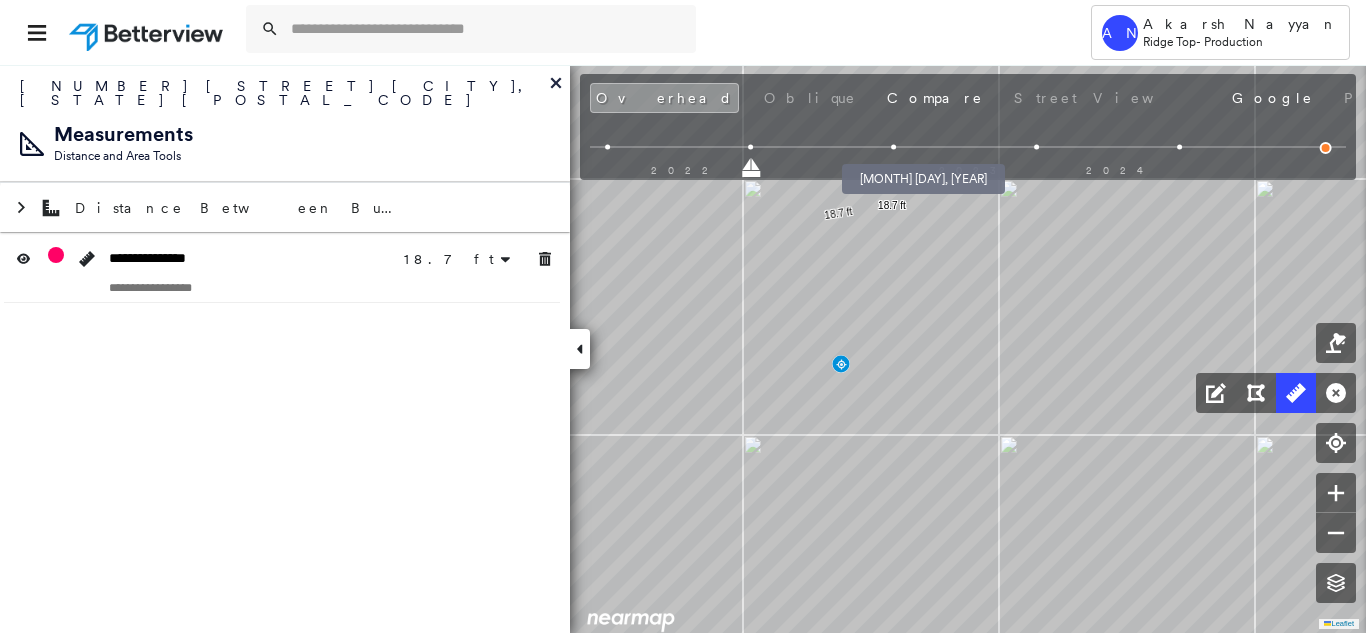 click at bounding box center [893, 147] 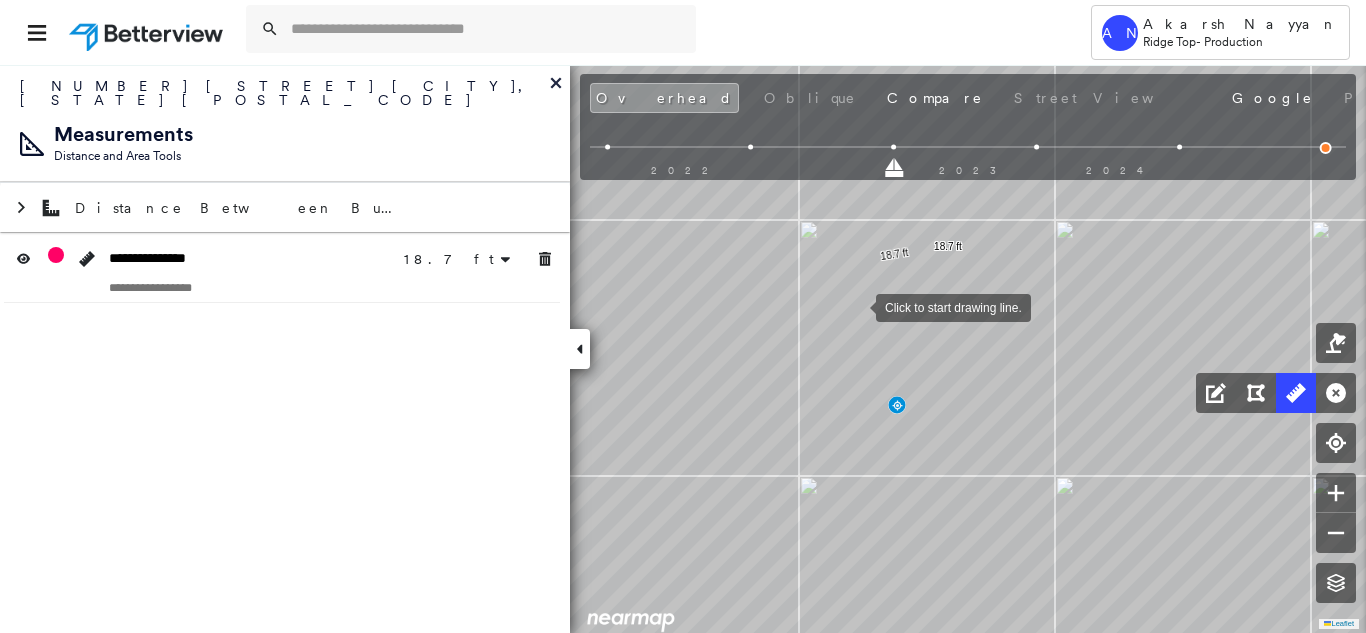 drag, startPoint x: 801, startPoint y: 265, endPoint x: 845, endPoint y: 307, distance: 60.827625 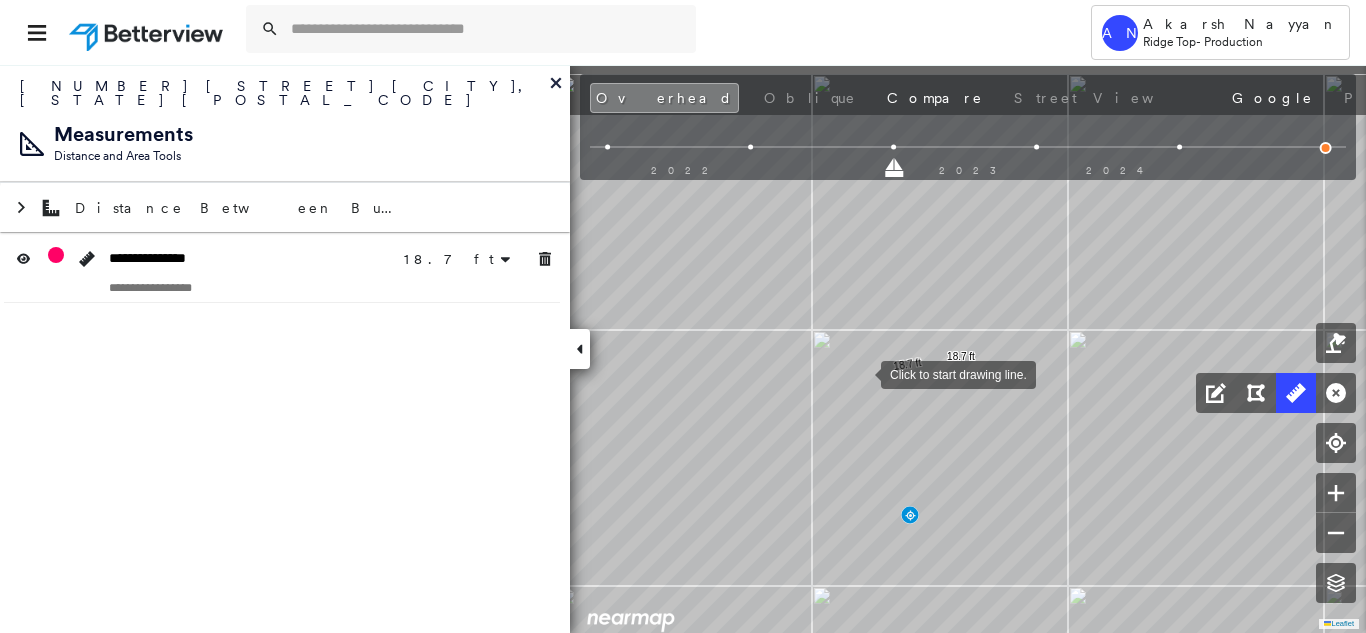 click at bounding box center (861, 373) 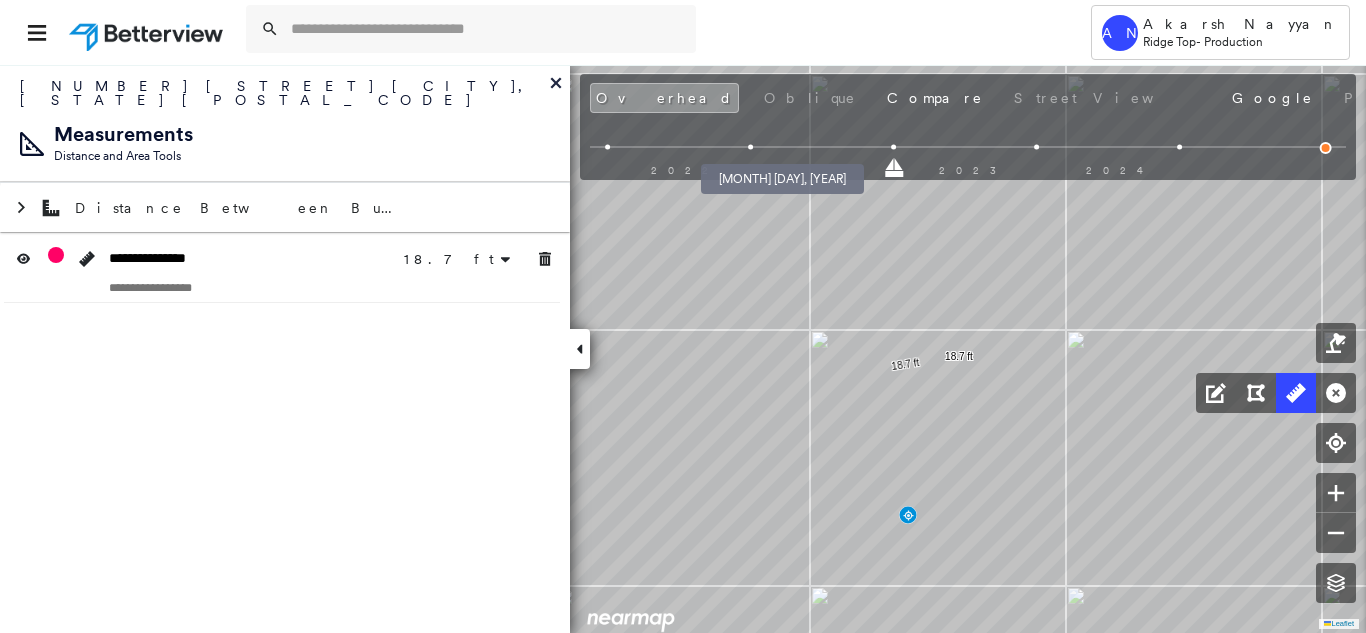 click at bounding box center (750, 147) 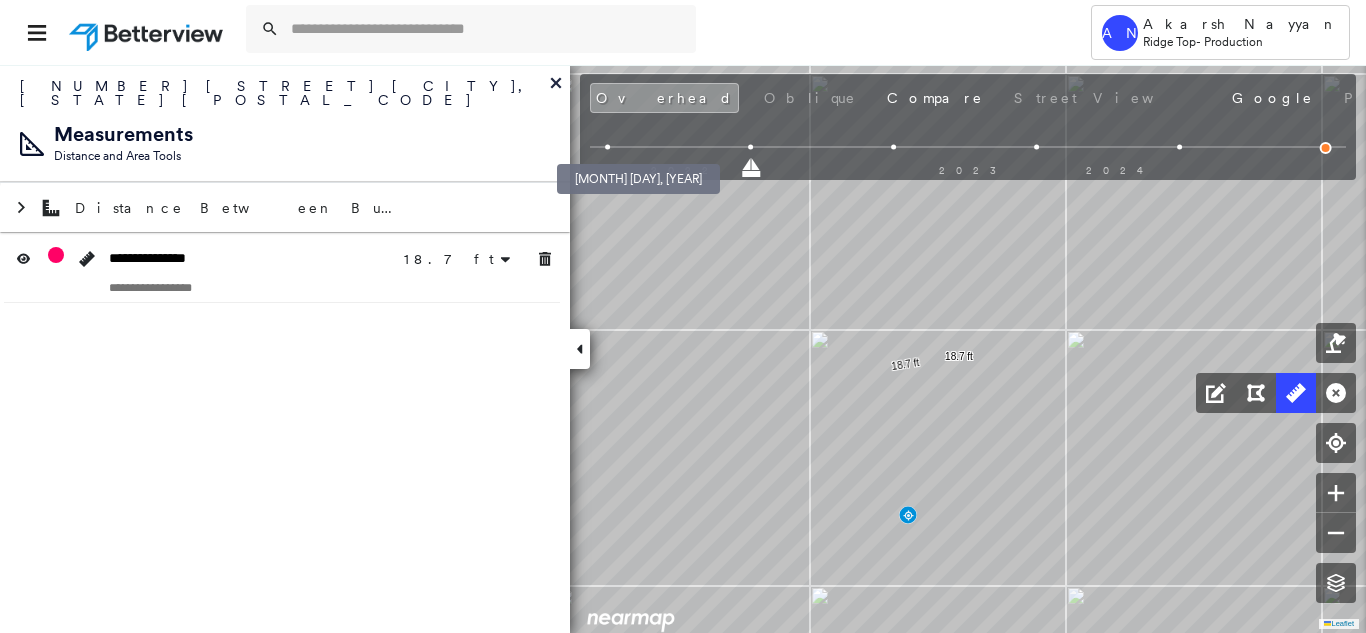 click at bounding box center (608, 147) 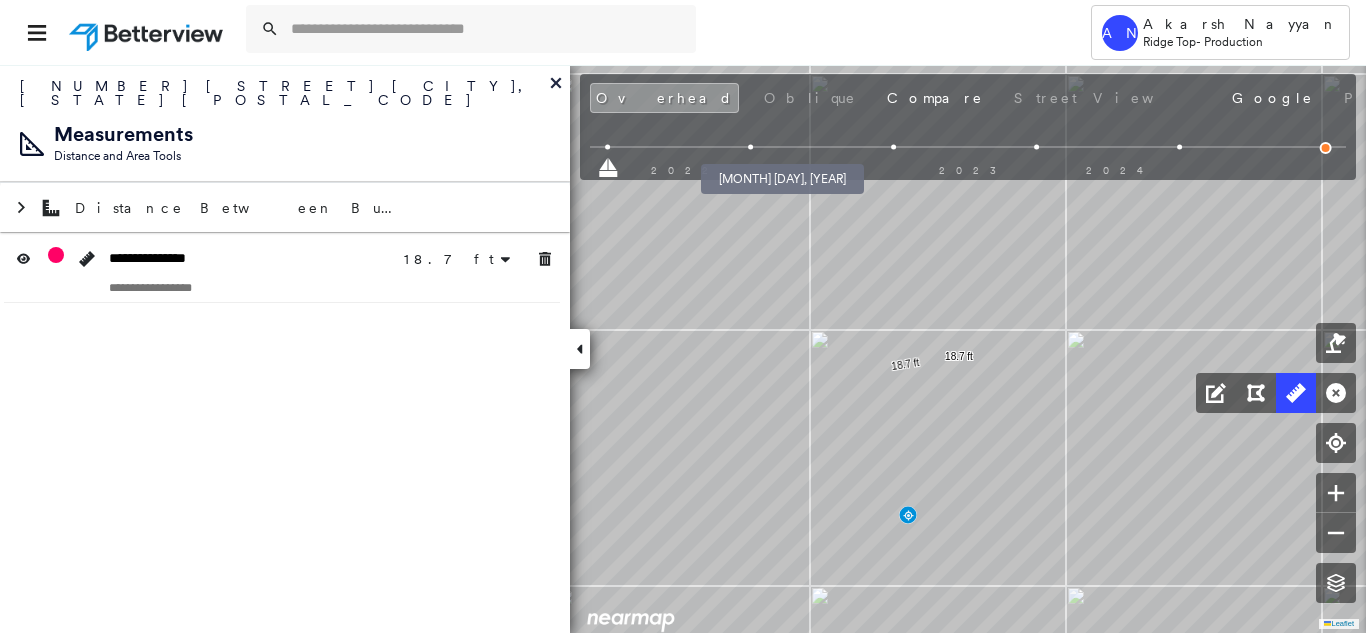 click at bounding box center [750, 147] 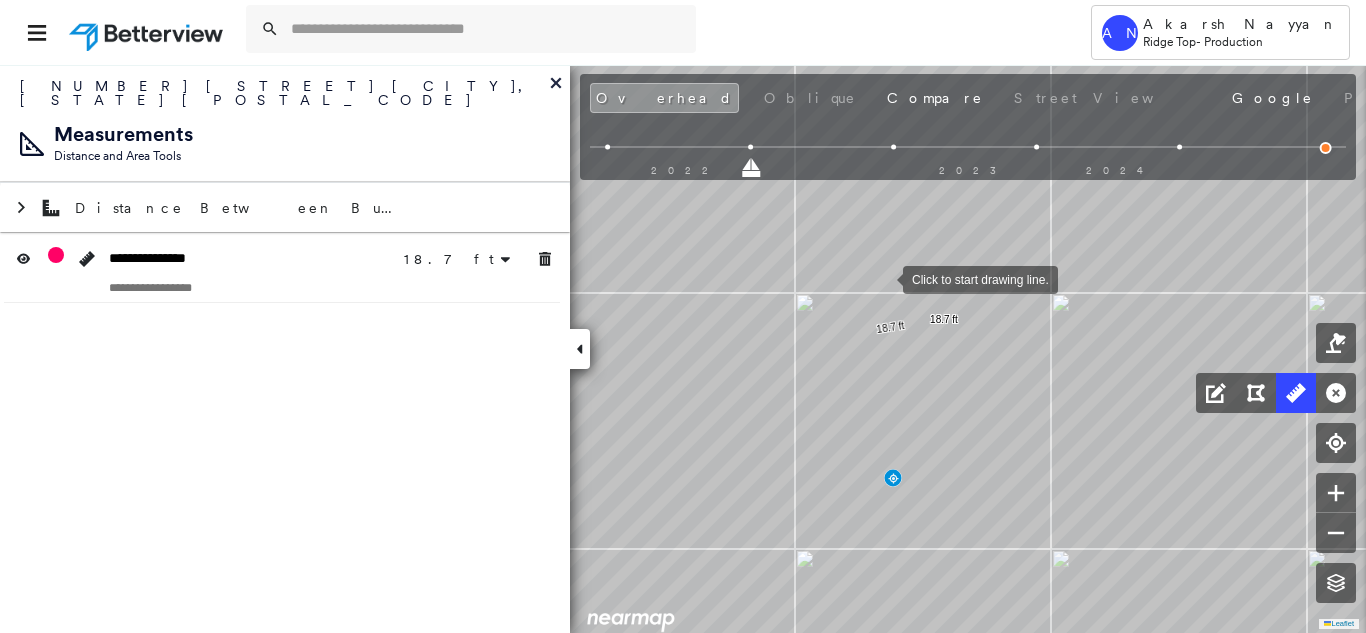 drag, startPoint x: 898, startPoint y: 316, endPoint x: 877, endPoint y: 265, distance: 55.154327 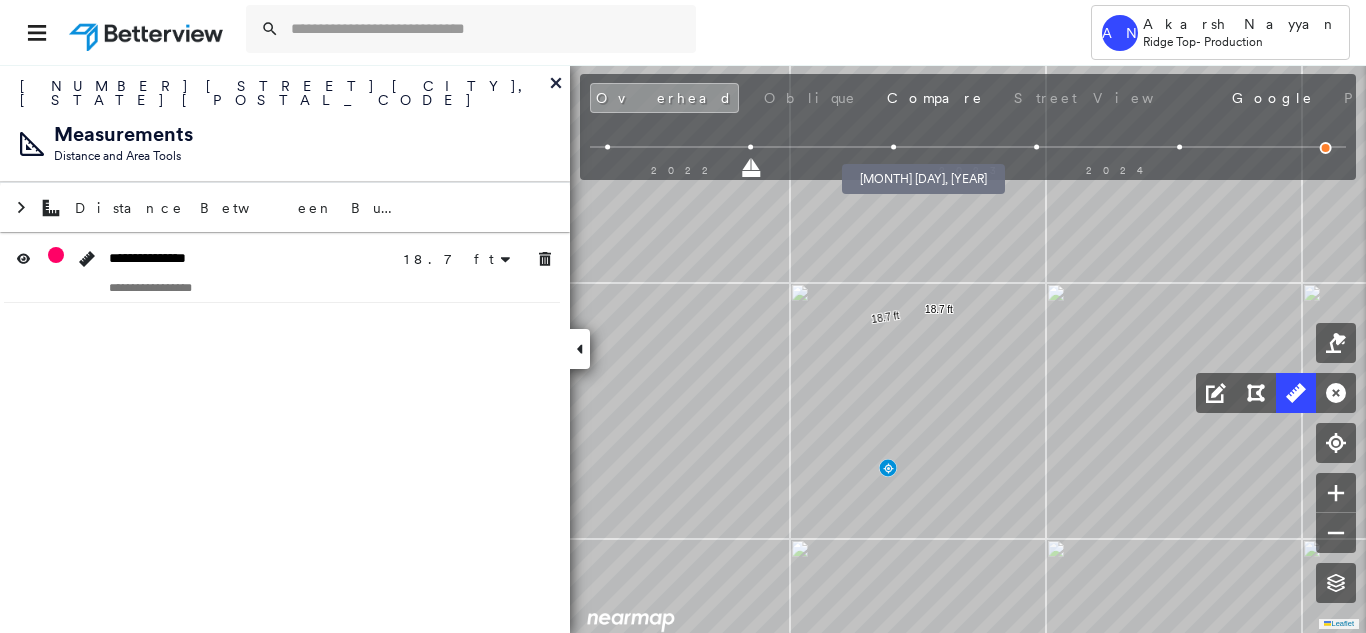 click at bounding box center (893, 147) 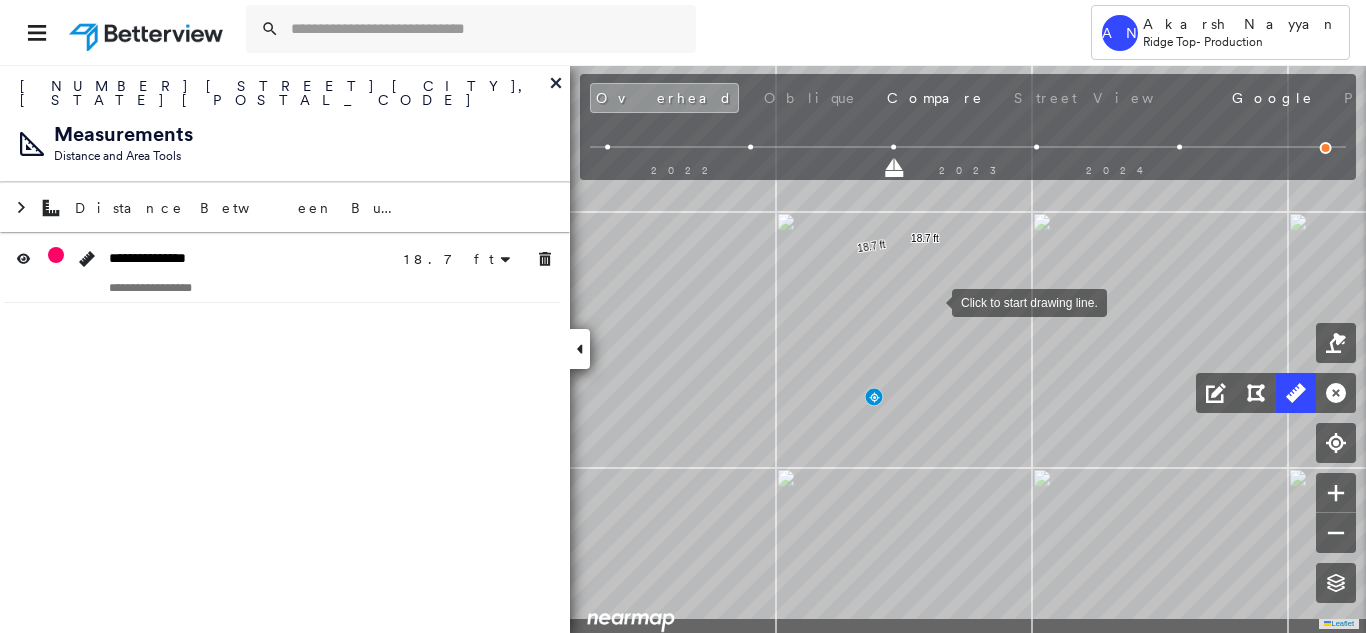 drag, startPoint x: 946, startPoint y: 372, endPoint x: 931, endPoint y: 302, distance: 71.5891 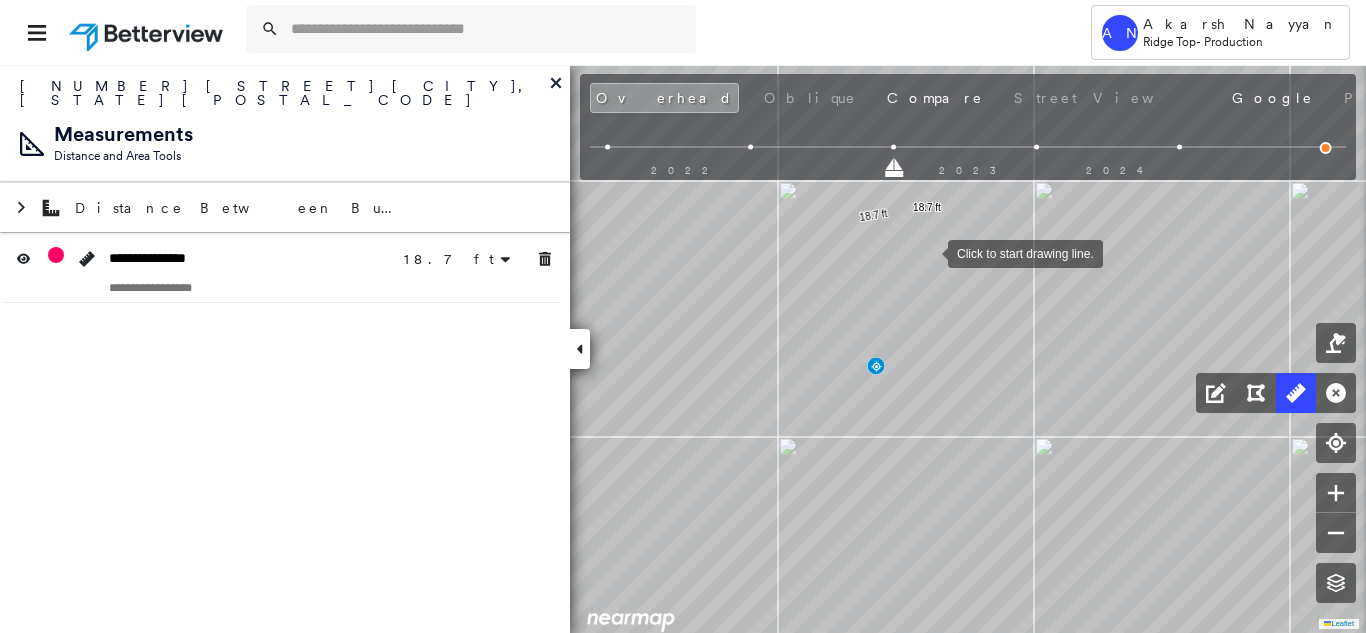 drag, startPoint x: 926, startPoint y: 277, endPoint x: 928, endPoint y: 250, distance: 27.073973 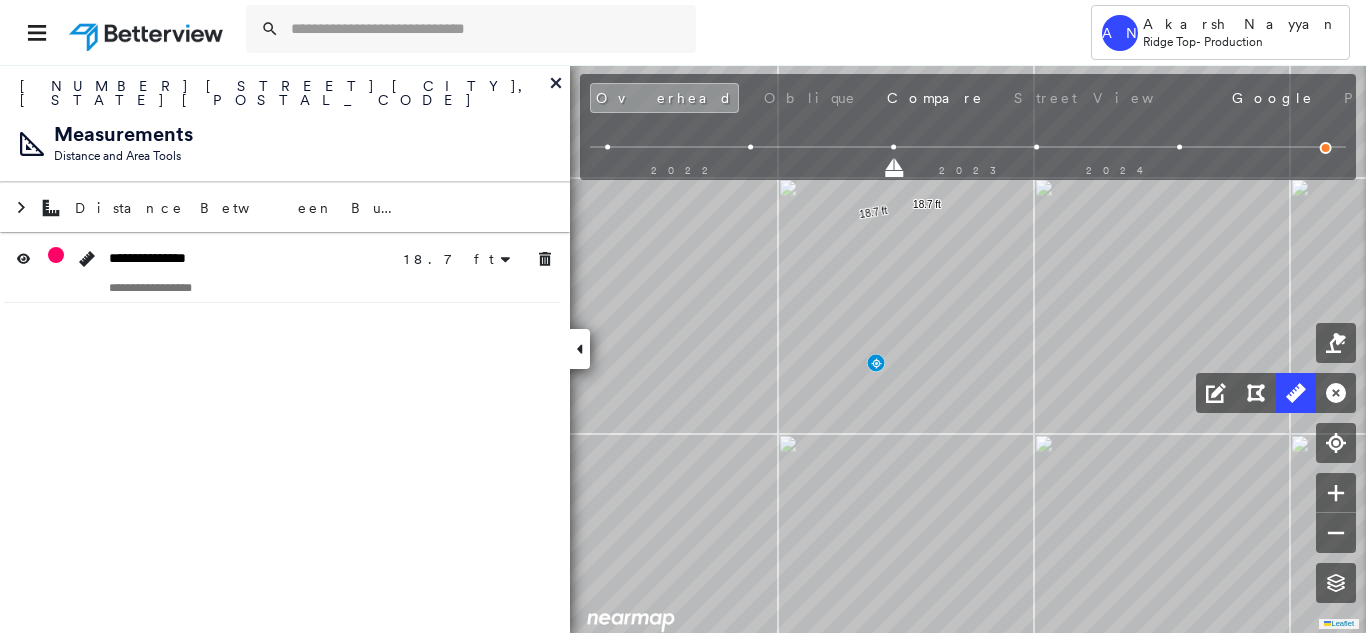 click at bounding box center [608, 147] 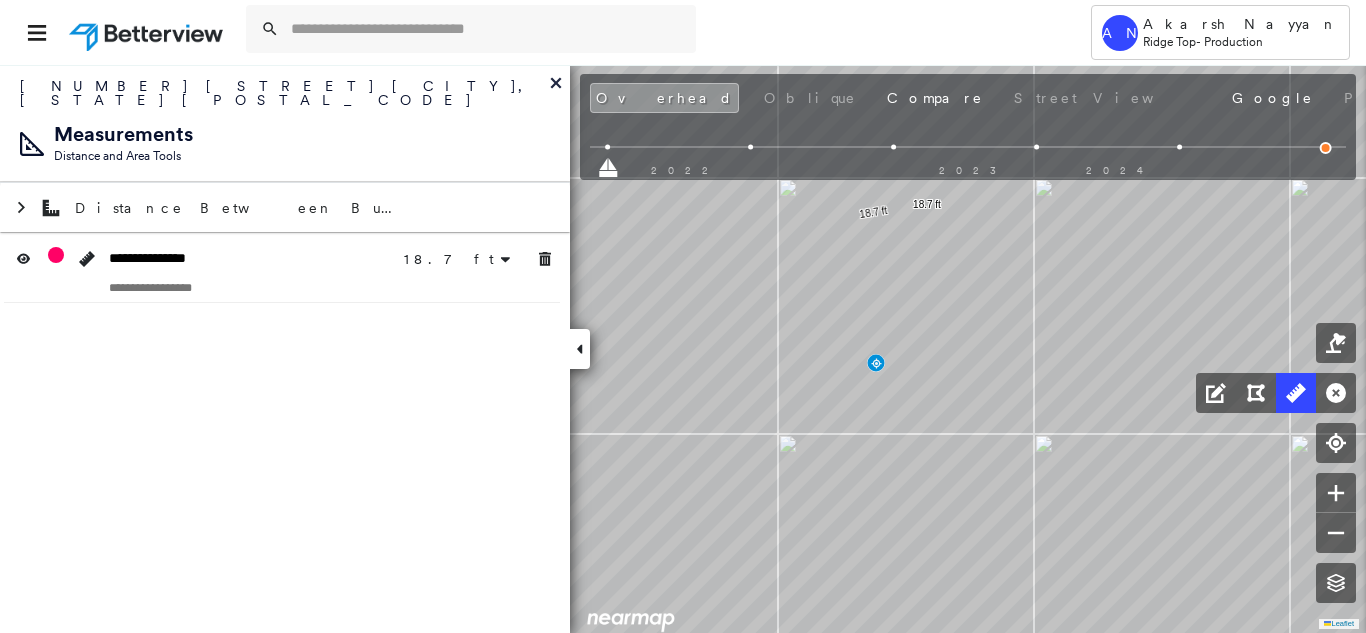 click at bounding box center [750, 147] 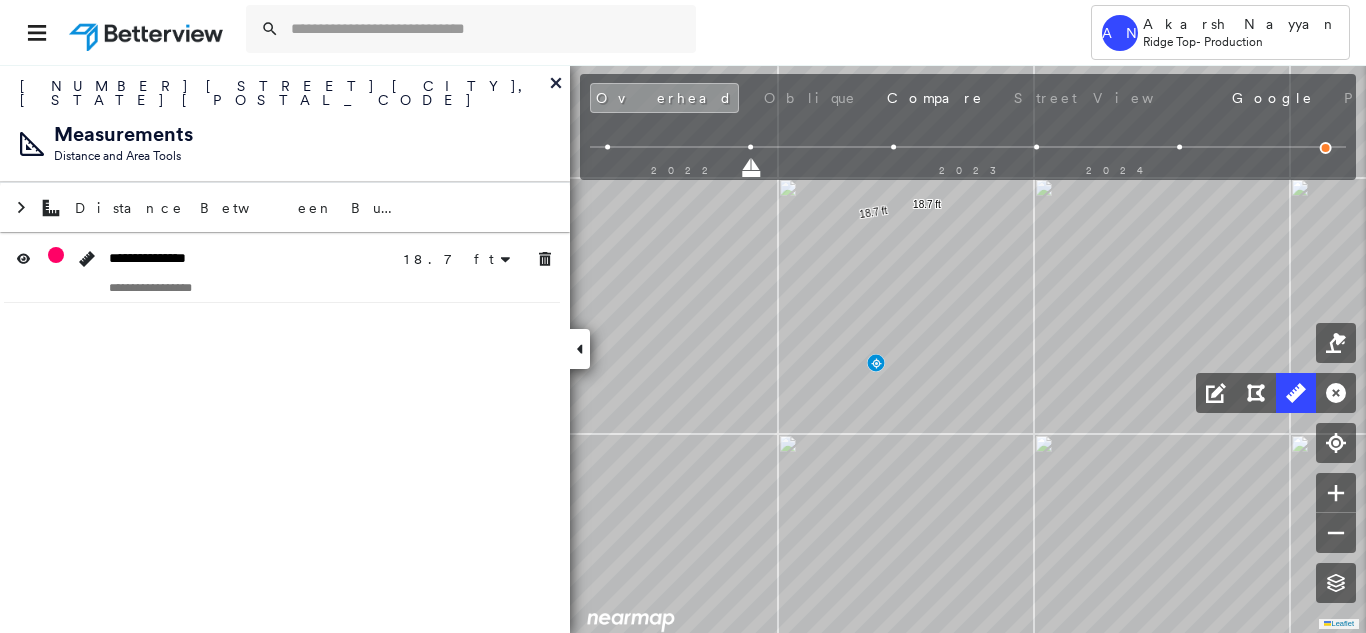click on "2022 2023 2024" at bounding box center (968, 150) 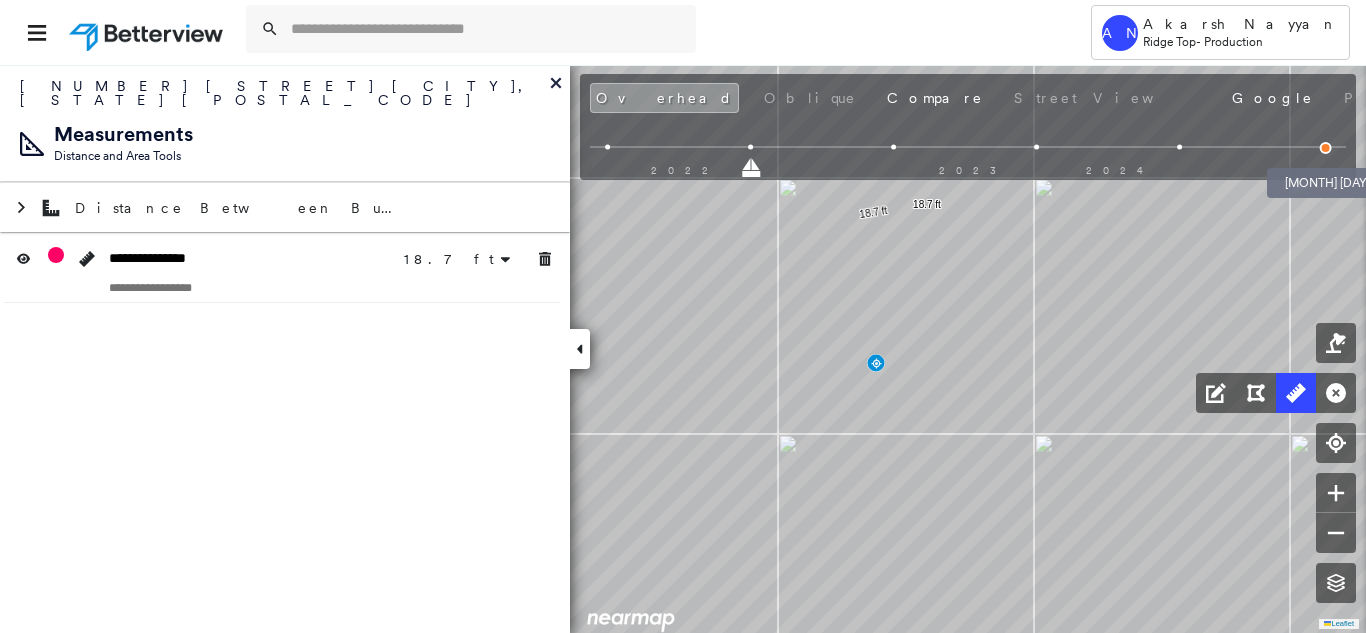 click at bounding box center [1326, 148] 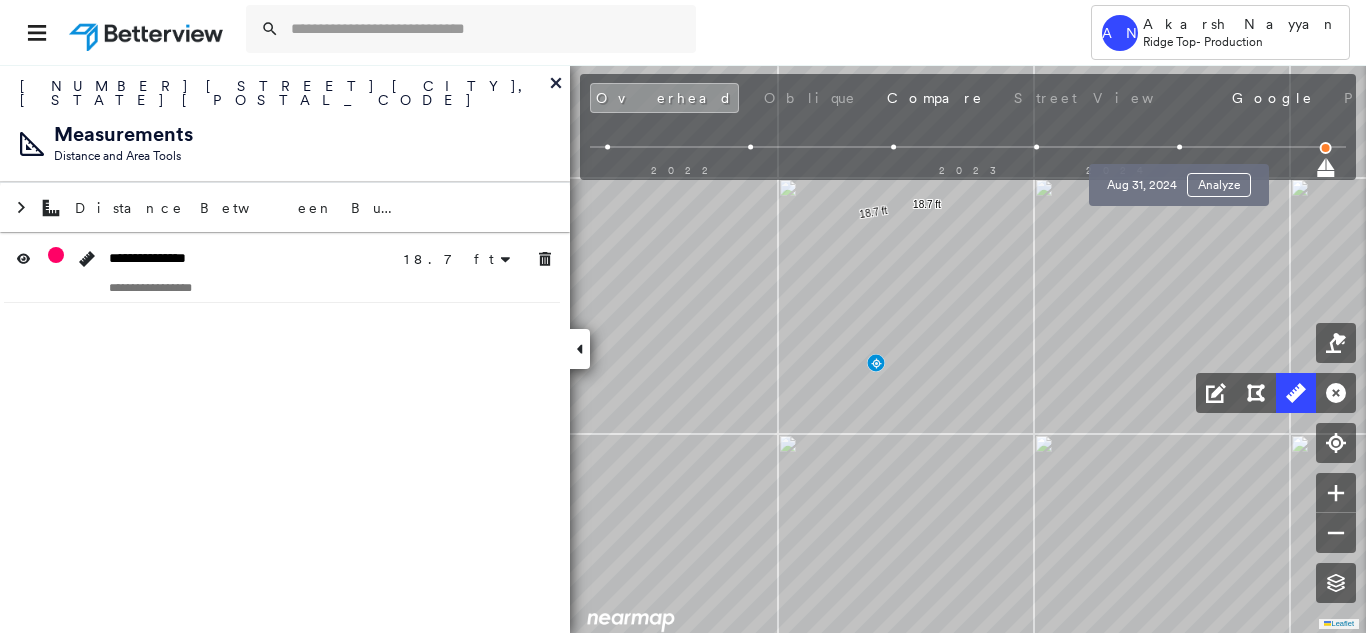 click at bounding box center [1179, 147] 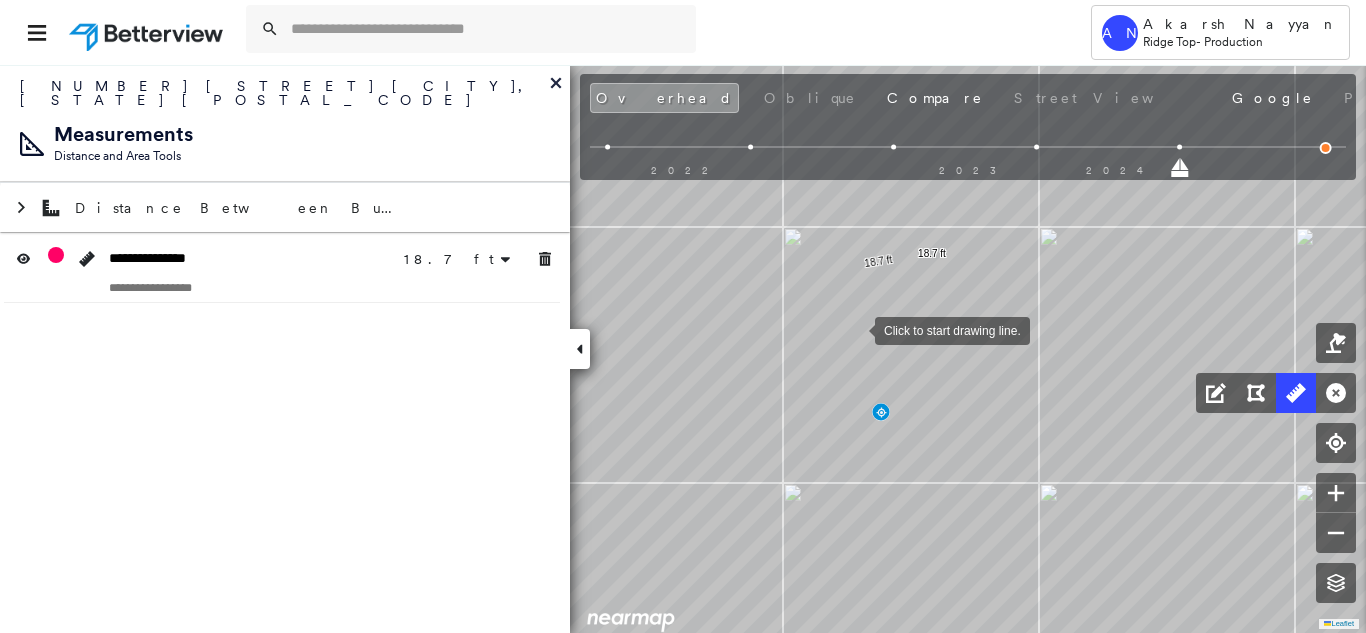 drag, startPoint x: 852, startPoint y: 282, endPoint x: 849, endPoint y: 420, distance: 138.03261 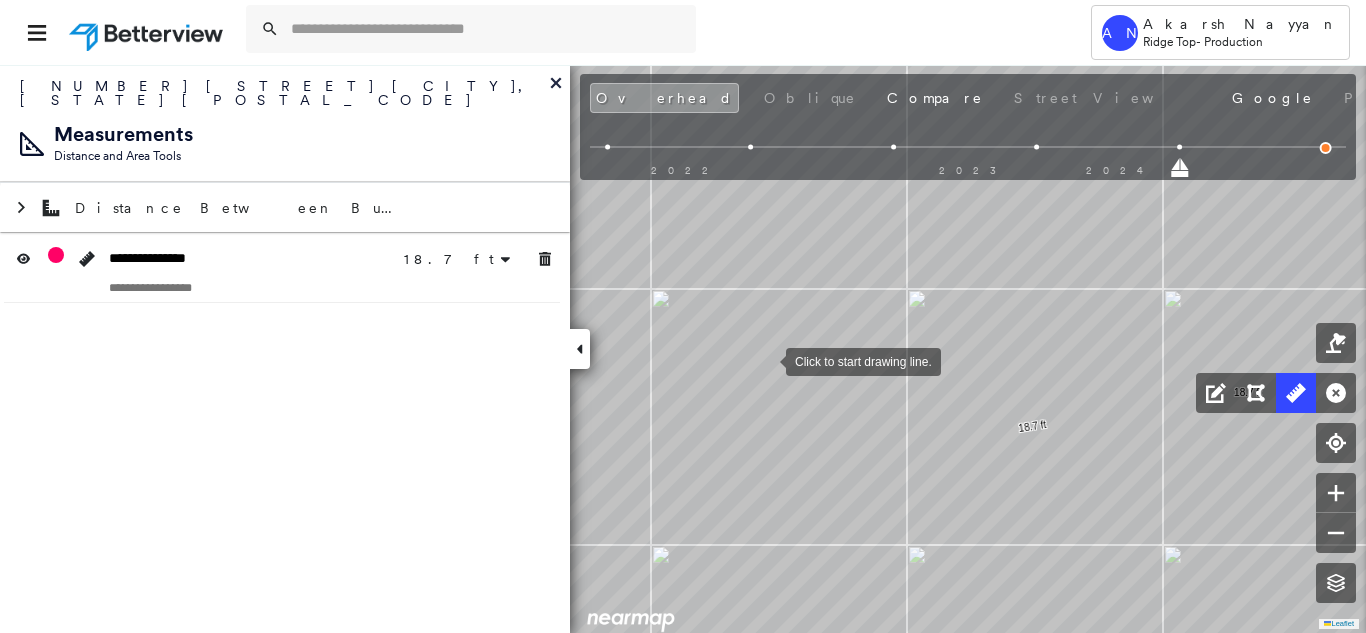 click at bounding box center (766, 360) 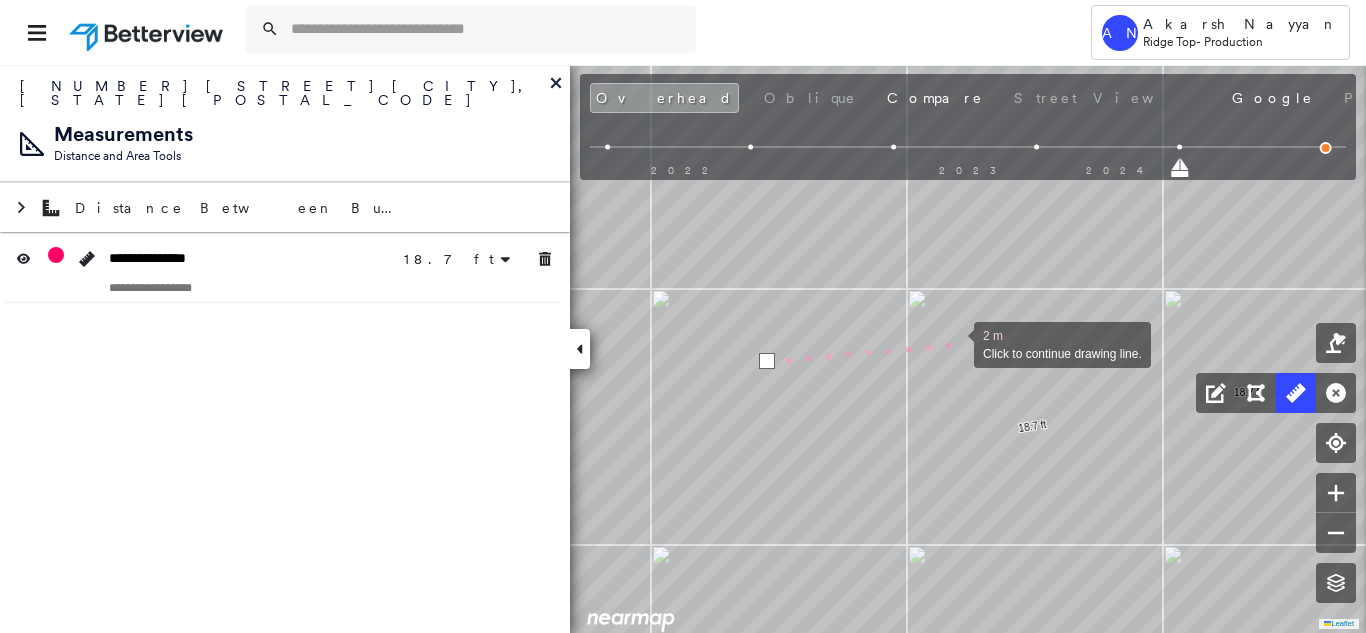 click at bounding box center (954, 343) 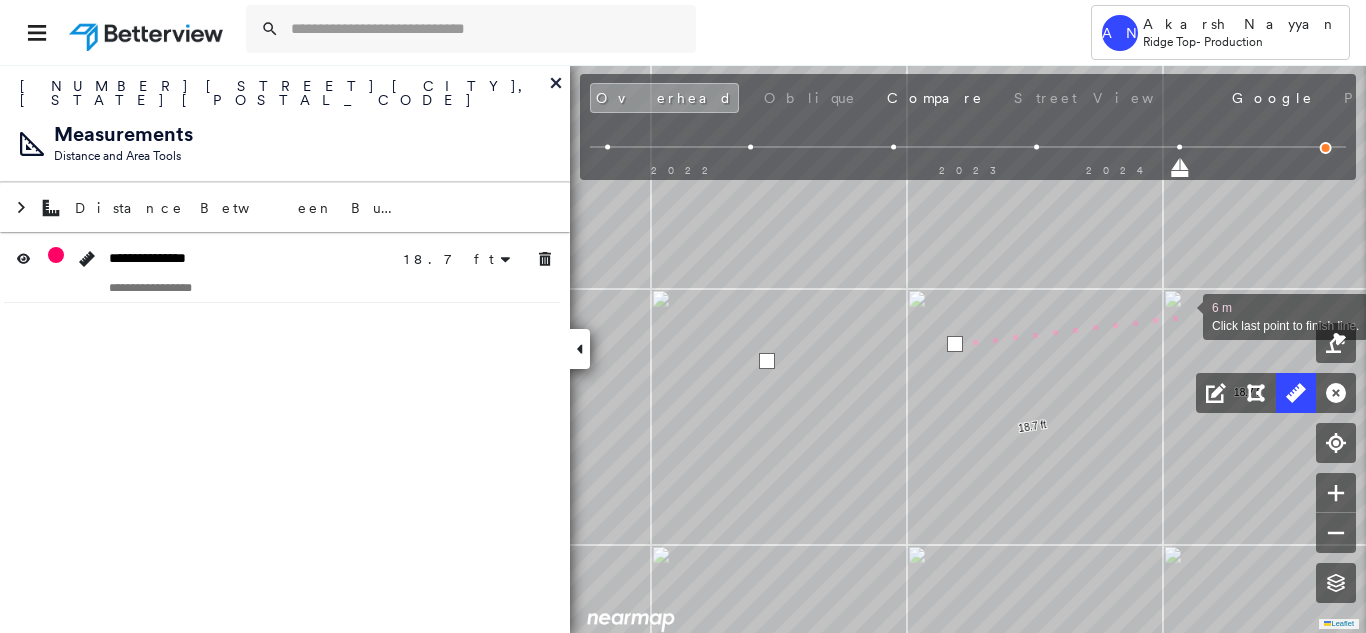click at bounding box center [1183, 315] 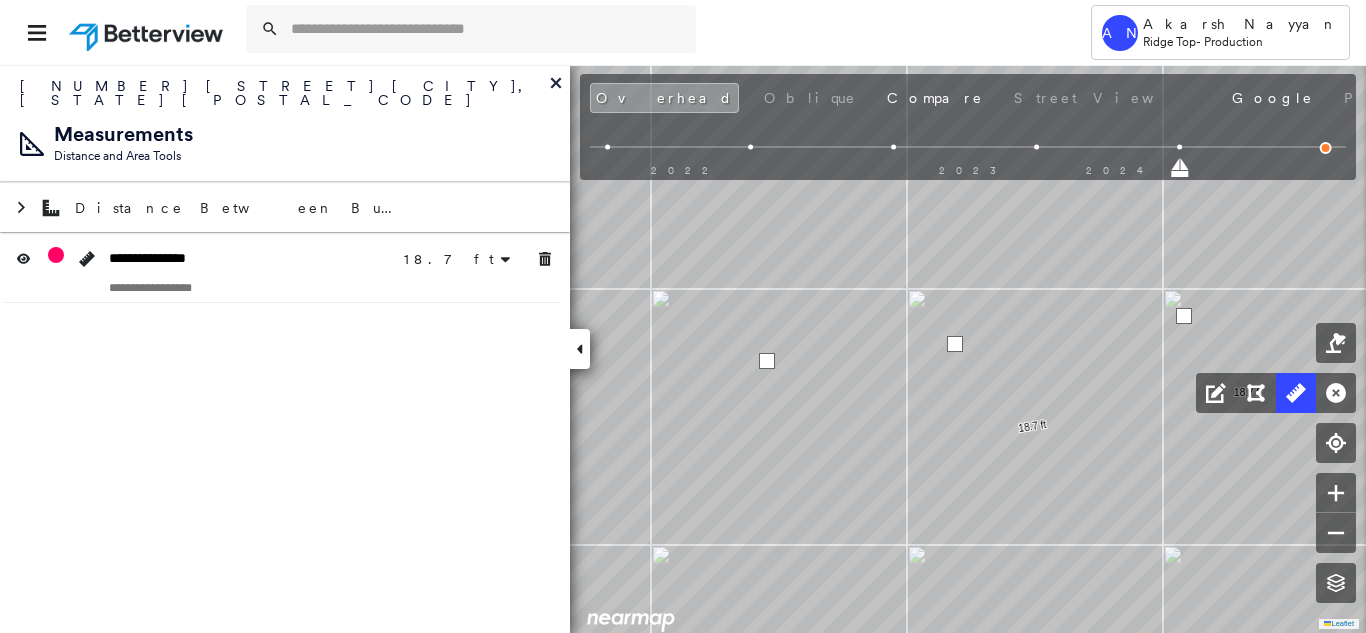 click at bounding box center [1184, 316] 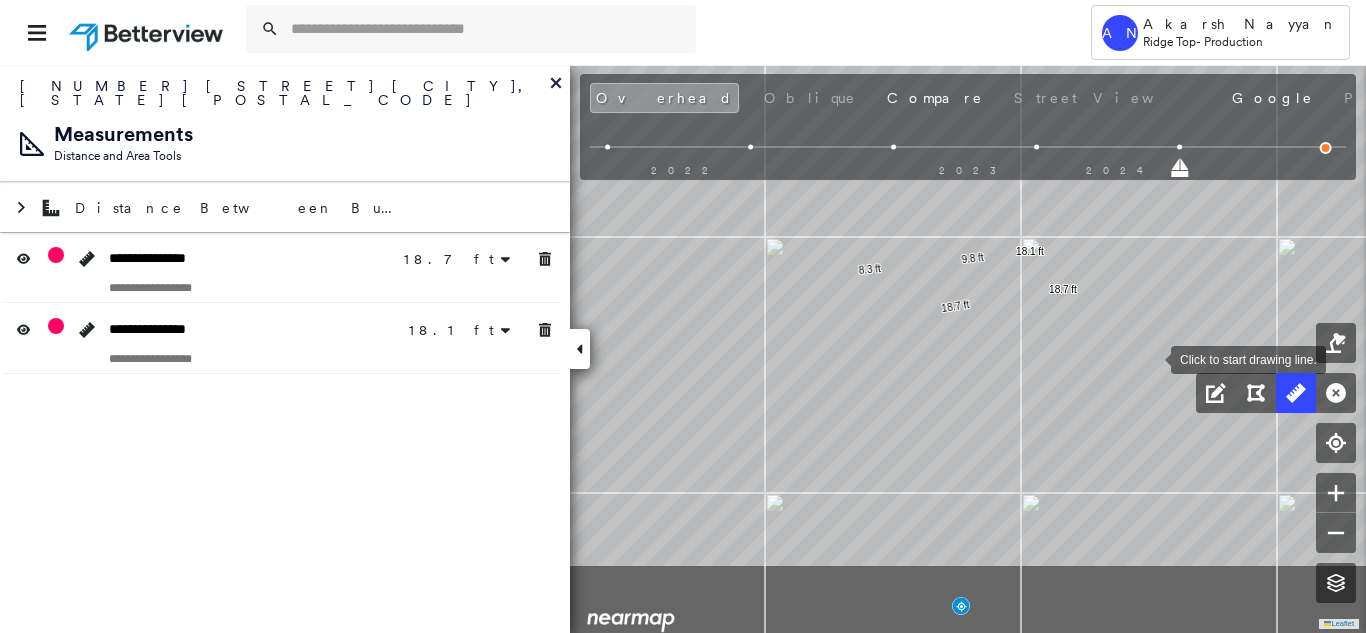 drag, startPoint x: 1142, startPoint y: 479, endPoint x: 1151, endPoint y: 356, distance: 123.32883 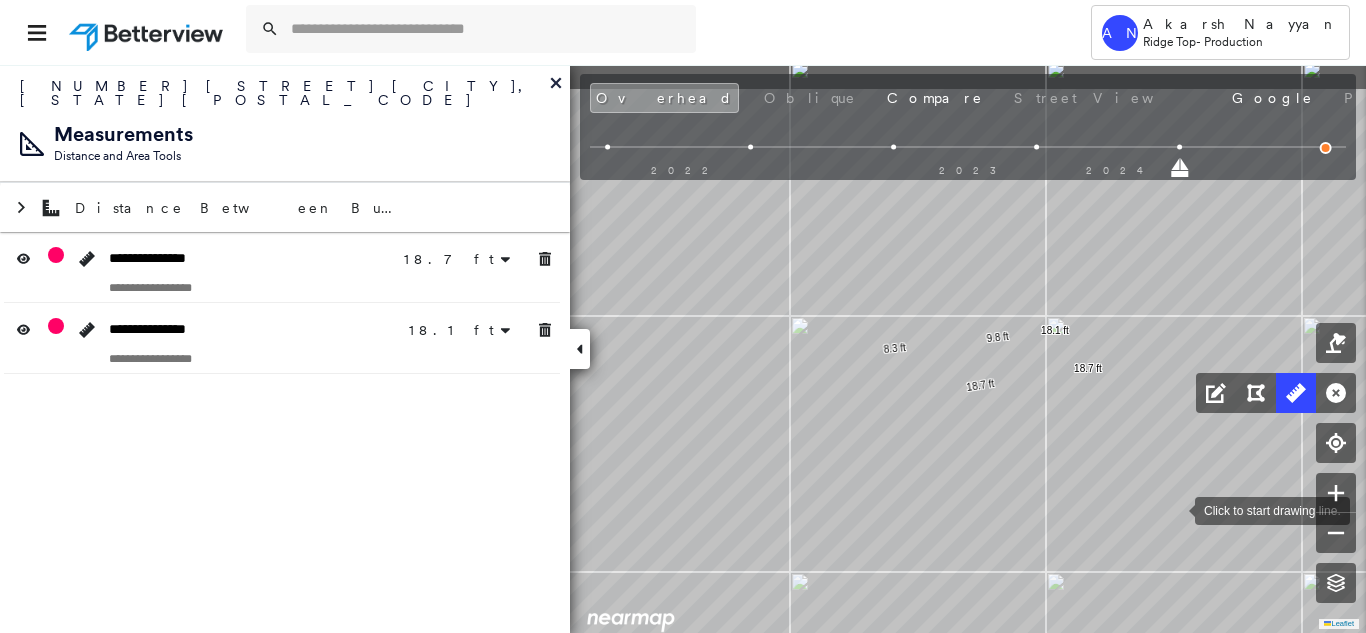drag, startPoint x: 1150, startPoint y: 426, endPoint x: 1155, endPoint y: 473, distance: 47.26521 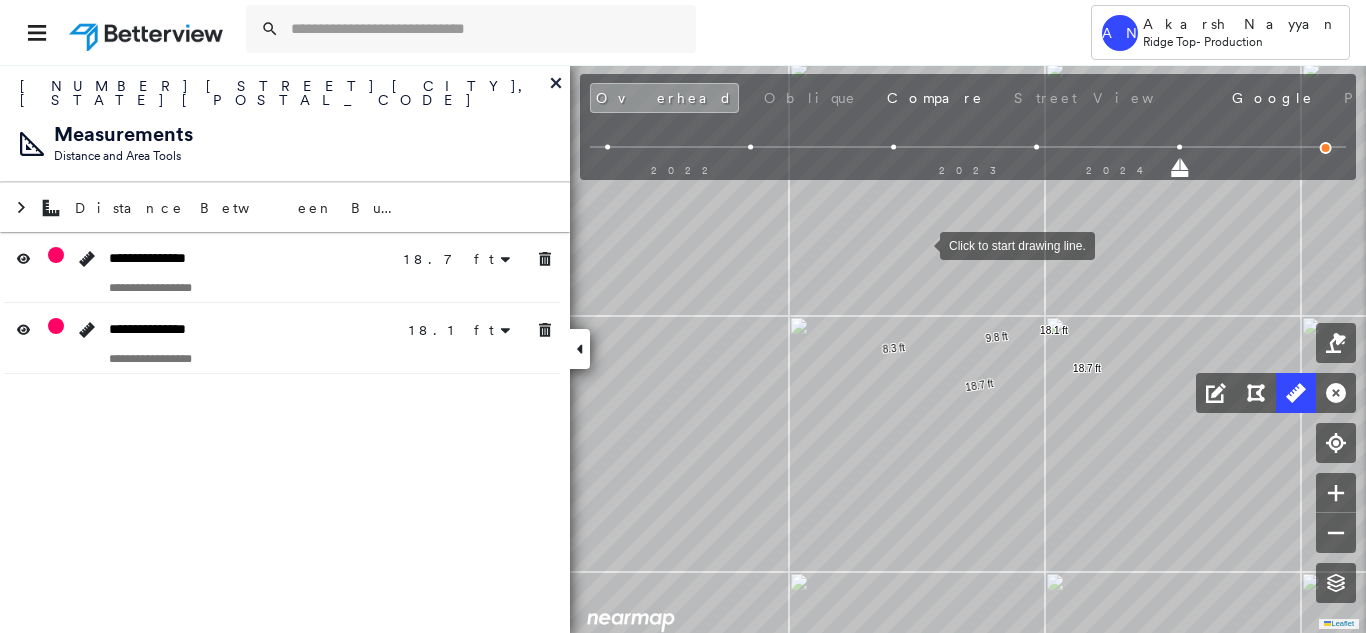 click at bounding box center (920, 244) 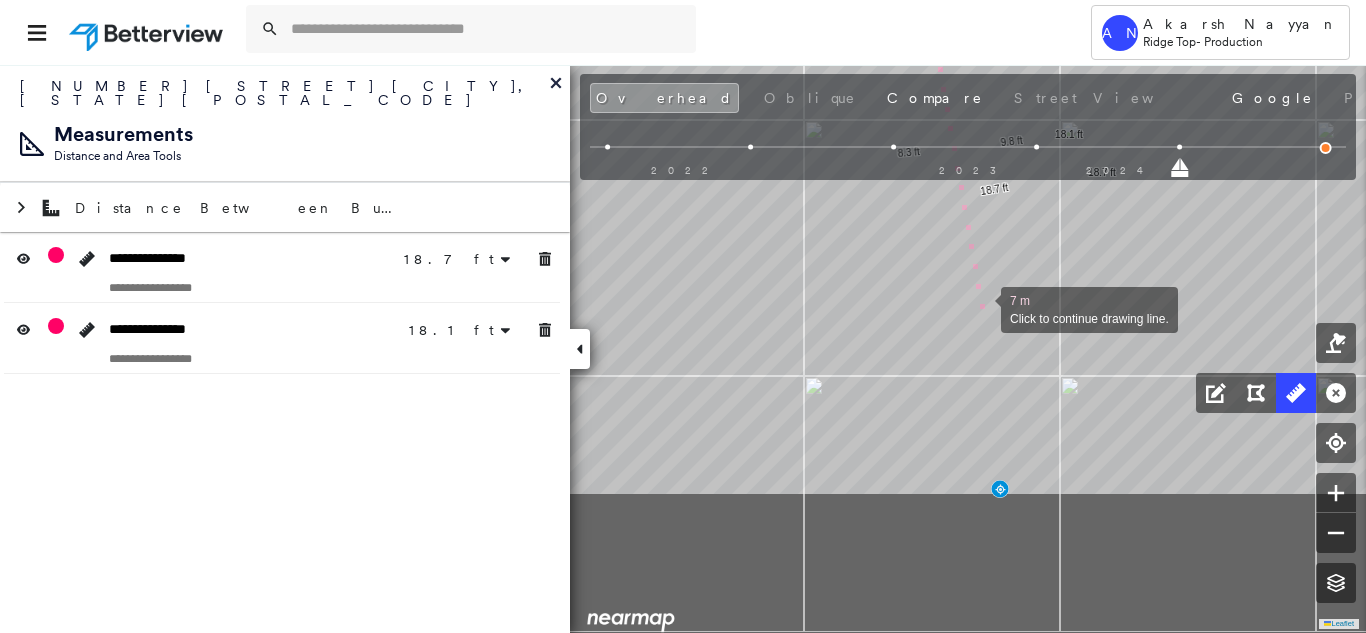 drag, startPoint x: 977, startPoint y: 425, endPoint x: 981, endPoint y: 265, distance: 160.04999 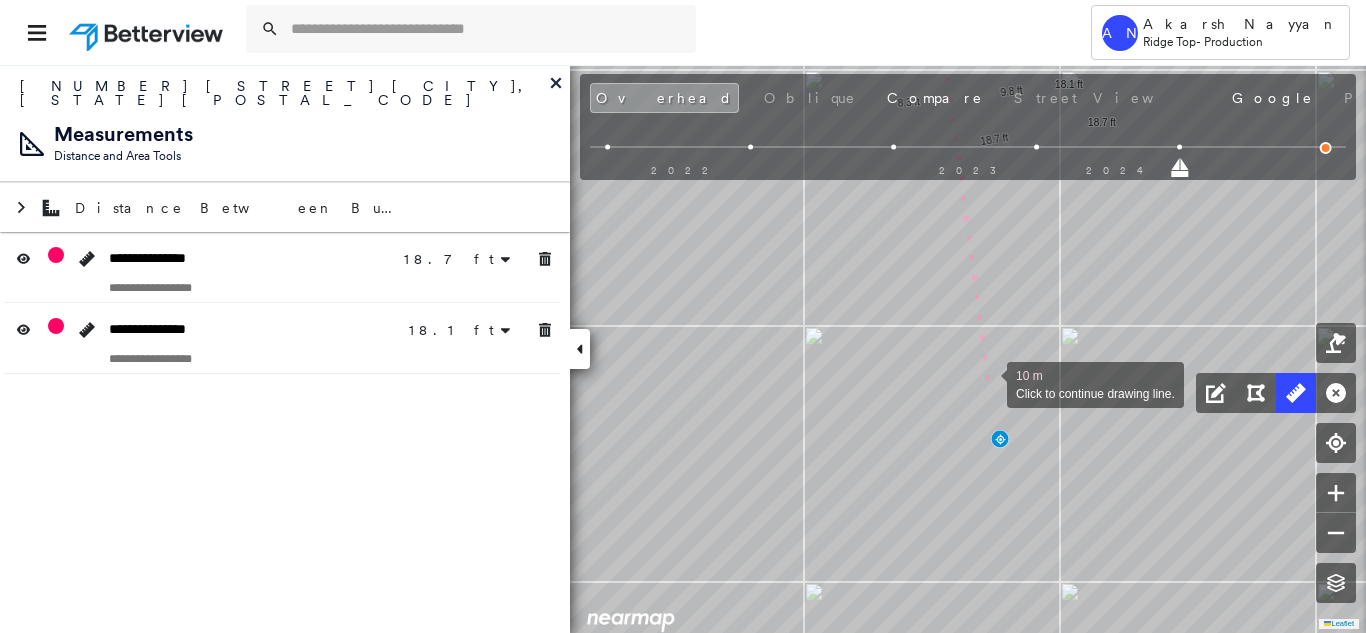 click at bounding box center [987, 383] 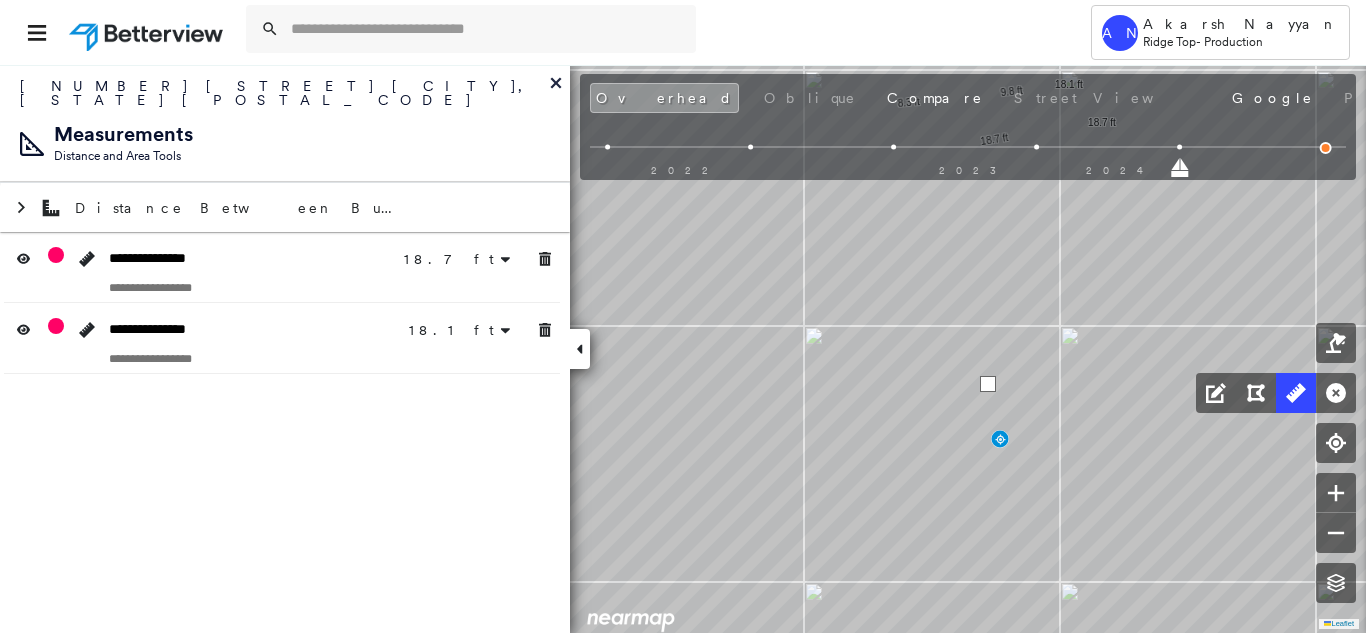 click at bounding box center [988, 384] 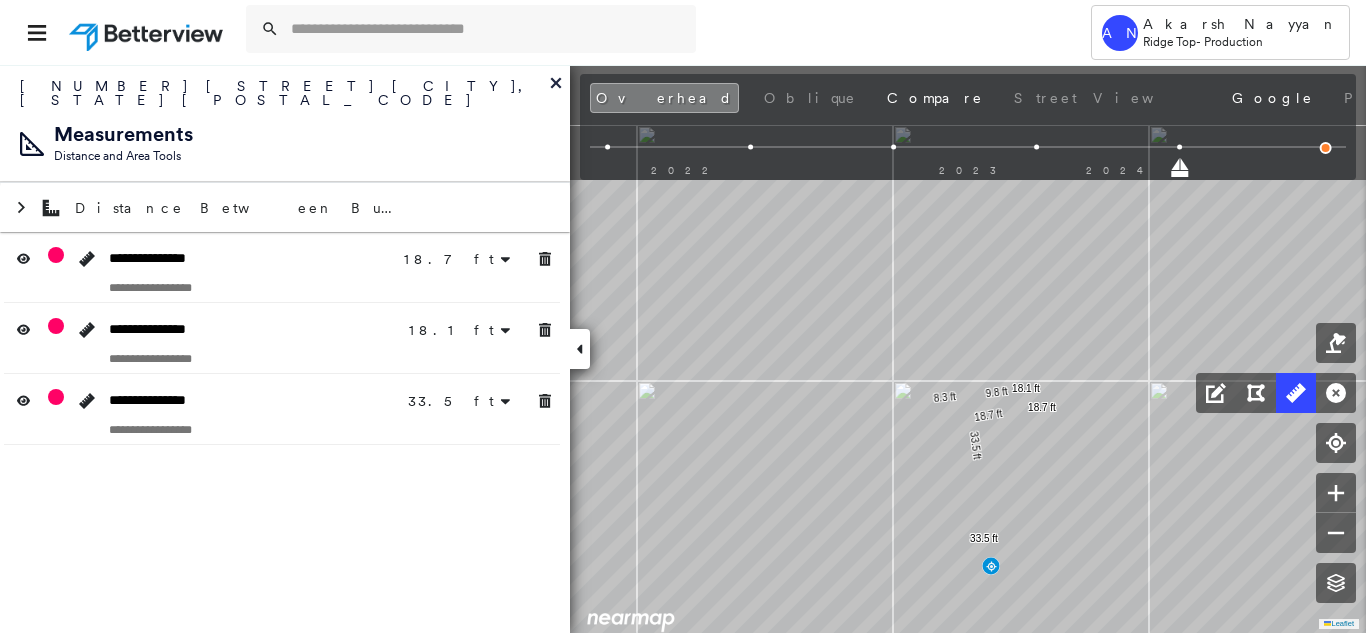 click on "18.7 ft 18.7 ft 8.3 ft 9.8 ft 18.1 ft 33.5 ft 33.5 ft Click to start drawing line." at bounding box center (-183, 402) 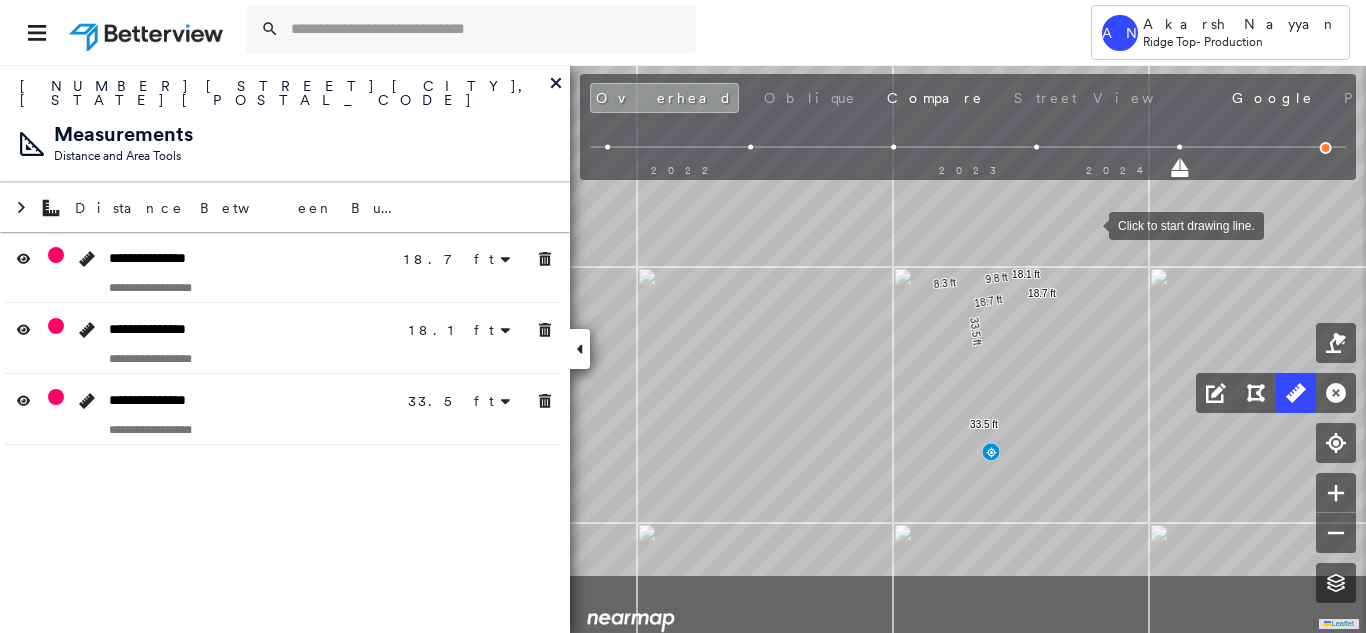 drag, startPoint x: 1089, startPoint y: 337, endPoint x: 1089, endPoint y: 225, distance: 112 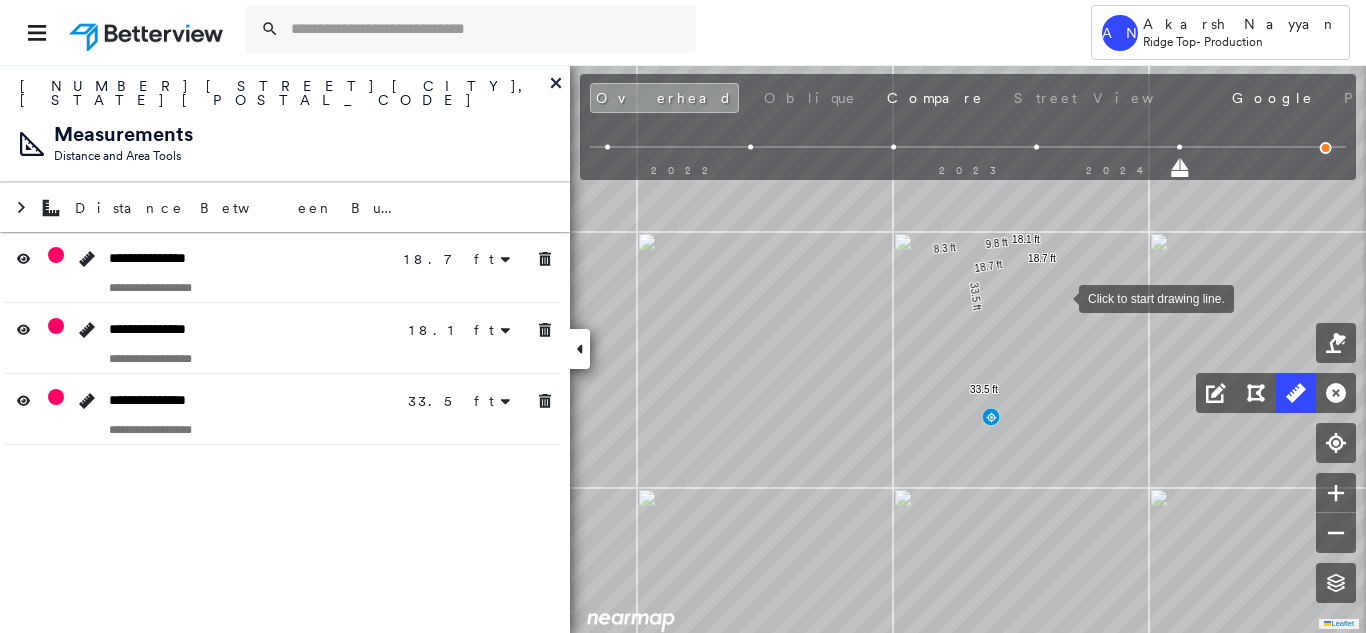 drag, startPoint x: 1059, startPoint y: 303, endPoint x: 1064, endPoint y: 271, distance: 32.38827 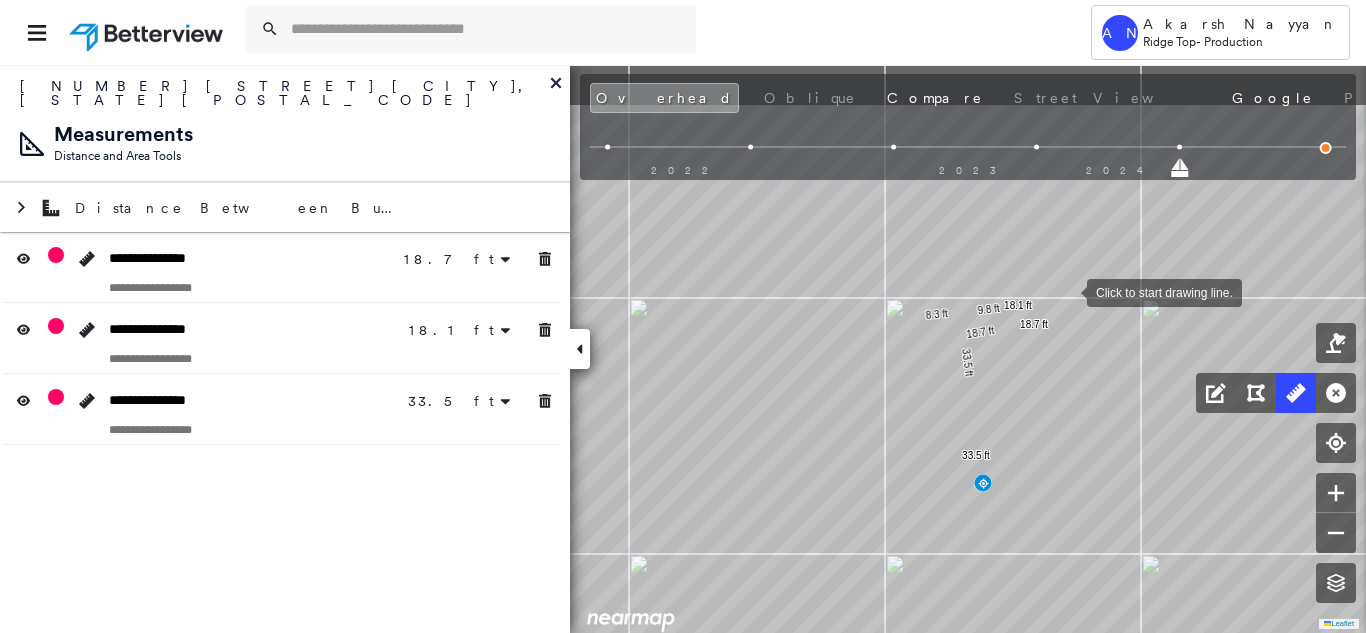 drag, startPoint x: 1080, startPoint y: 191, endPoint x: 1067, endPoint y: 290, distance: 99.849884 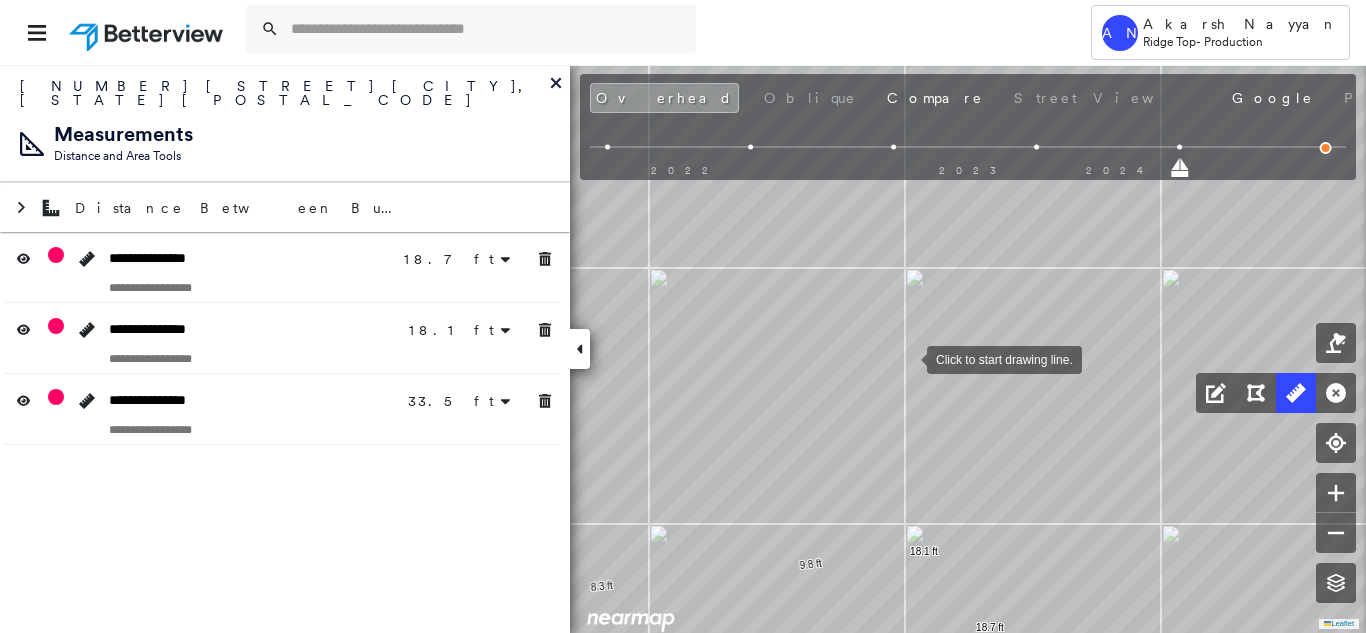 click at bounding box center (907, 358) 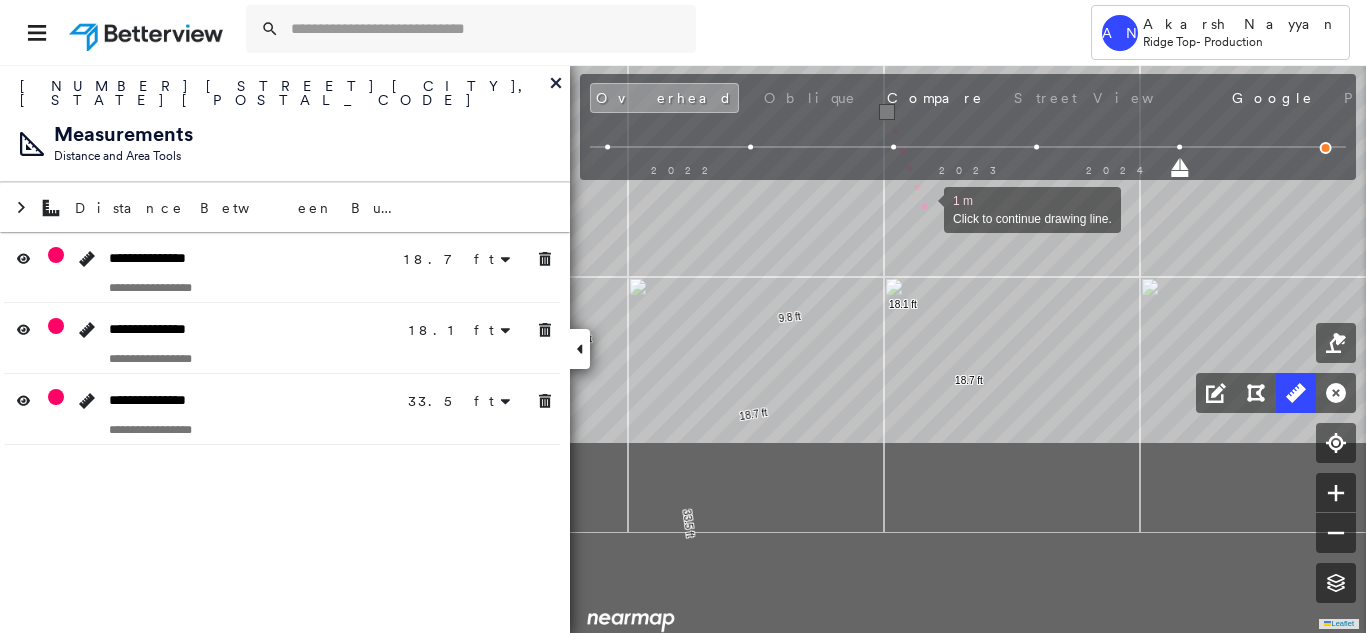 drag, startPoint x: 945, startPoint y: 461, endPoint x: 922, endPoint y: 197, distance: 265 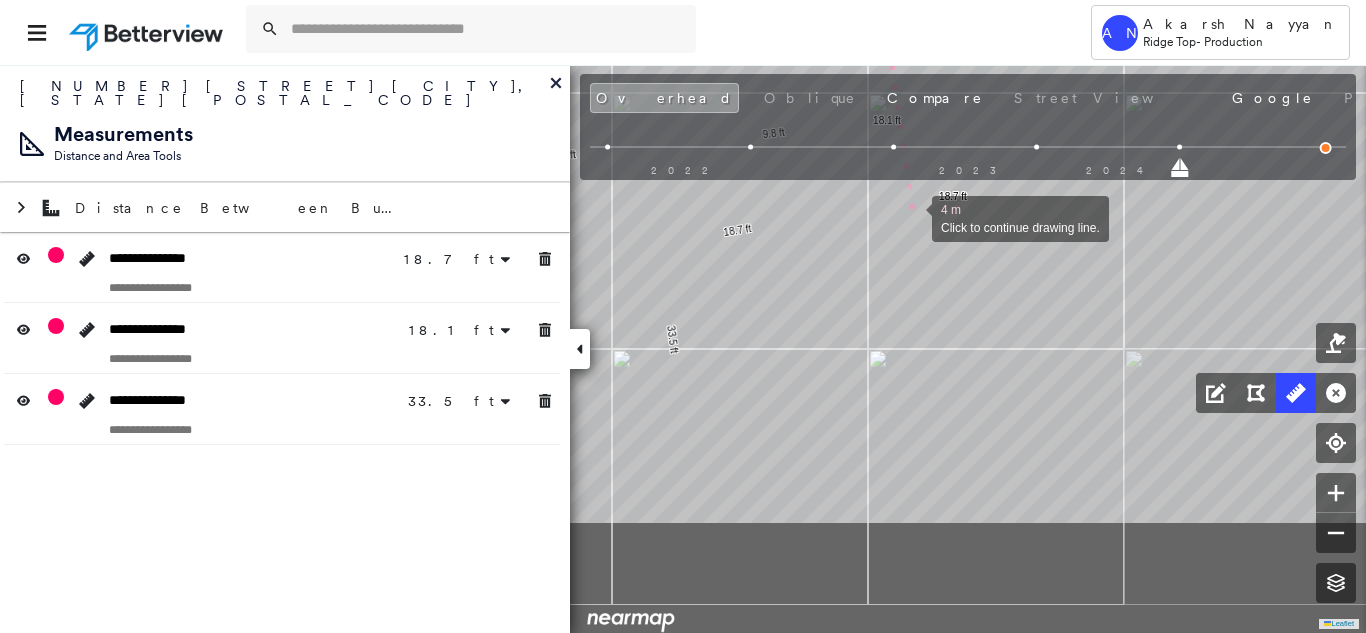 drag, startPoint x: 924, startPoint y: 382, endPoint x: 906, endPoint y: 172, distance: 210.77002 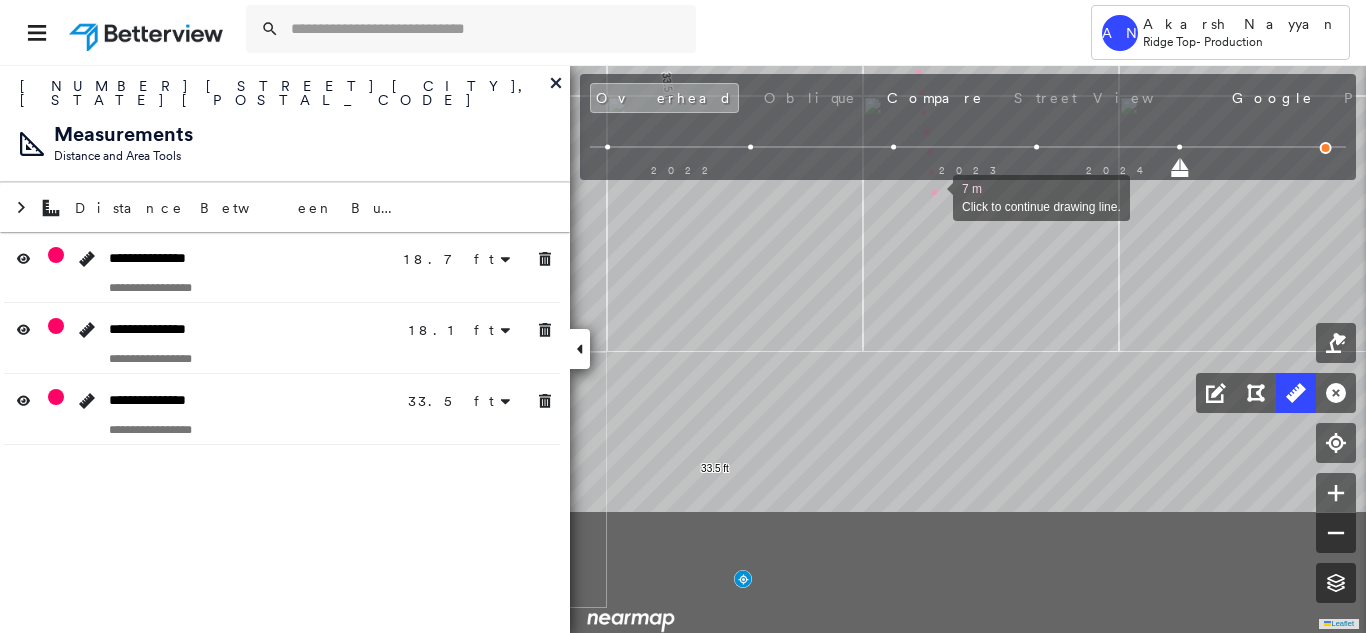 drag, startPoint x: 933, startPoint y: 207, endPoint x: 932, endPoint y: 179, distance: 28.01785 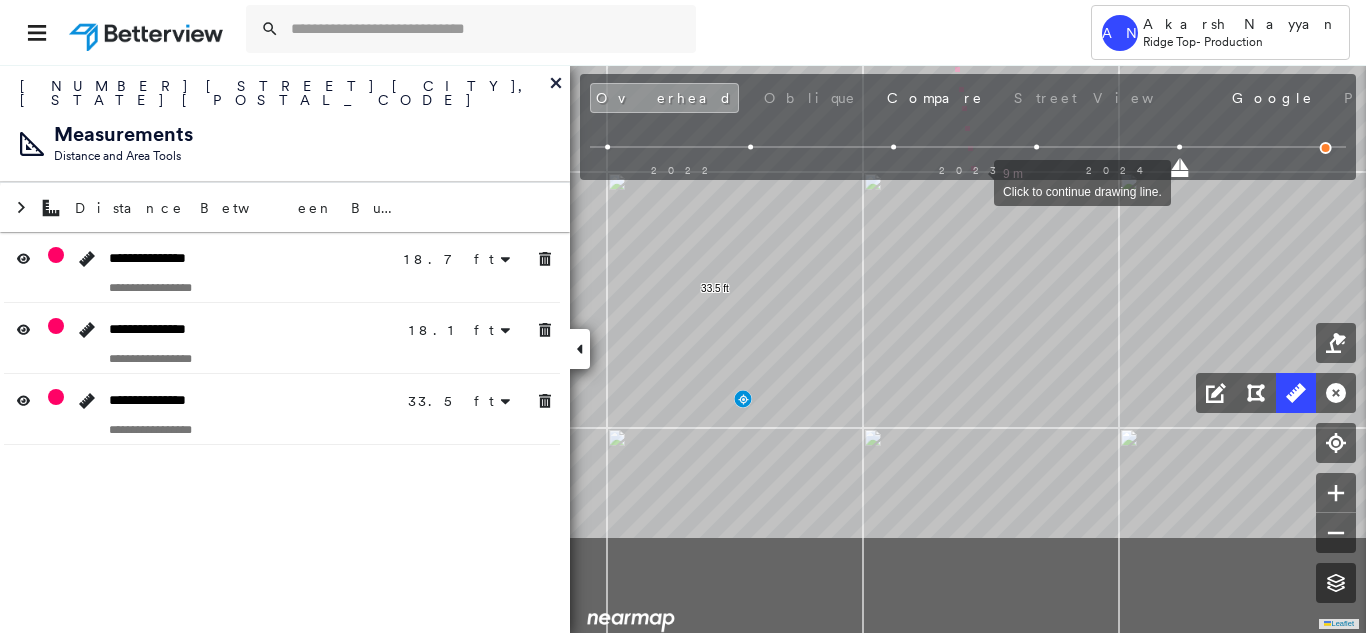 drag, startPoint x: 973, startPoint y: 334, endPoint x: 974, endPoint y: 182, distance: 152.0033 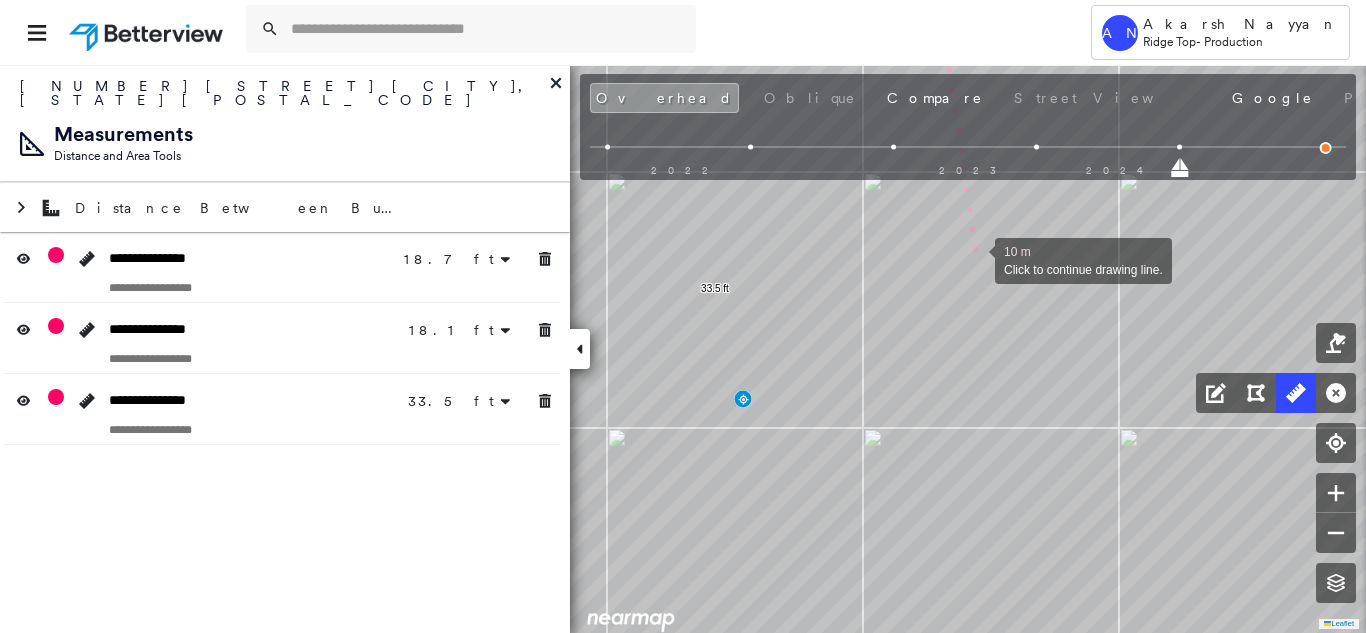 click at bounding box center (975, 259) 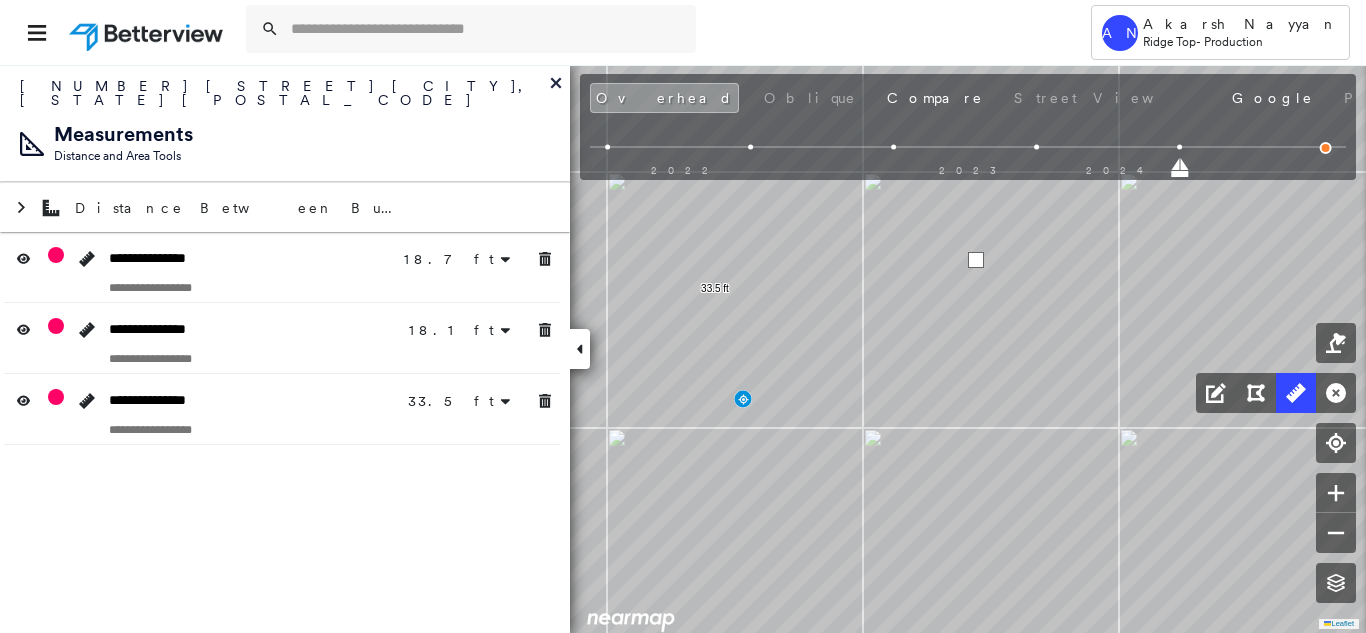 click at bounding box center (976, 260) 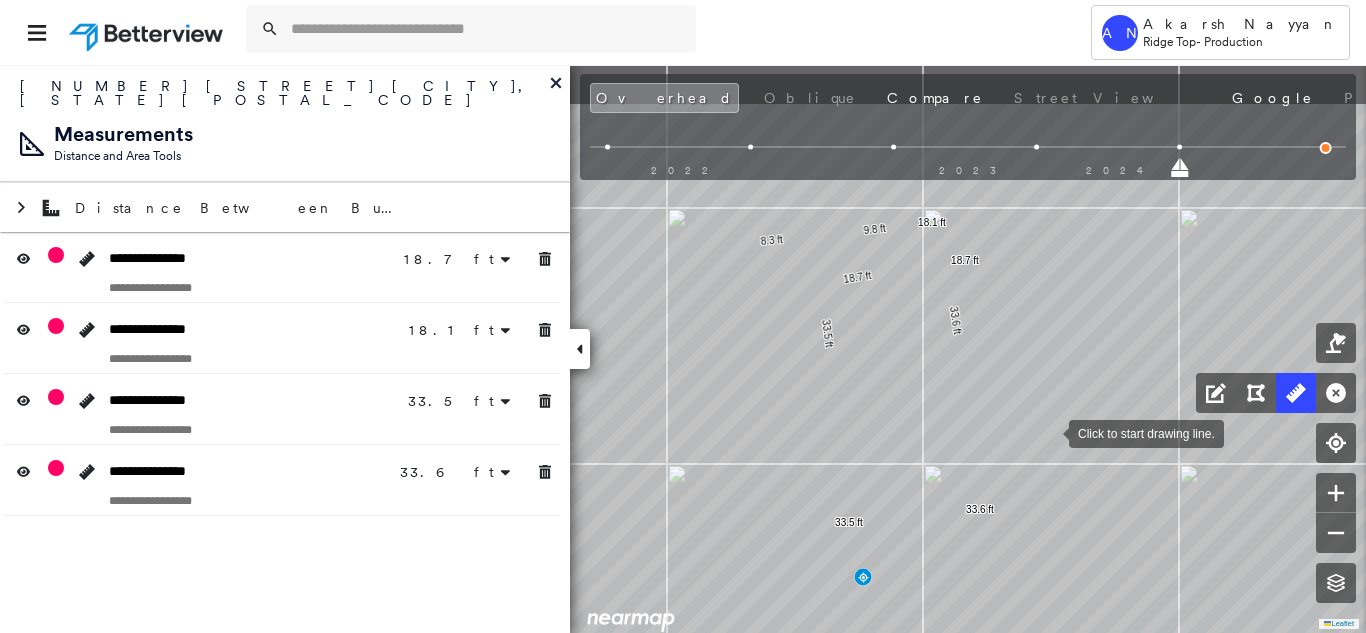 drag, startPoint x: 1049, startPoint y: 413, endPoint x: 1045, endPoint y: 534, distance: 121.0661 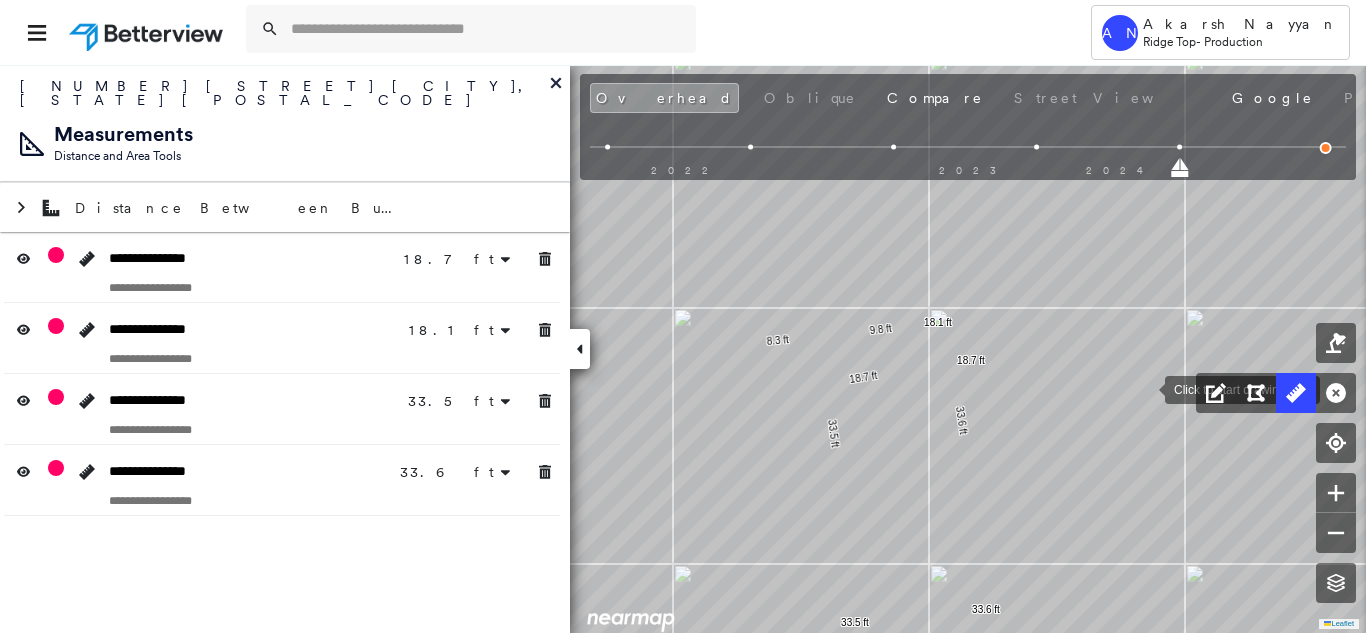drag, startPoint x: 1137, startPoint y: 425, endPoint x: 1195, endPoint y: 259, distance: 175.84084 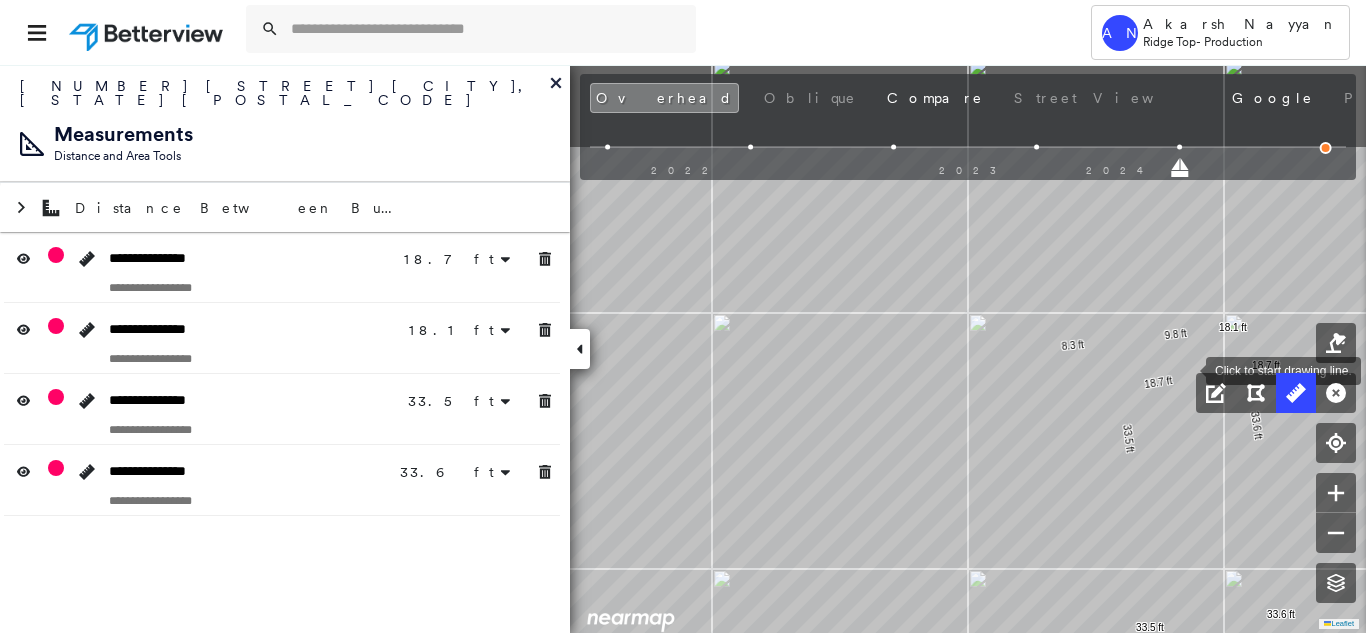 drag, startPoint x: 971, startPoint y: 219, endPoint x: 1186, endPoint y: 368, distance: 261.58365 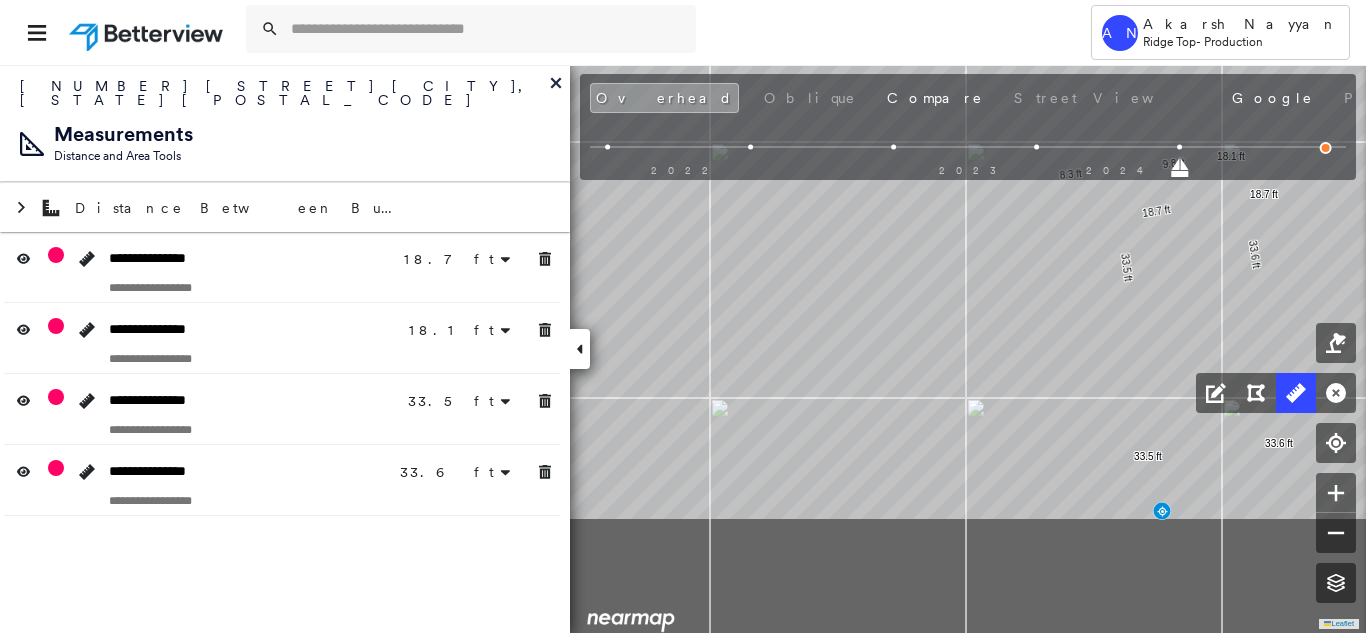click on "901 Broadway St ,  Marine on St Croix, MN 55047 782112_Getchel Assigned to:  Akarsh Nayyan Assigned to:  Akarsh Nayyan 782112_Getchel Assigned to:  Akarsh Nayyan Open Comments Download PDF Report Summary Construction Occupancy Protection Exposure Determination Looking for roof spotlights? Analyze this date Overhead Obliques Not Available ; Street View Roof Spotlight™ Index 0 100 25 4 1 50 75 3 2 Building Roof Scores 0 Buildings Policy Information :  782112_Getchel Flags :  1 (0 cleared, 1 uncleared) Construction Occupancy Protection Exposure Determination Flags :  1 (0 cleared, 1 uncleared) Uncleared Flags (1) Cleared Flags  (0) Betterview Property Flagged 08/05/25 Clear Action Taken New Entry History Quote/New Business Terms & Conditions Added ACV Endorsement Added Cosmetic Endorsement Inspection/Loss Control Report Information Added to Inspection Survey Onsite Inspection Ordered Determined No Inspection Needed General Used Report to Further Agent/Insured Discussion Reject/Decline - New Business Save Save" at bounding box center (683, 348) 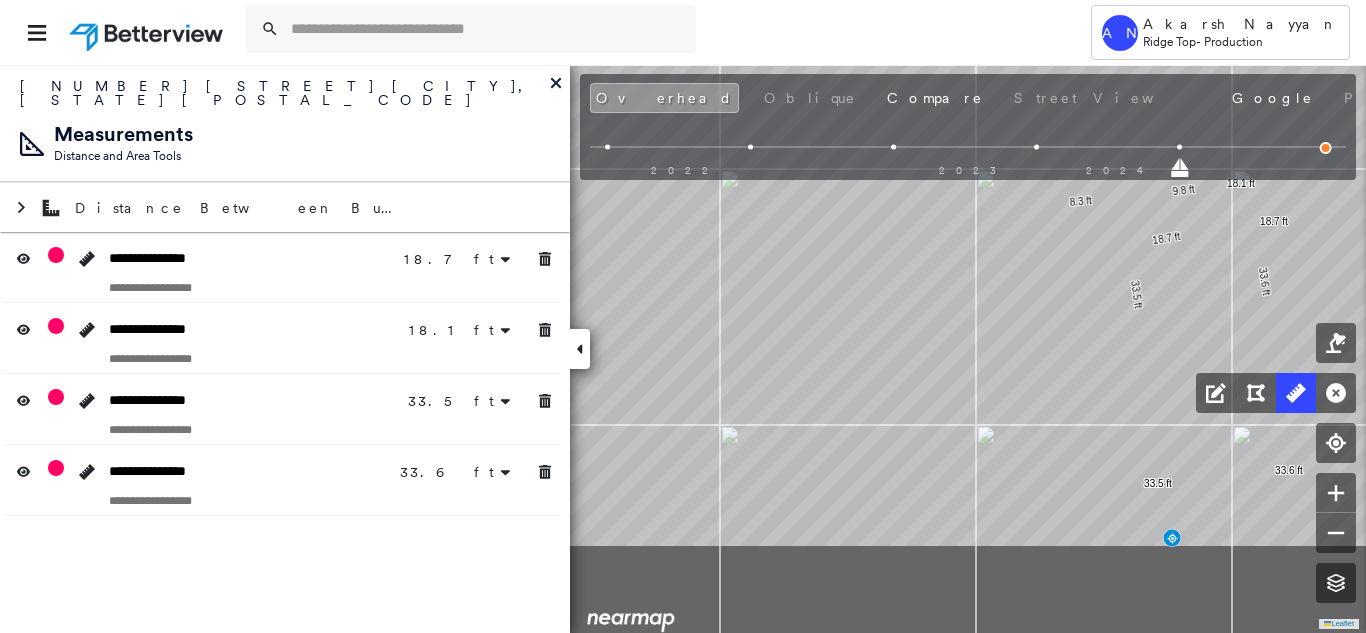 click on "901 Broadway St ,  Marine on St Croix, MN 55047 782112_Getchel Assigned to:  Akarsh Nayyan Assigned to:  Akarsh Nayyan 782112_Getchel Assigned to:  Akarsh Nayyan Open Comments Download PDF Report Summary Construction Occupancy Protection Exposure Determination Looking for roof spotlights? Analyze this date Overhead Obliques Not Available ; Street View Roof Spotlight™ Index 0 100 25 4 1 50 75 3 2 Building Roof Scores 0 Buildings Policy Information :  782112_Getchel Flags :  1 (0 cleared, 1 uncleared) Construction Occupancy Protection Exposure Determination Flags :  1 (0 cleared, 1 uncleared) Uncleared Flags (1) Cleared Flags  (0) Betterview Property Flagged 08/05/25 Clear Action Taken New Entry History Quote/New Business Terms & Conditions Added ACV Endorsement Added Cosmetic Endorsement Inspection/Loss Control Report Information Added to Inspection Survey Onsite Inspection Ordered Determined No Inspection Needed General Used Report to Further Agent/Insured Discussion Reject/Decline - New Business Save Save" at bounding box center [683, 348] 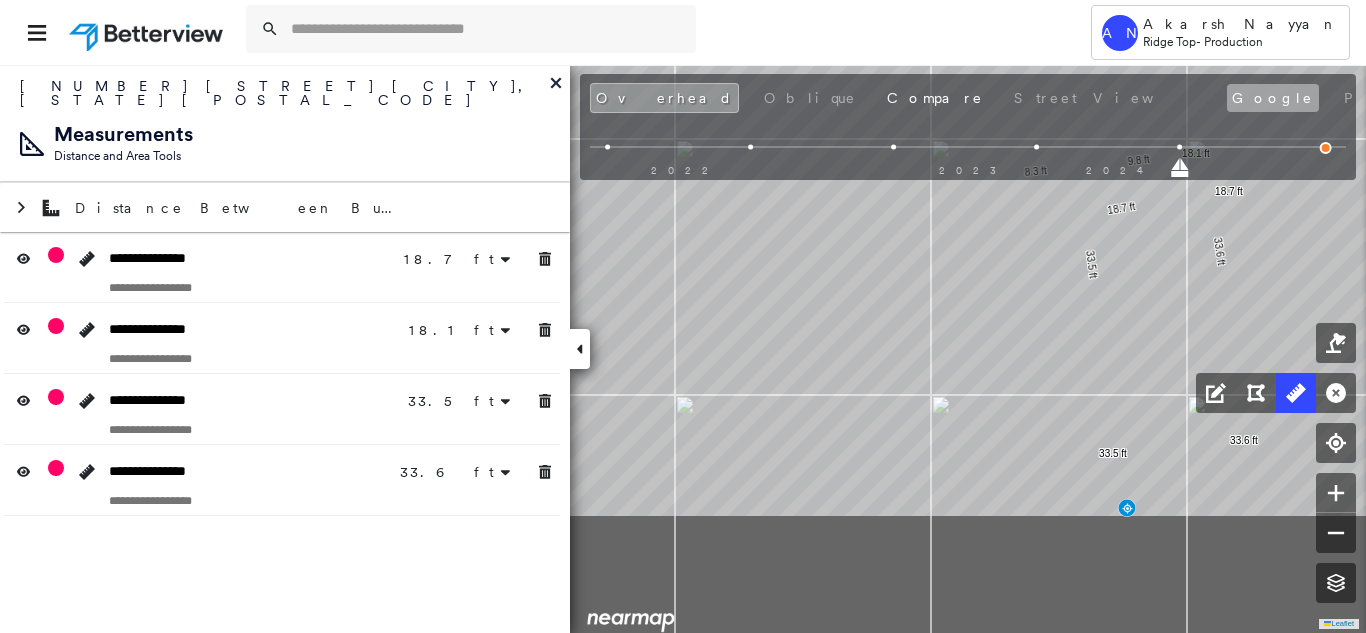 drag, startPoint x: 999, startPoint y: 105, endPoint x: 1002, endPoint y: 91, distance: 14.3178215 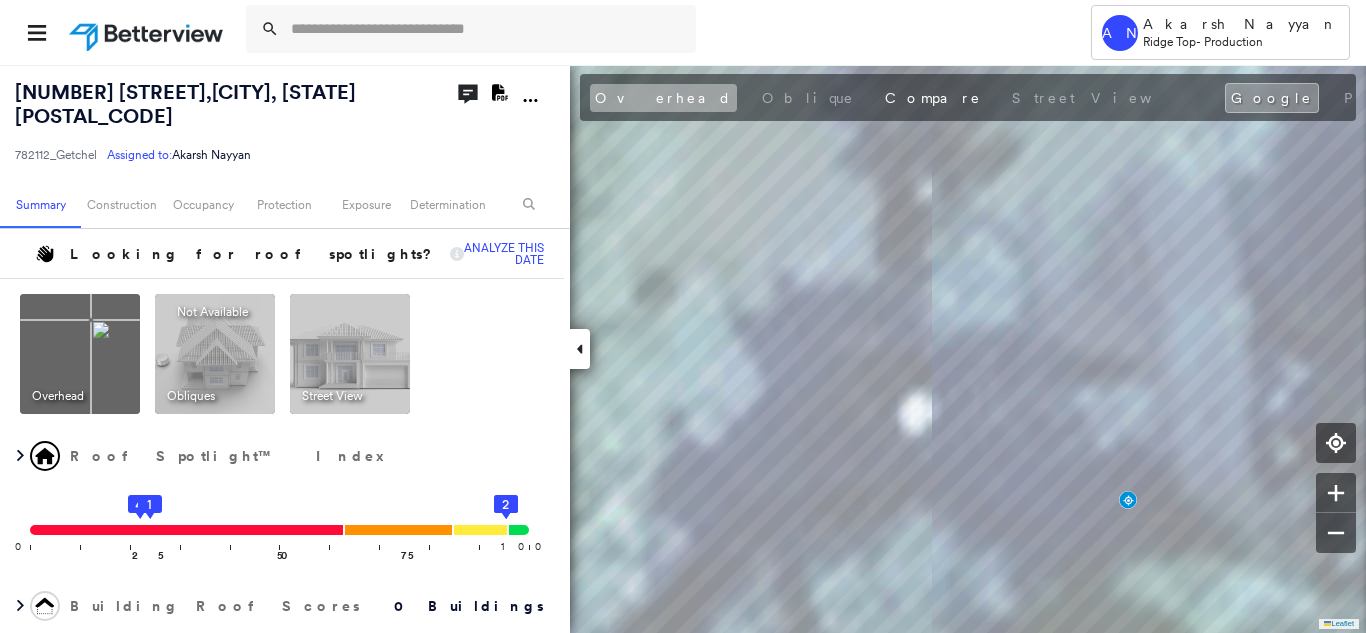 click on "Overhead" at bounding box center [663, 98] 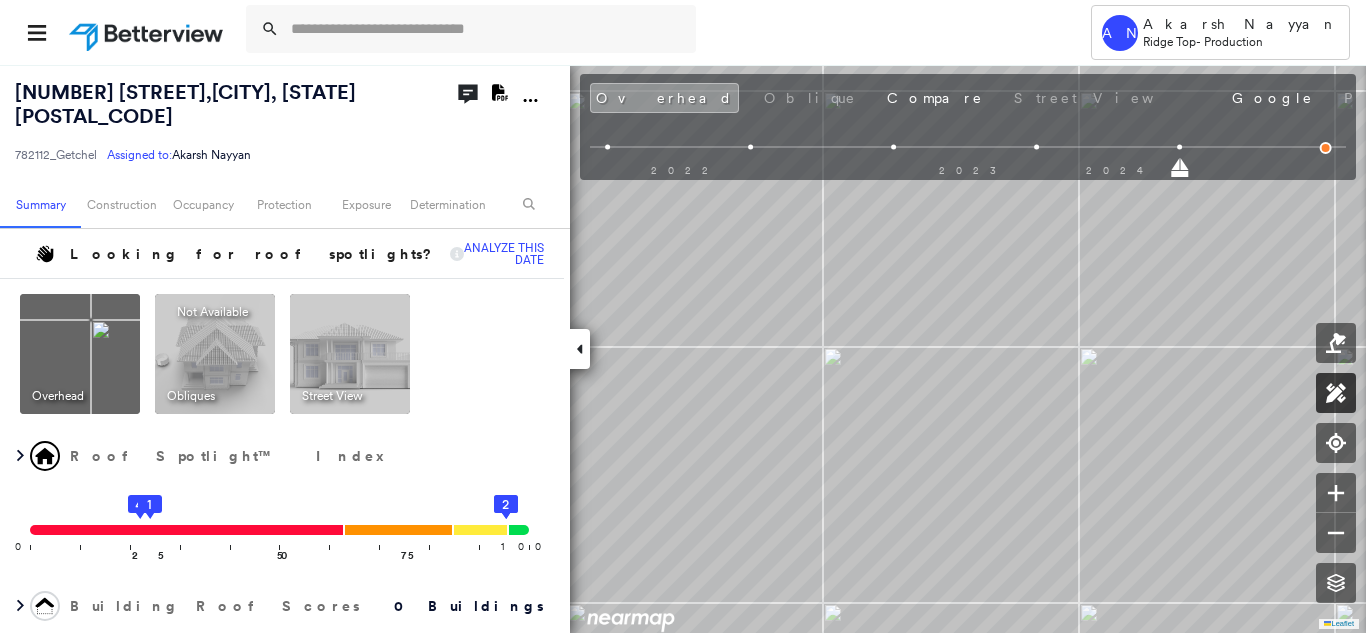 click 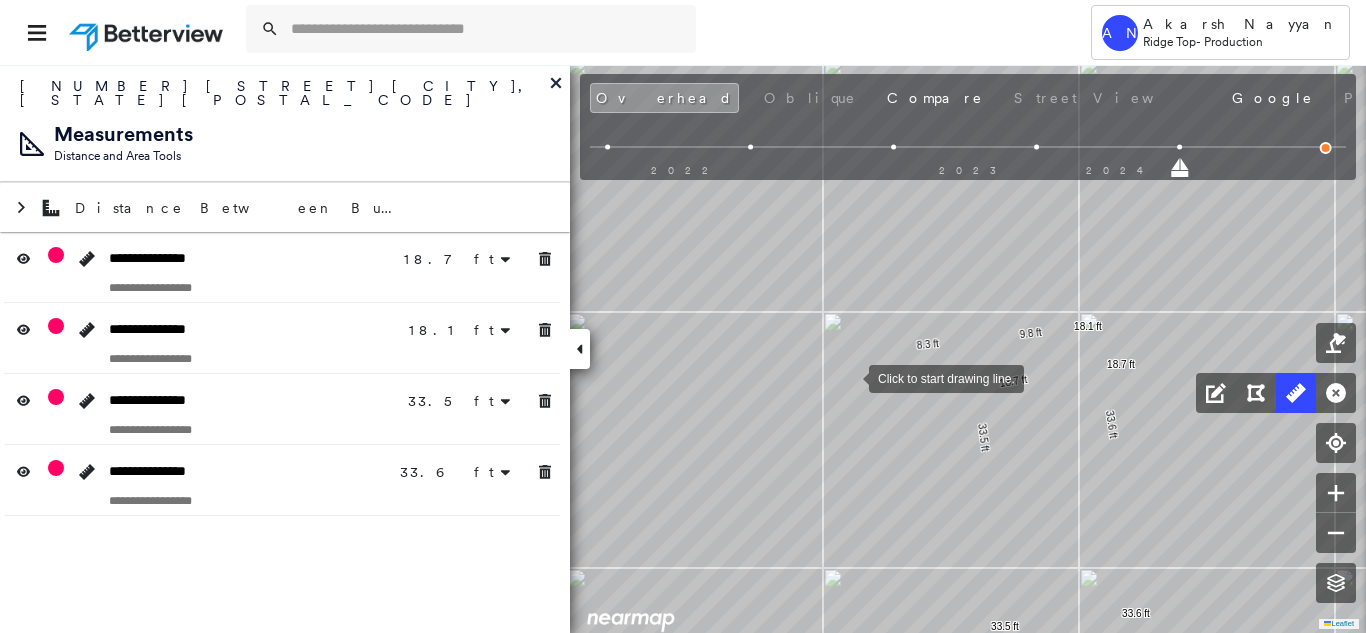 drag, startPoint x: 849, startPoint y: 385, endPoint x: 833, endPoint y: 240, distance: 145.88008 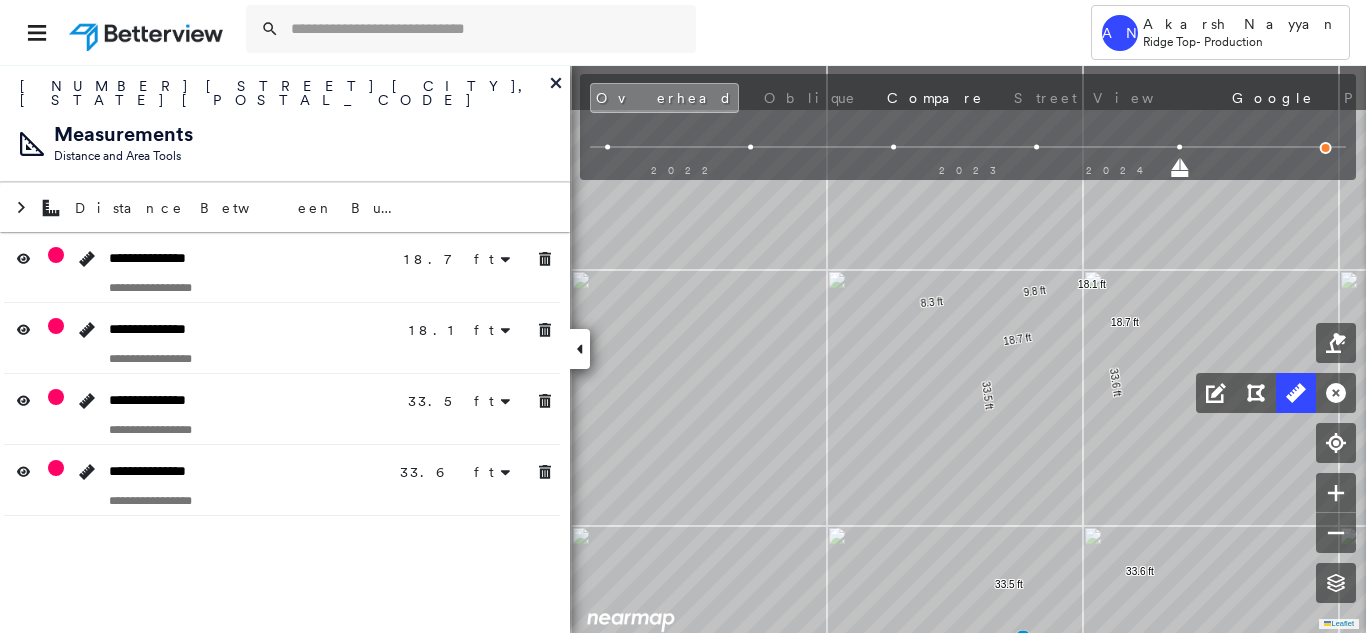 drag, startPoint x: 889, startPoint y: 362, endPoint x: 904, endPoint y: 443, distance: 82.37718 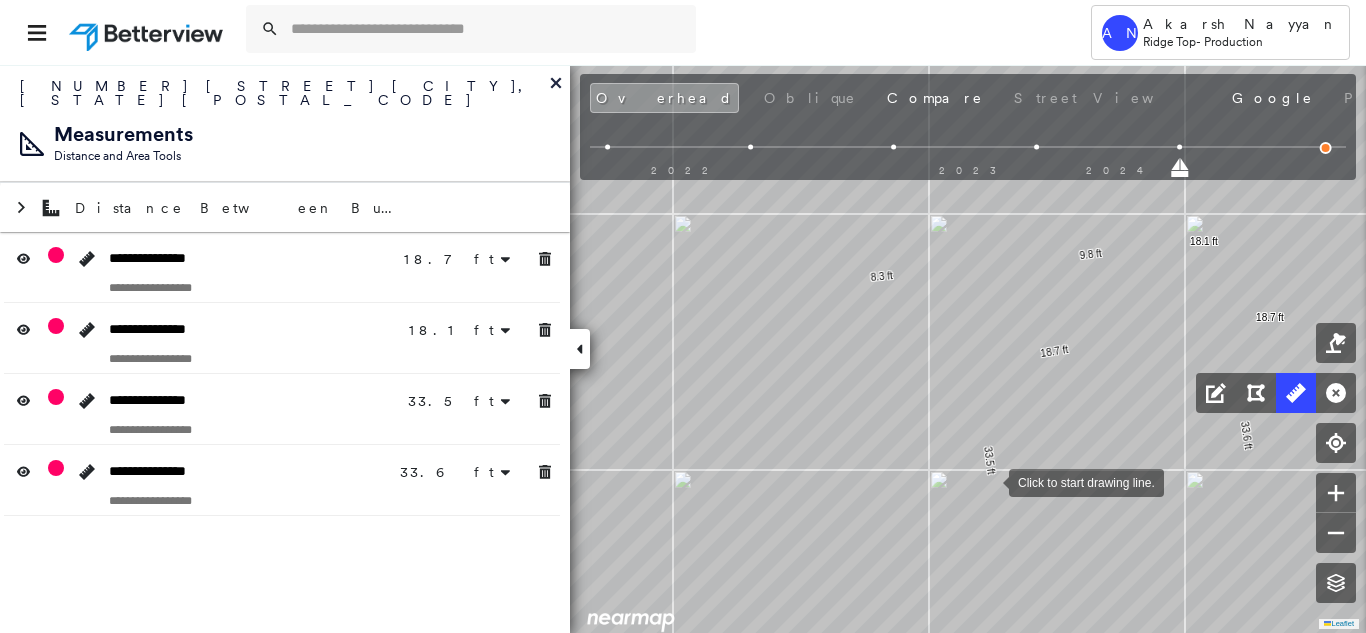 click at bounding box center [989, 481] 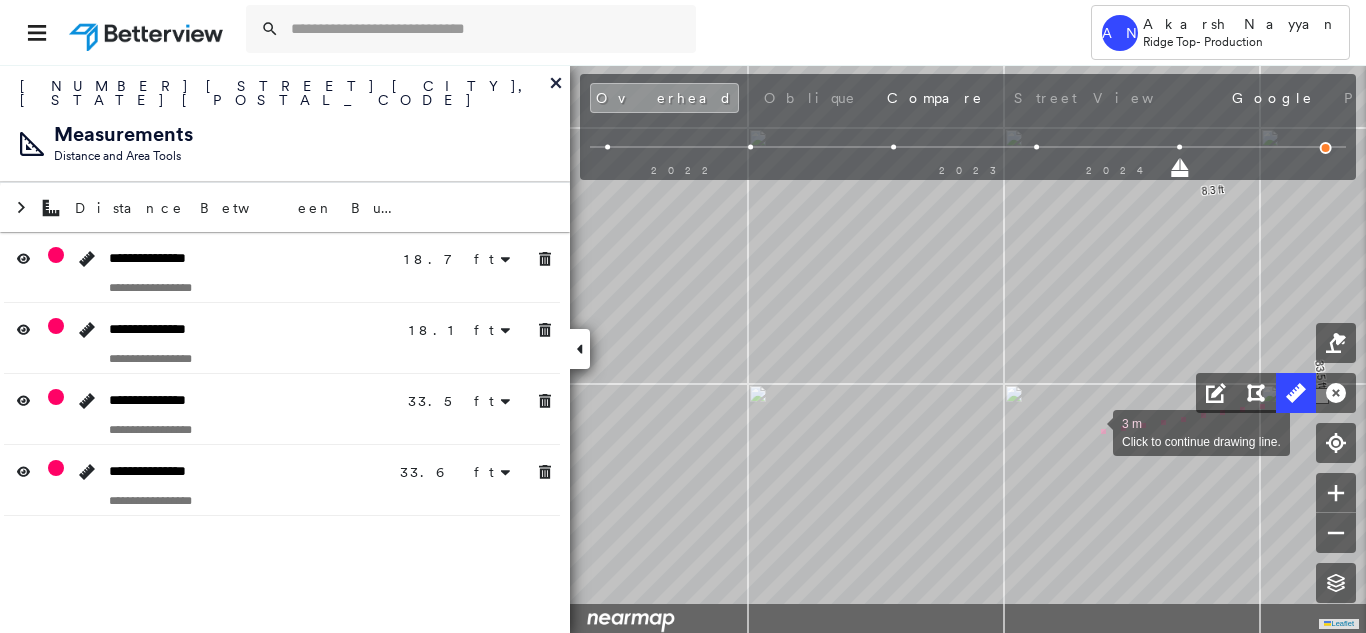 drag, startPoint x: 753, startPoint y: 518, endPoint x: 1097, endPoint y: 430, distance: 355.07745 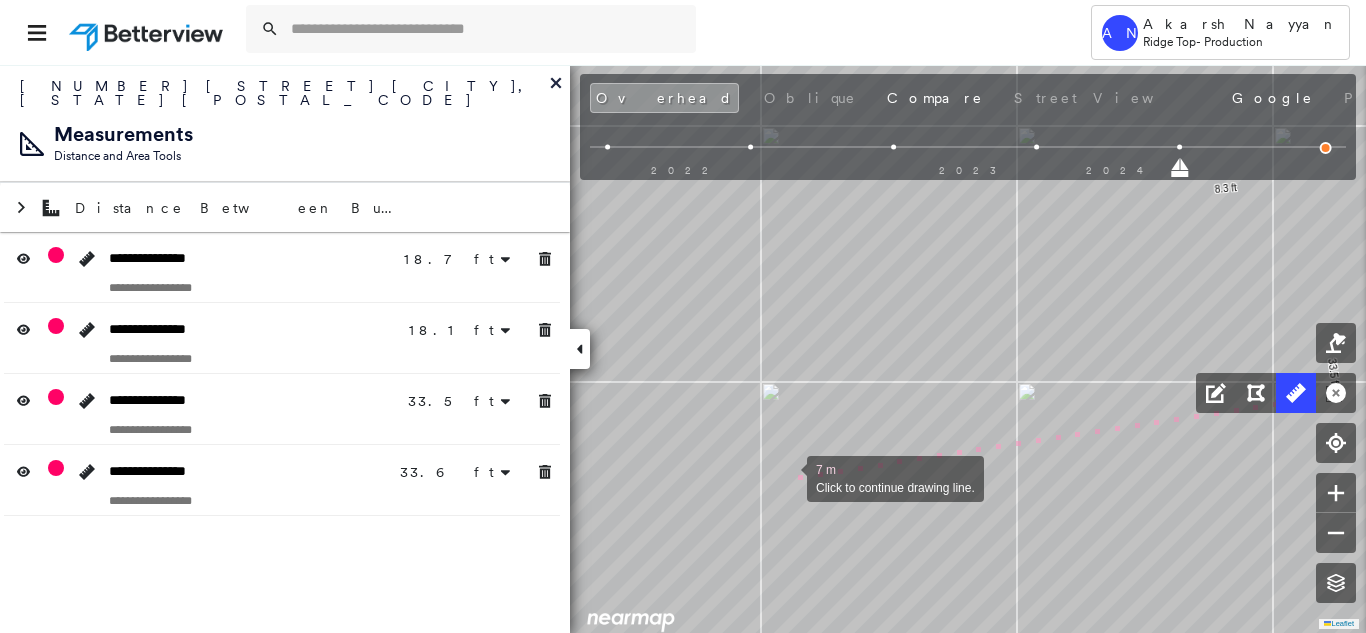click at bounding box center (787, 477) 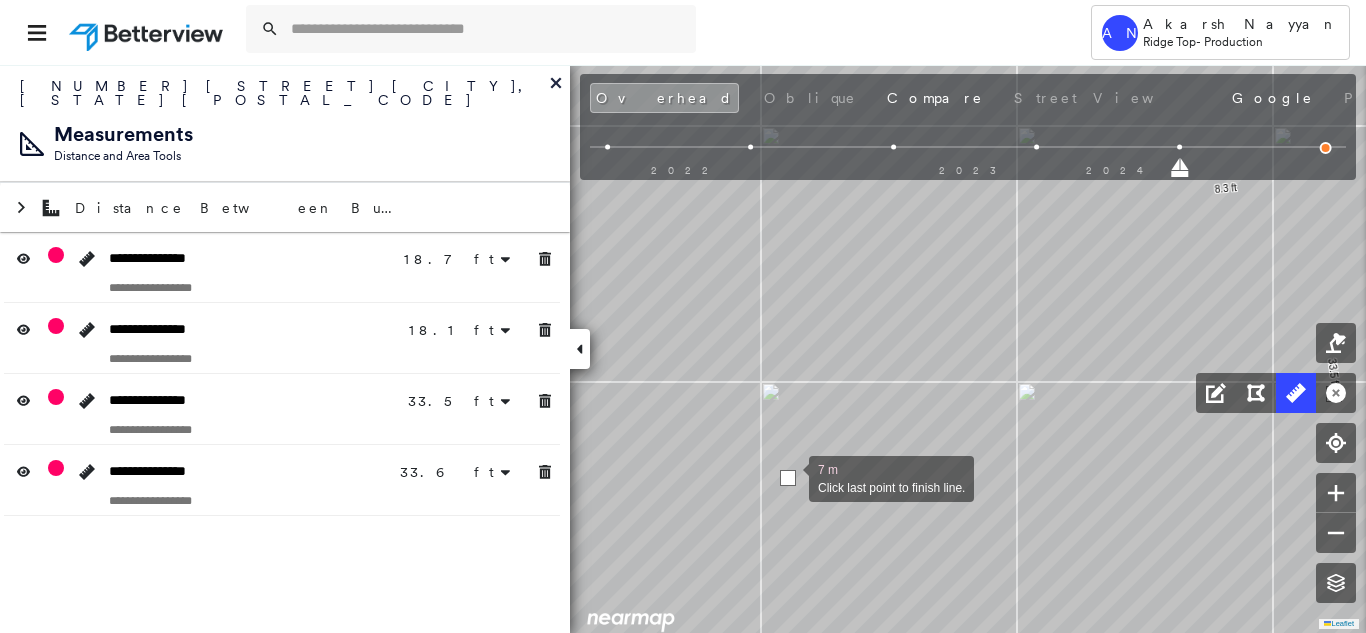 click at bounding box center [788, 478] 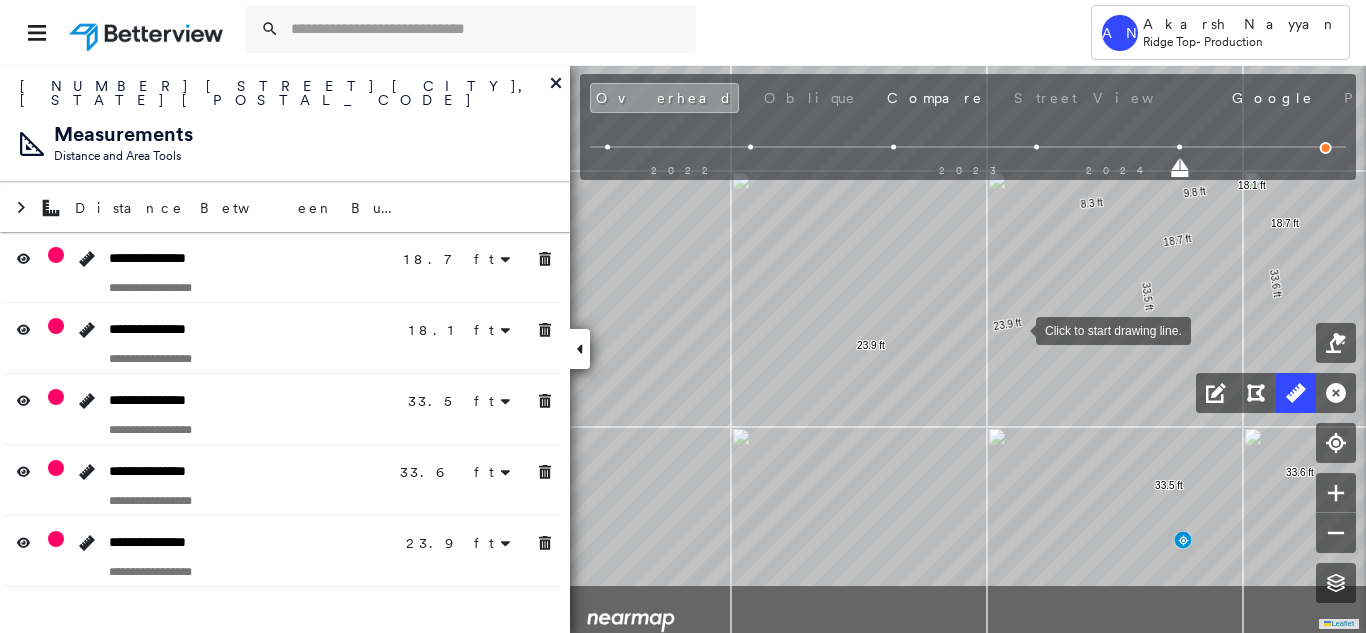 drag, startPoint x: 1037, startPoint y: 451, endPoint x: 1009, endPoint y: 306, distance: 147.67871 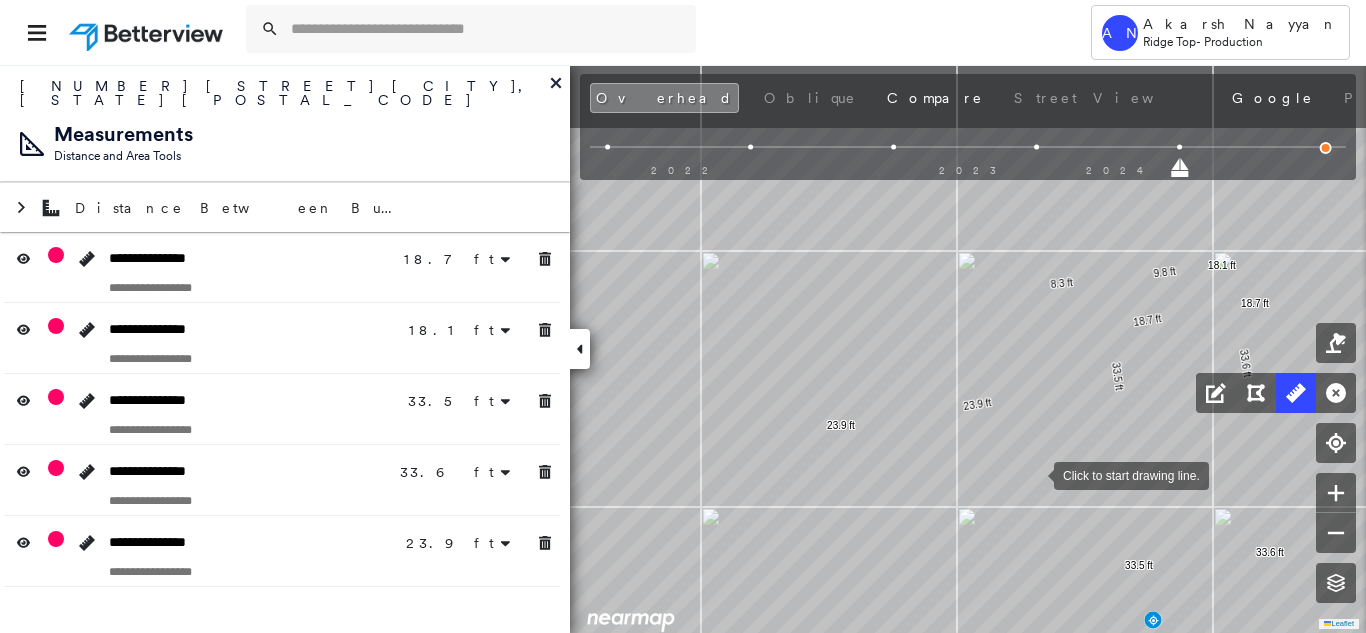 drag, startPoint x: 1054, startPoint y: 351, endPoint x: 1031, endPoint y: 465, distance: 116.297035 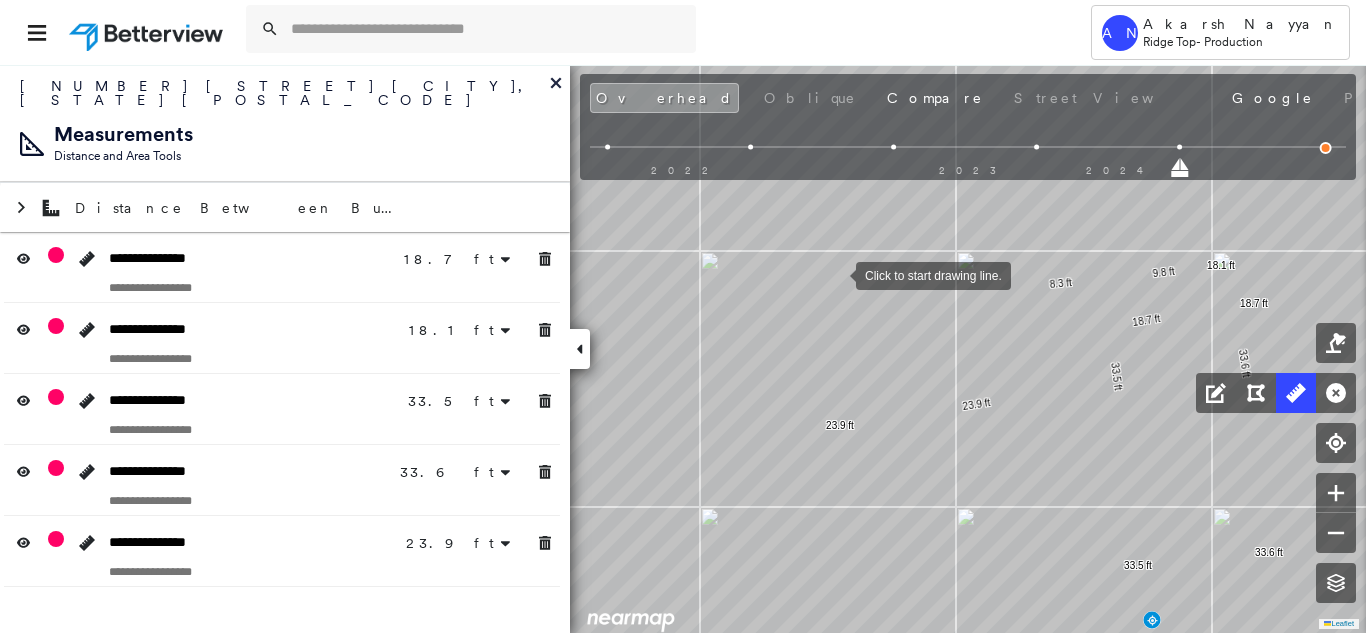 click at bounding box center [836, 274] 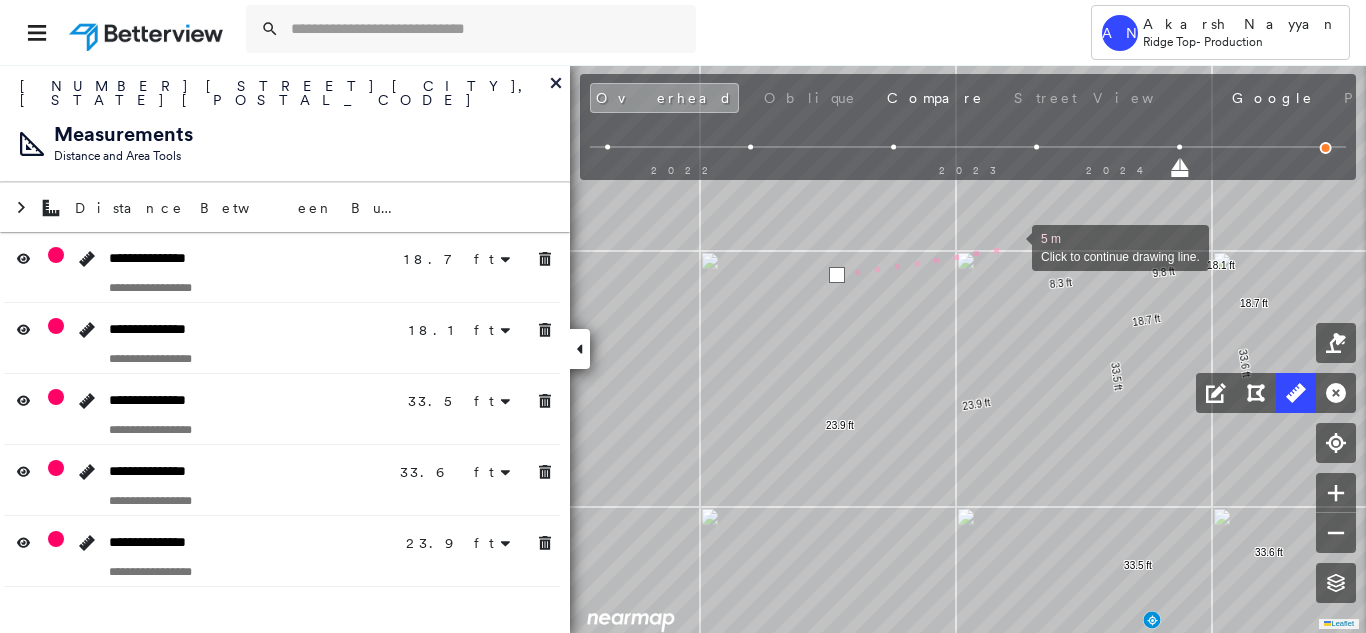 click at bounding box center (1012, 246) 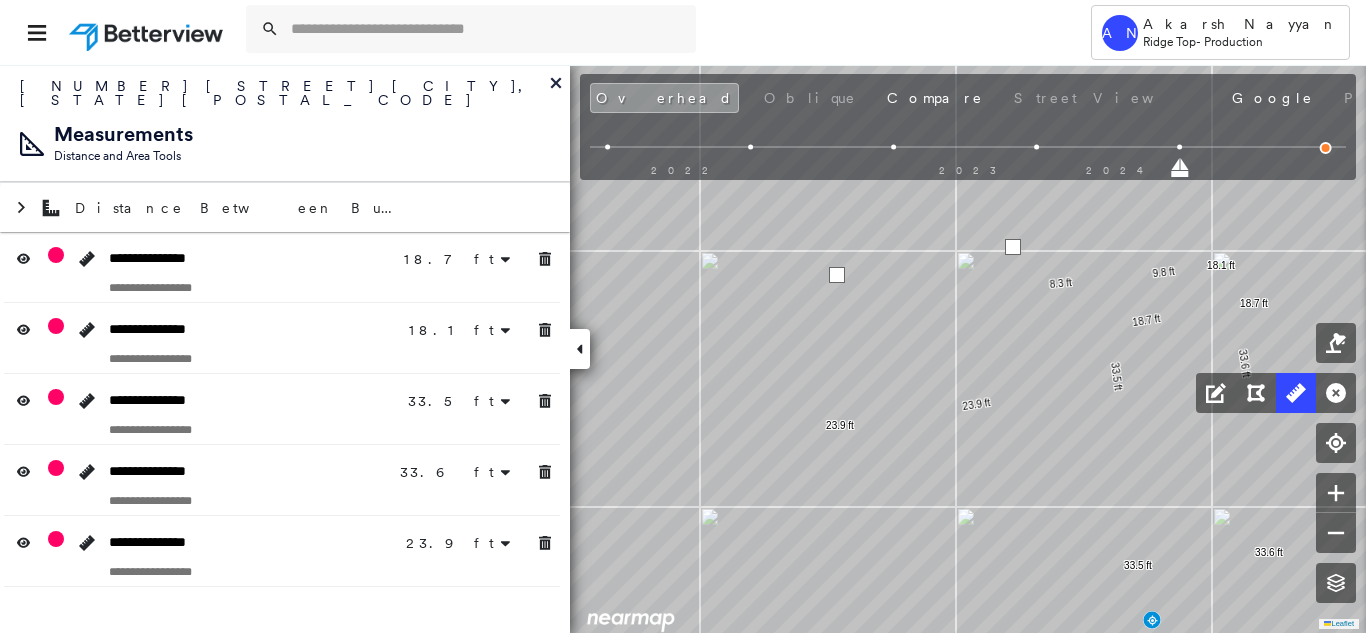 click at bounding box center [1013, 247] 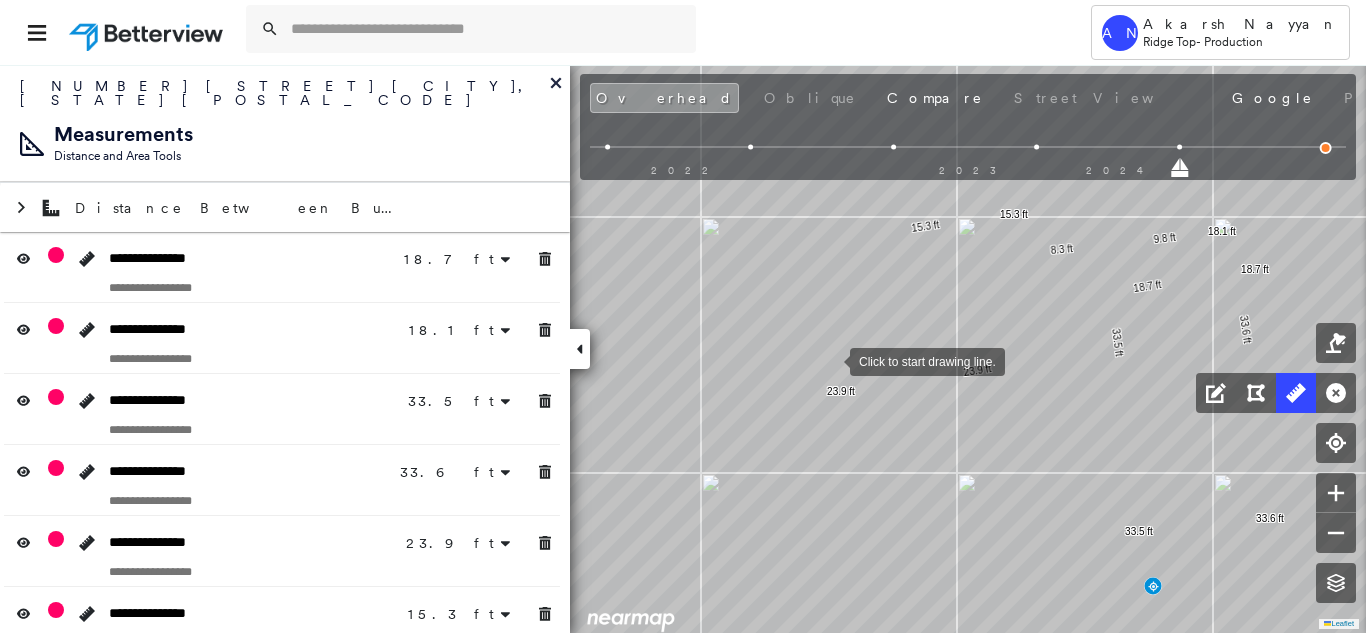 drag, startPoint x: 830, startPoint y: 385, endPoint x: 830, endPoint y: 350, distance: 35 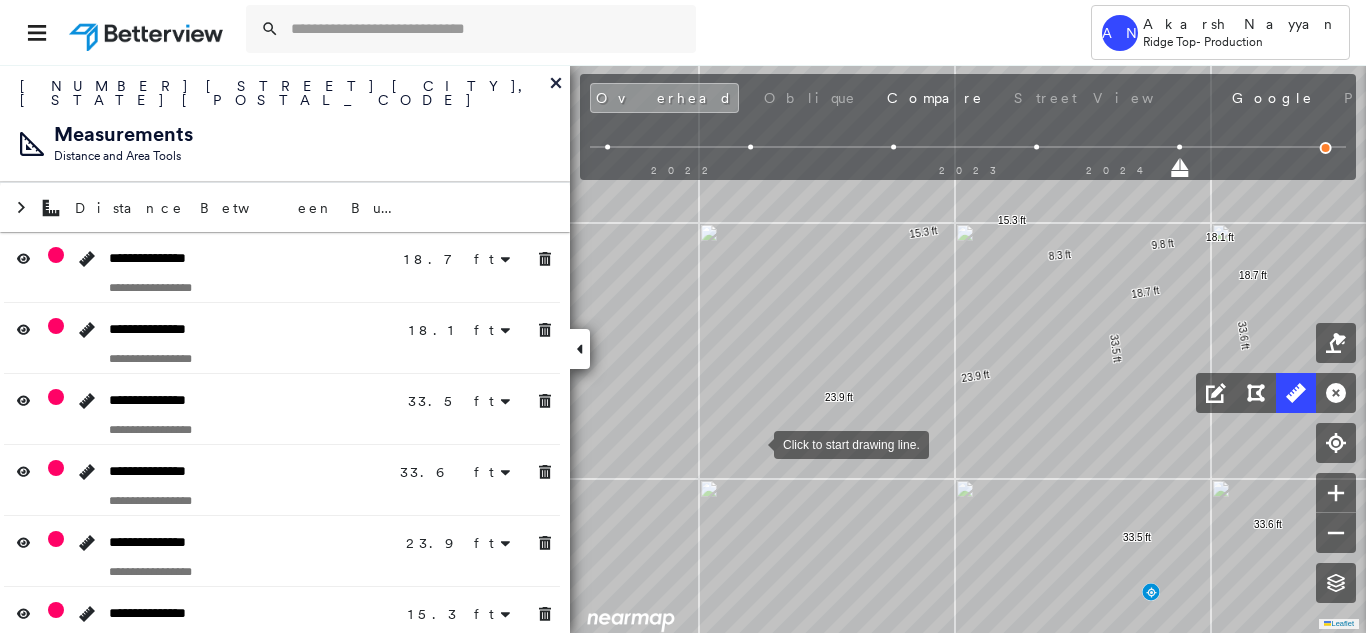 drag, startPoint x: 757, startPoint y: 422, endPoint x: 751, endPoint y: 454, distance: 32.55764 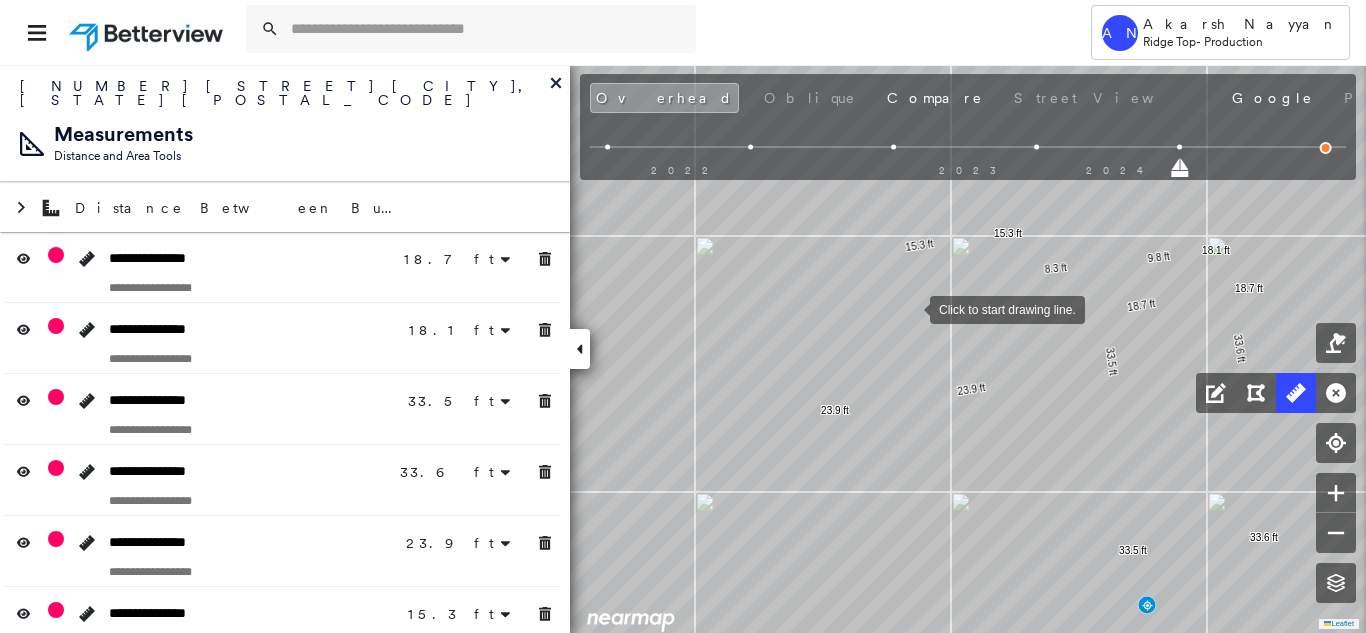 click at bounding box center (910, 308) 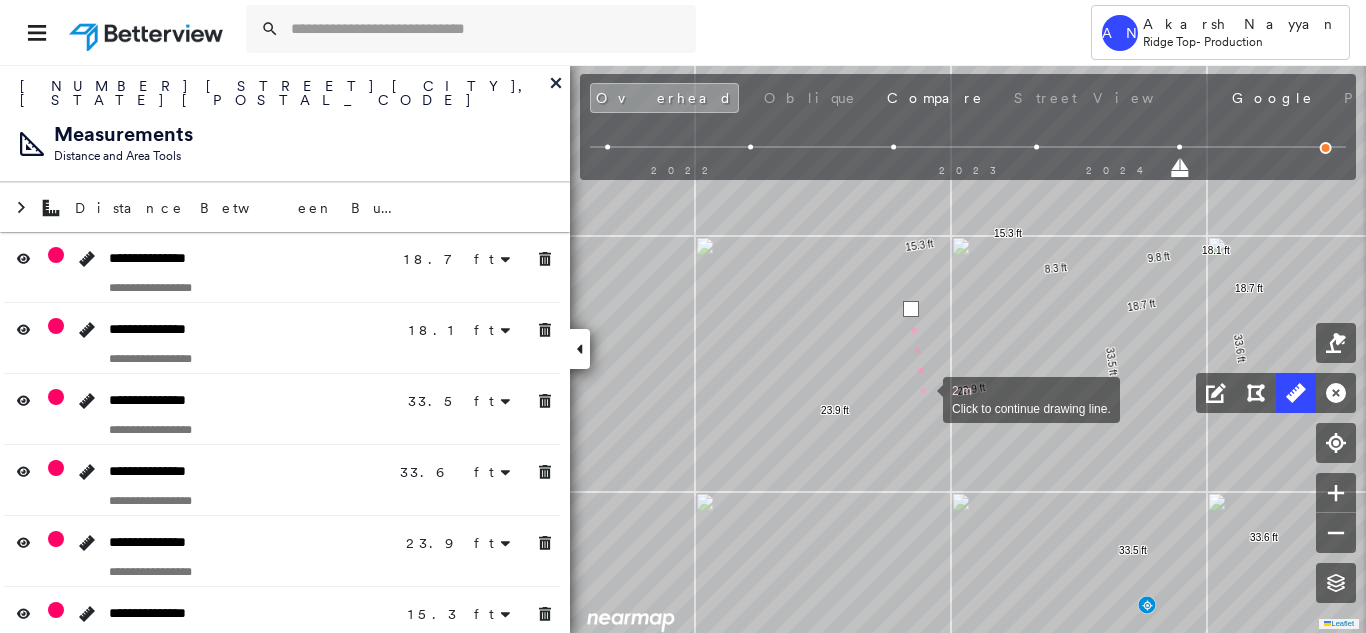 click at bounding box center [923, 398] 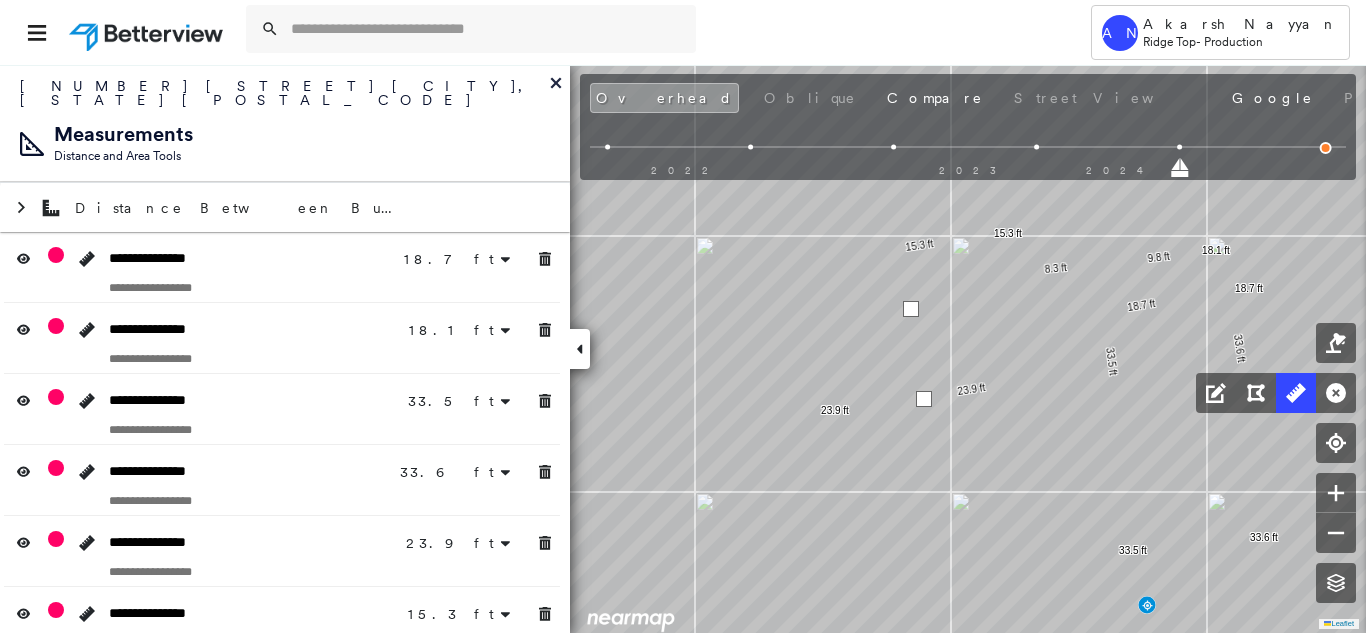 click at bounding box center (924, 399) 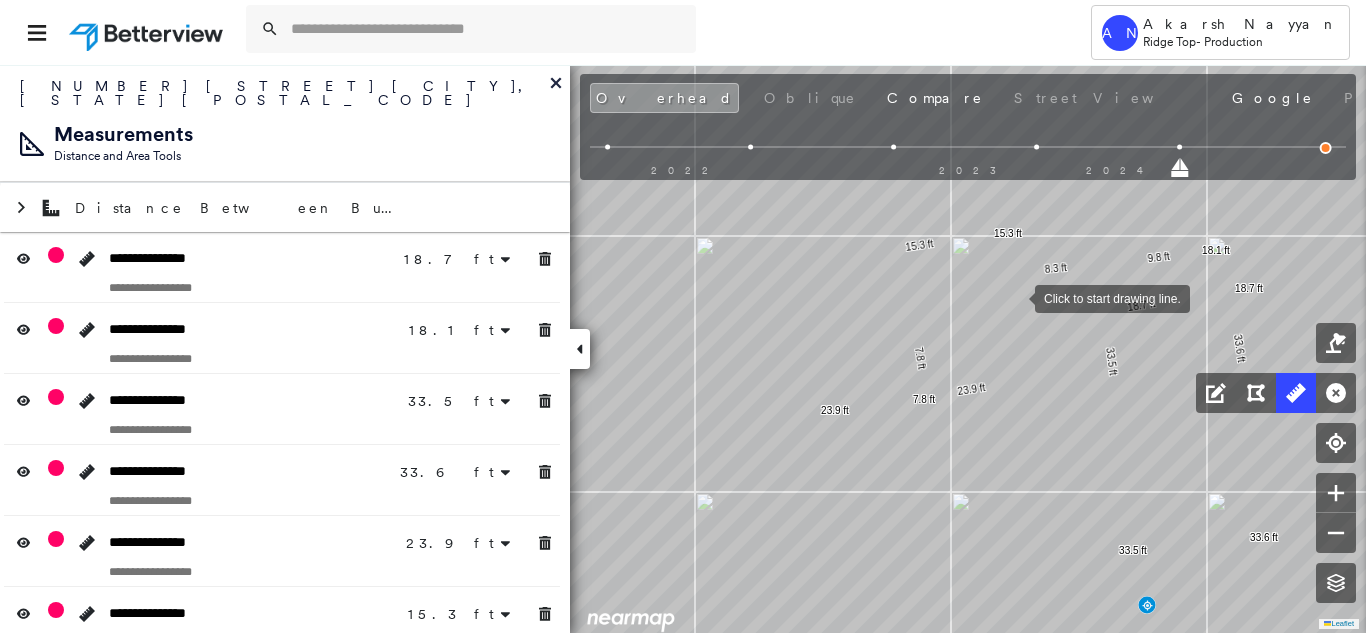 click at bounding box center (1015, 297) 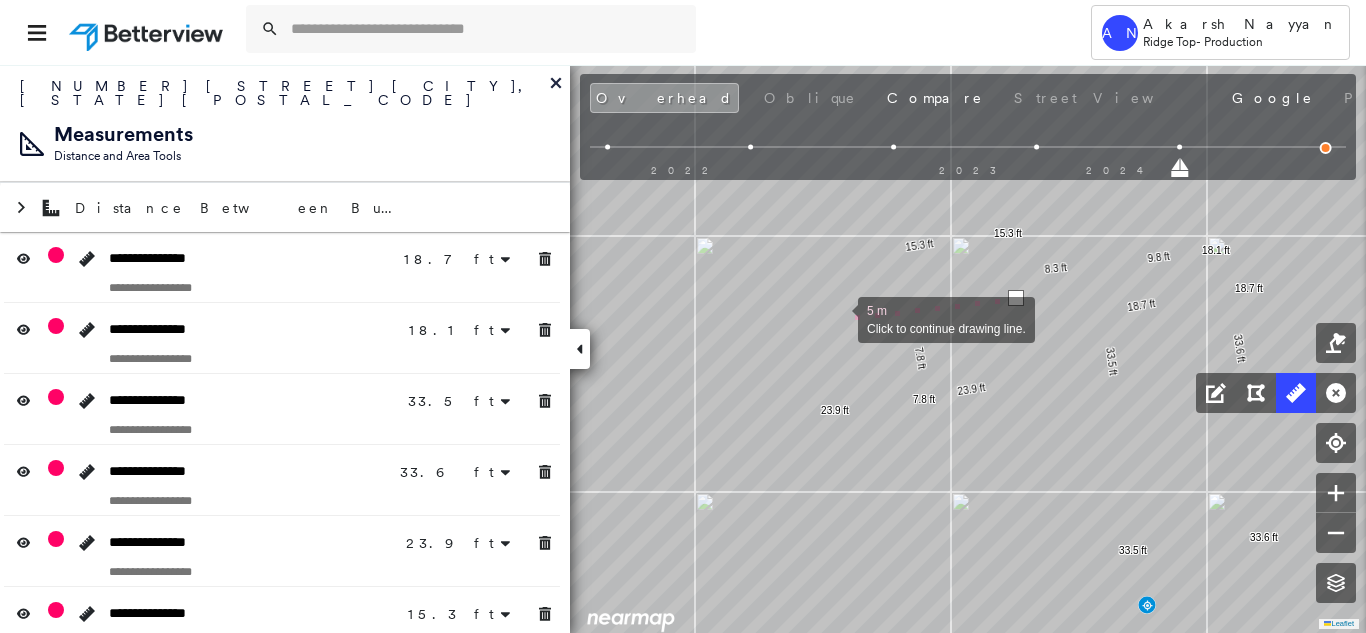 click at bounding box center (838, 318) 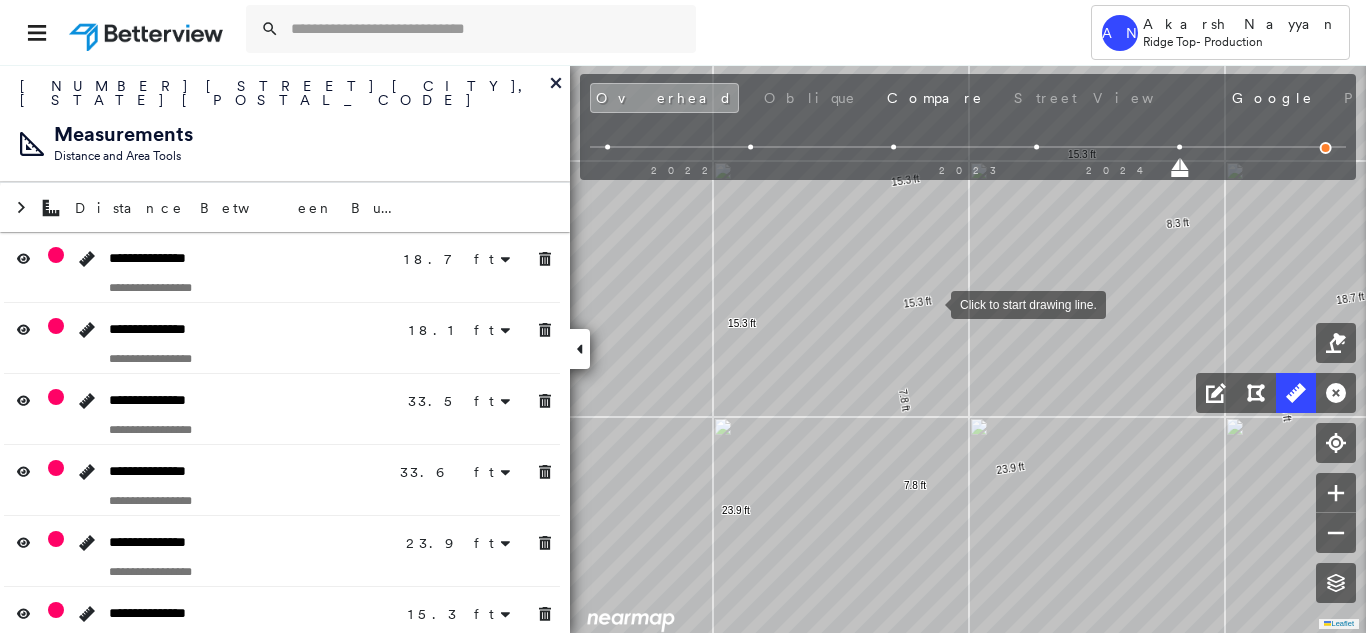 click at bounding box center [931, 303] 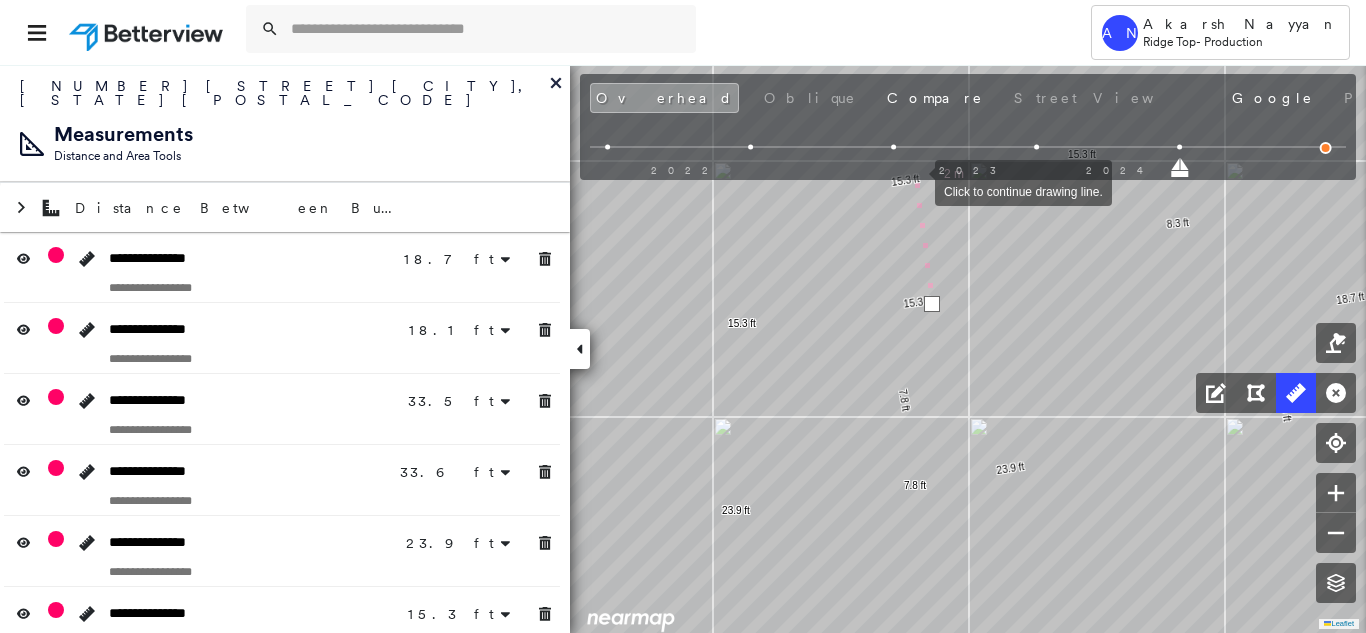 click at bounding box center [915, 181] 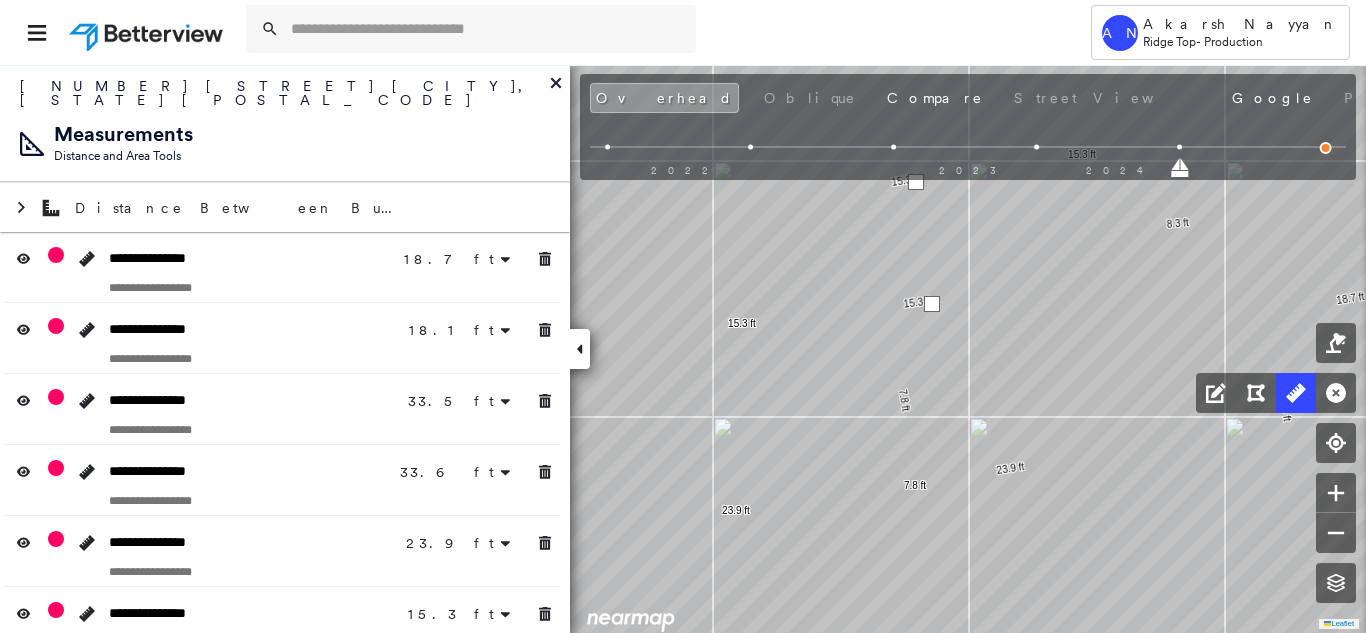 click at bounding box center [916, 182] 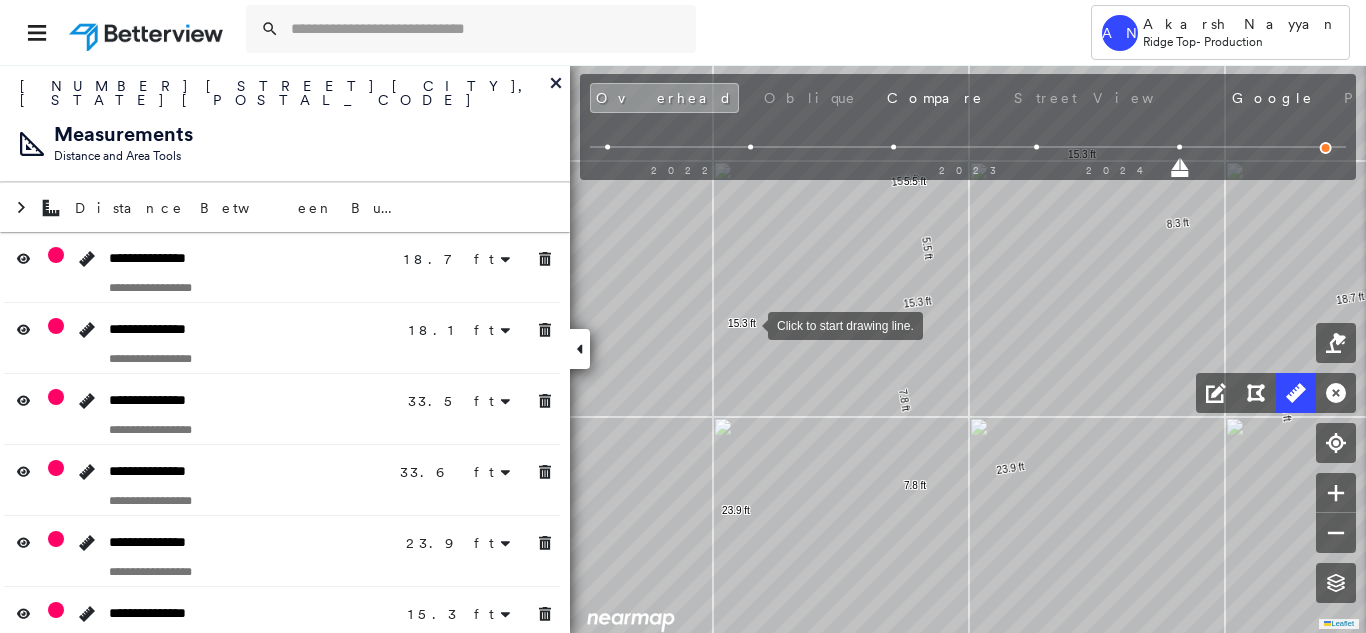 click at bounding box center (748, 324) 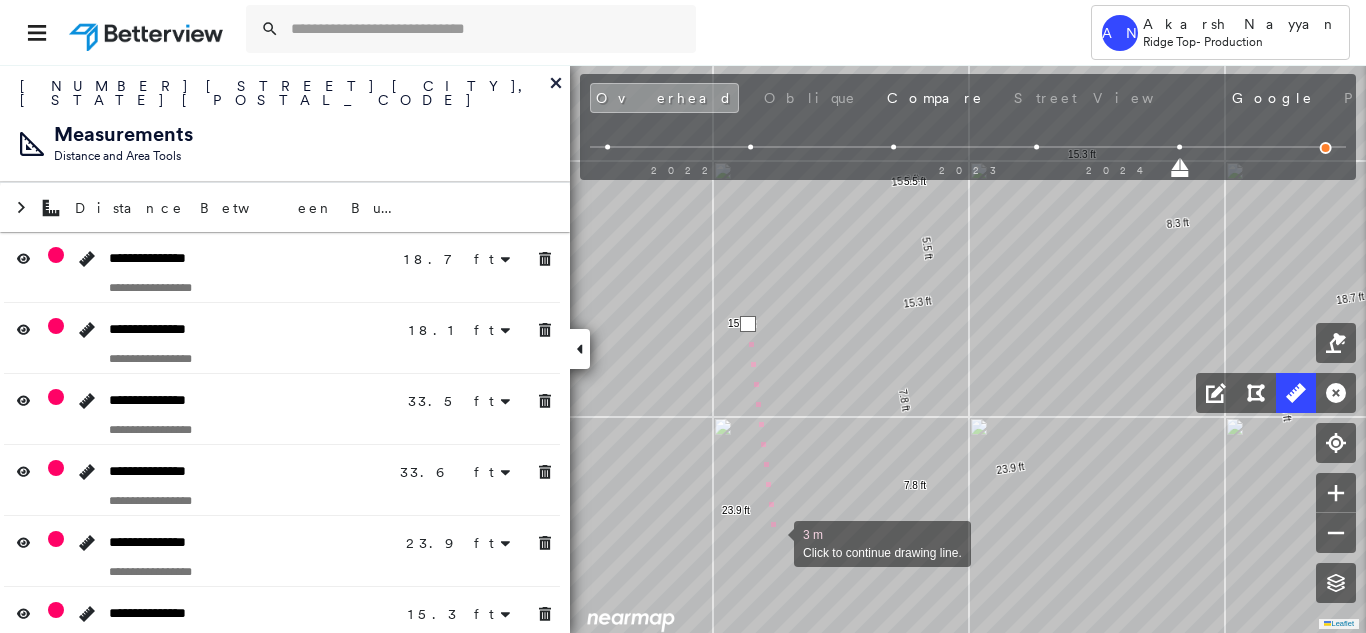 click at bounding box center [774, 542] 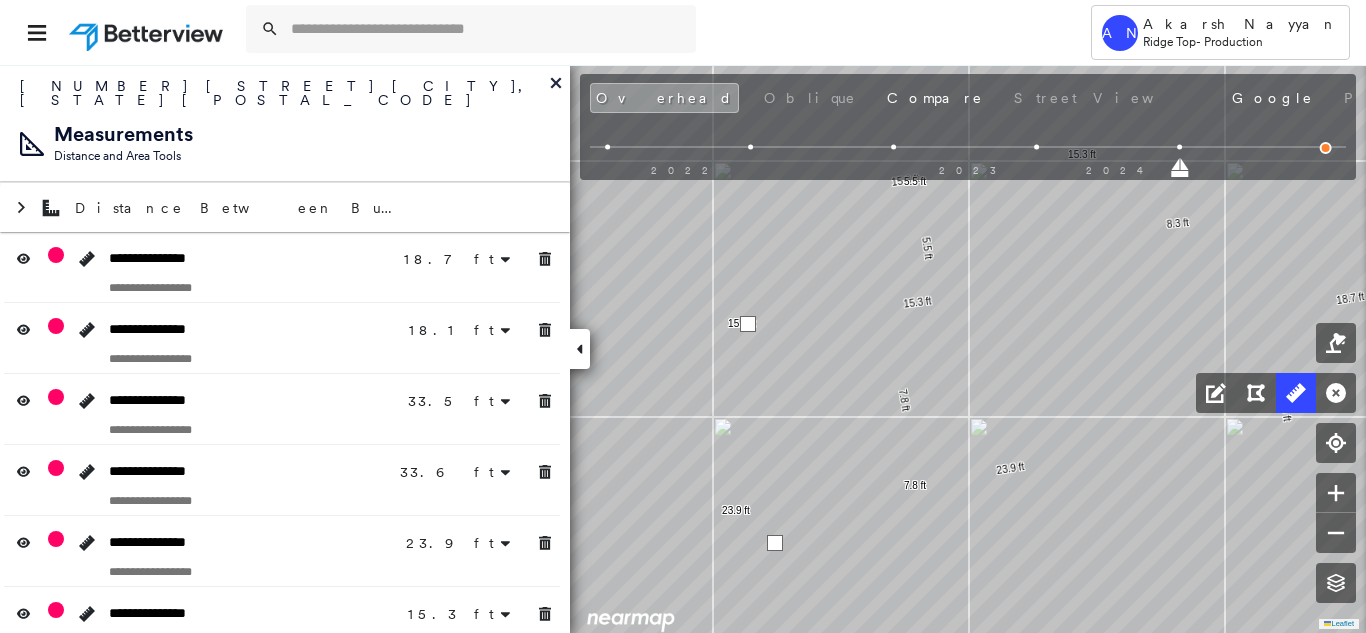 click at bounding box center (775, 543) 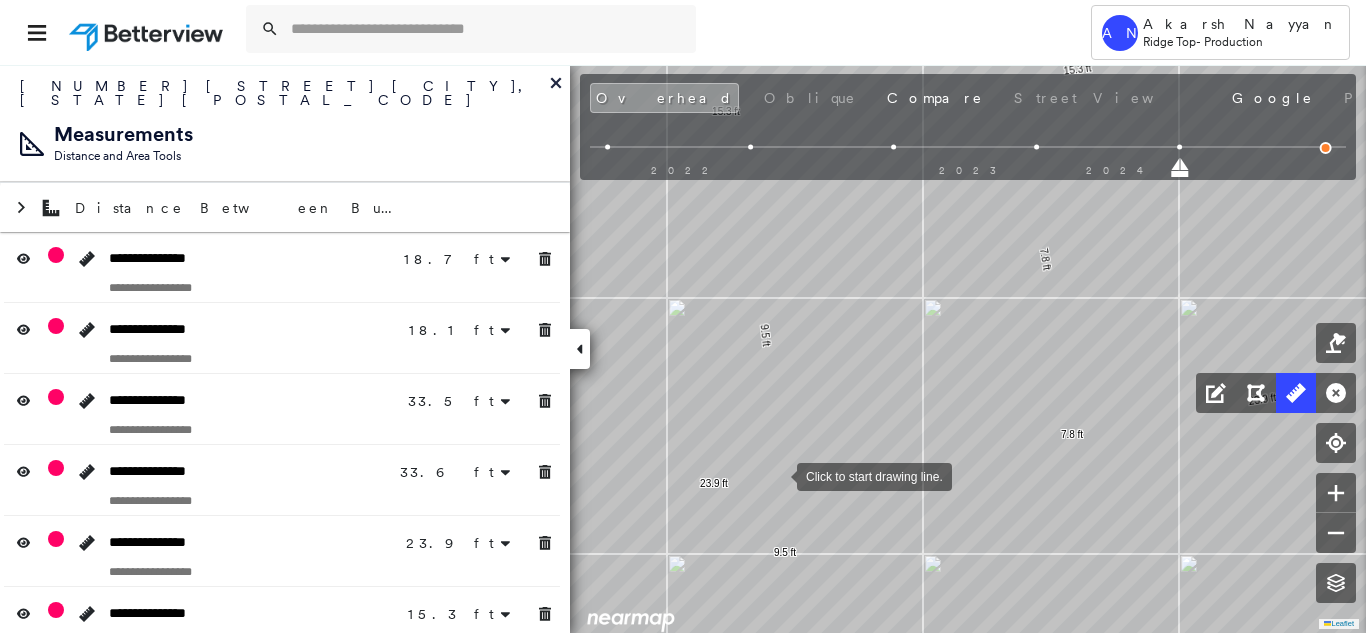 click at bounding box center (777, 475) 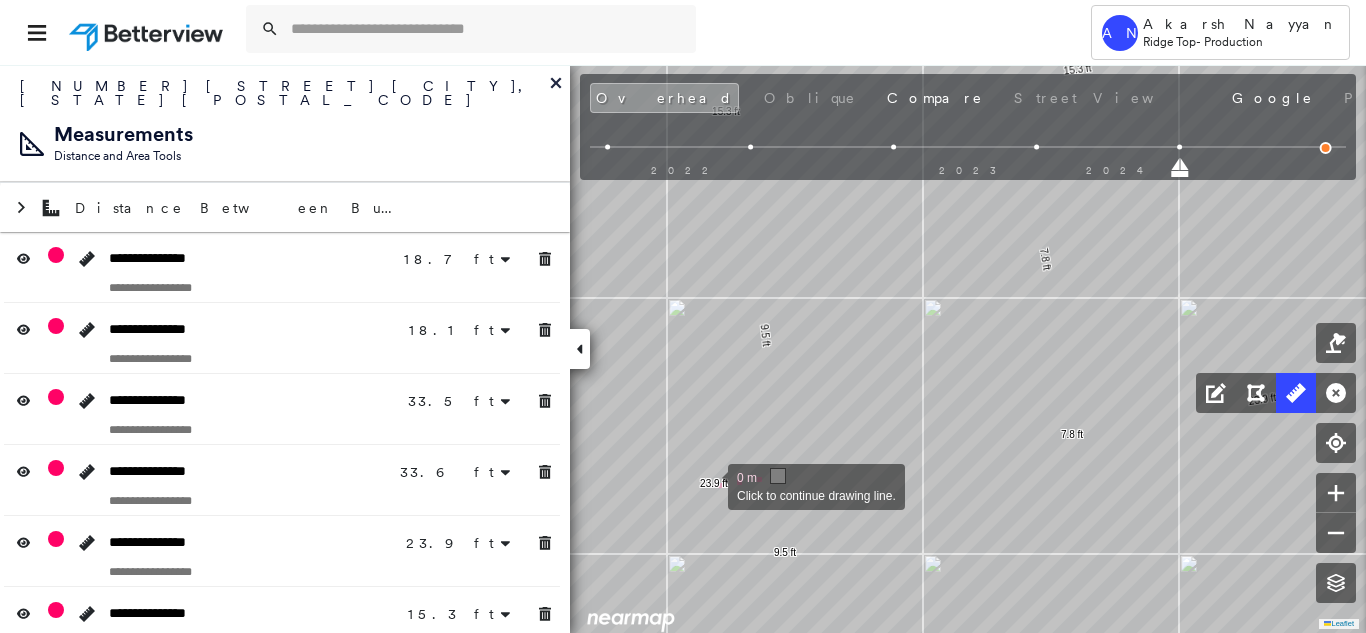 click at bounding box center (708, 485) 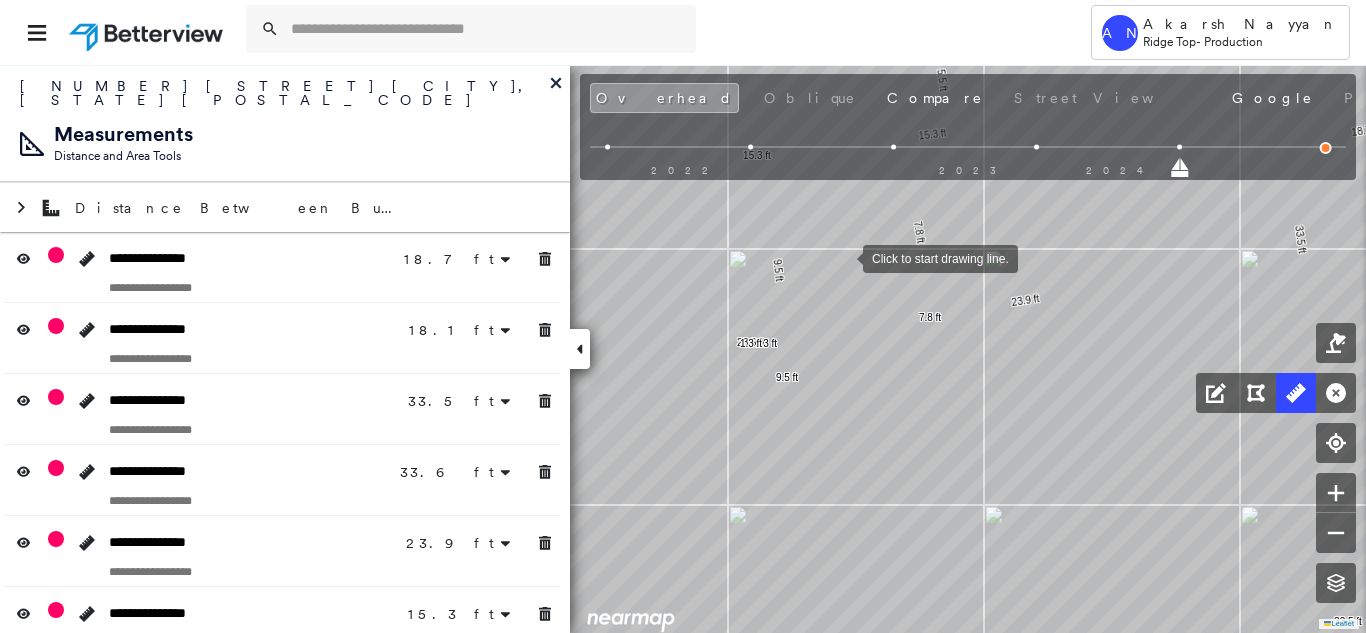 drag, startPoint x: 843, startPoint y: 261, endPoint x: 834, endPoint y: 92, distance: 169.23947 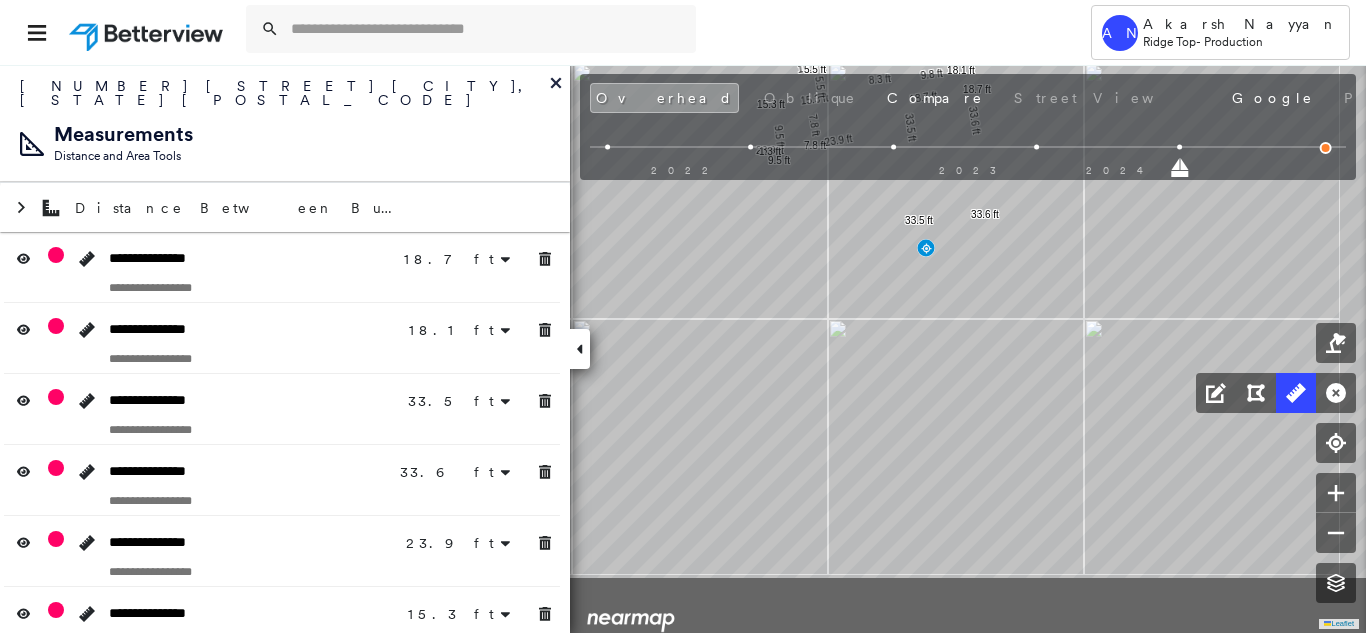 drag, startPoint x: 848, startPoint y: 183, endPoint x: 822, endPoint y: 156, distance: 37.48333 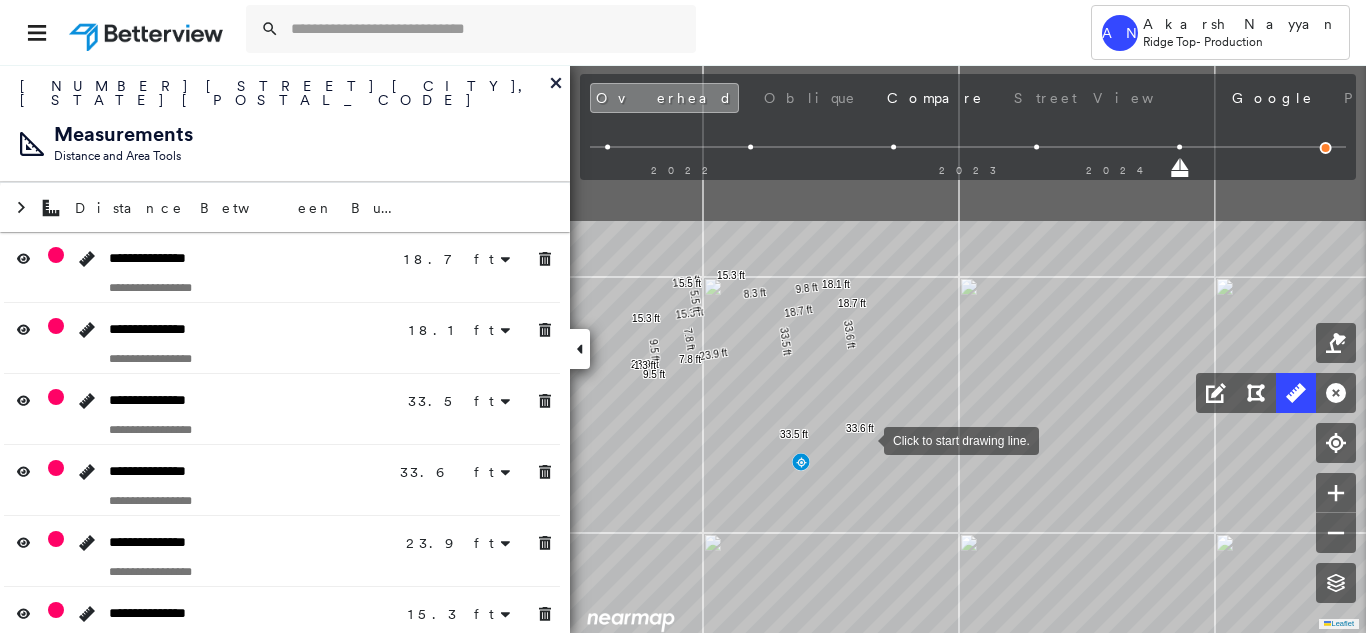 click at bounding box center (864, 439) 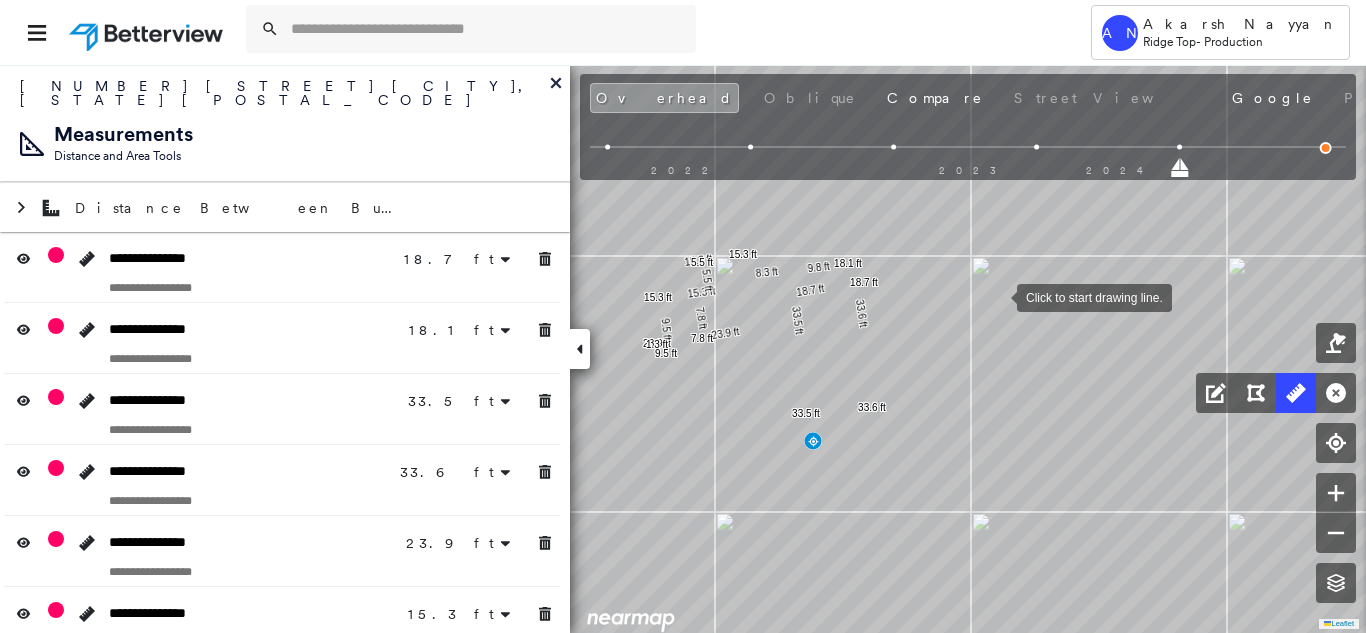drag, startPoint x: 983, startPoint y: 318, endPoint x: 996, endPoint y: 297, distance: 24.698177 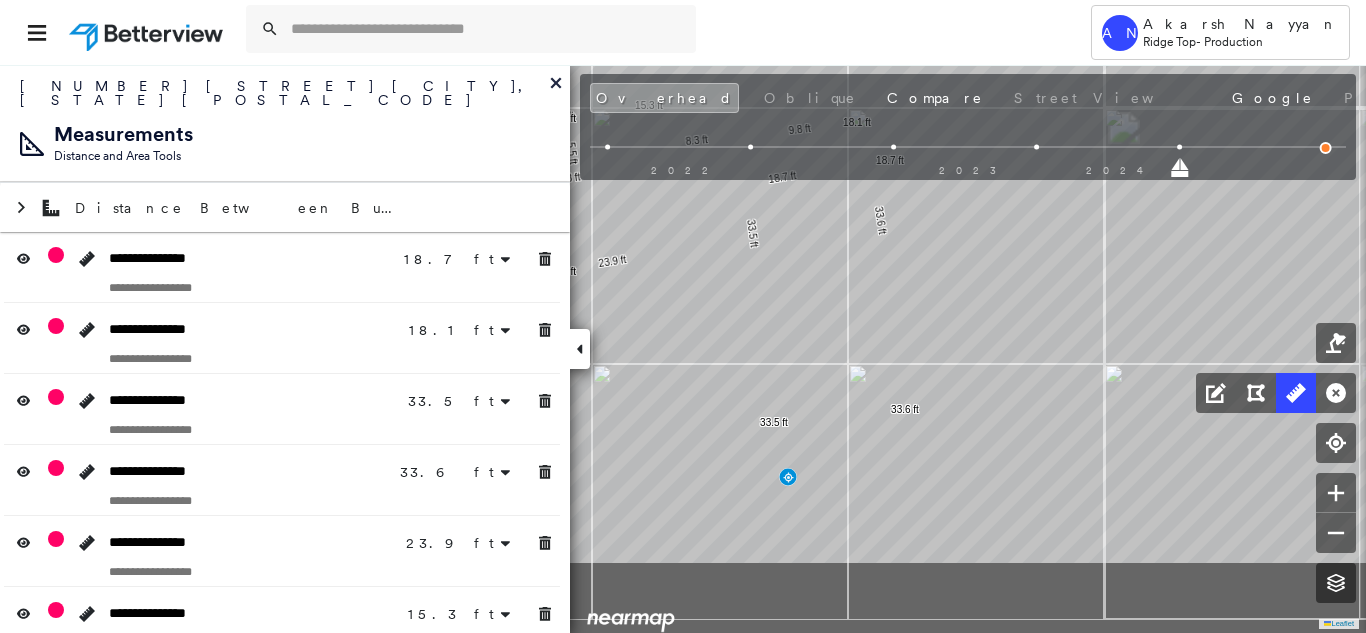 drag, startPoint x: 981, startPoint y: 240, endPoint x: 1033, endPoint y: 121, distance: 129.86531 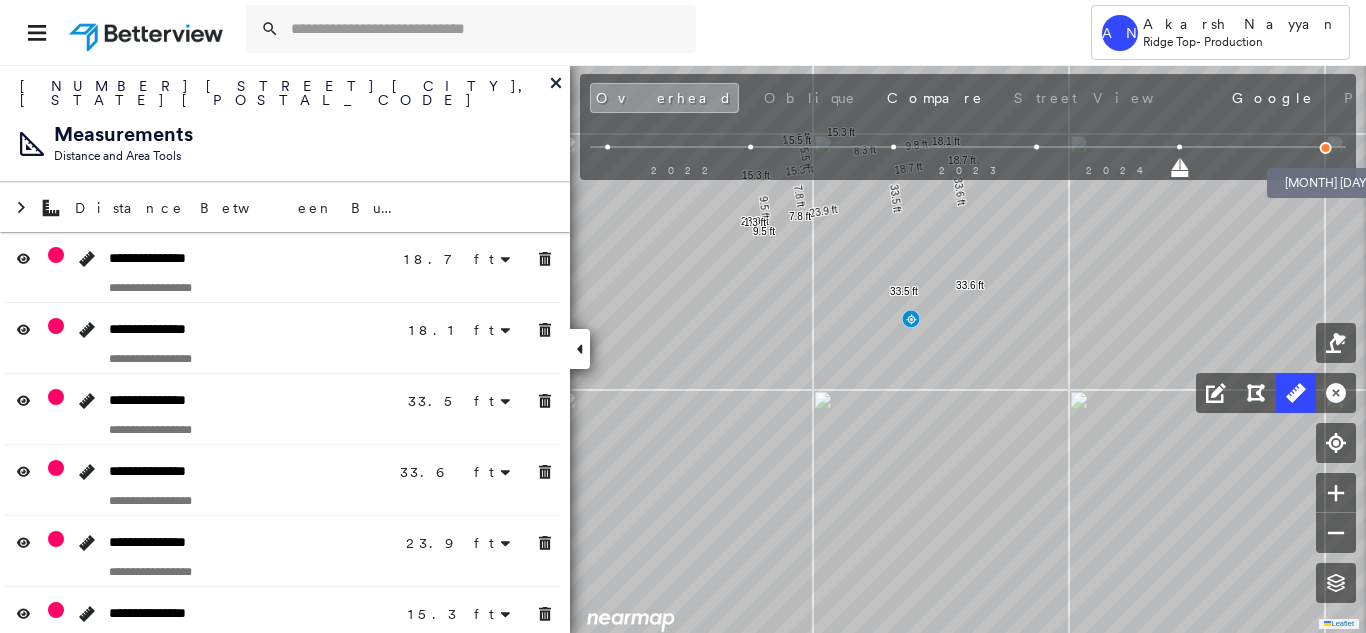 click at bounding box center (1326, 148) 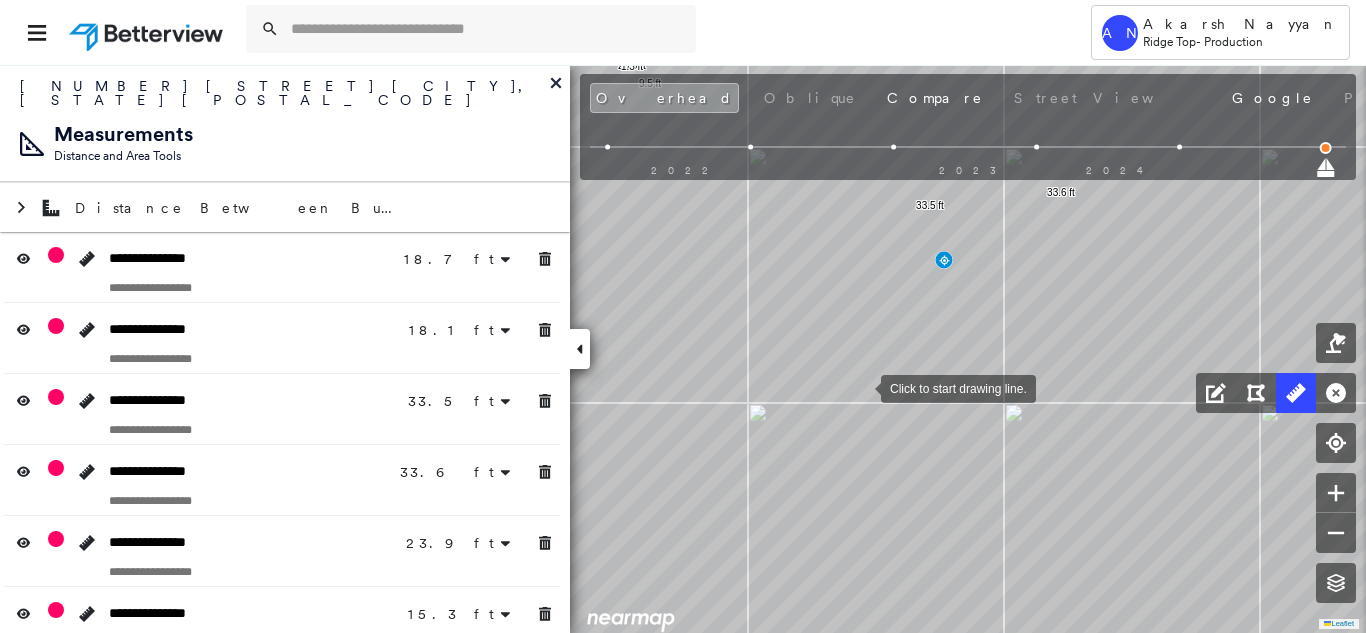 drag, startPoint x: 855, startPoint y: 381, endPoint x: 949, endPoint y: 432, distance: 106.94391 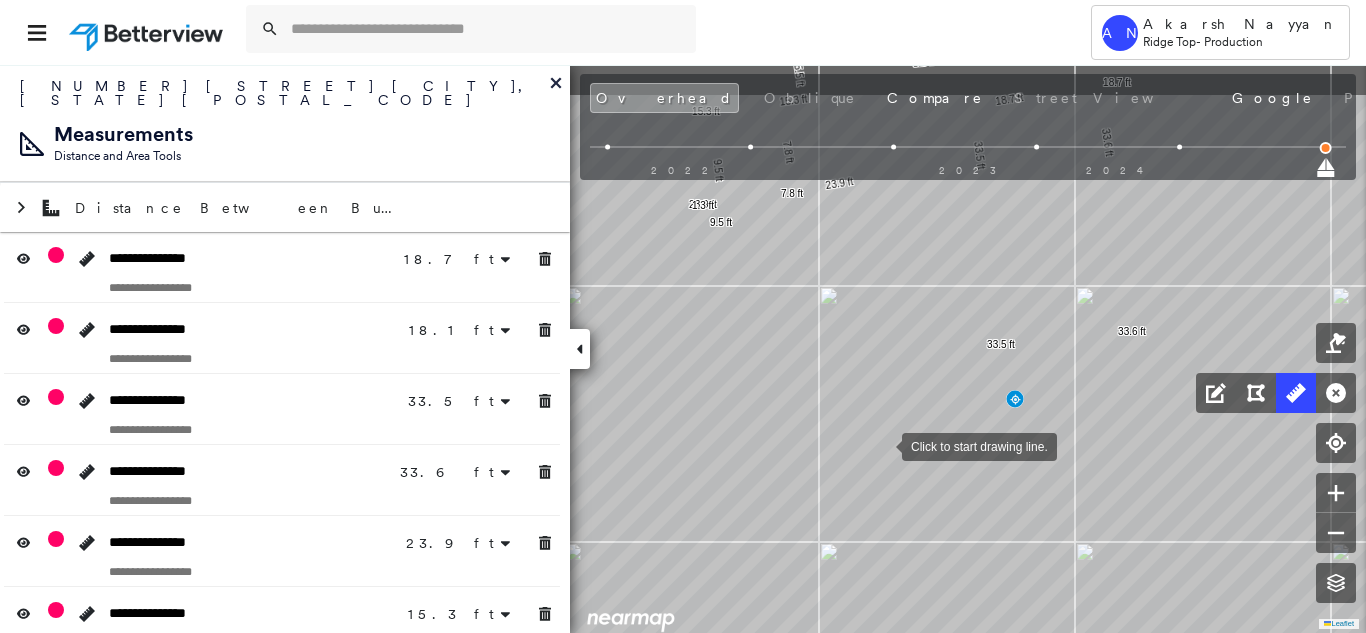 drag, startPoint x: 903, startPoint y: 362, endPoint x: 882, endPoint y: 444, distance: 84.646324 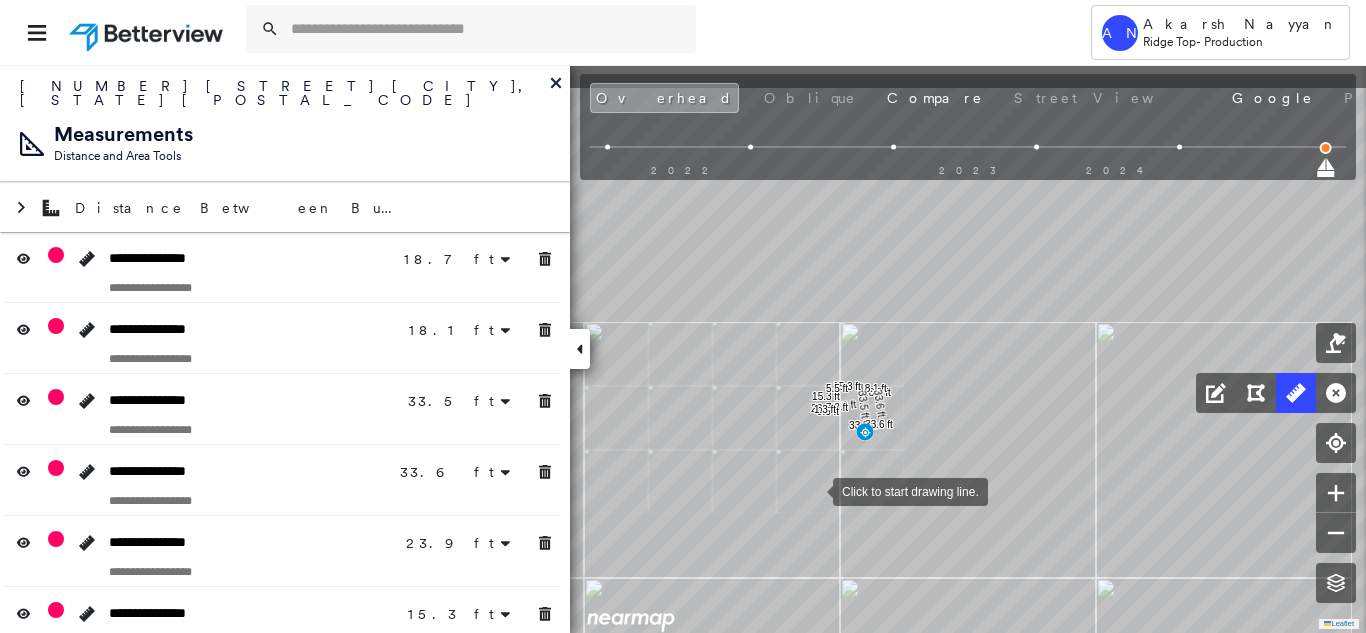 drag, startPoint x: 803, startPoint y: 440, endPoint x: 813, endPoint y: 489, distance: 50.01 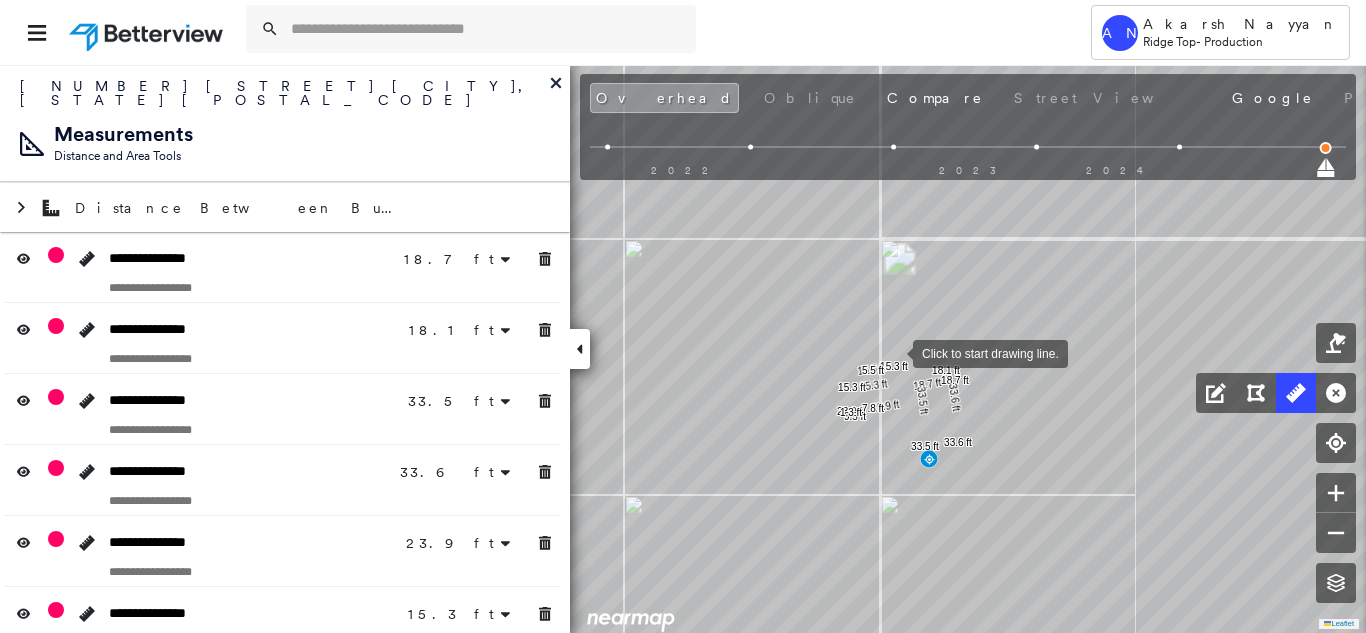 drag, startPoint x: 891, startPoint y: 354, endPoint x: 922, endPoint y: 309, distance: 54.644306 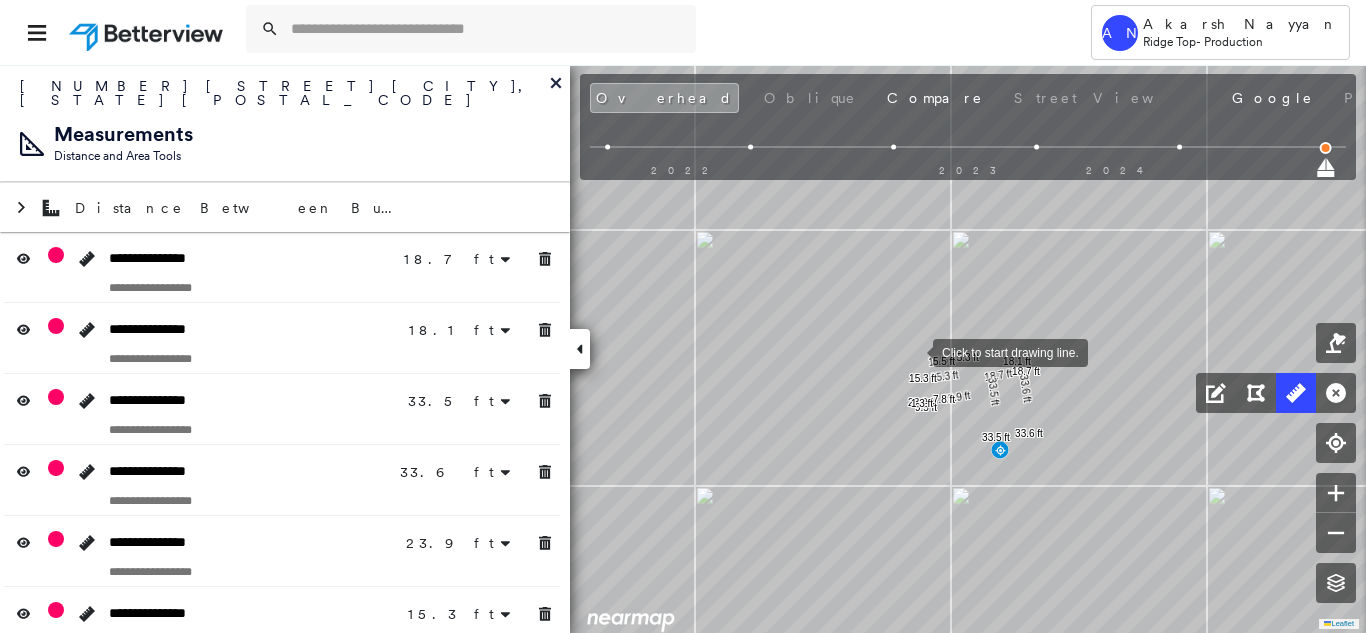 drag, startPoint x: 903, startPoint y: 344, endPoint x: 1027, endPoint y: 448, distance: 161.83943 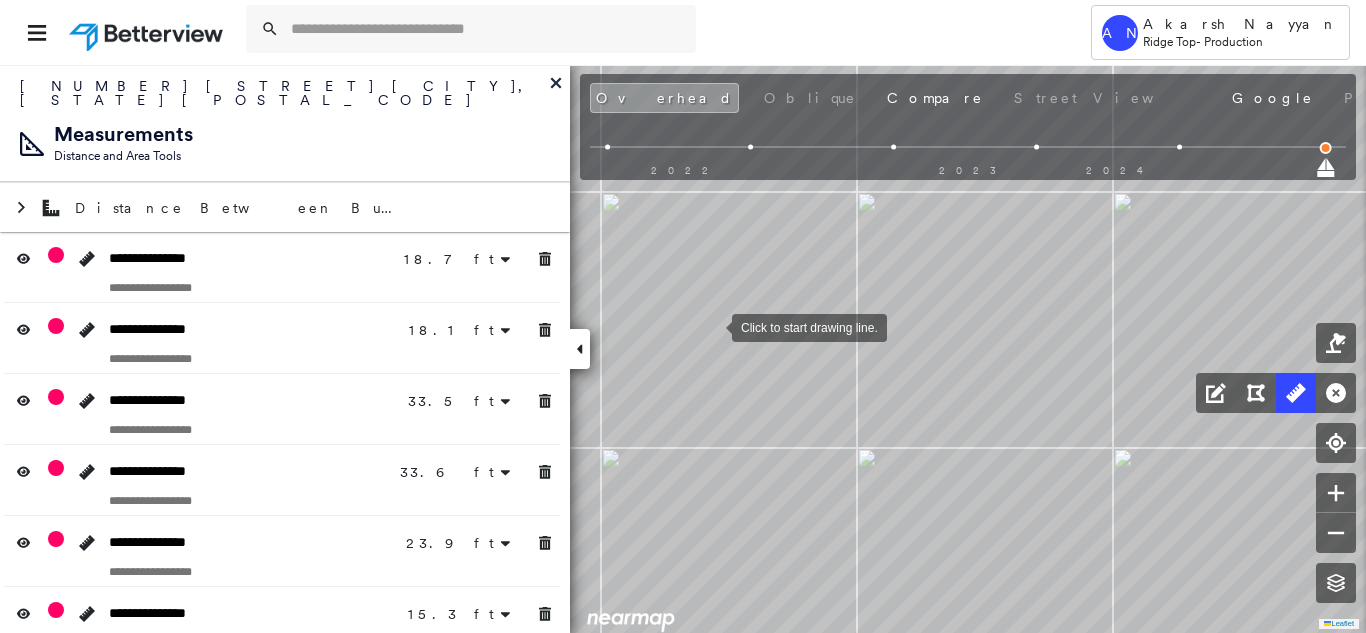 click at bounding box center (712, 326) 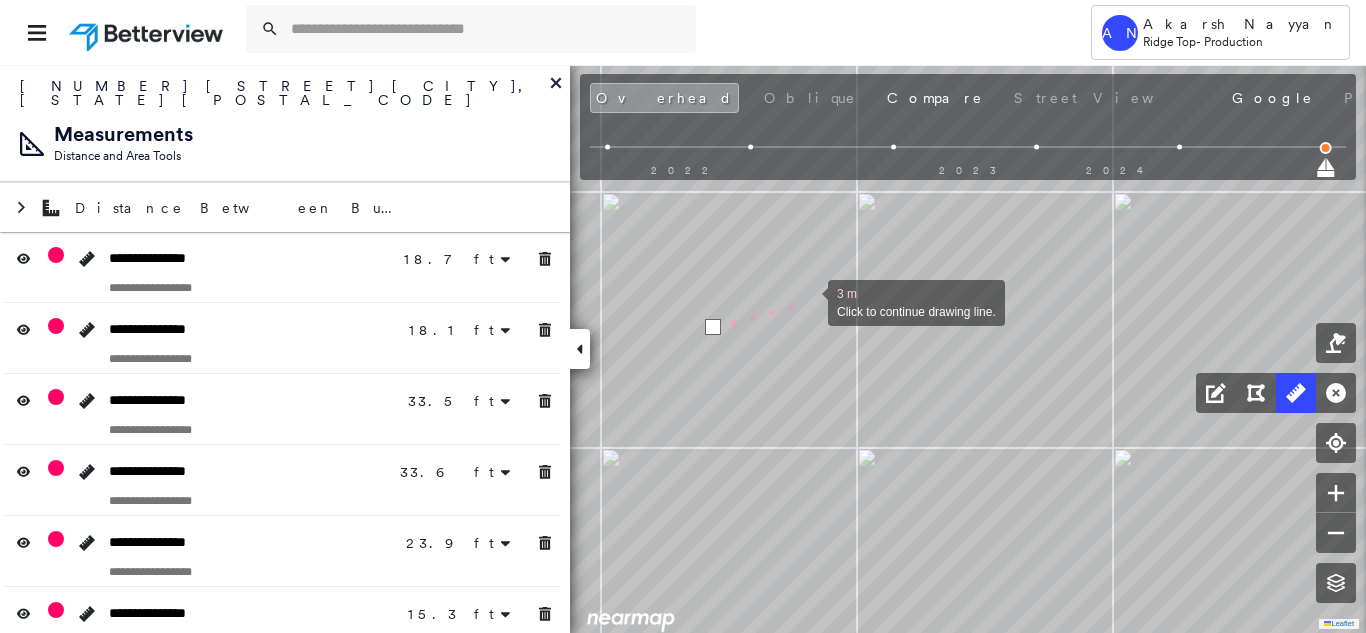 click at bounding box center (808, 301) 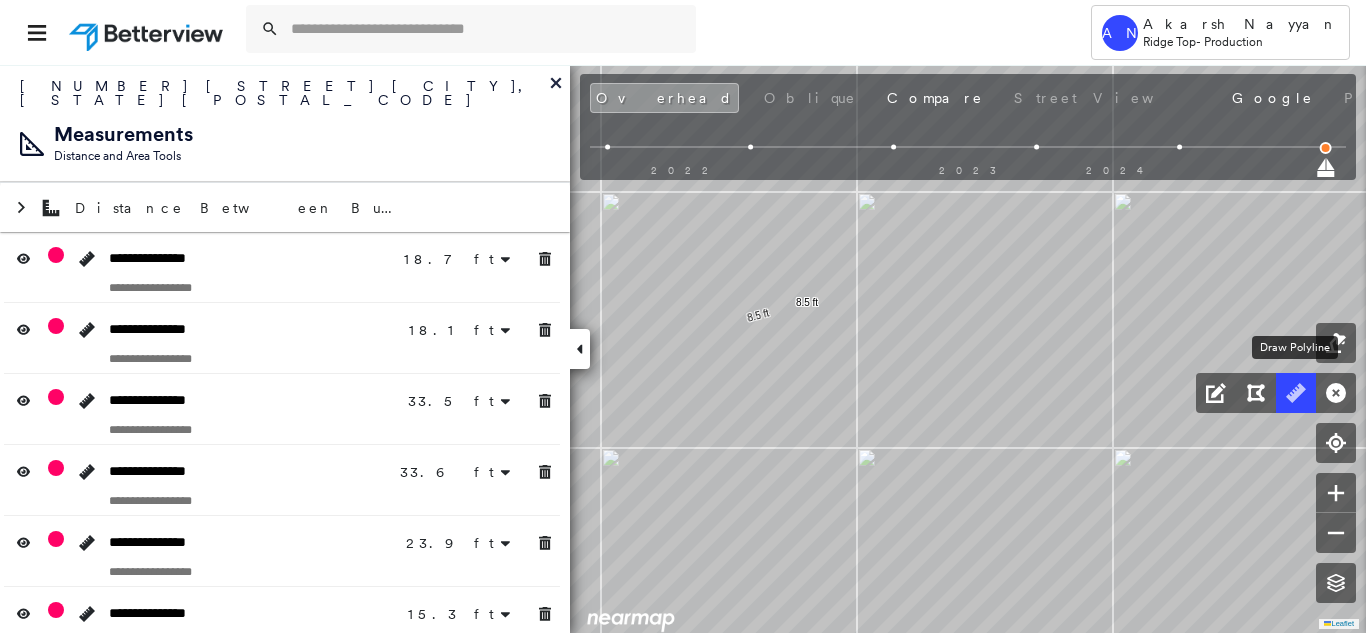 click 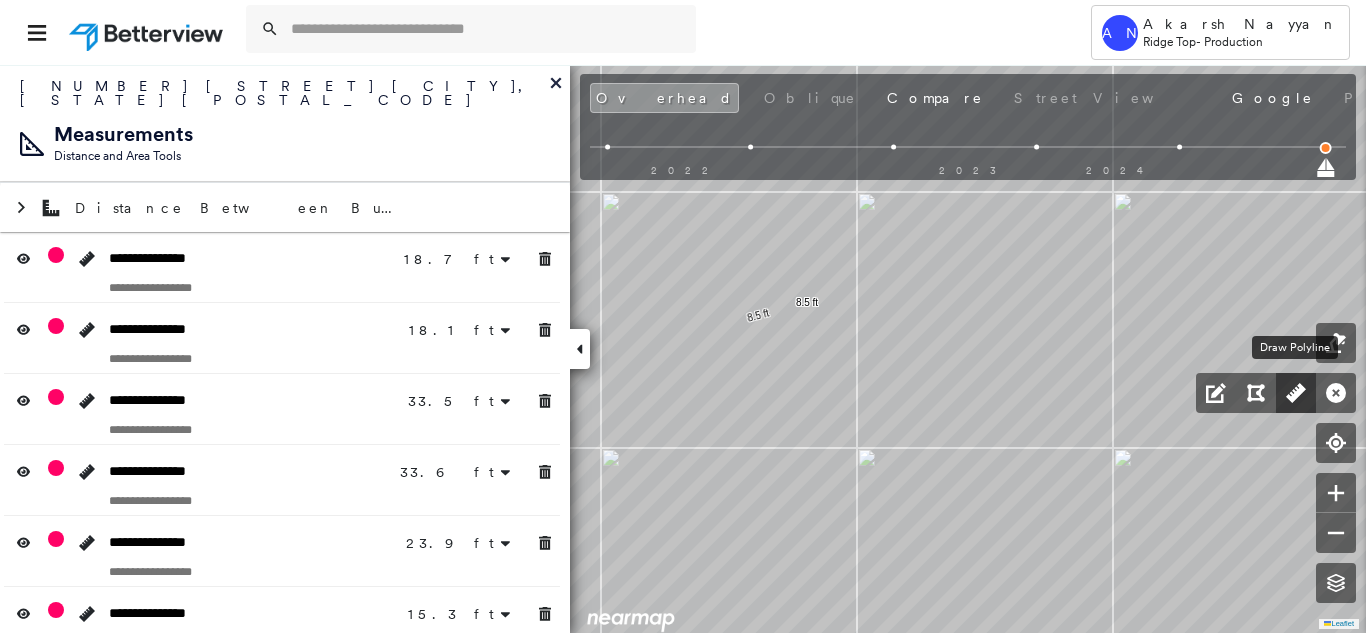 click 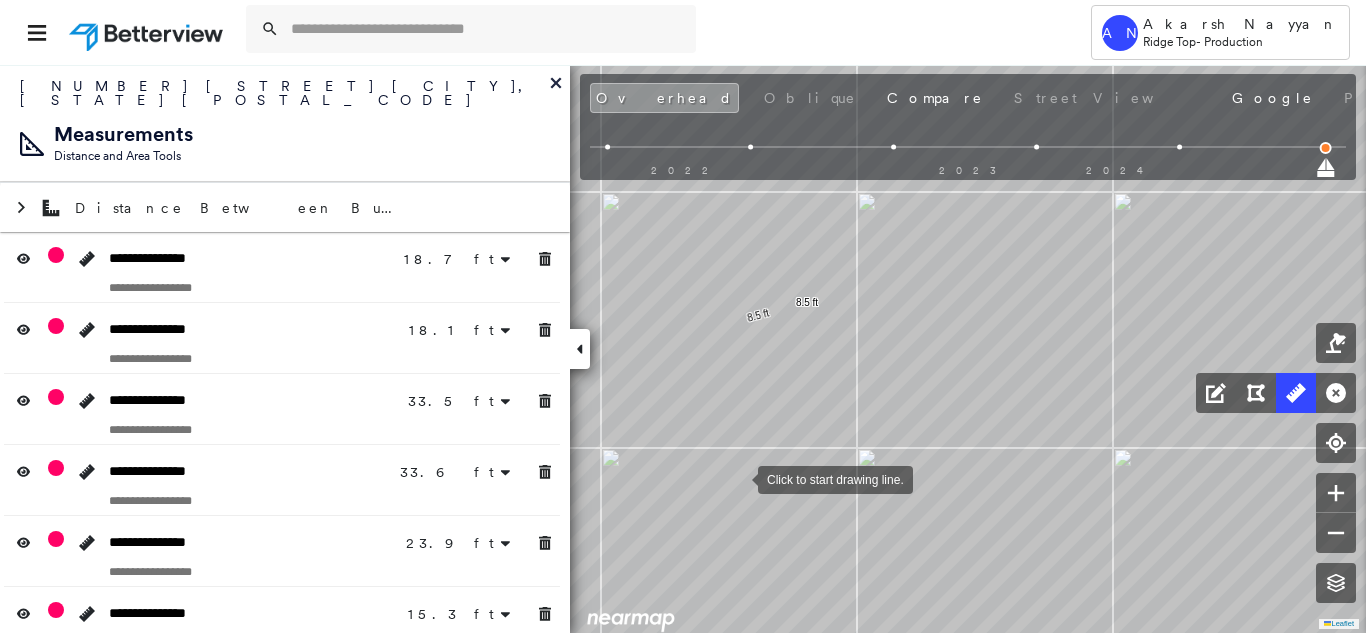 click at bounding box center (738, 478) 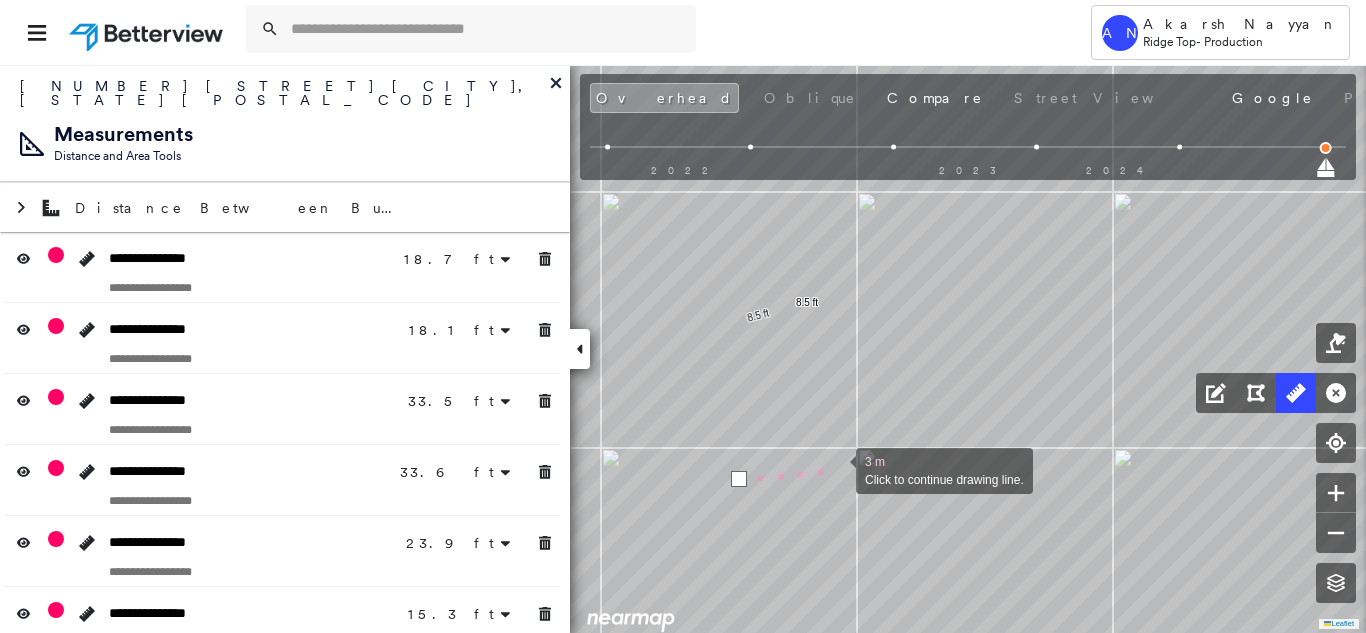 click at bounding box center [836, 469] 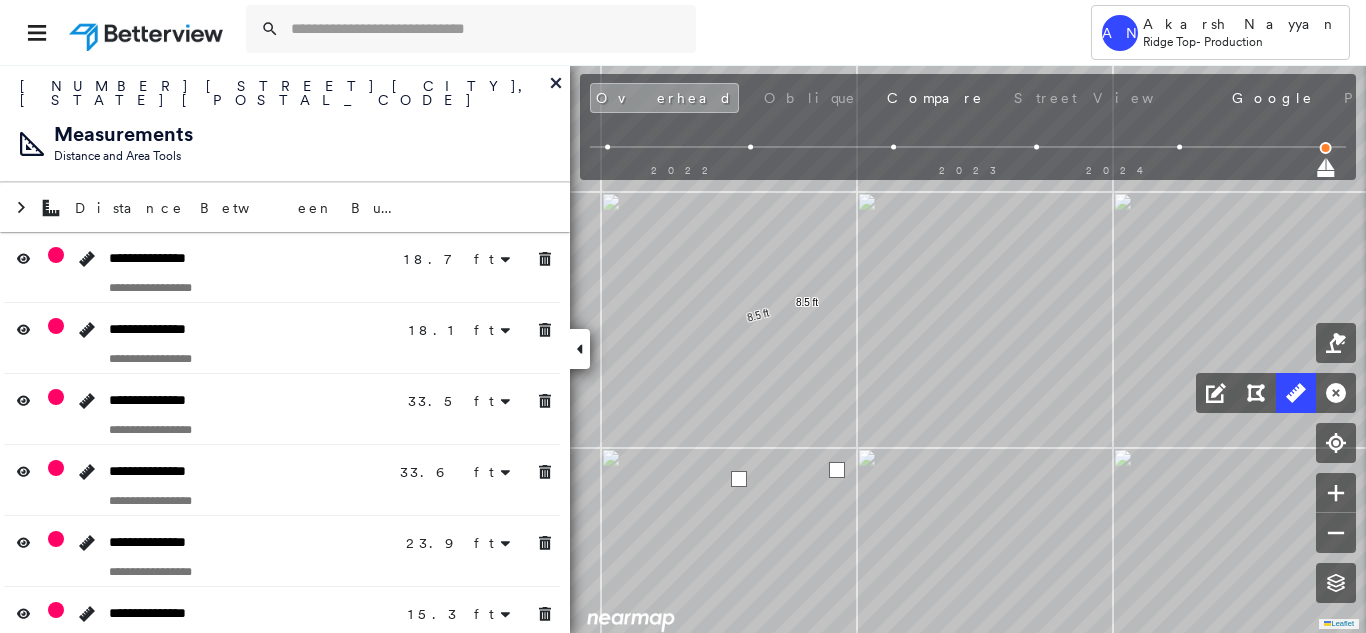 click at bounding box center (837, 470) 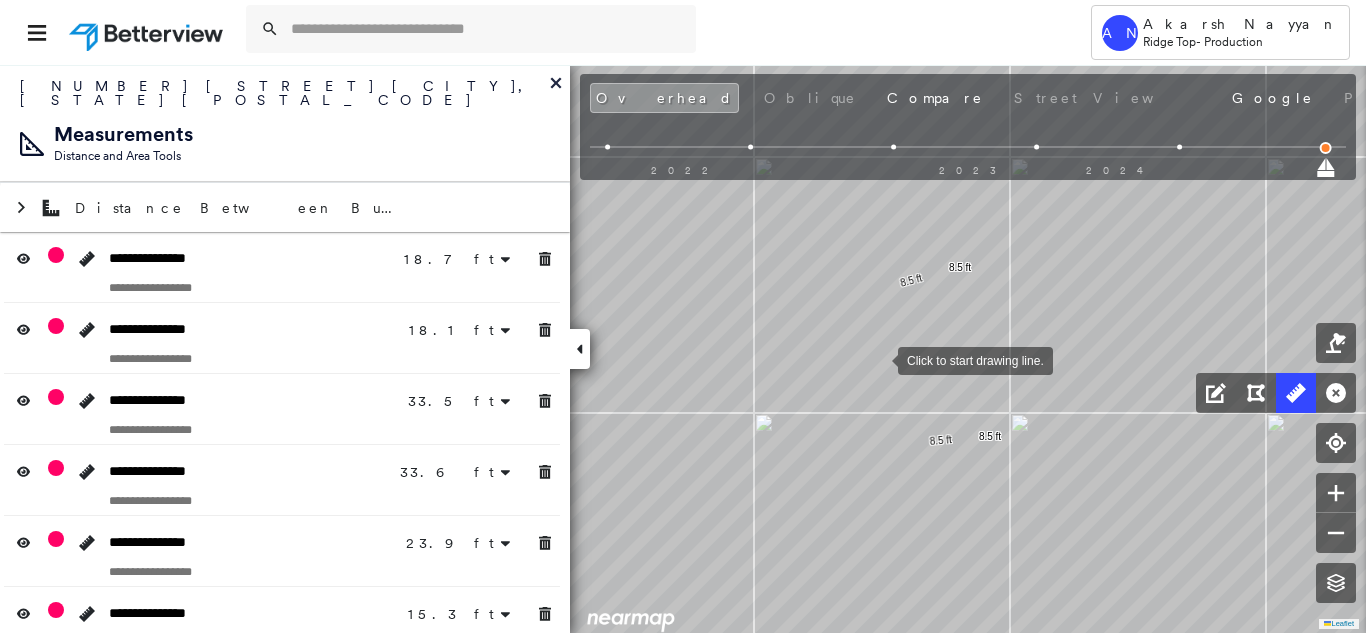 drag, startPoint x: 878, startPoint y: 359, endPoint x: 860, endPoint y: 359, distance: 18 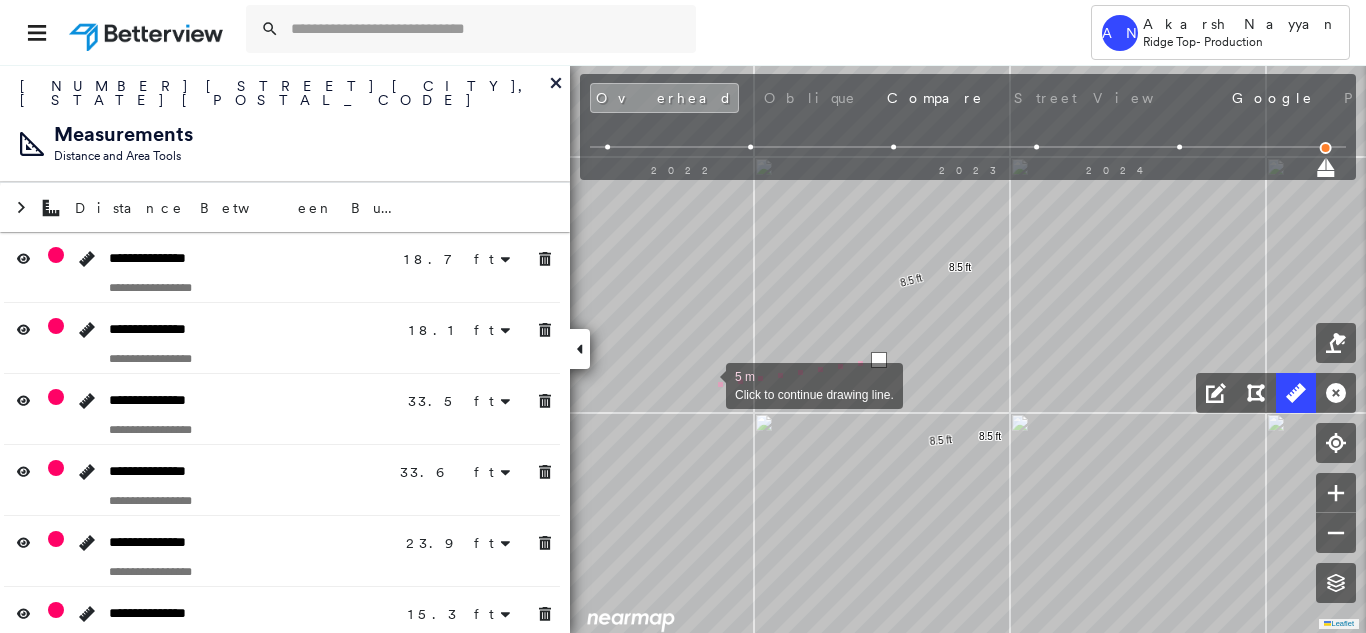 click at bounding box center [706, 384] 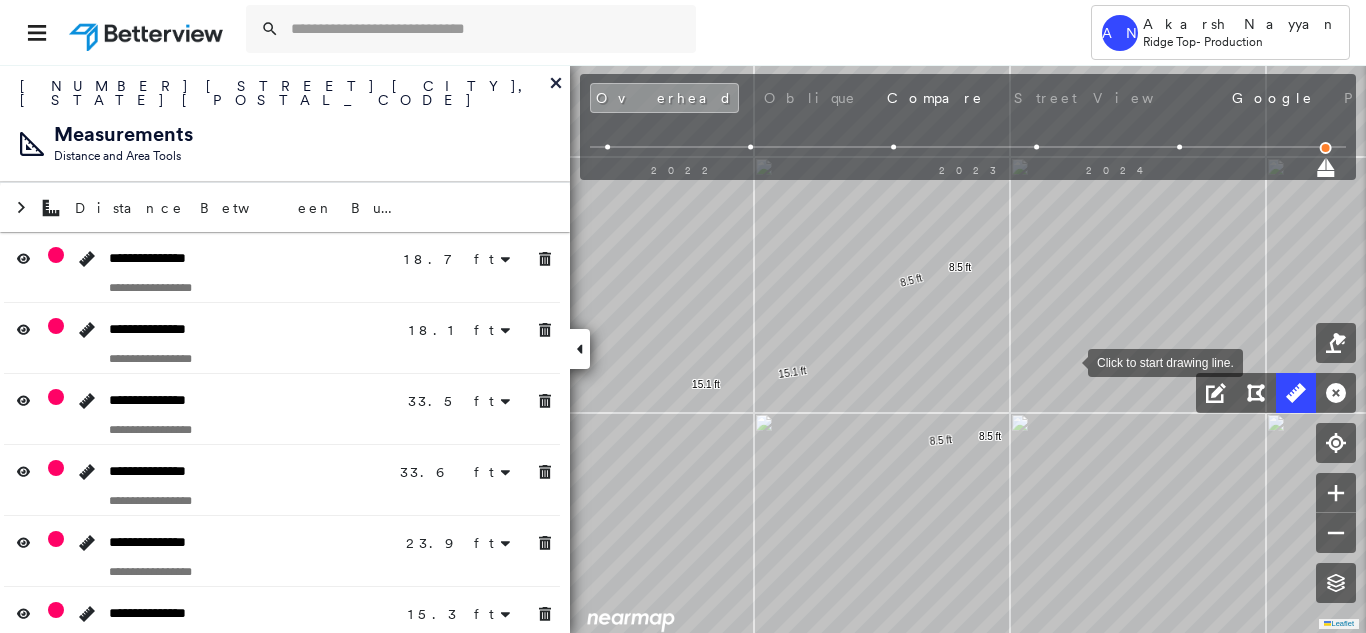 click at bounding box center [1068, 361] 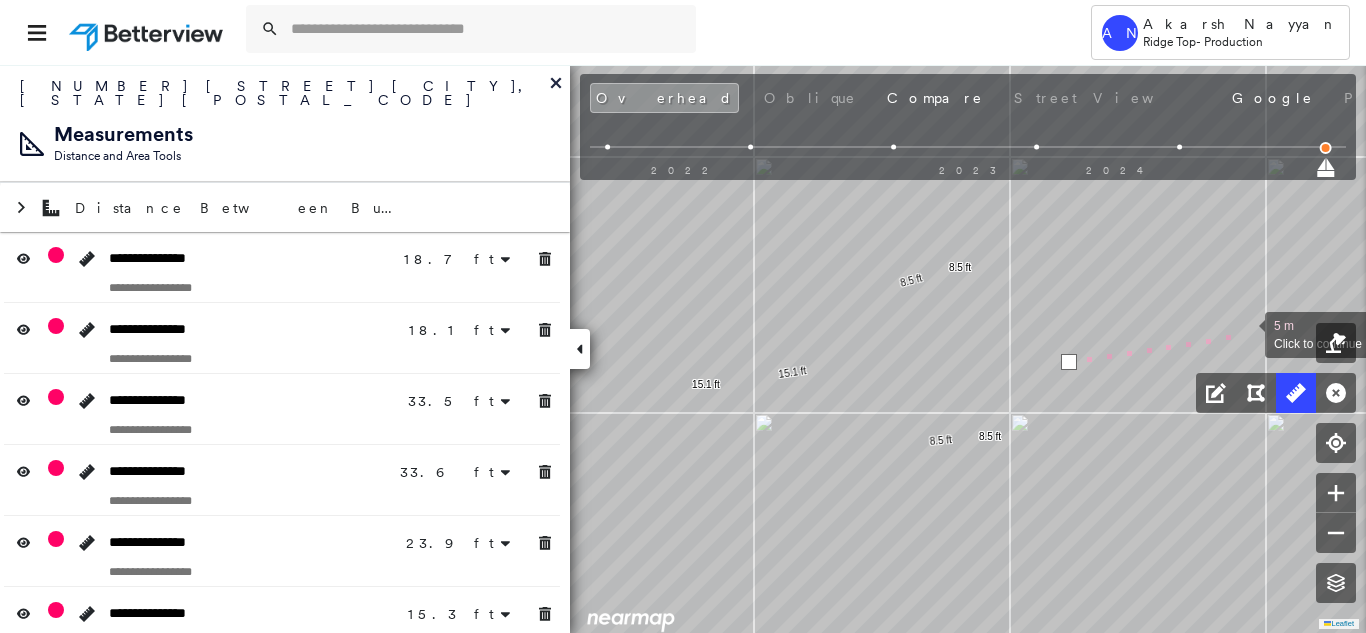 click at bounding box center (1245, 333) 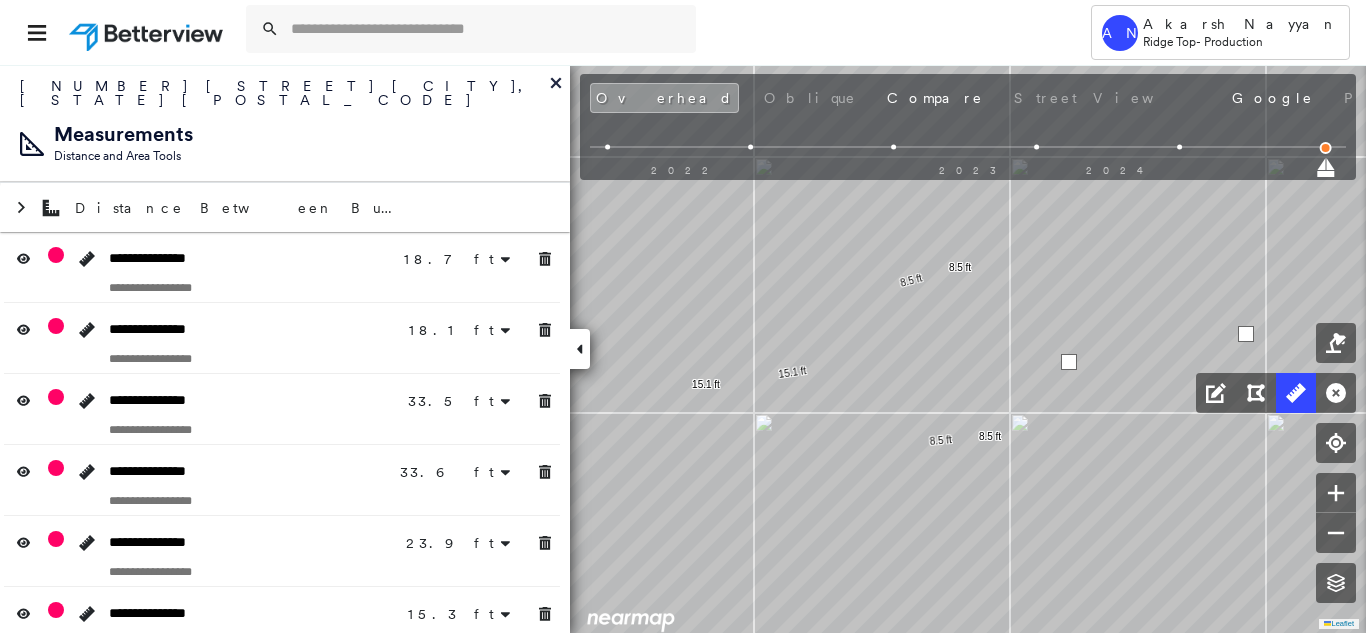click at bounding box center (1246, 334) 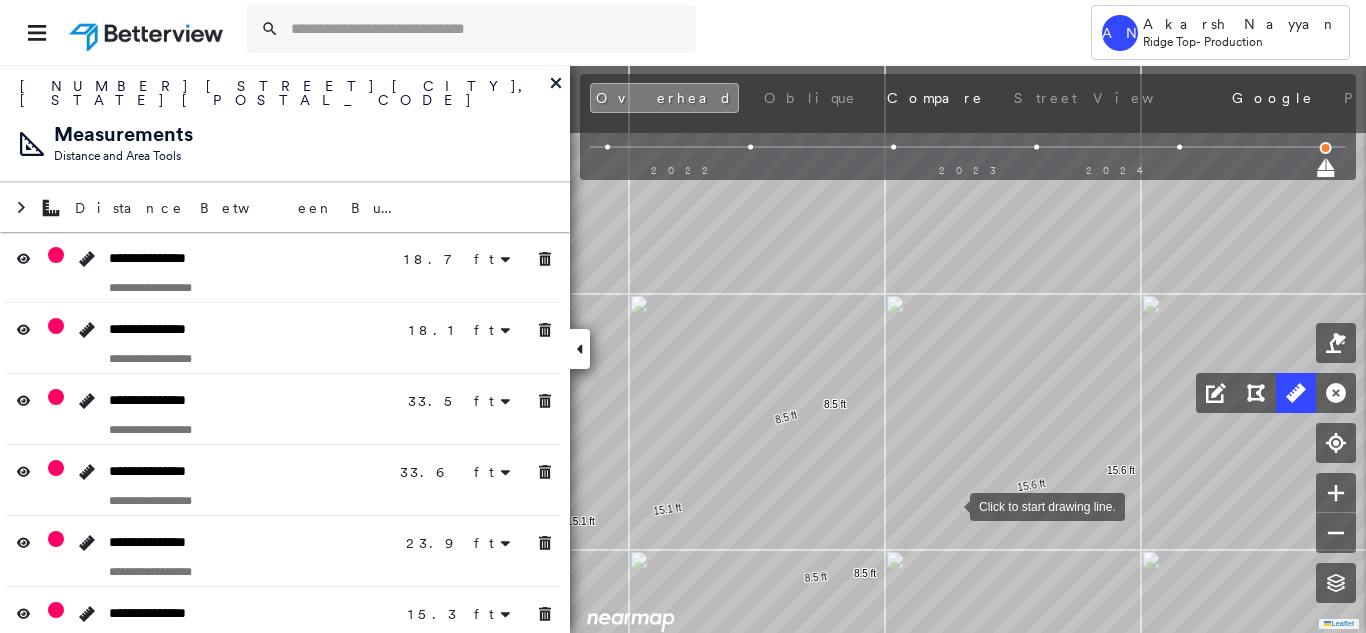 drag, startPoint x: 990, startPoint y: 372, endPoint x: 943, endPoint y: 530, distance: 164.84235 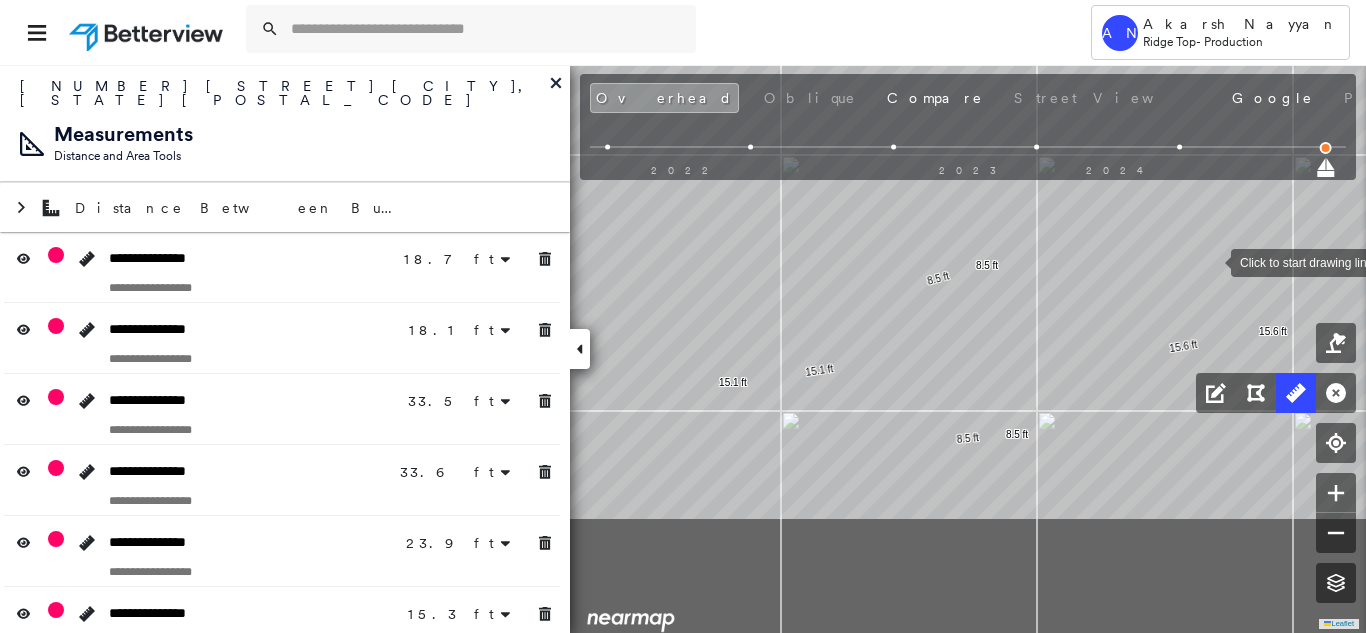 drag, startPoint x: 1186, startPoint y: 296, endPoint x: 1210, endPoint y: 262, distance: 41.617306 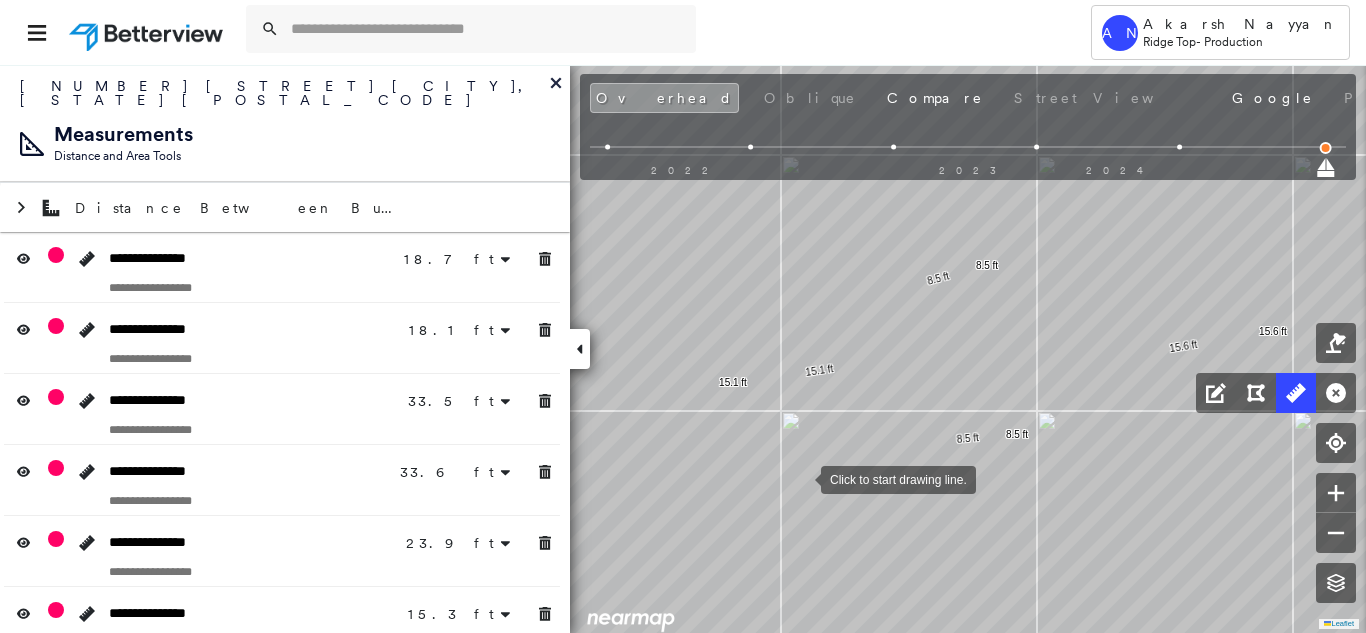 drag, startPoint x: 801, startPoint y: 478, endPoint x: 784, endPoint y: 390, distance: 89.62701 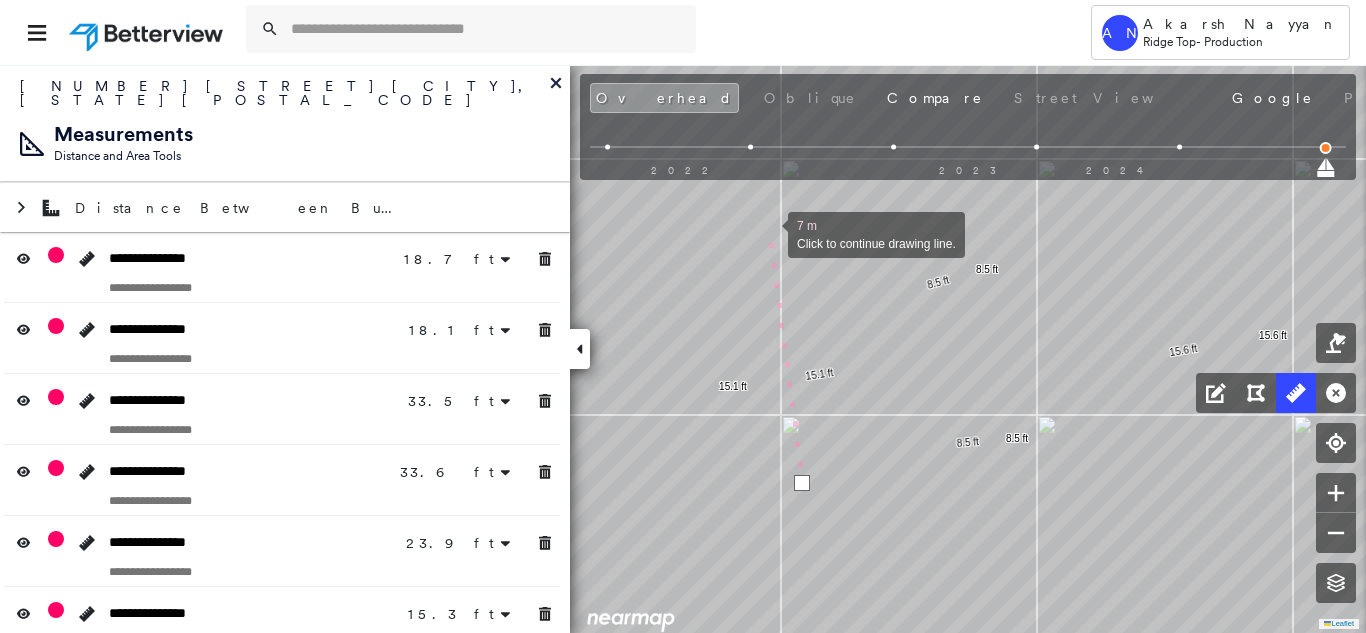 drag, startPoint x: 768, startPoint y: 226, endPoint x: 772, endPoint y: 326, distance: 100.07997 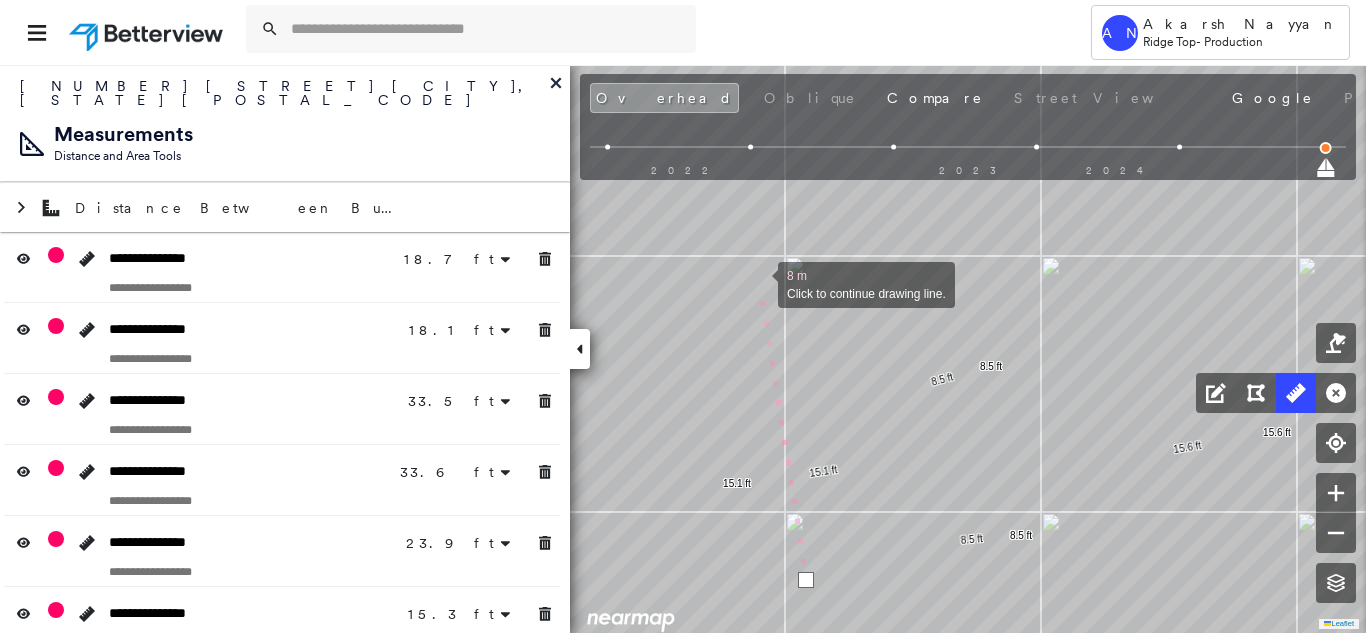 click at bounding box center (758, 283) 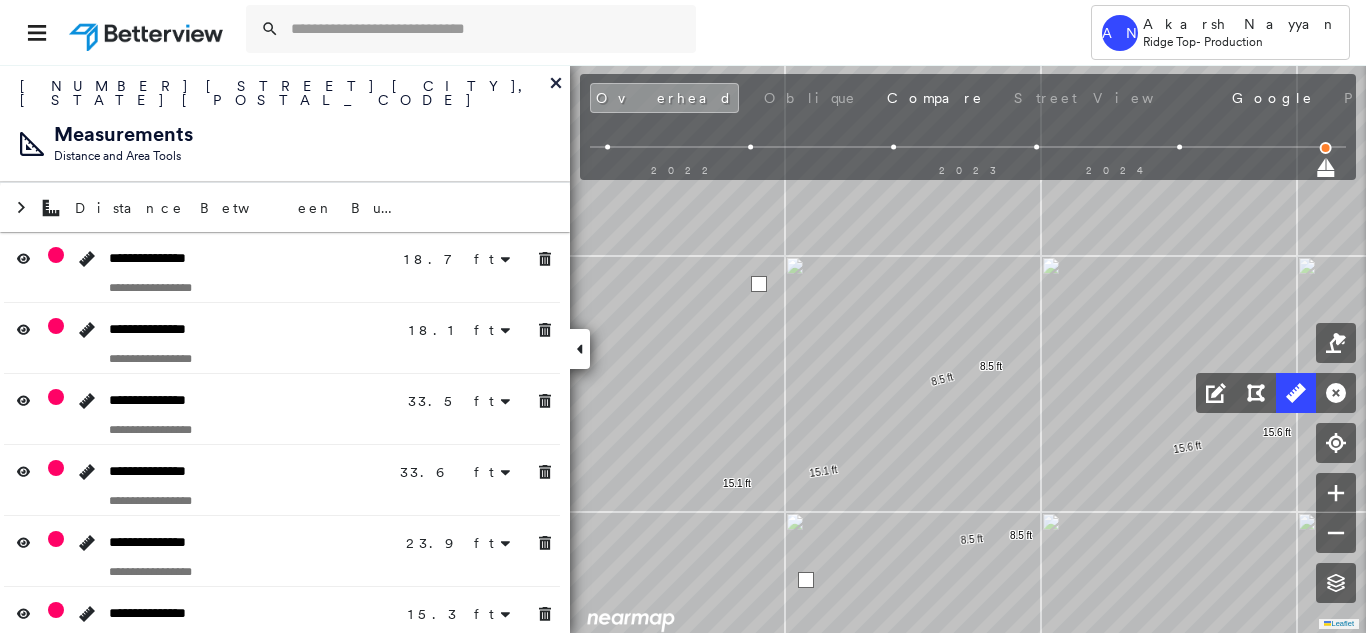 click at bounding box center [759, 284] 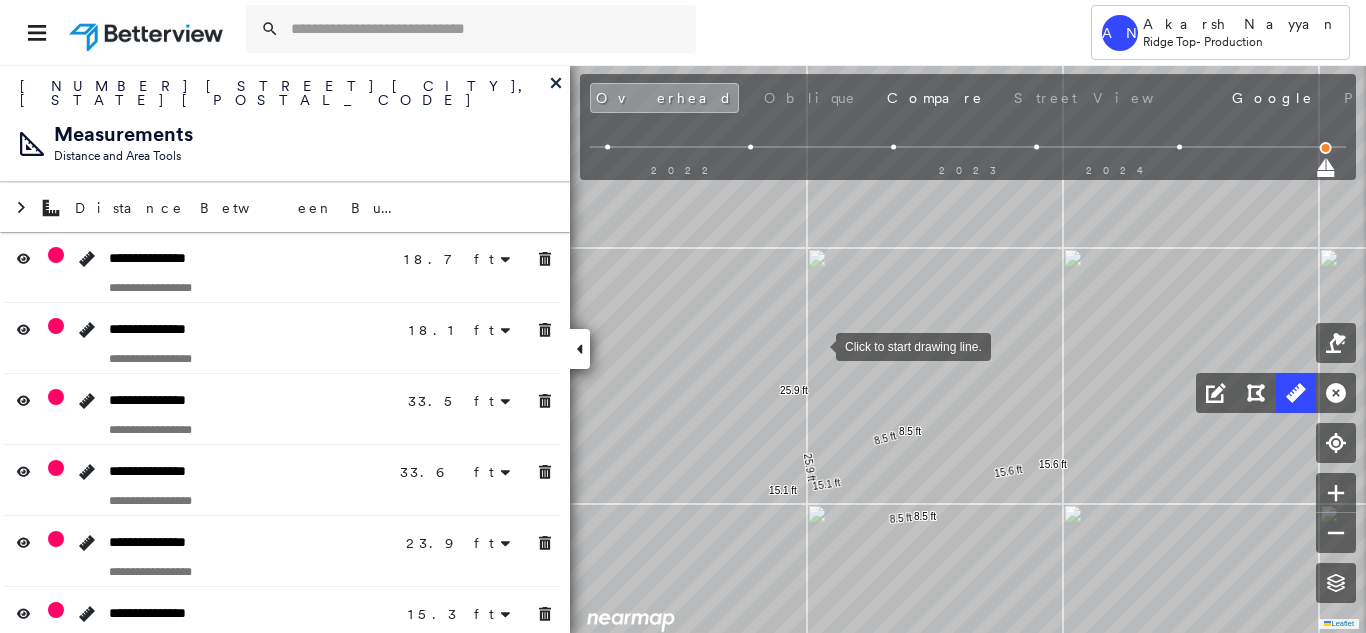 click on "18.7 ft 18.7 ft 8.3 ft 9.8 ft 18.1 ft 33.5 ft 33.5 ft 33.6 ft 33.6 ft 23.9 ft 23.9 ft 15.3 ft 15.3 ft 7.8 ft 7.8 ft 15.3 ft 15.3 ft 5.5 ft 5.5 ft 9.5 ft 9.5 ft 1.3 ft 8.5 ft 8.5 ft 8.5 ft 8.5 ft 15.1 ft 15.1 ft 15.6 ft 15.6 ft 25.9 ft 25.9 ft Click to start drawing line." at bounding box center [585, -267] 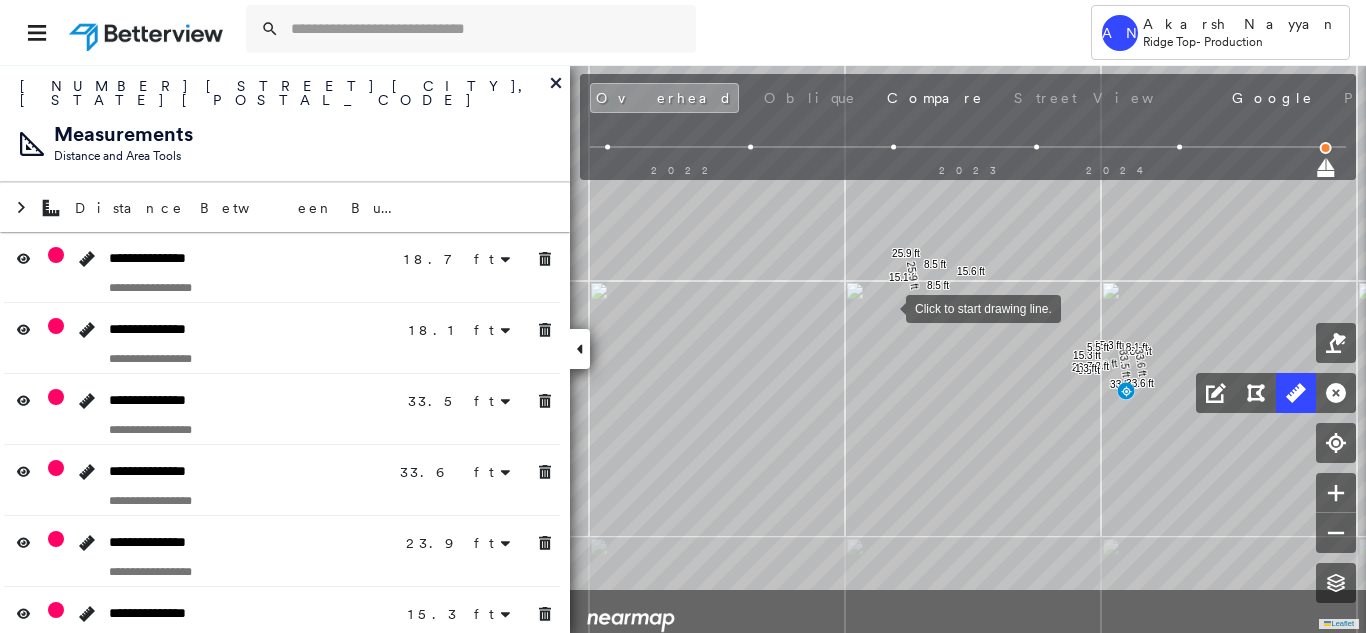 click at bounding box center [886, 307] 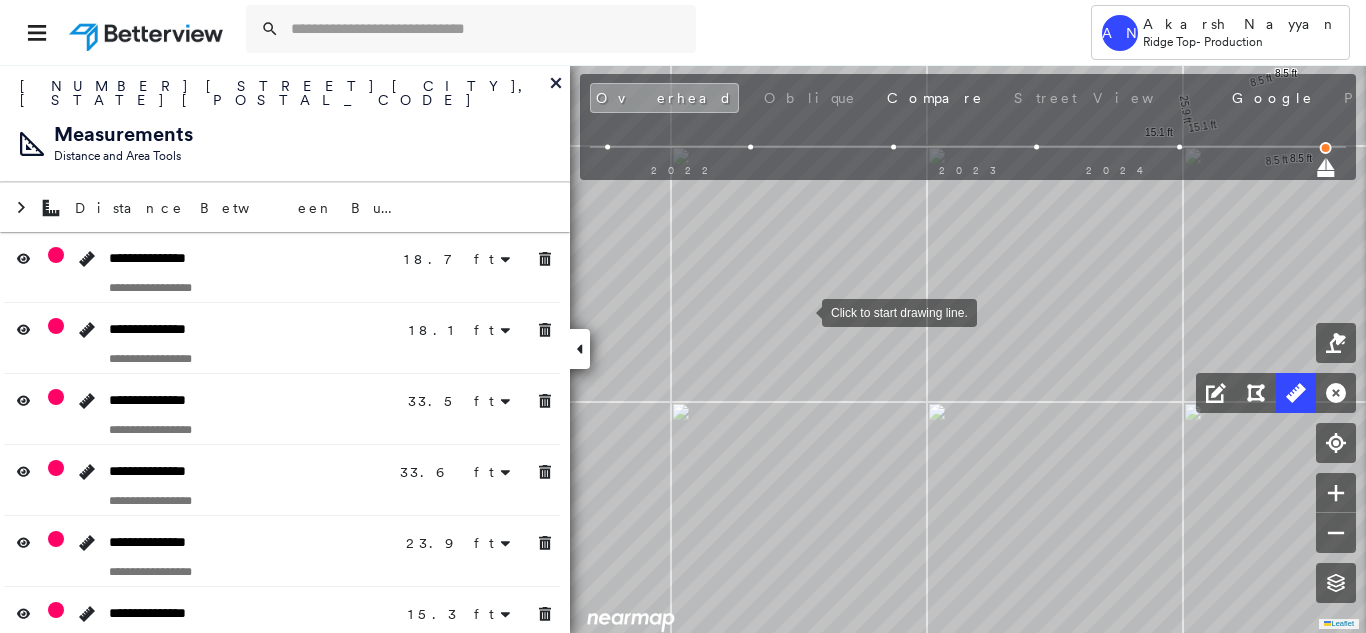click at bounding box center (802, 311) 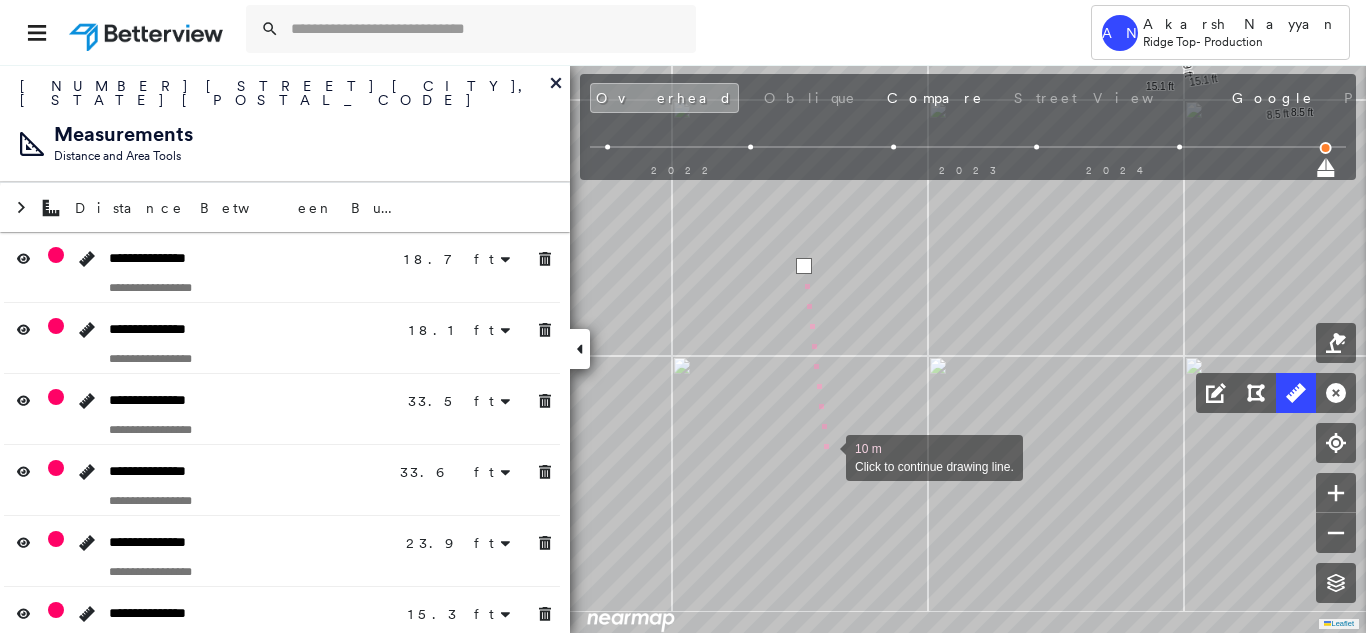 drag, startPoint x: 829, startPoint y: 504, endPoint x: 819, endPoint y: 439, distance: 65.76473 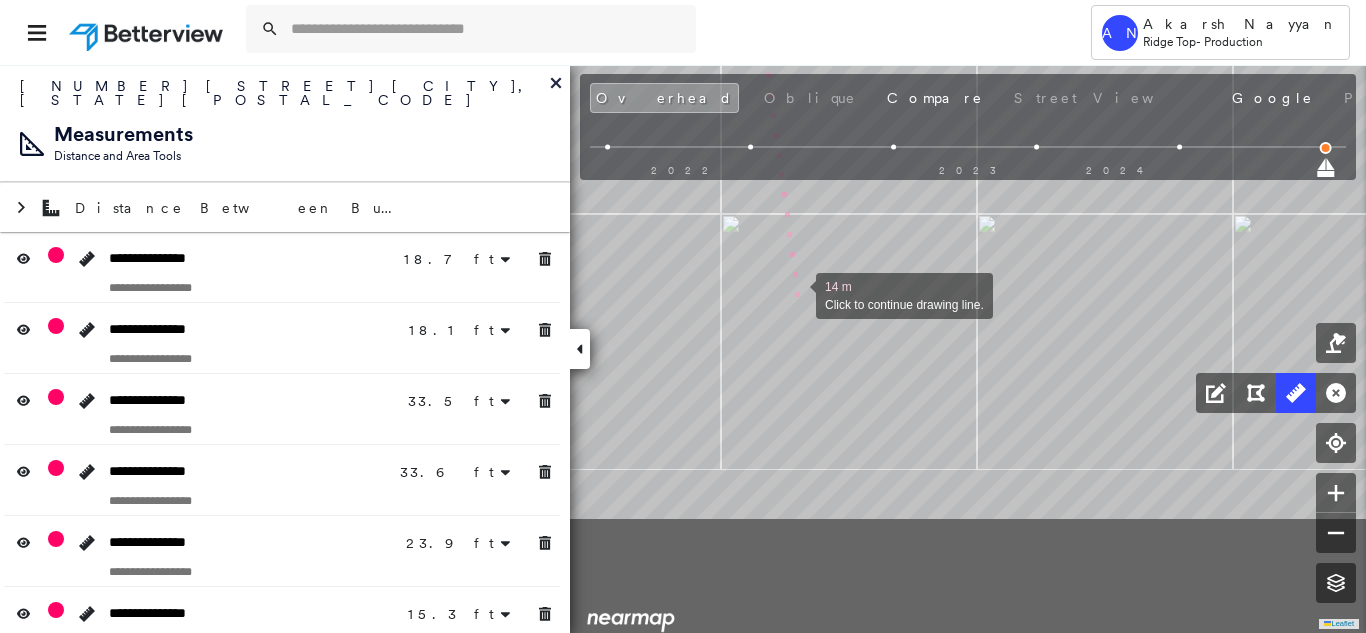 drag, startPoint x: 815, startPoint y: 454, endPoint x: 796, endPoint y: 291, distance: 164.10362 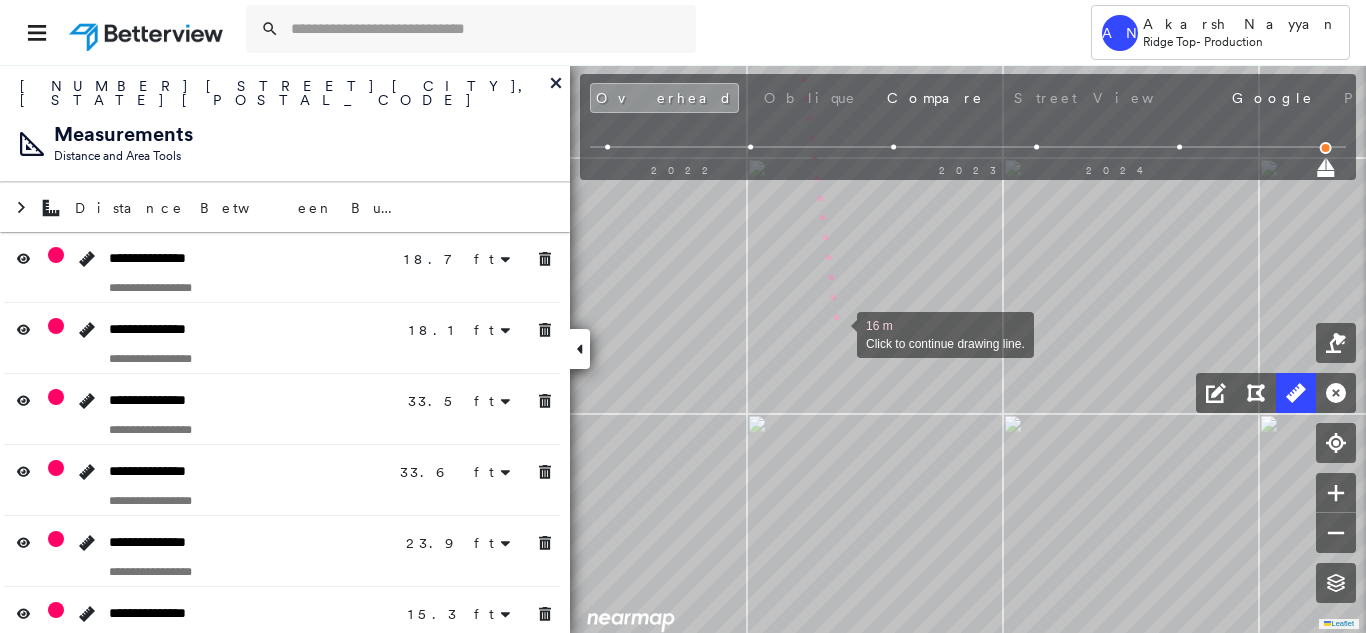 drag, startPoint x: 816, startPoint y: 376, endPoint x: 837, endPoint y: 334, distance: 46.957428 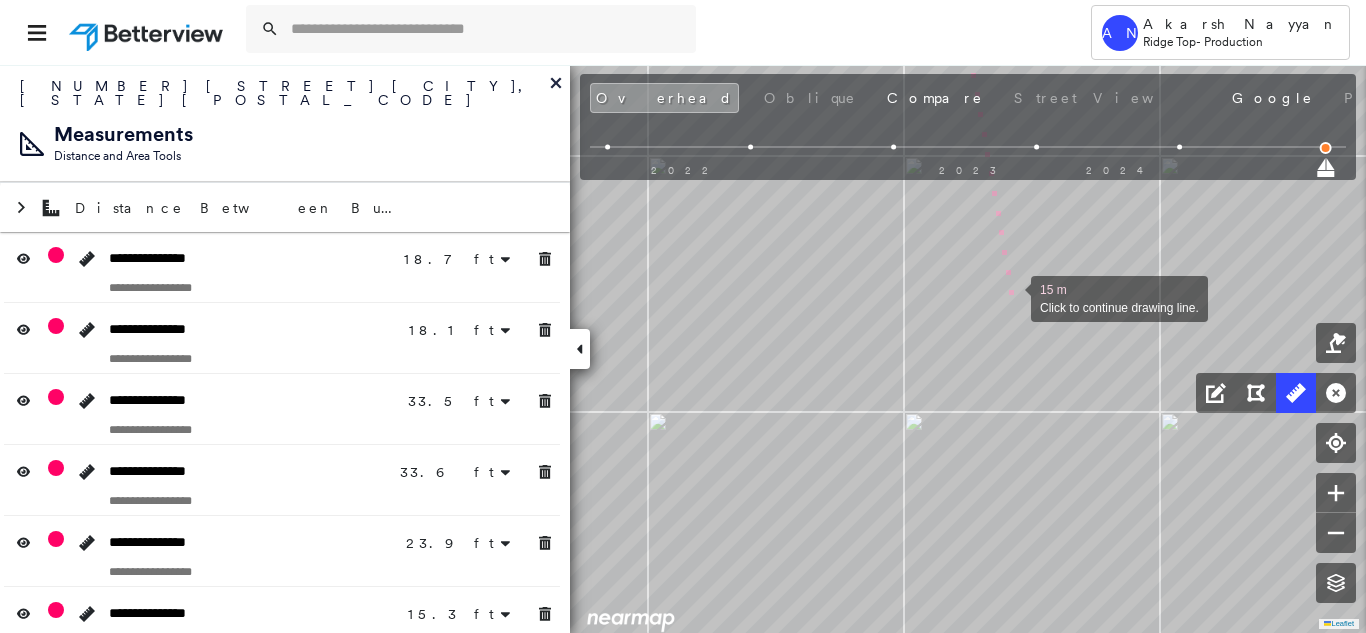 drag, startPoint x: 852, startPoint y: 300, endPoint x: 1009, endPoint y: 297, distance: 157.02866 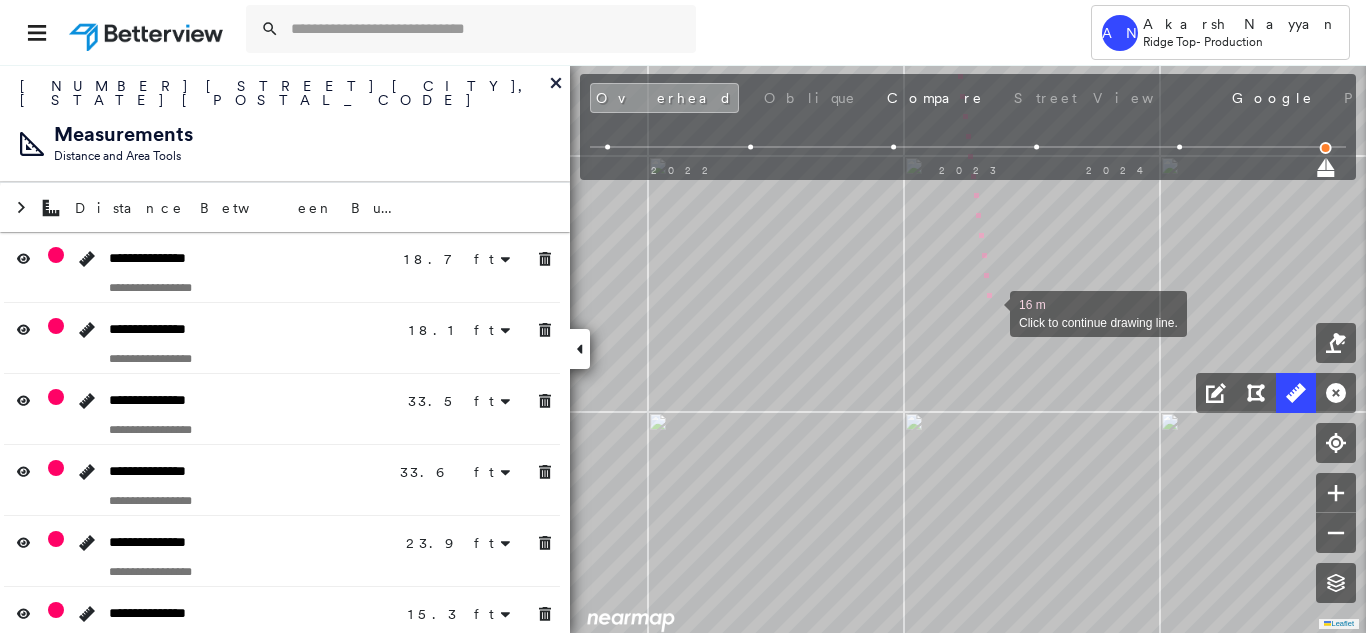 click at bounding box center [990, 312] 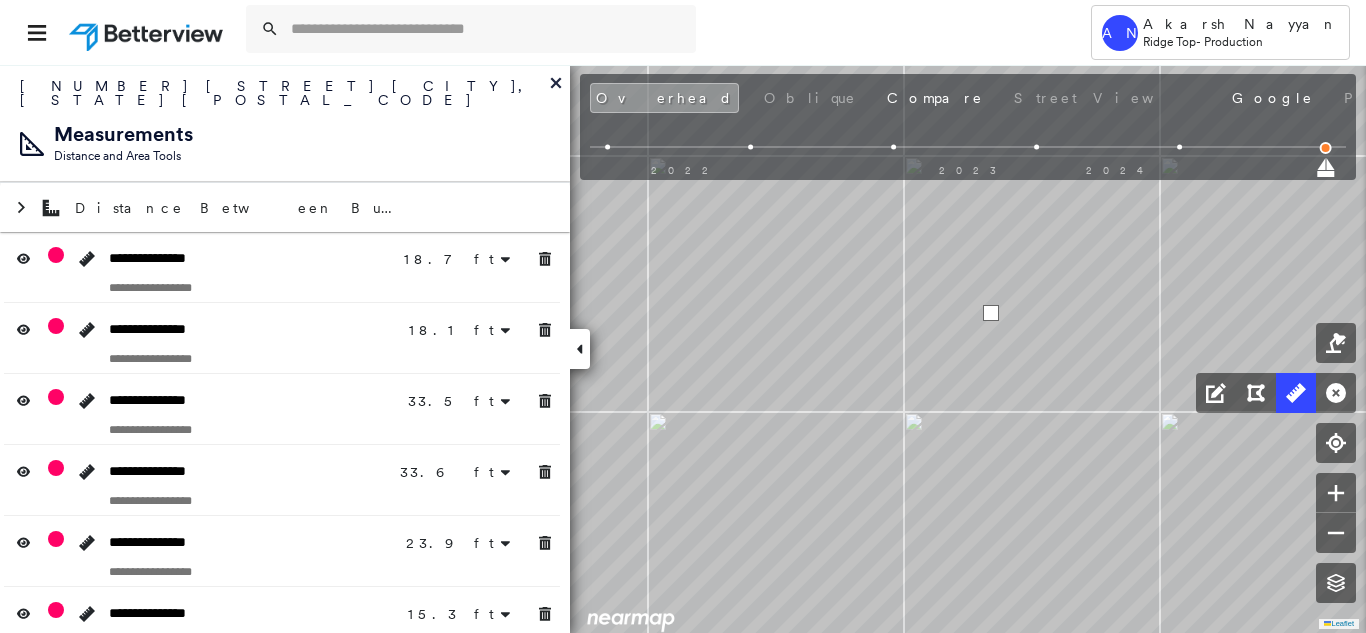 click at bounding box center (991, 313) 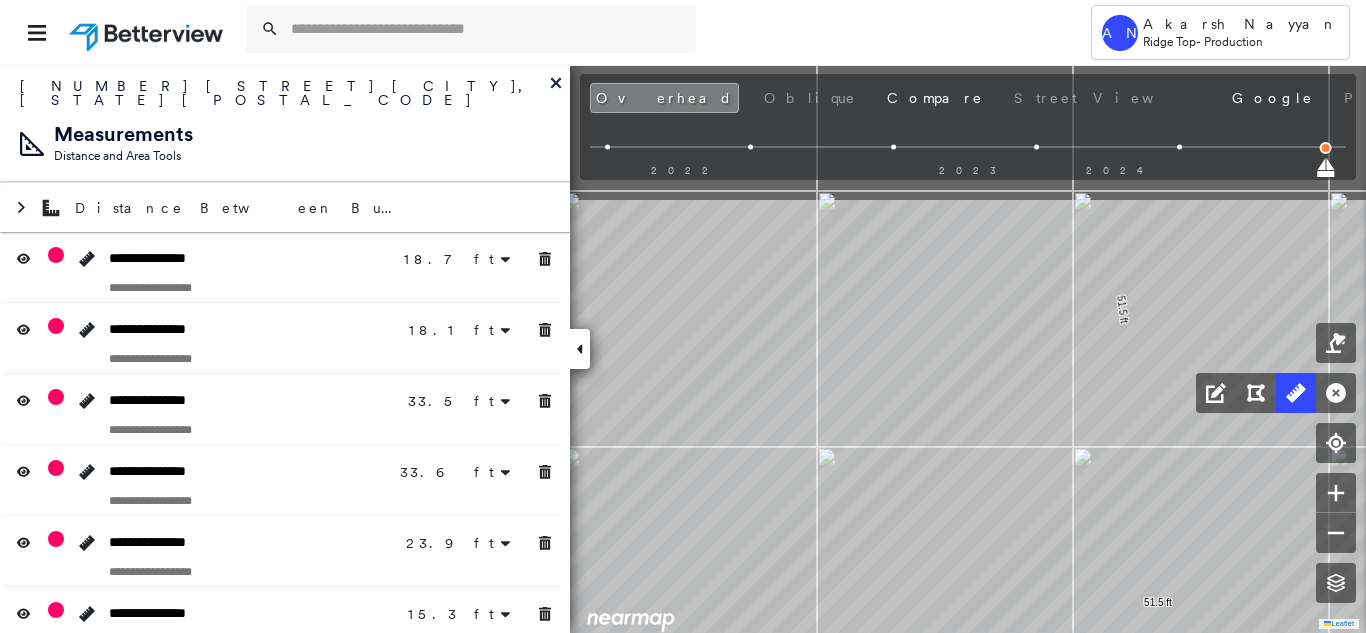 drag, startPoint x: 991, startPoint y: 487, endPoint x: 1078, endPoint y: 680, distance: 211.70262 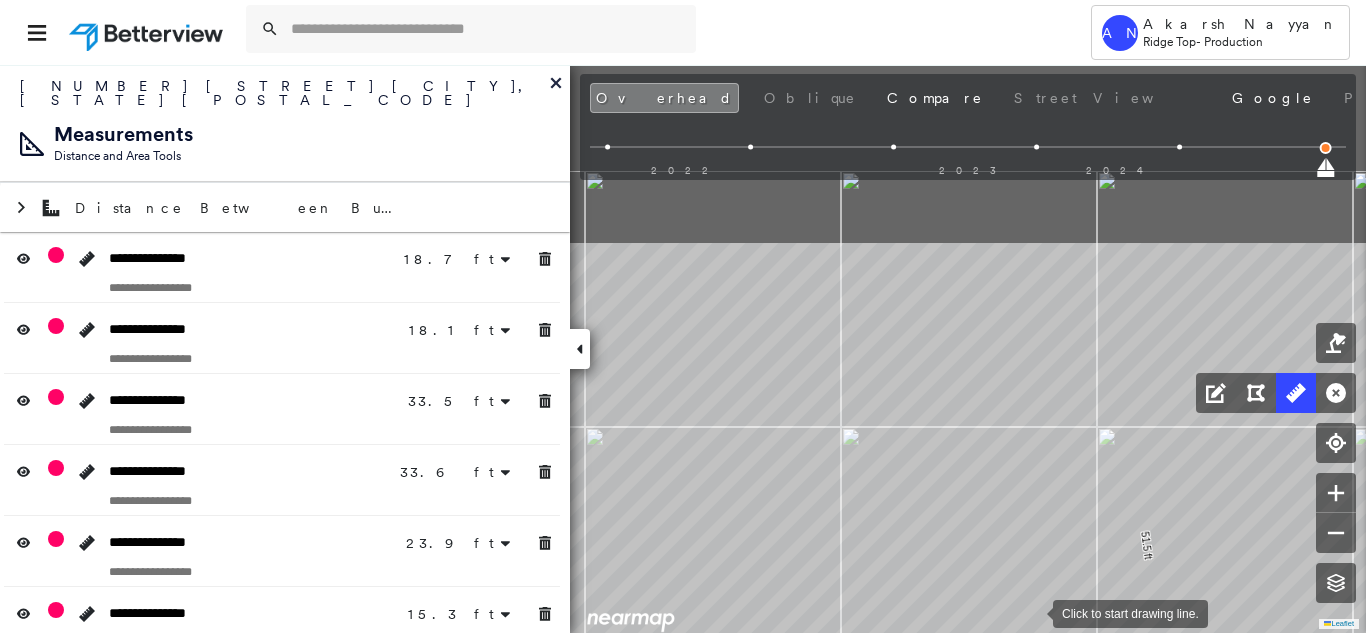 drag, startPoint x: 1009, startPoint y: 377, endPoint x: 1023, endPoint y: 523, distance: 146.6697 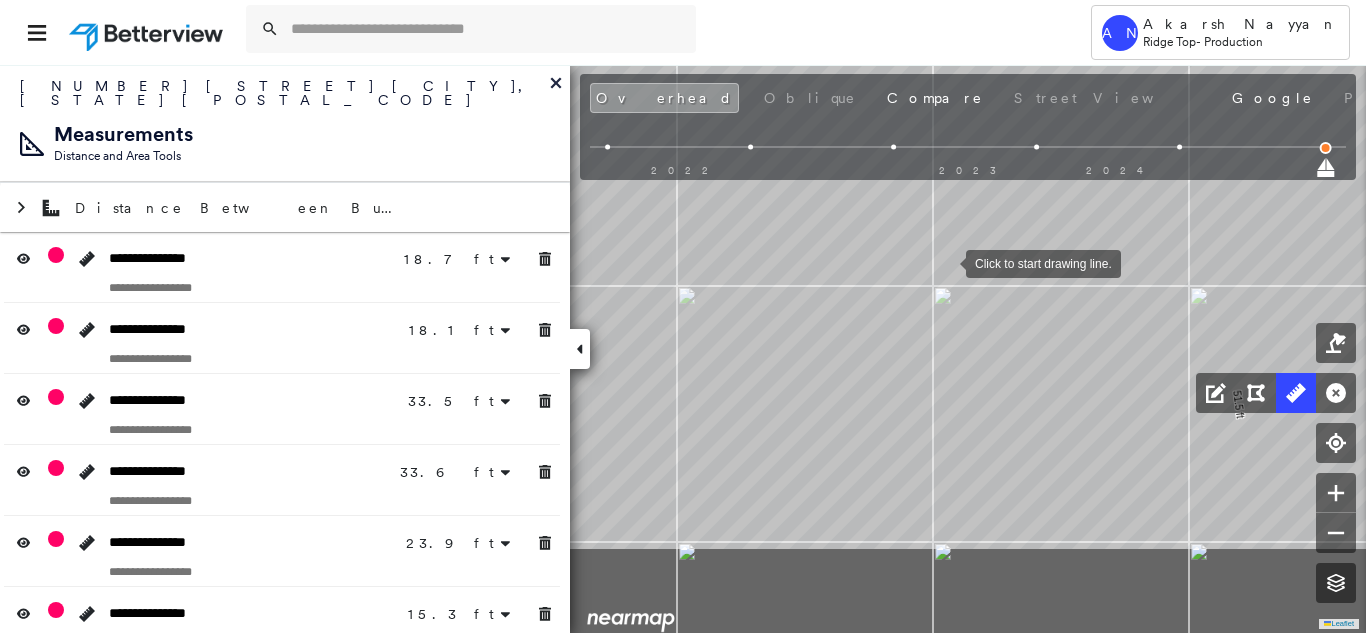 click at bounding box center (946, 262) 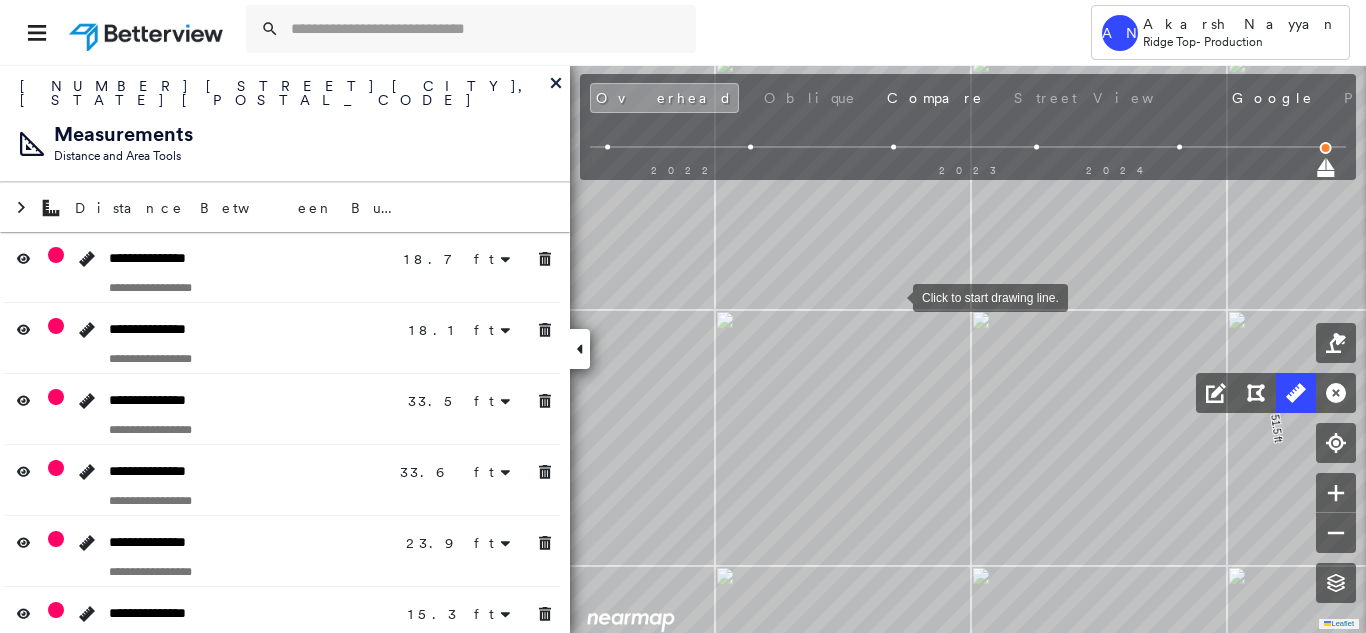 drag, startPoint x: 873, startPoint y: 287, endPoint x: 892, endPoint y: 296, distance: 21.023796 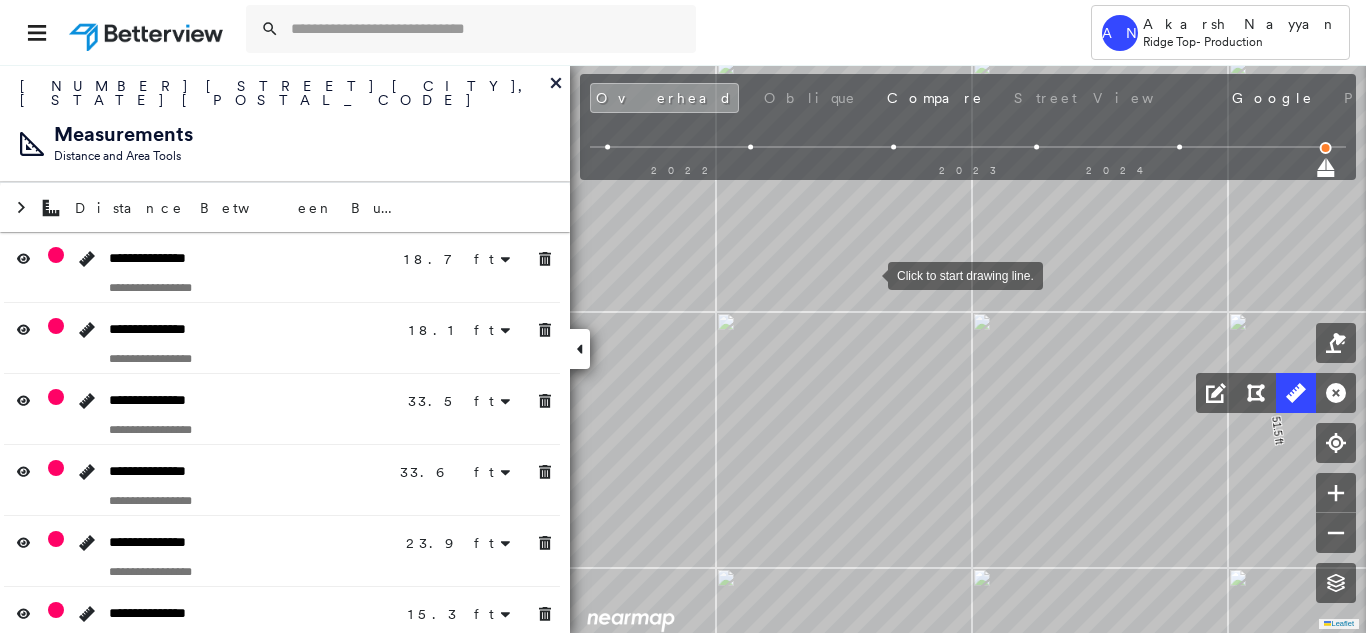 drag, startPoint x: 866, startPoint y: 270, endPoint x: 888, endPoint y: 317, distance: 51.894123 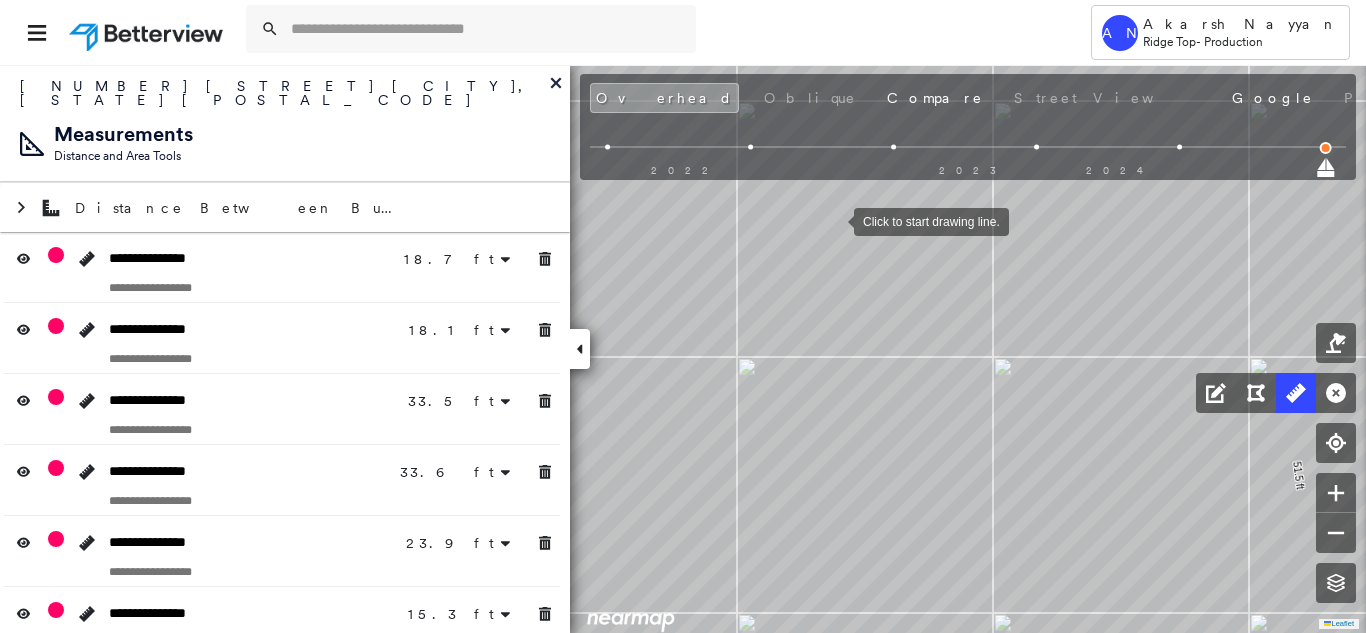 click at bounding box center [834, 220] 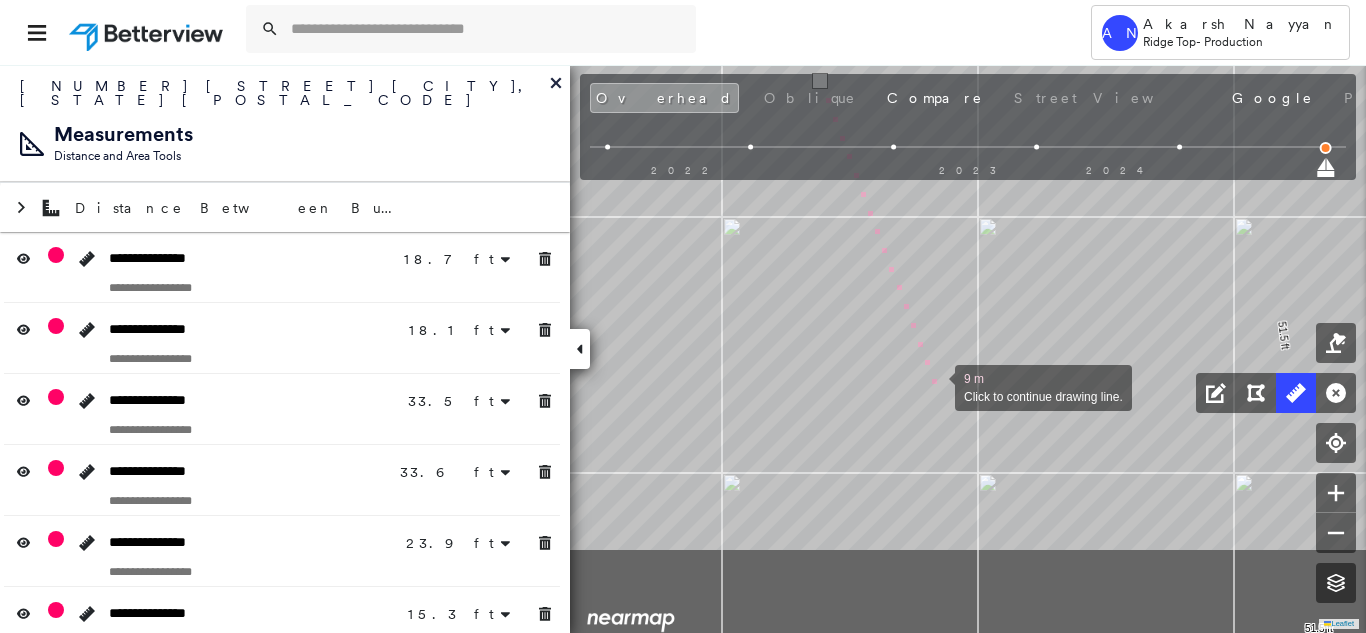 drag, startPoint x: 949, startPoint y: 537, endPoint x: 935, endPoint y: 278, distance: 259.3781 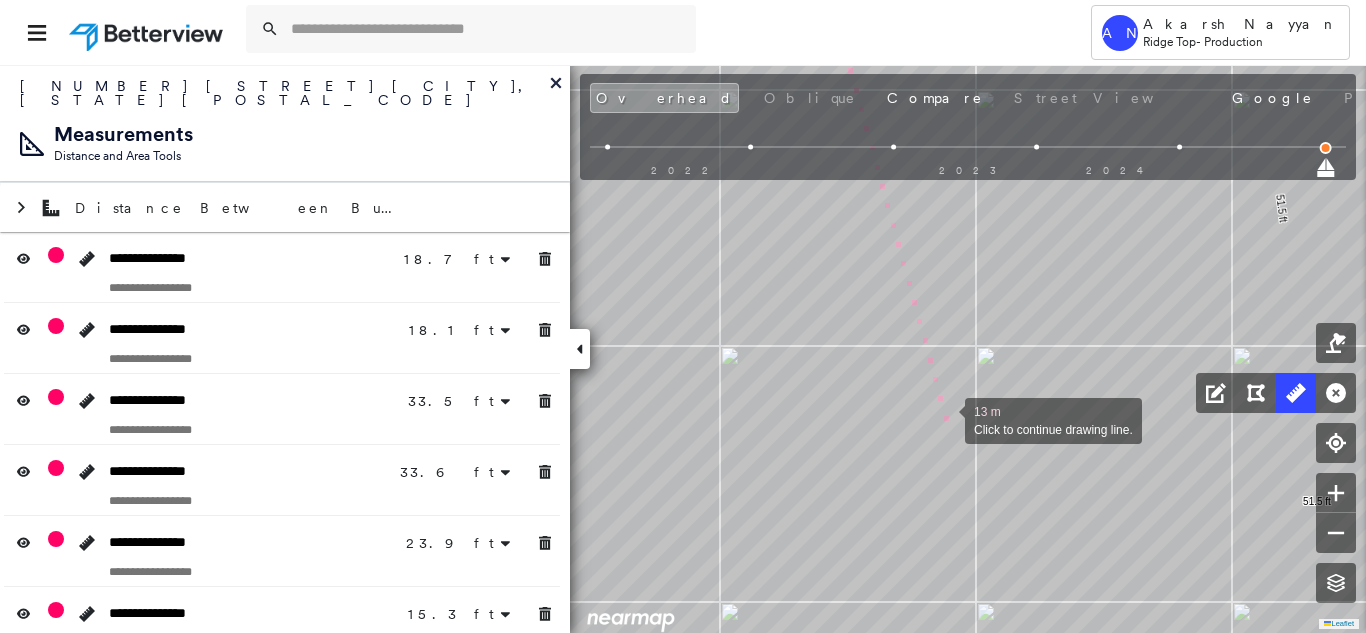 drag, startPoint x: 947, startPoint y: 425, endPoint x: 939, endPoint y: 355, distance: 70.45566 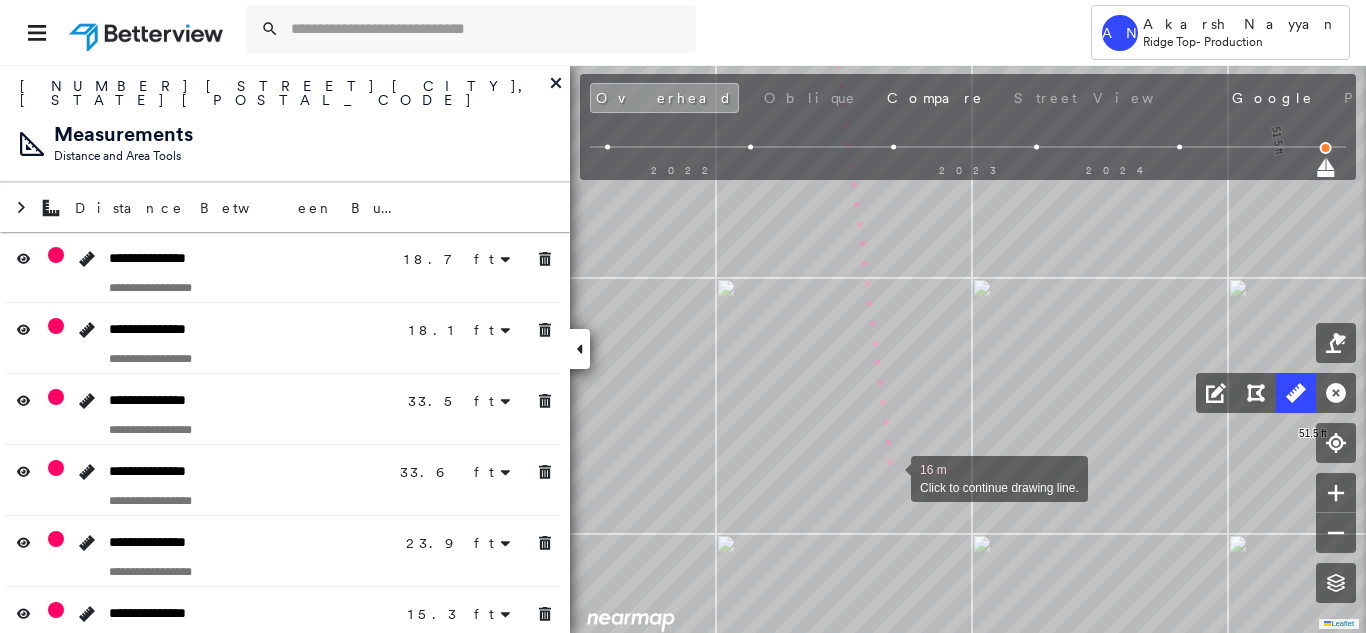 click at bounding box center [891, 477] 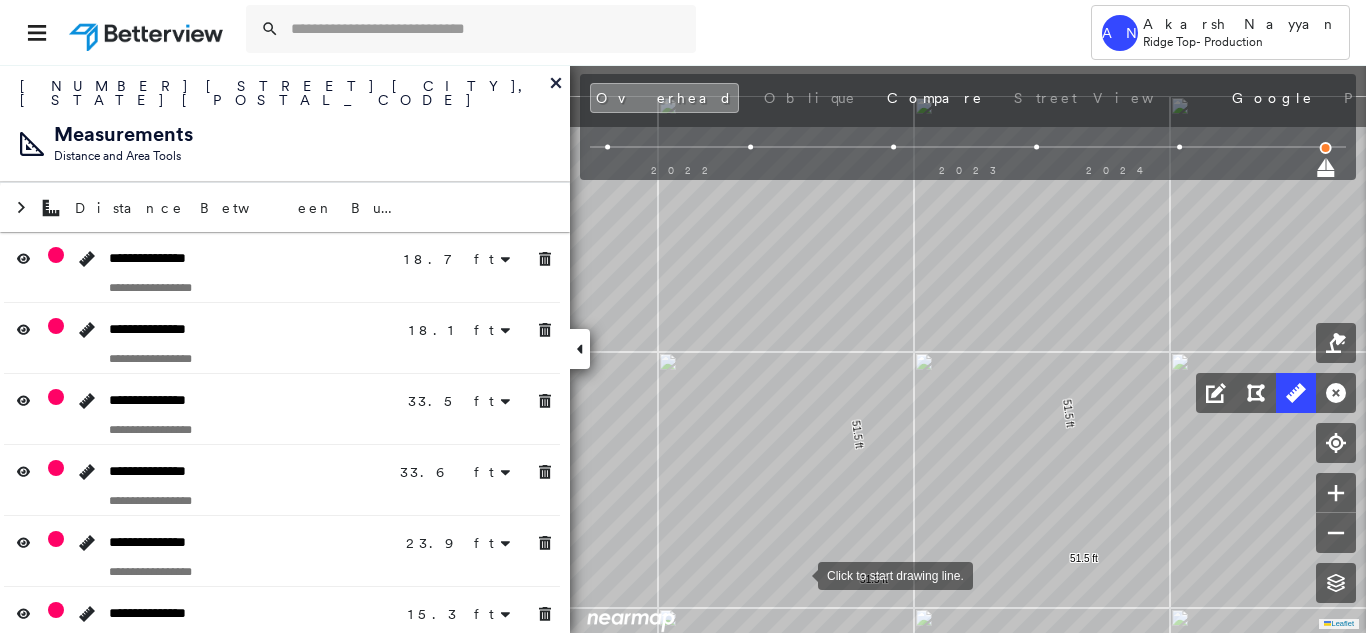 drag, startPoint x: 793, startPoint y: 453, endPoint x: 798, endPoint y: 573, distance: 120.10412 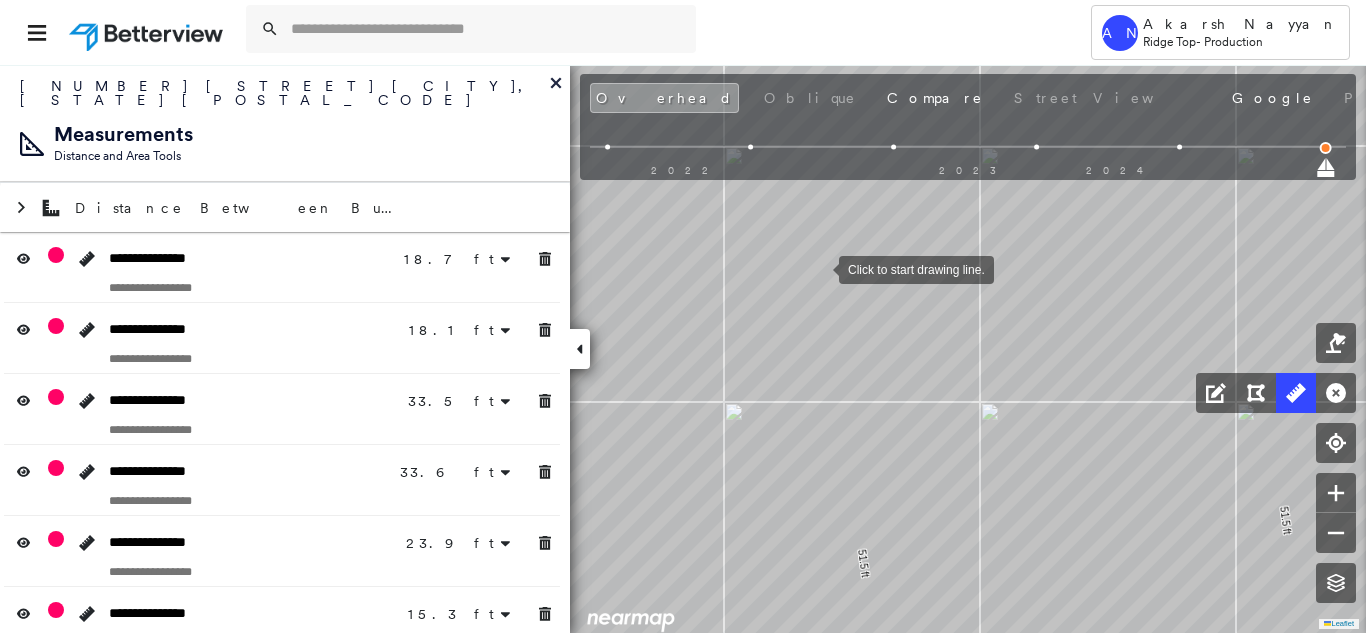 click at bounding box center (819, 268) 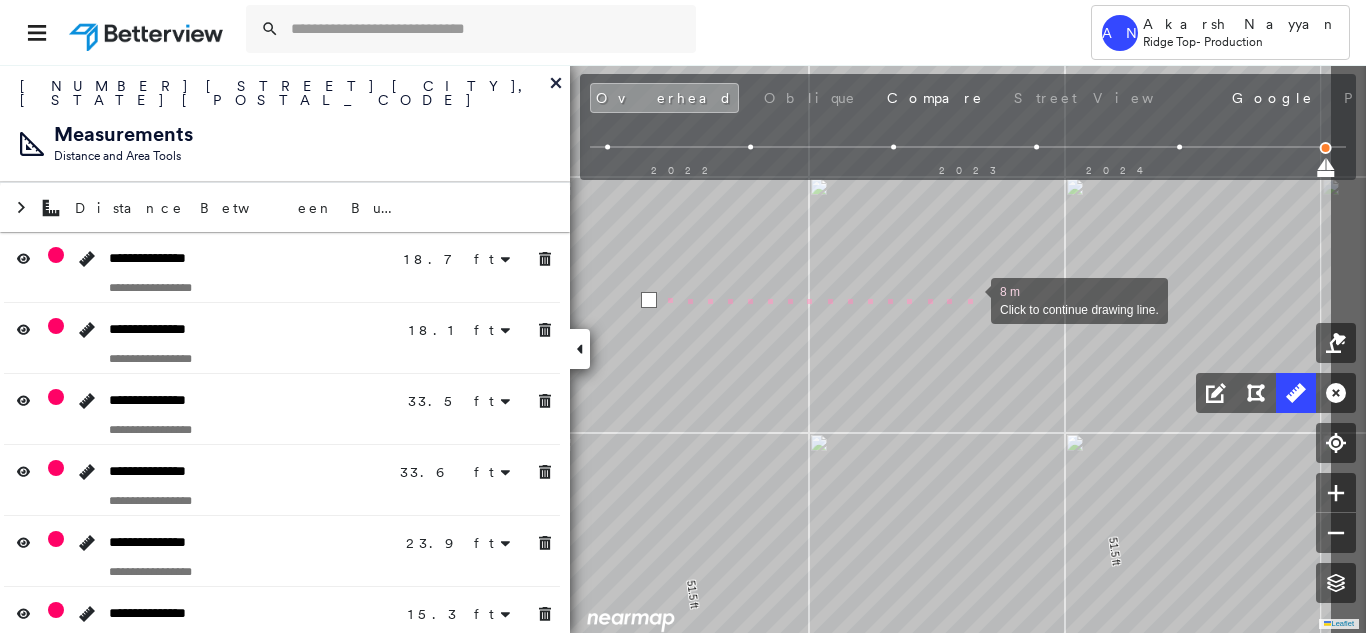 drag, startPoint x: 1143, startPoint y: 268, endPoint x: 972, endPoint y: 299, distance: 173.78723 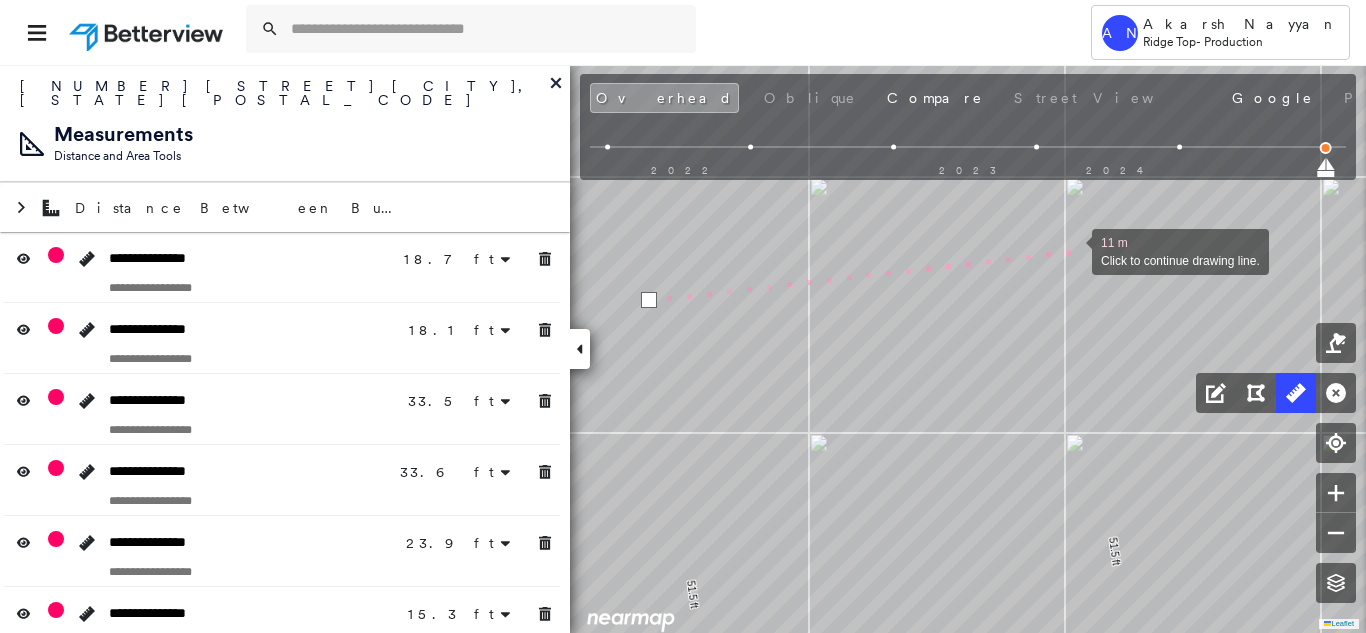 click at bounding box center [1072, 250] 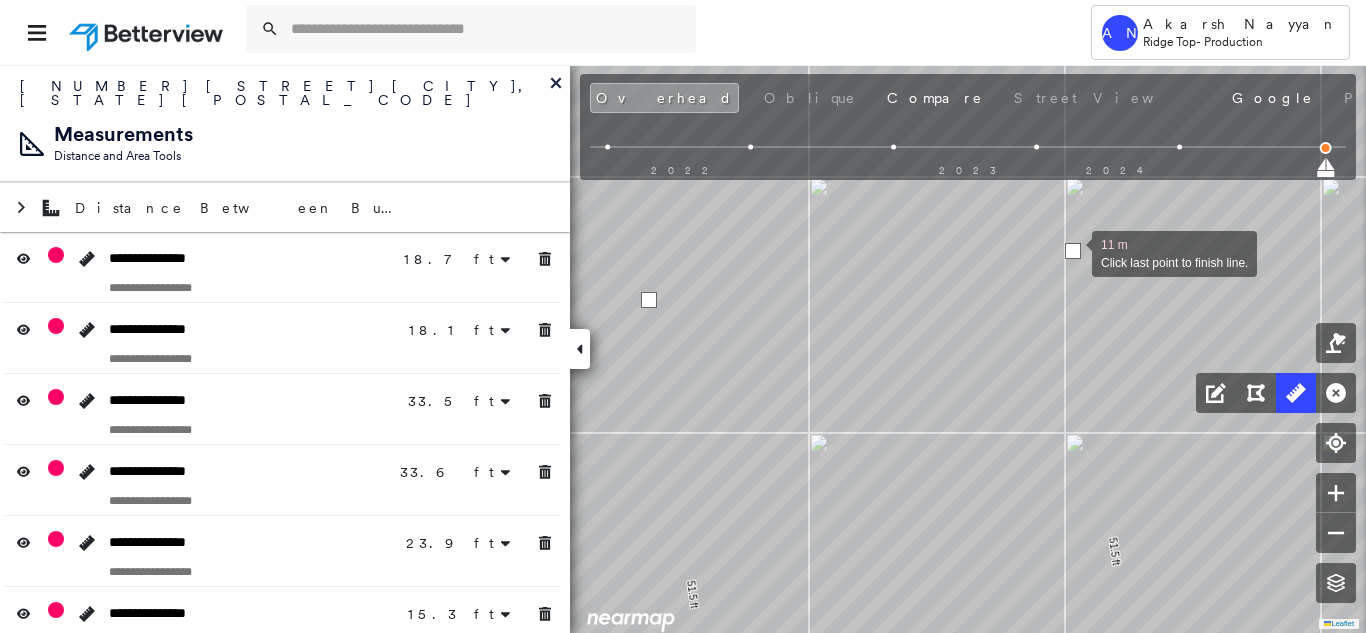 click at bounding box center [1073, 251] 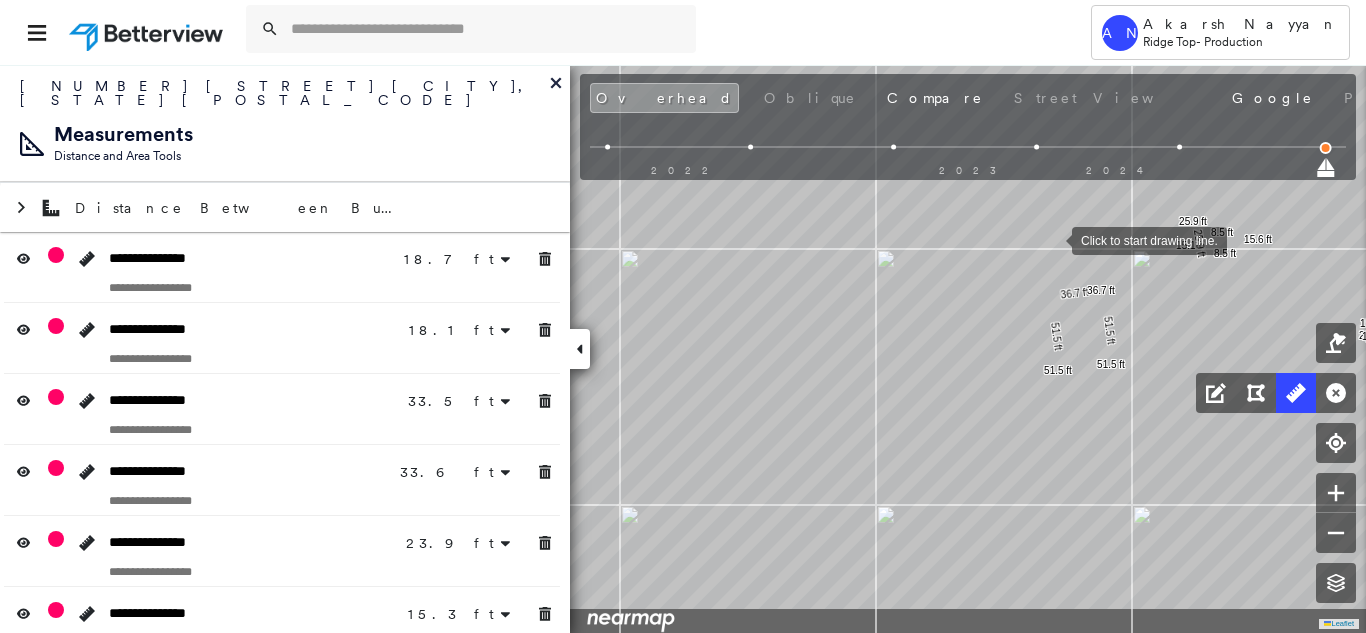 drag, startPoint x: 1056, startPoint y: 272, endPoint x: 1043, endPoint y: 222, distance: 51.662365 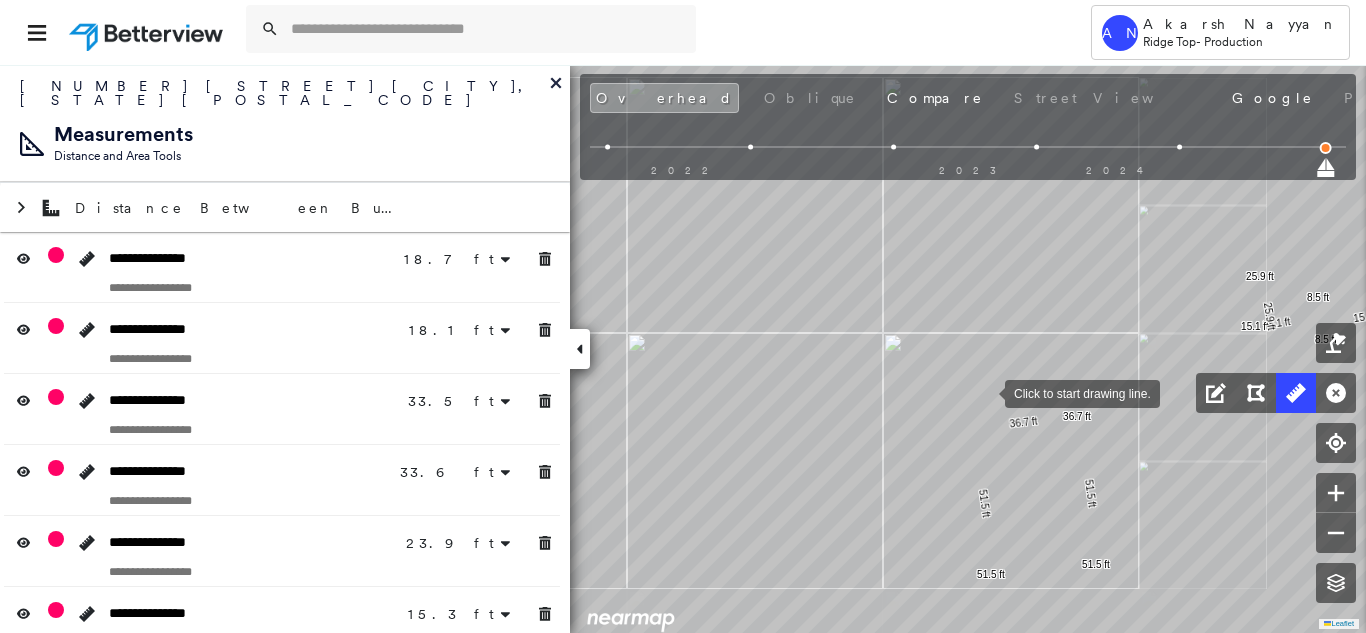 drag, startPoint x: 1004, startPoint y: 367, endPoint x: 978, endPoint y: 307, distance: 65.39113 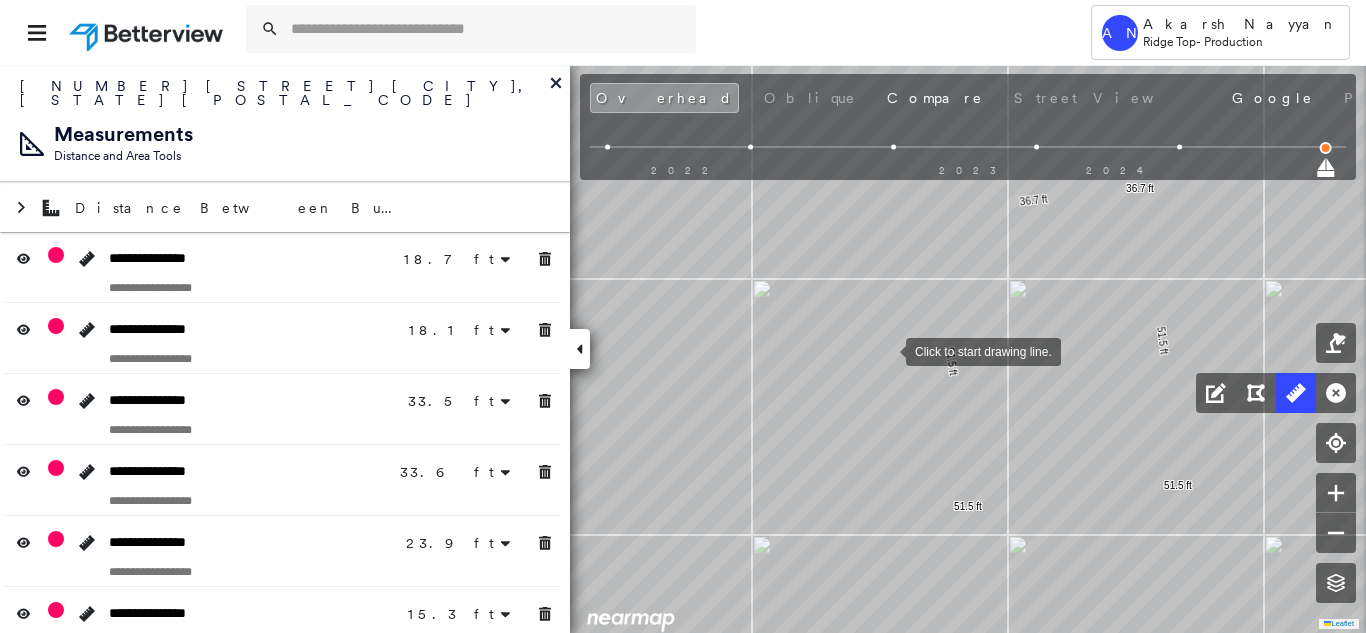 drag, startPoint x: 882, startPoint y: 356, endPoint x: 926, endPoint y: 303, distance: 68.88396 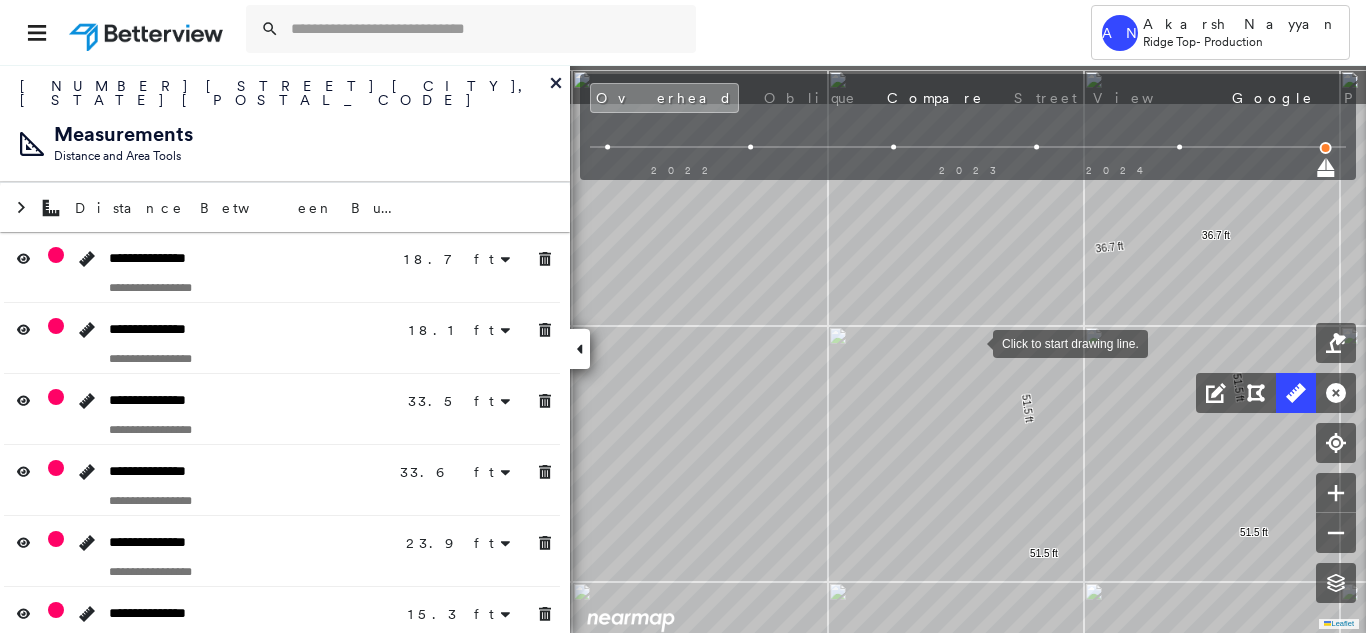 click at bounding box center [973, 342] 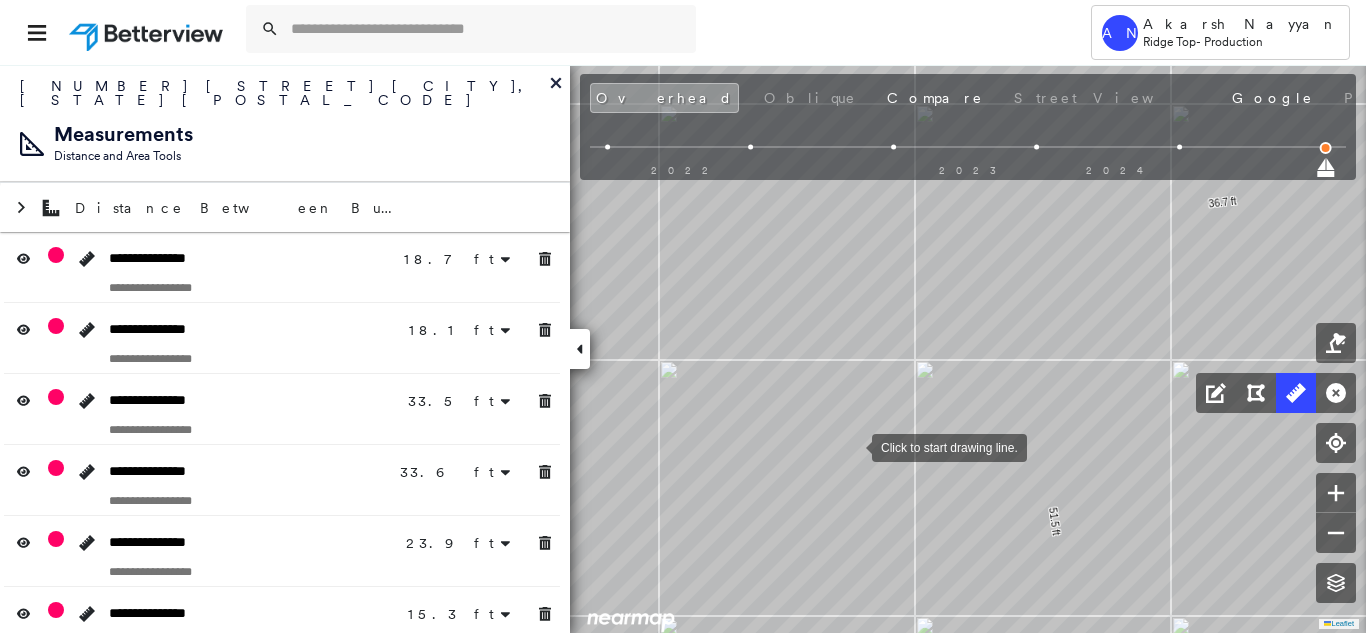 click on "901 Broadway St ,  Marine on St Croix, MN 55047 782112_Getchel Assigned to:  Akarsh Nayyan Assigned to:  Akarsh Nayyan 782112_Getchel Assigned to:  Akarsh Nayyan Open Comments Download PDF Report Summary Construction Occupancy Protection Exposure Determination Overhead Obliques Not Available ; Street View Roof Spotlight™ Index :  22-96 out of 100 0 100 25 1 4 50 75 2 3 Building Roof Scores 4 Buildings Policy Information :  782112_Getchel Flags :  1 (0 cleared, 1 uncleared) Construction Roof Spotlights :  Rust, Overhang, Chimney, Vent, Antenna Property Features :  Car, Trailer Roof Size & Shape :  4 buildings  Occupancy Protection Exposure Determination Flags :  1 (0 cleared, 1 uncleared) Uncleared Flags (1) Cleared Flags  (0) Betterview Property Flagged 08/05/25 Clear Action Taken New Entry History Quote/New Business Terms & Conditions Added ACV Endorsement Added Cosmetic Endorsement Inspection/Loss Control Report Information Added to Inspection Survey Onsite Inspection Ordered General Save Renewal General" at bounding box center (683, 348) 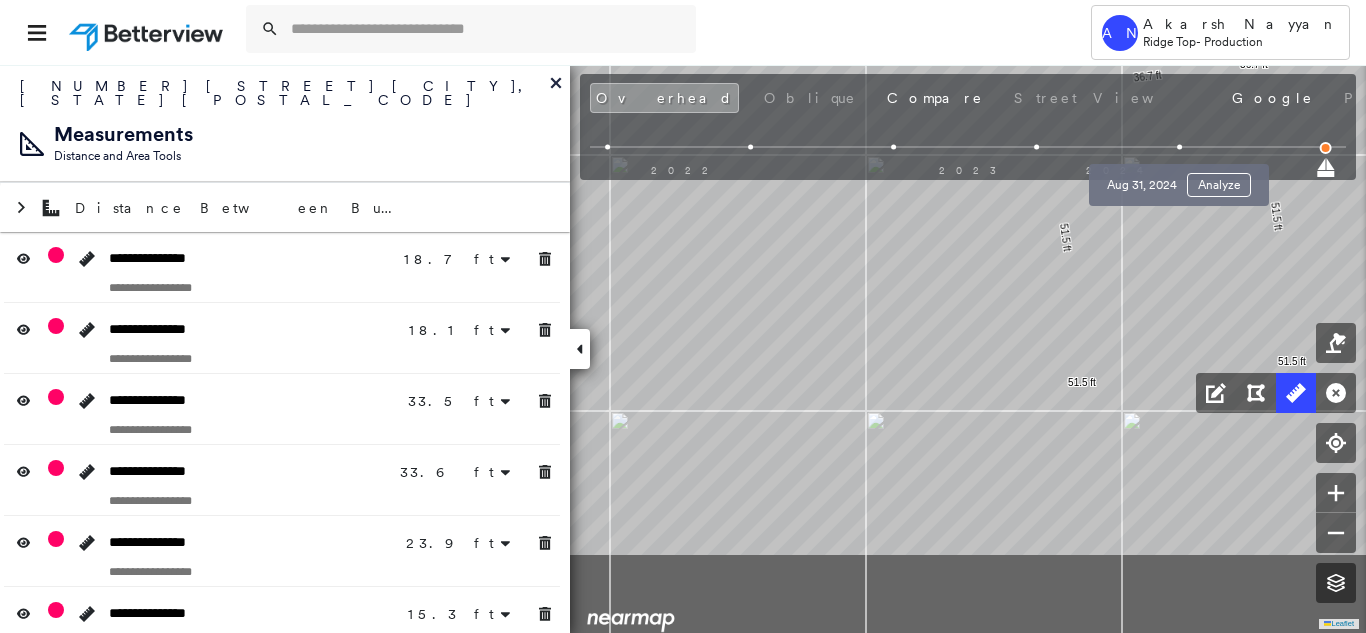 click at bounding box center (1179, 147) 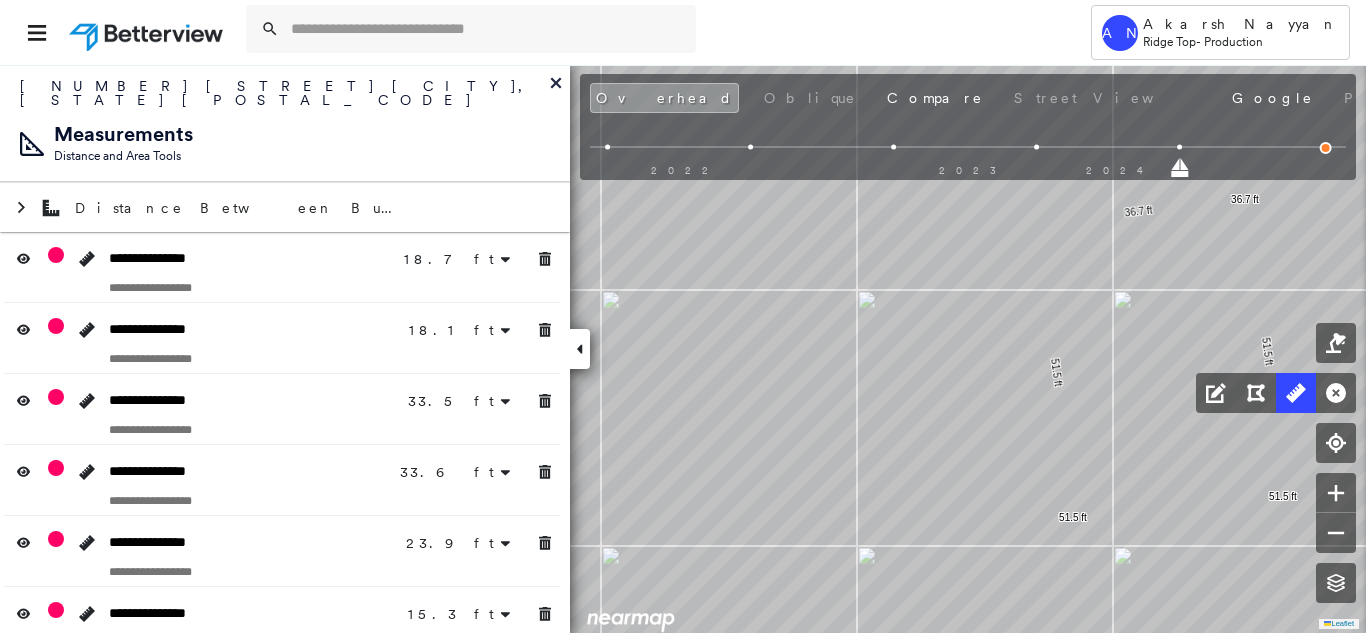 click at bounding box center [1036, 147] 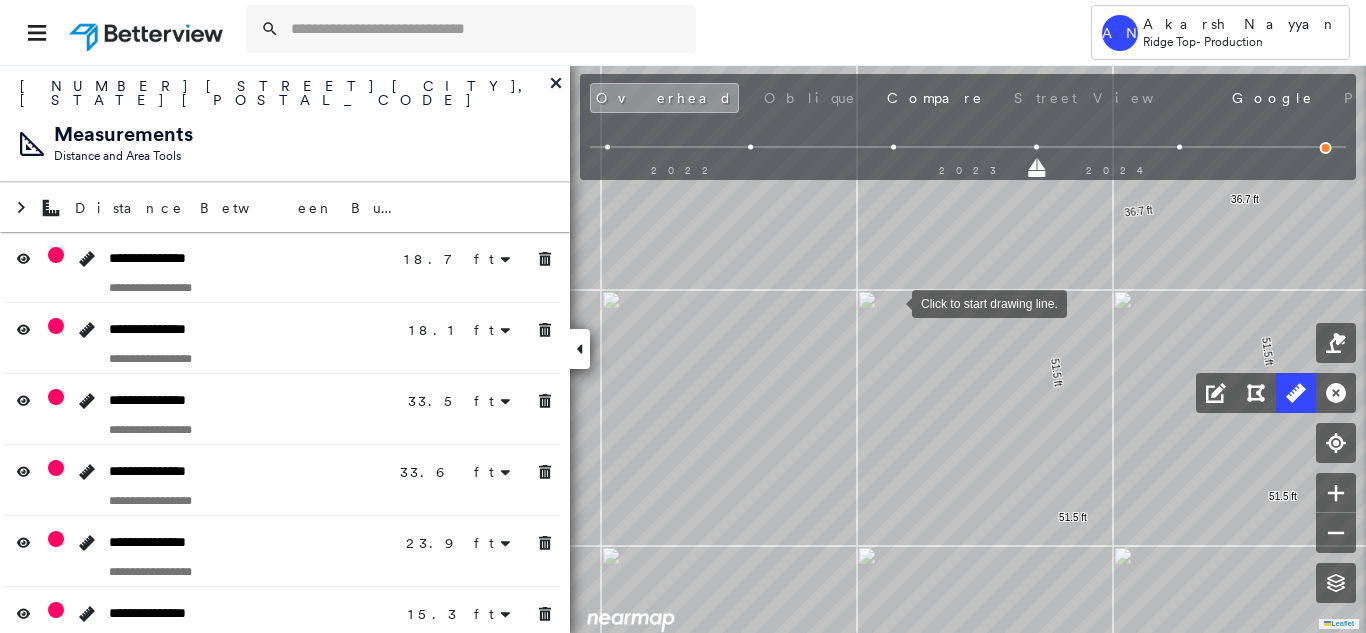click at bounding box center (892, 302) 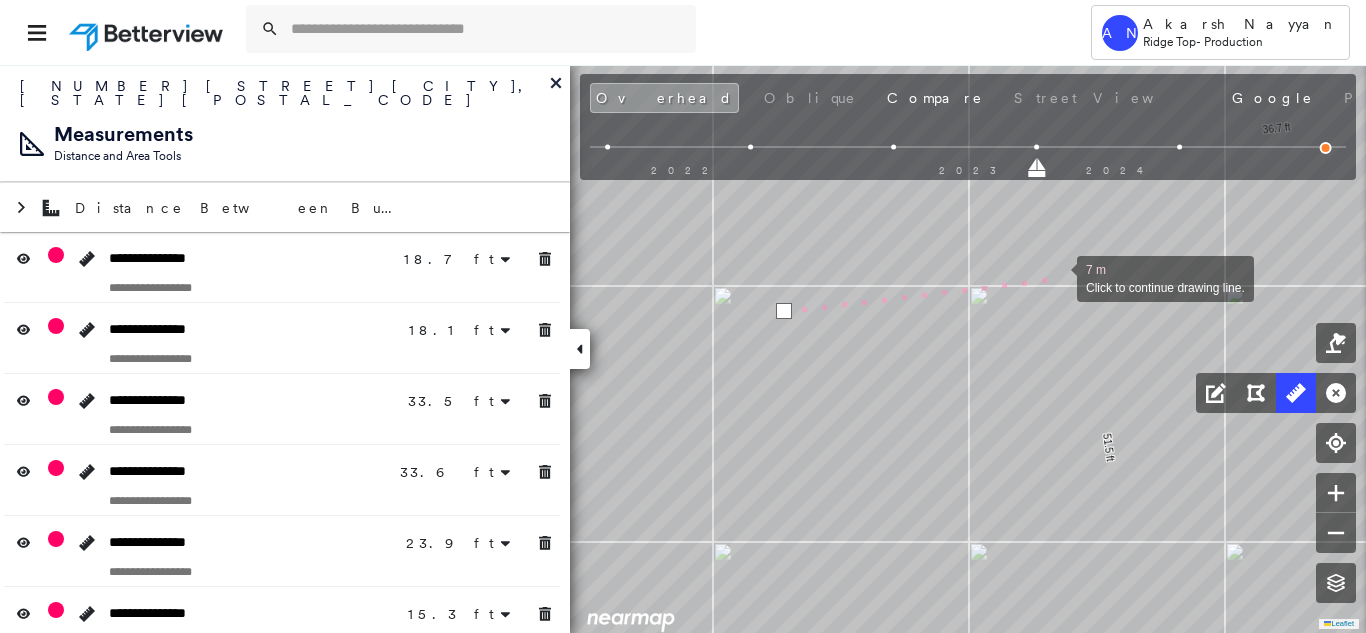 click at bounding box center [1057, 277] 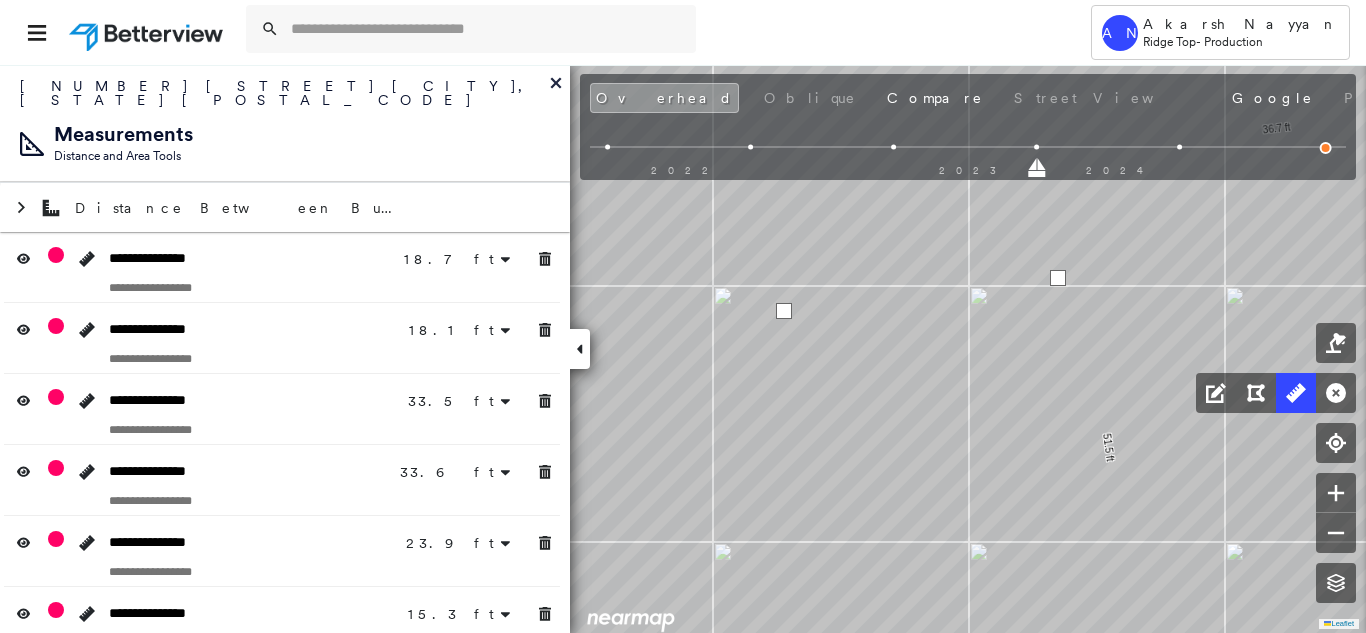 click at bounding box center (1058, 278) 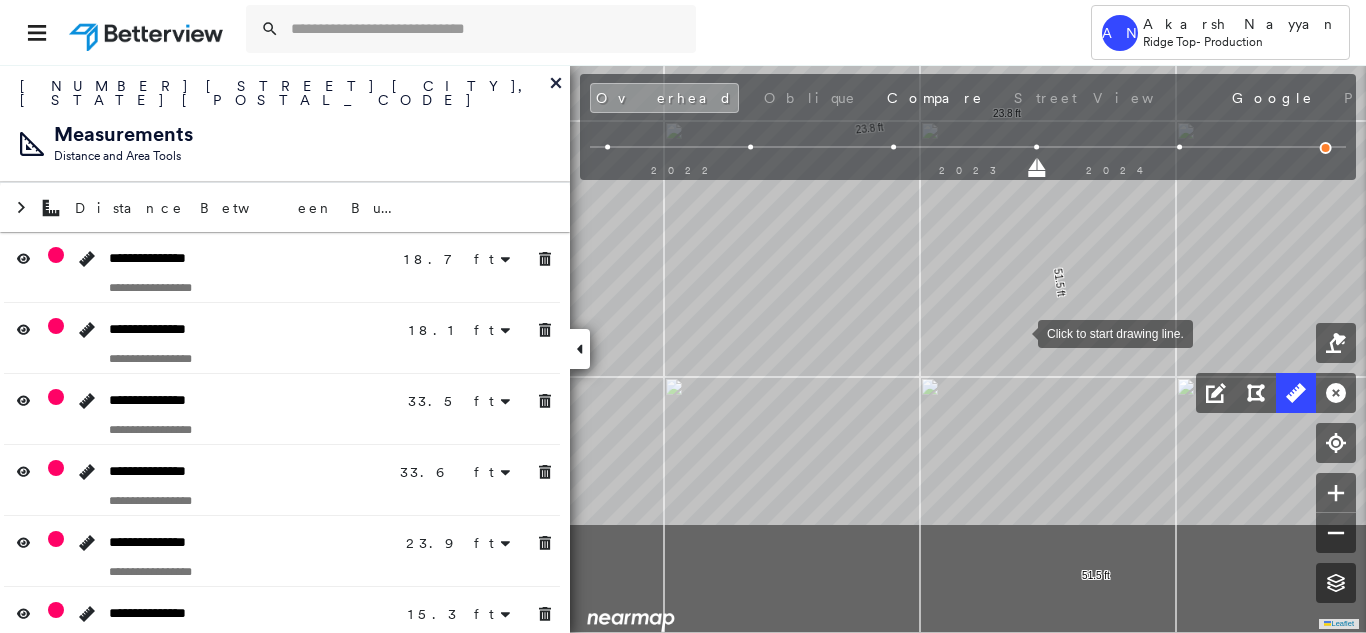 drag, startPoint x: 1057, startPoint y: 463, endPoint x: 1011, endPoint y: 320, distance: 150.2165 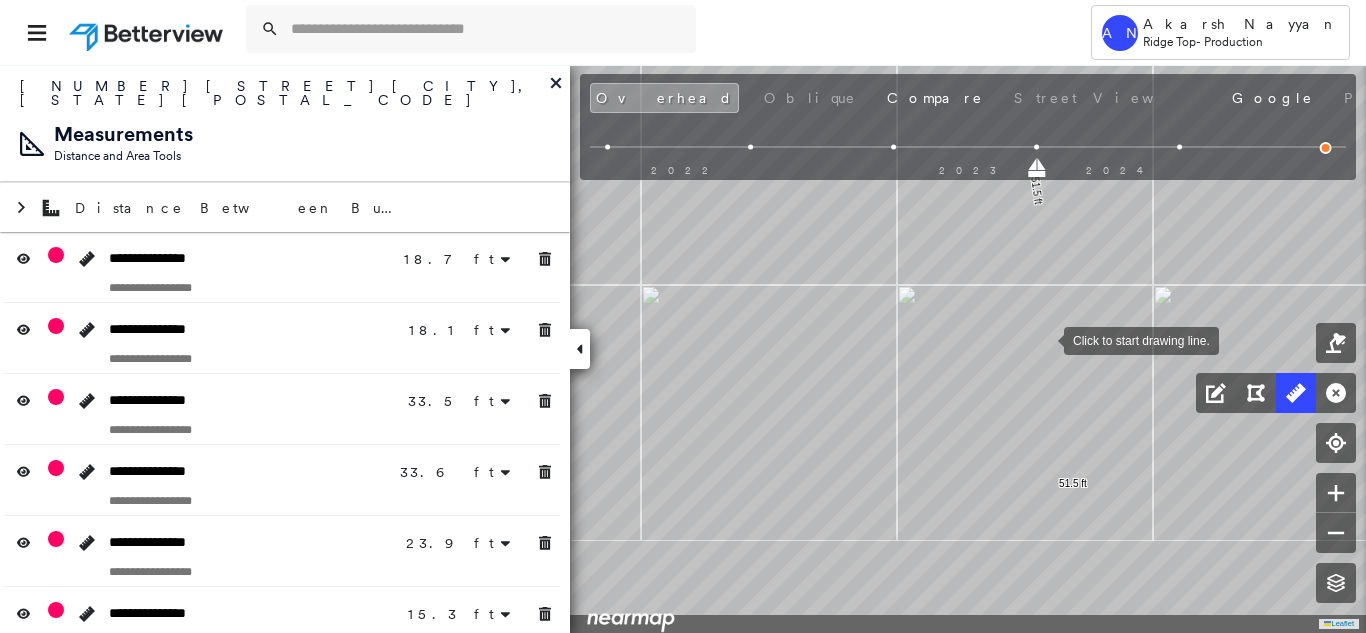 drag, startPoint x: 1047, startPoint y: 349, endPoint x: 1027, endPoint y: 299, distance: 53.851646 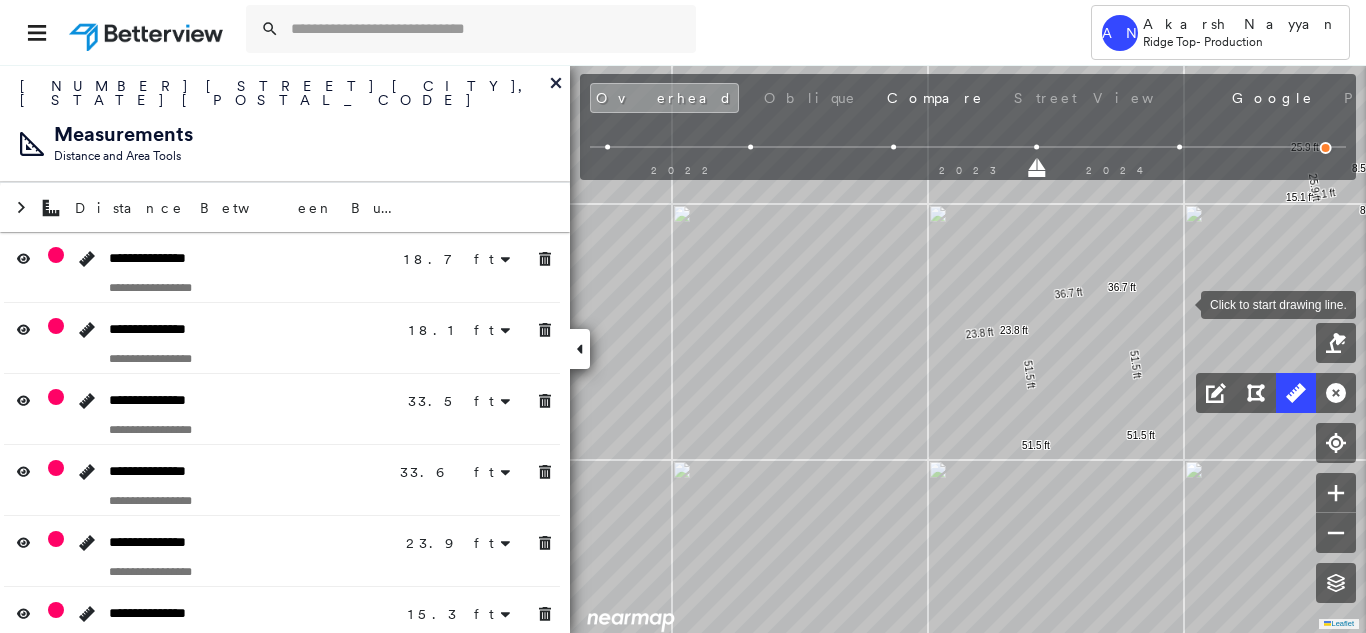 drag, startPoint x: 1189, startPoint y: 318, endPoint x: 1133, endPoint y: 215, distance: 117.239075 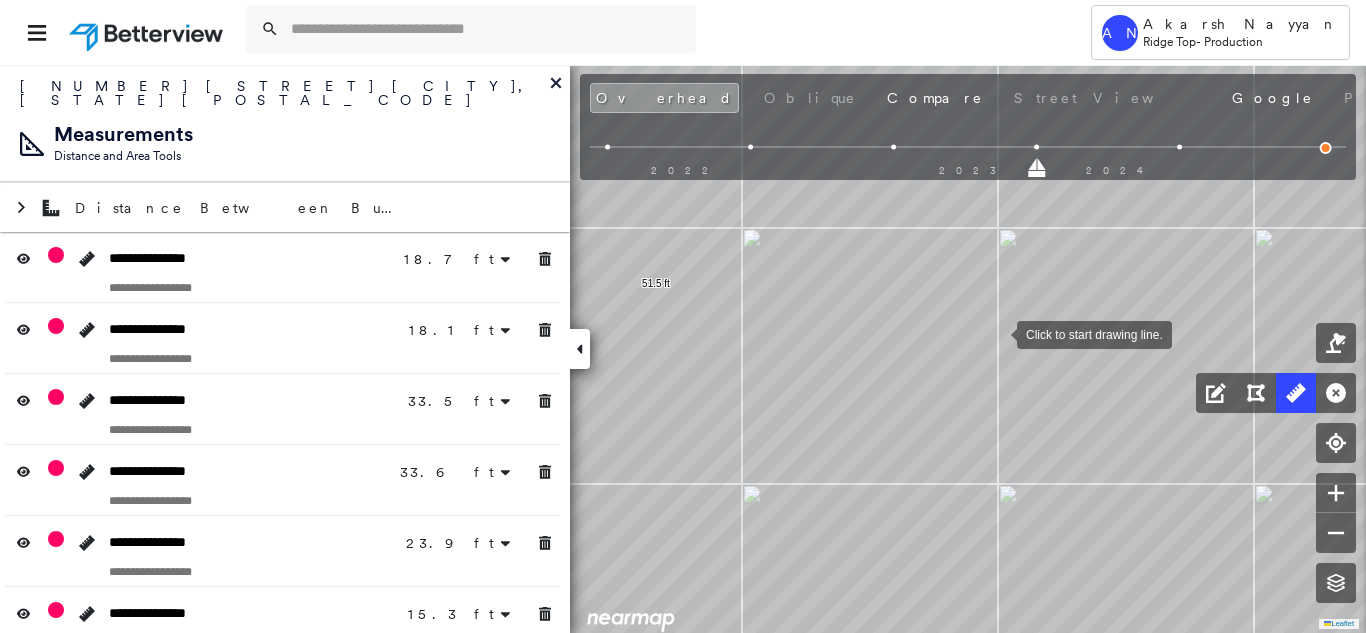 click at bounding box center (997, 333) 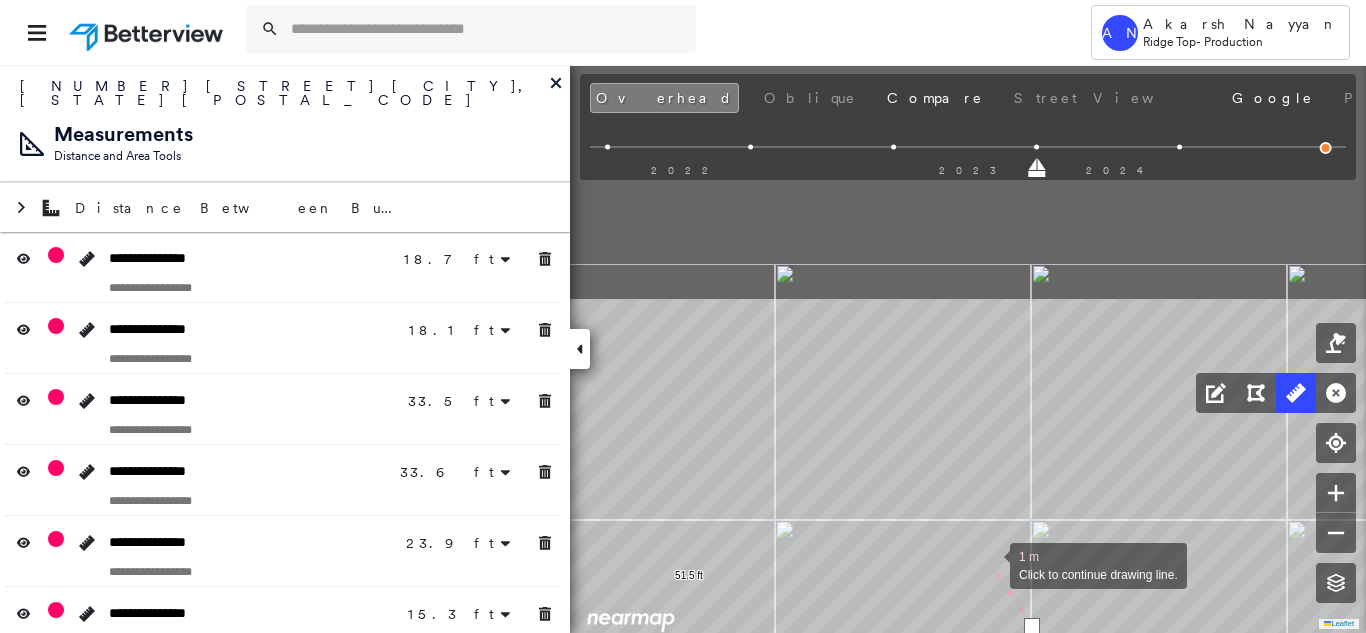 drag, startPoint x: 989, startPoint y: 553, endPoint x: 994, endPoint y: 582, distance: 29.427877 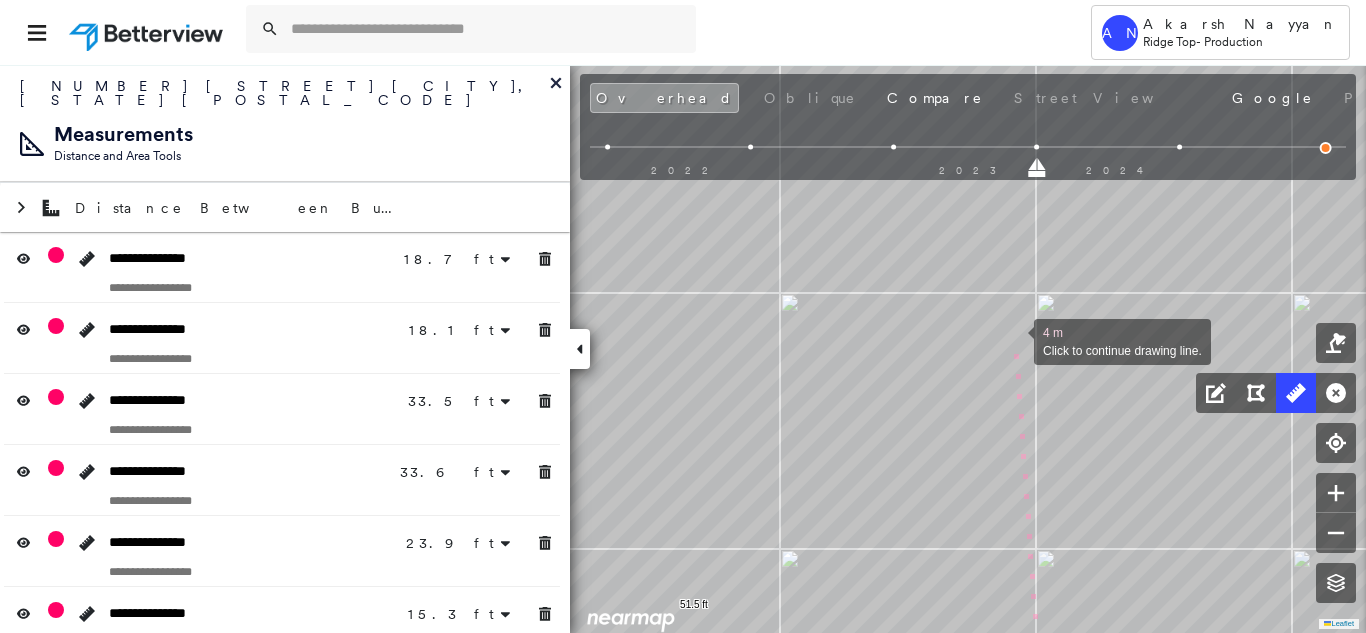 click at bounding box center [1014, 340] 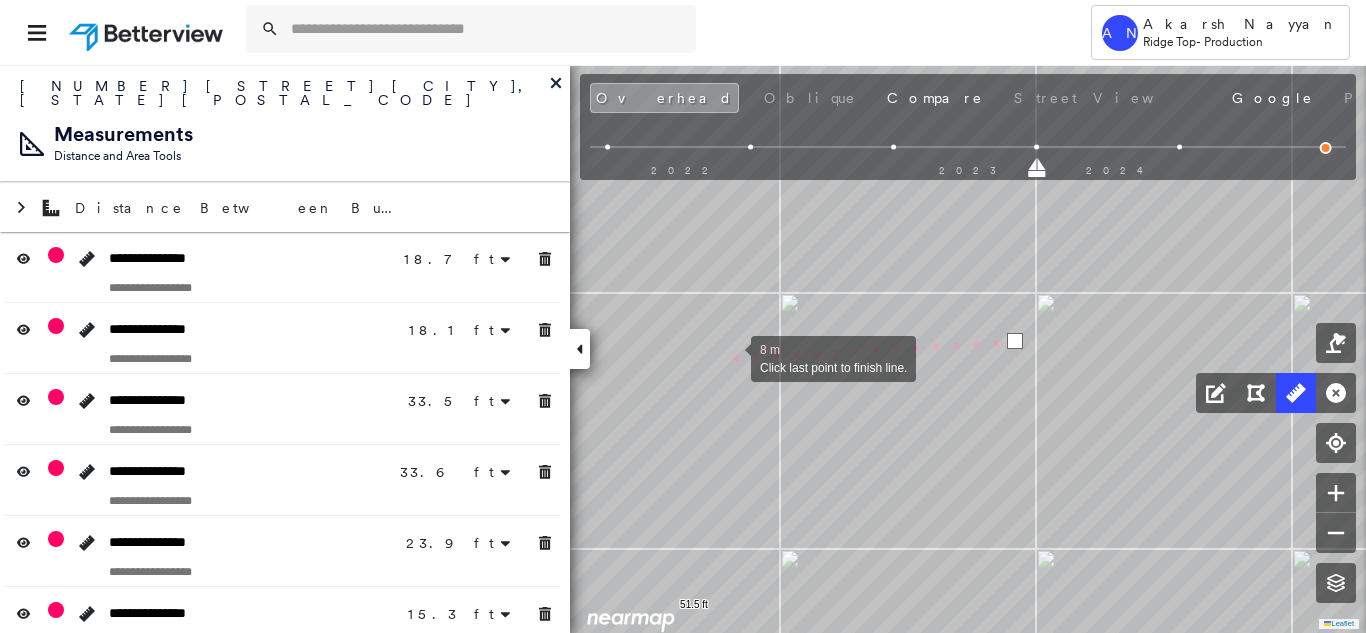 click at bounding box center [731, 357] 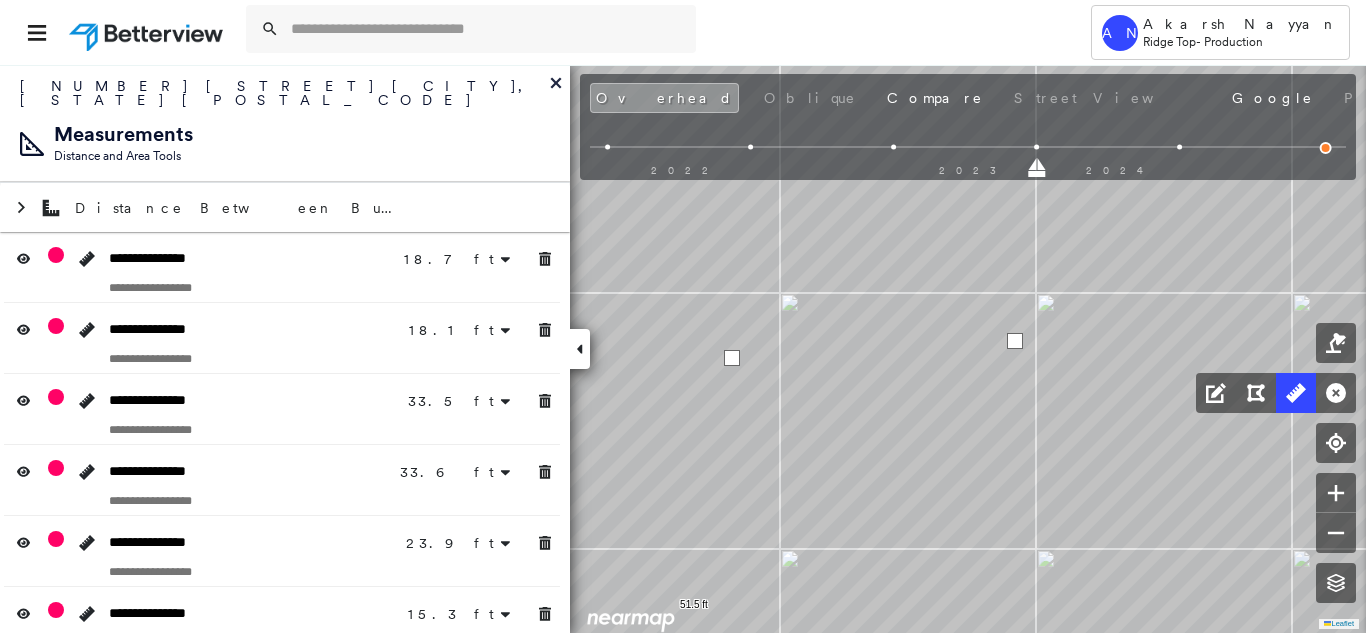 click at bounding box center (732, 358) 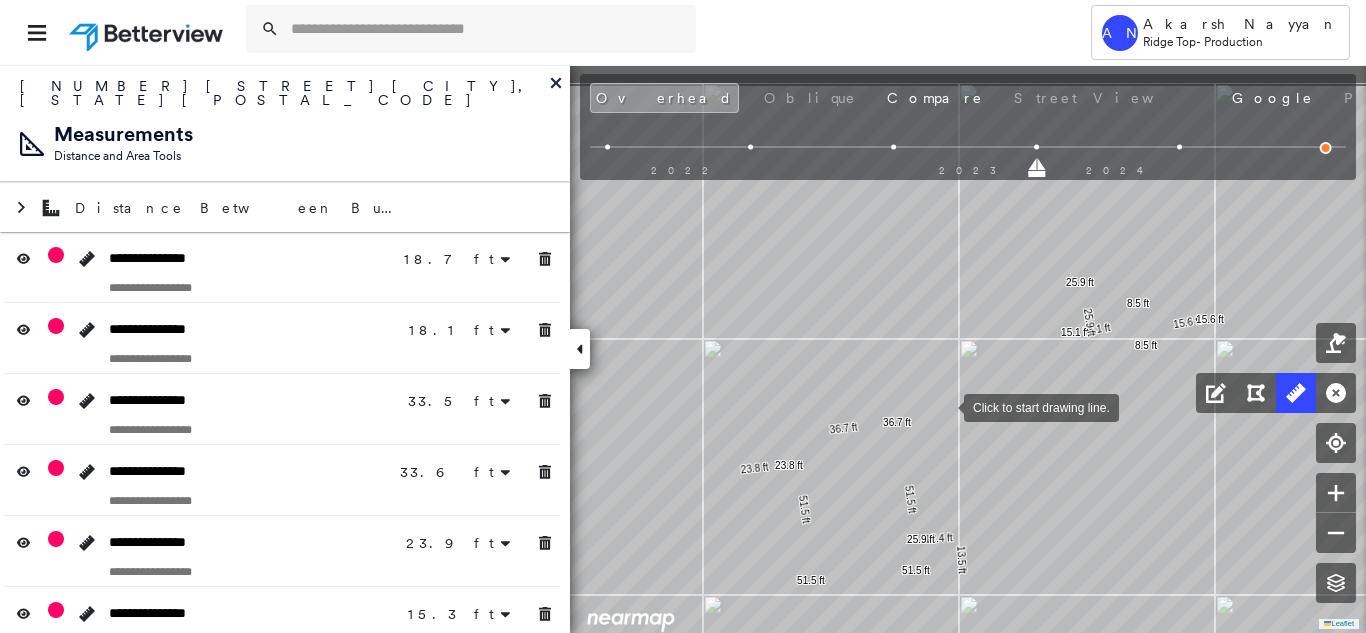 drag, startPoint x: 948, startPoint y: 403, endPoint x: 931, endPoint y: 425, distance: 27.802877 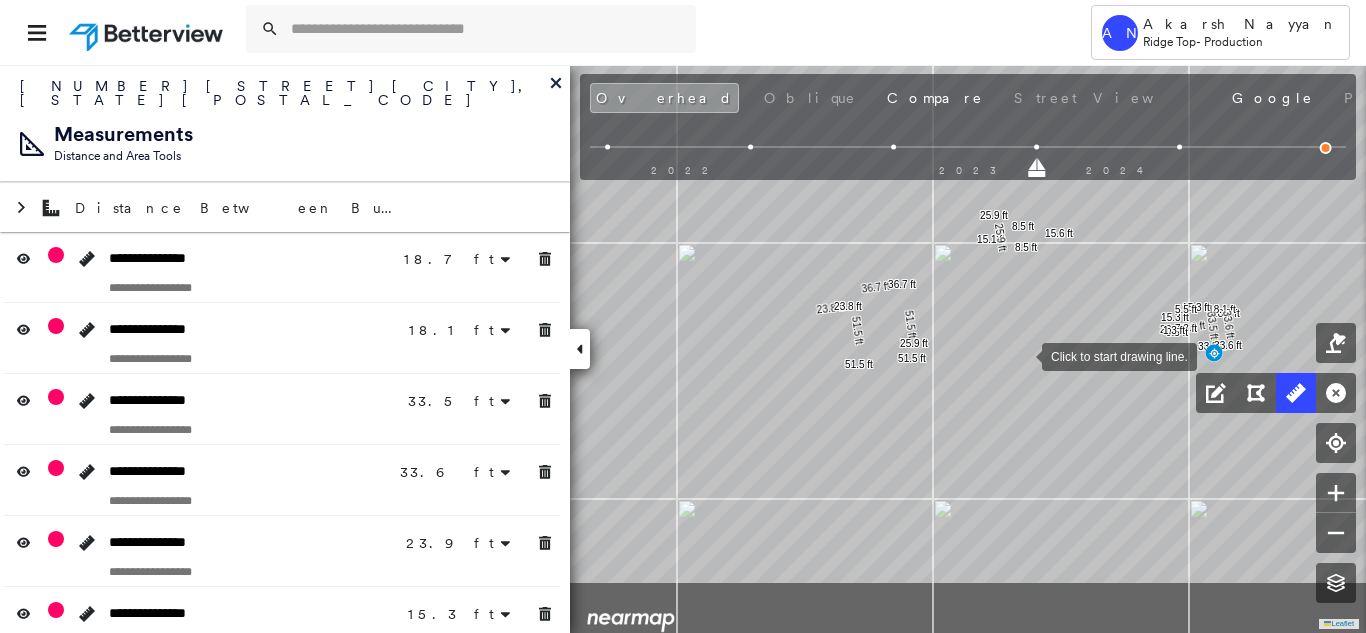 drag, startPoint x: 1065, startPoint y: 462, endPoint x: 1032, endPoint y: 361, distance: 106.25441 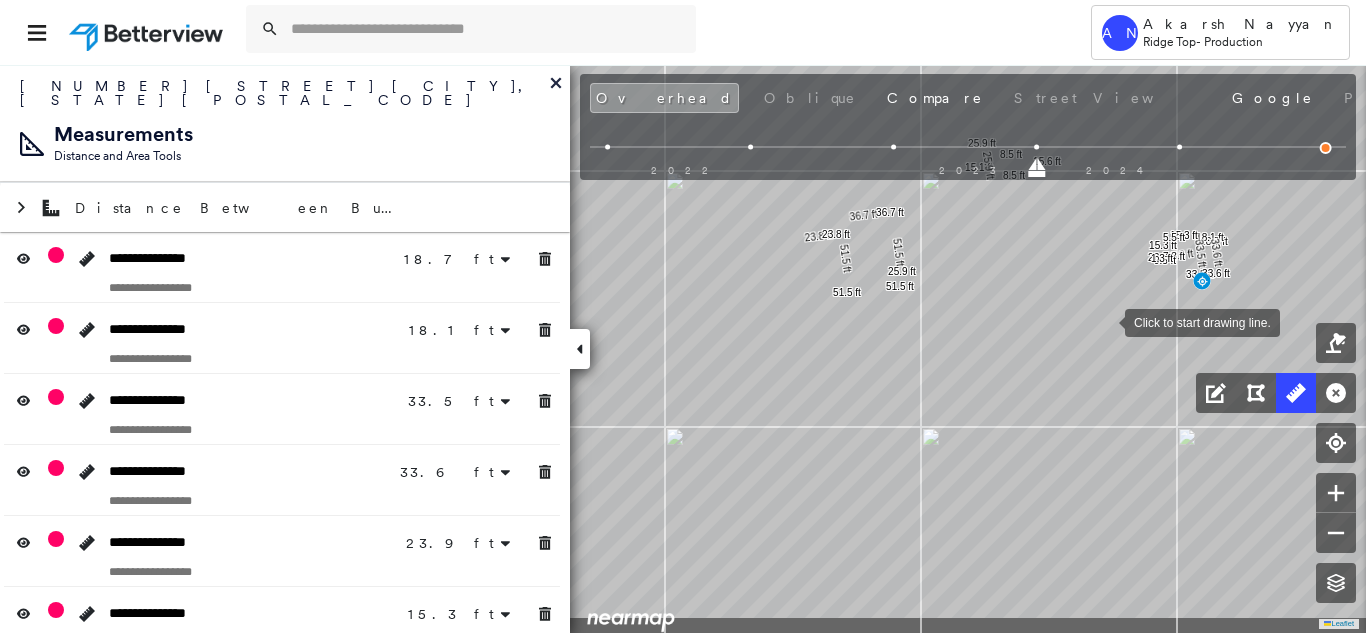 drag, startPoint x: 1105, startPoint y: 329, endPoint x: 1111, endPoint y: 304, distance: 25.70992 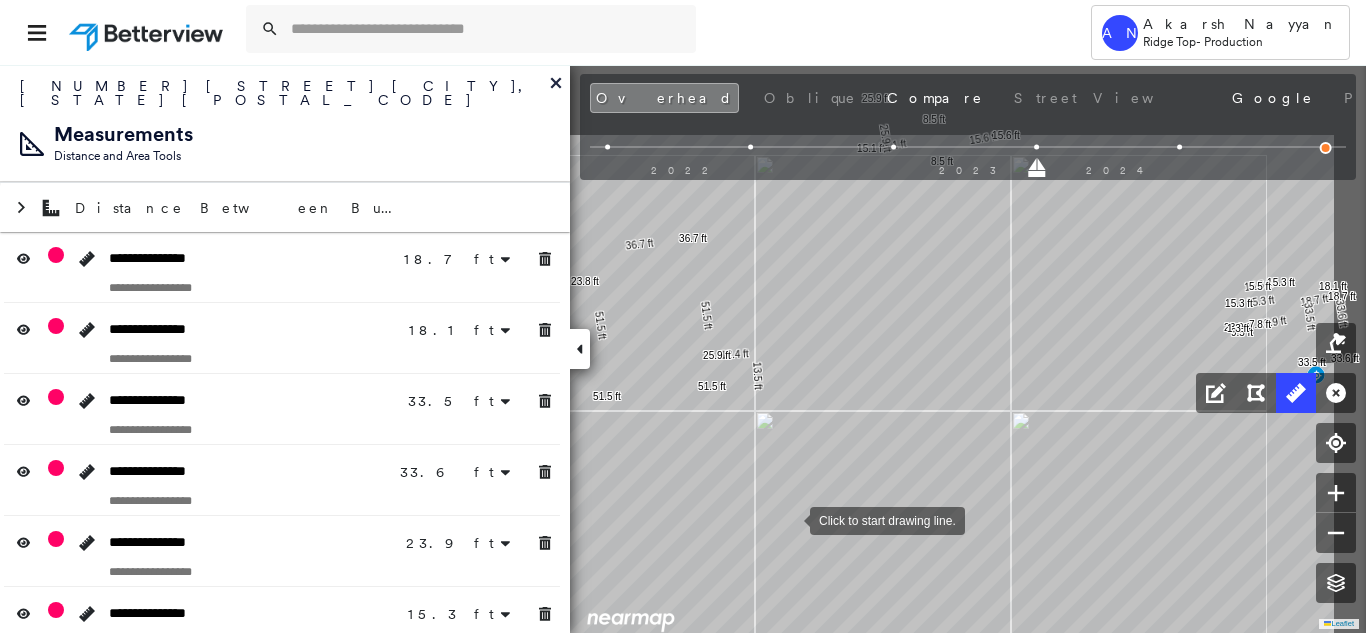 drag, startPoint x: 801, startPoint y: 512, endPoint x: 792, endPoint y: 520, distance: 12.0415945 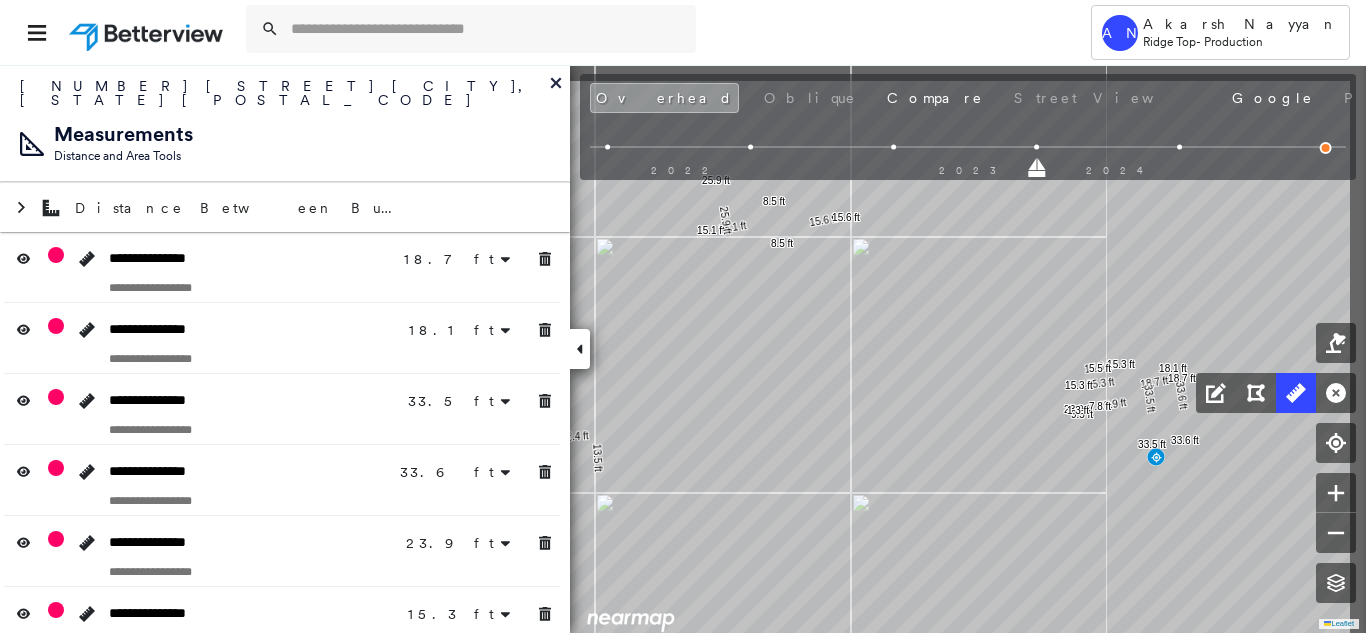click on "18.7 ft 18.7 ft 18.1 ft 33.5 ft 33.5 ft 33.6 ft 33.6 ft 23.9 ft 23.9 ft 15.3 ft 15.3 ft 7.8 ft 15.3 ft 15.3 ft 5.5 ft 9.5 ft 1.3 ft 8.5 ft 8.5 ft 15.1 ft 15.1 ft 15.6 ft 15.6 ft 25.9 ft 25.9 ft 51.5 ft 51.5 ft 51.5 ft 51.5 ft 36.7 ft 36.7 ft 23.8 ft 23.8 ft 13.5 ft 12.4 ft 25.9 ft Click to start drawing line." at bounding box center [610, -698] 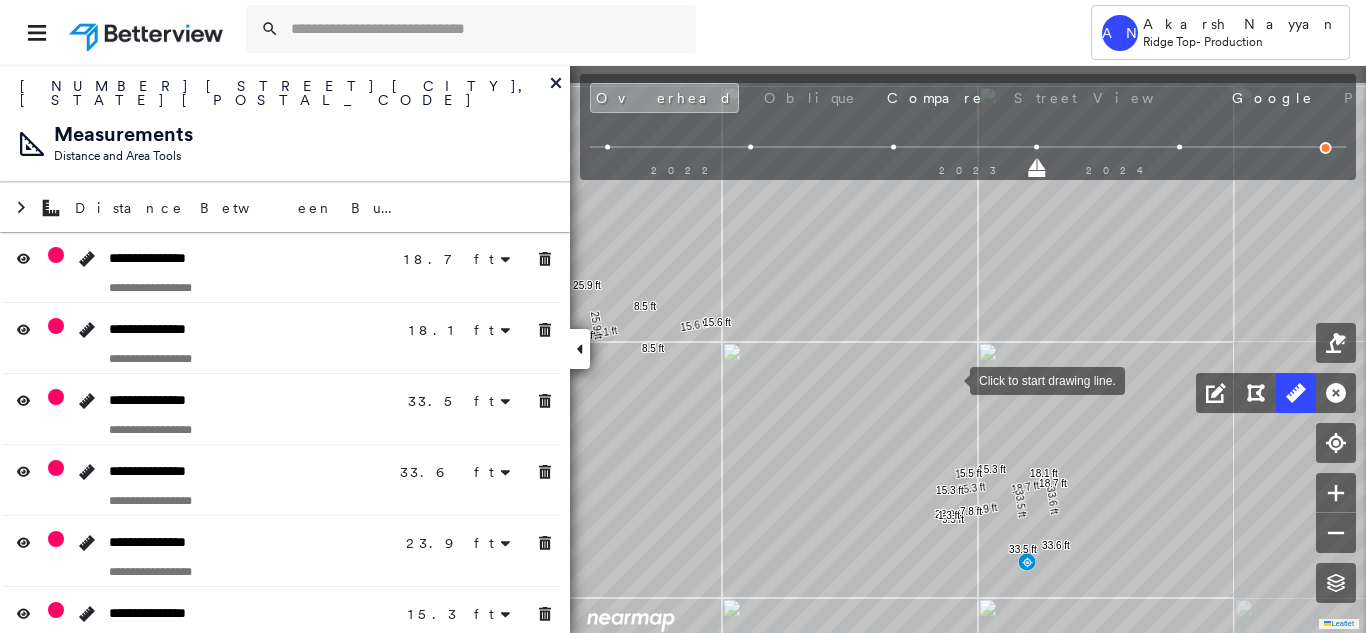 drag, startPoint x: 1001, startPoint y: 308, endPoint x: 991, endPoint y: 412, distance: 104.47966 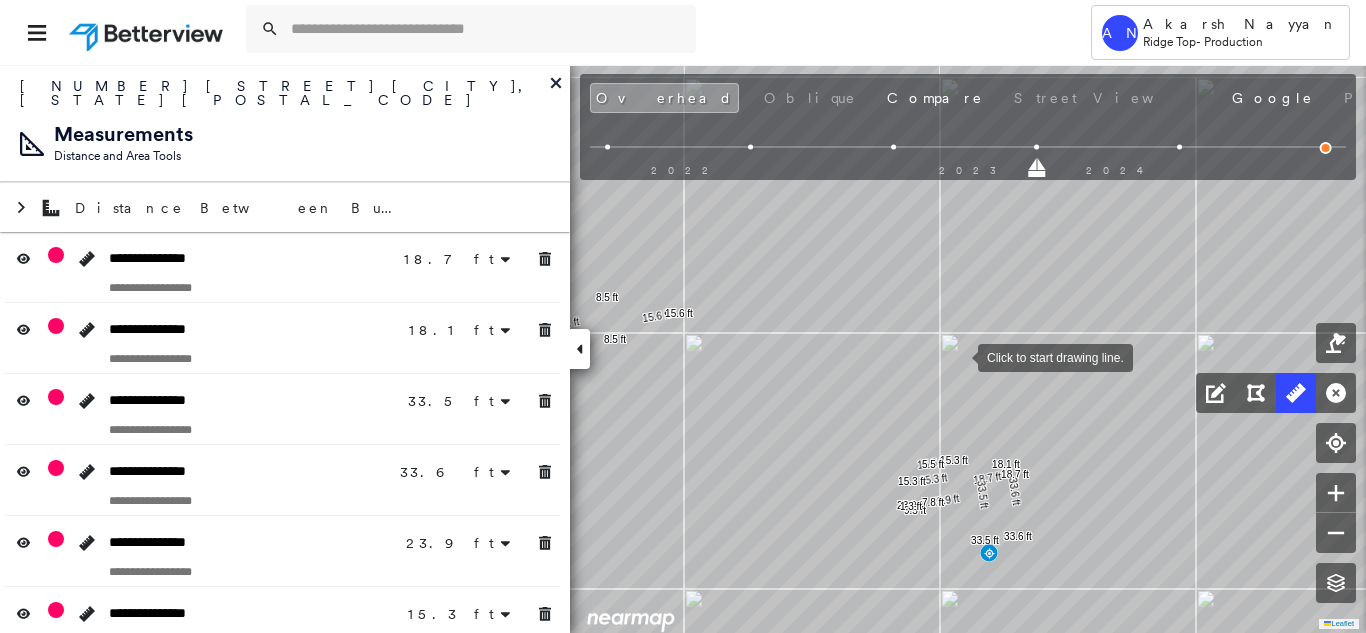 drag, startPoint x: 967, startPoint y: 367, endPoint x: 901, endPoint y: 311, distance: 86.55634 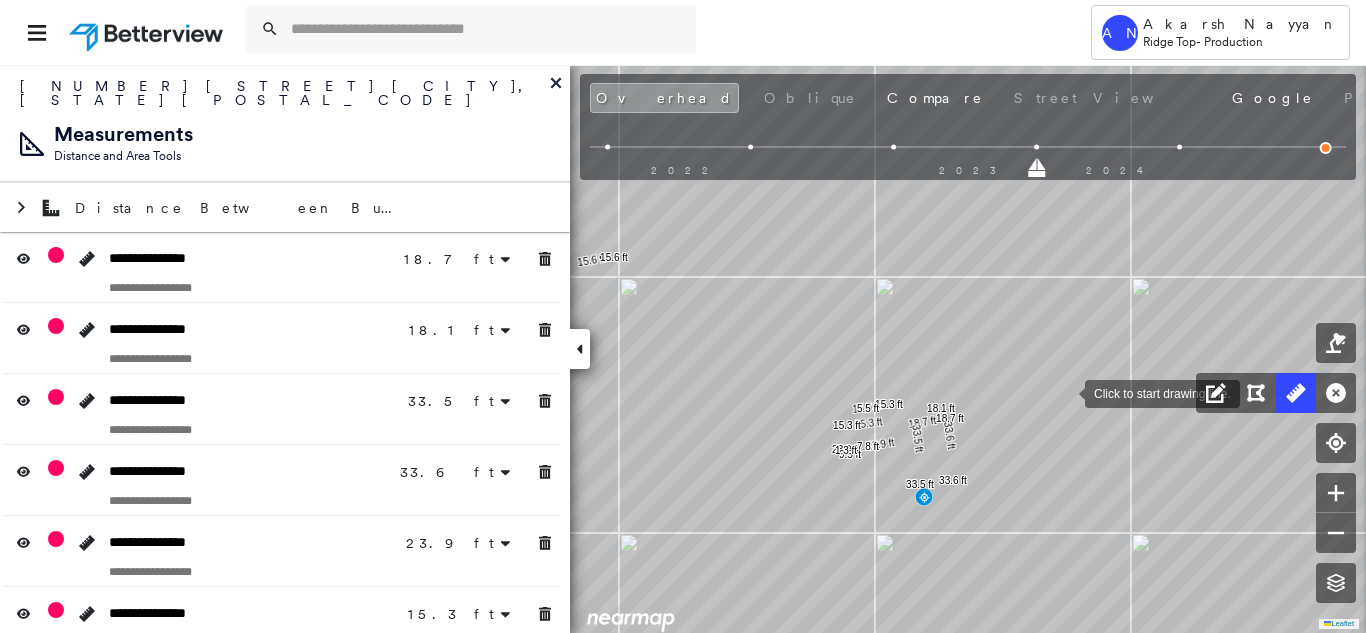 drag, startPoint x: 1065, startPoint y: 392, endPoint x: 1107, endPoint y: 472, distance: 90.35486 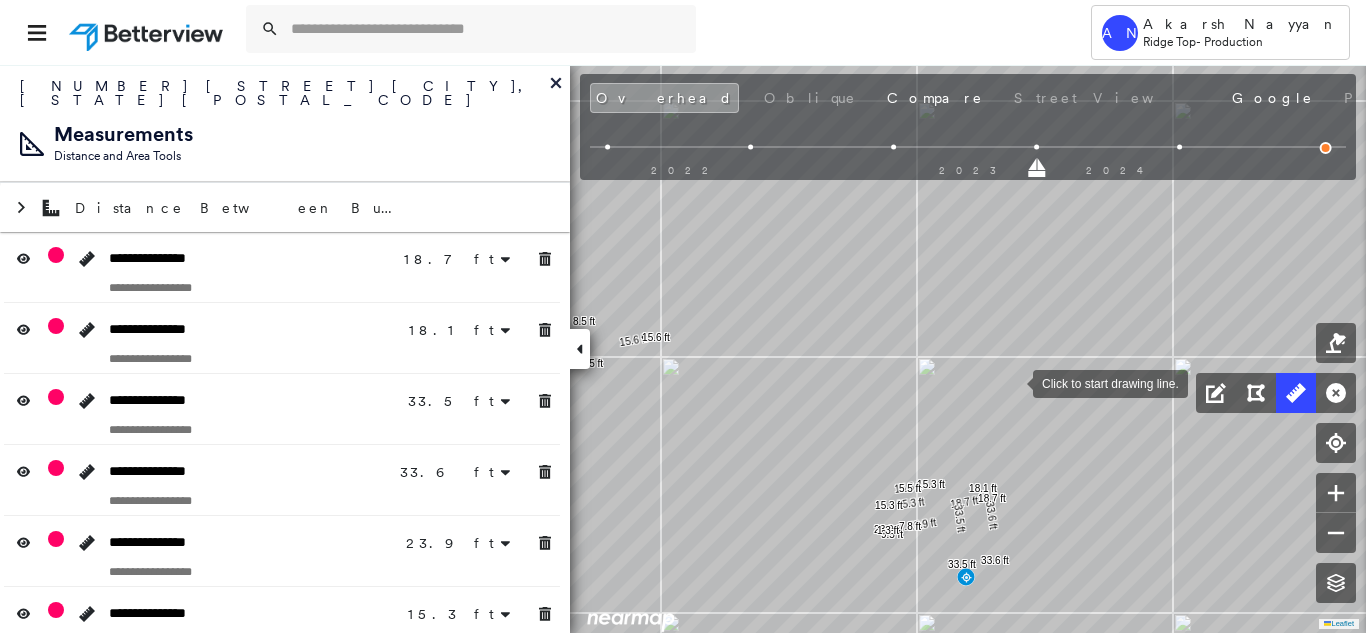drag, startPoint x: 1093, startPoint y: 437, endPoint x: 1190, endPoint y: 522, distance: 128.97287 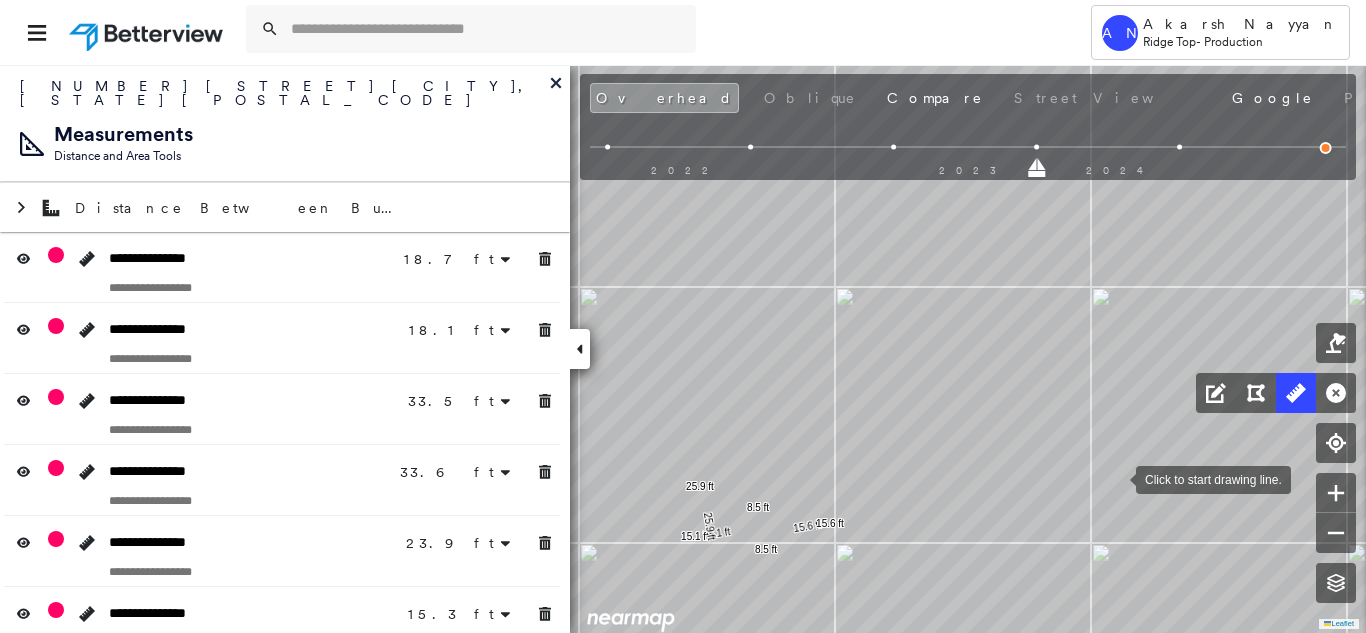 drag, startPoint x: 1114, startPoint y: 426, endPoint x: 1116, endPoint y: 490, distance: 64.03124 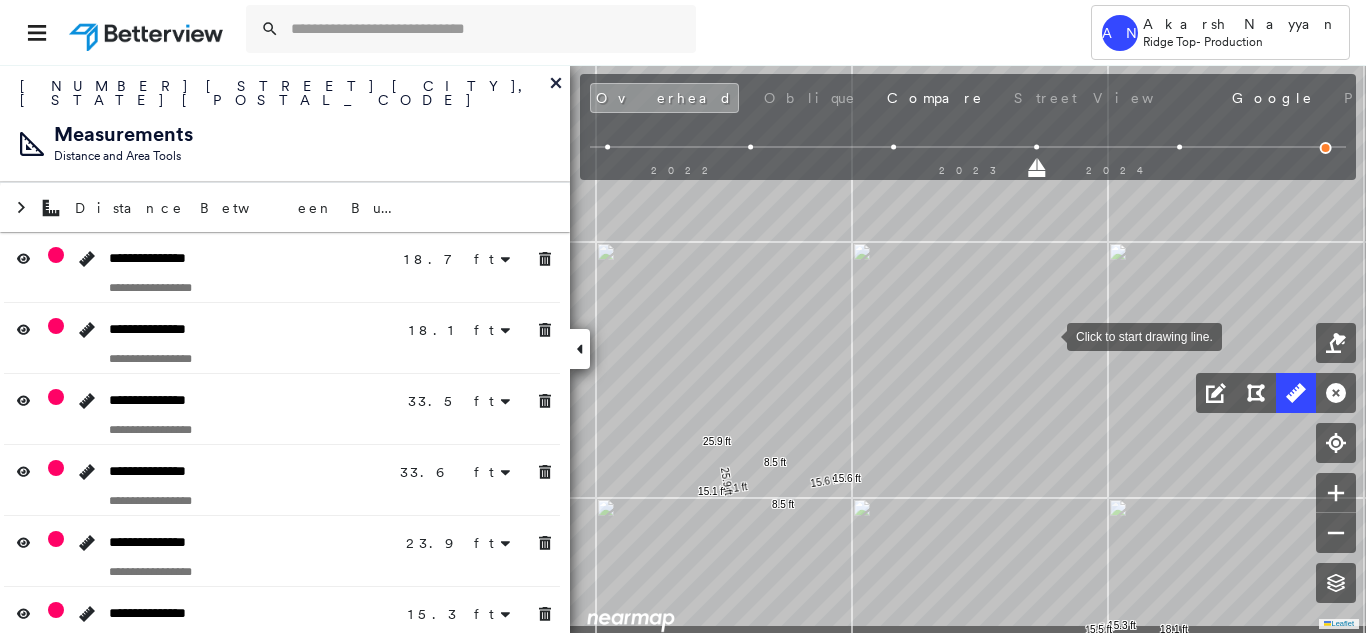 drag, startPoint x: 1032, startPoint y: 401, endPoint x: 1051, endPoint y: 319, distance: 84.17244 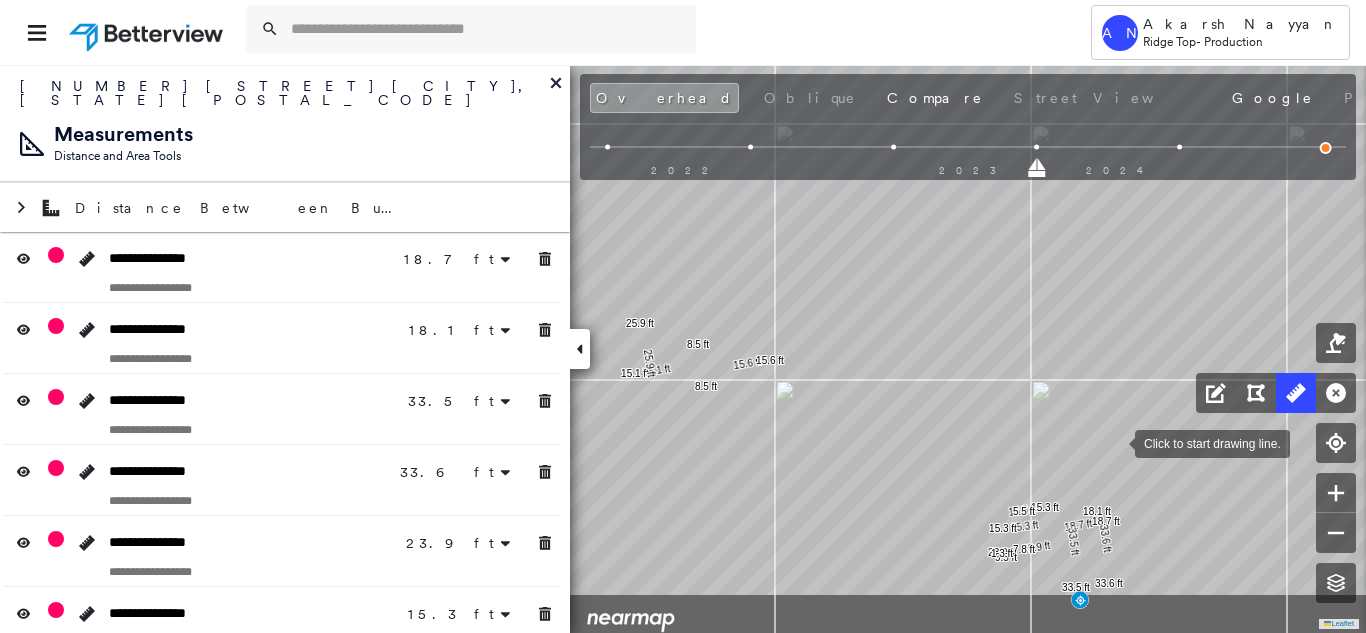 drag, startPoint x: 1128, startPoint y: 457, endPoint x: 1107, endPoint y: 432, distance: 32.649654 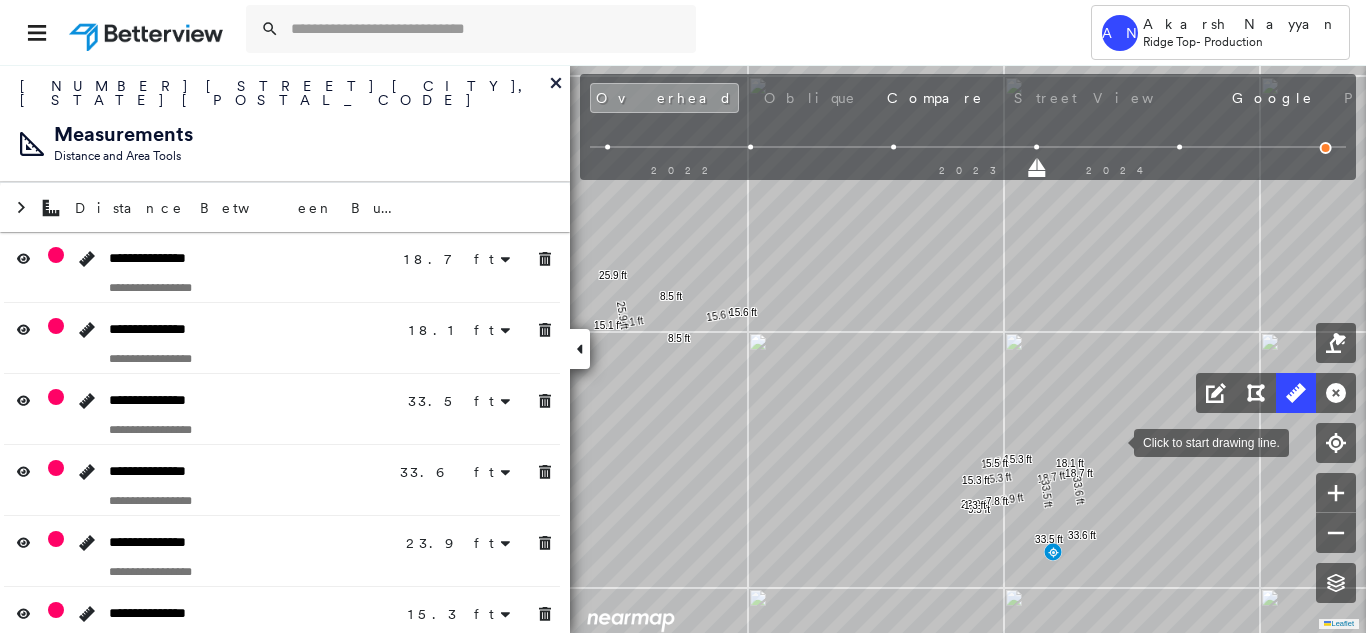 drag, startPoint x: 1119, startPoint y: 445, endPoint x: 1112, endPoint y: 437, distance: 10.630146 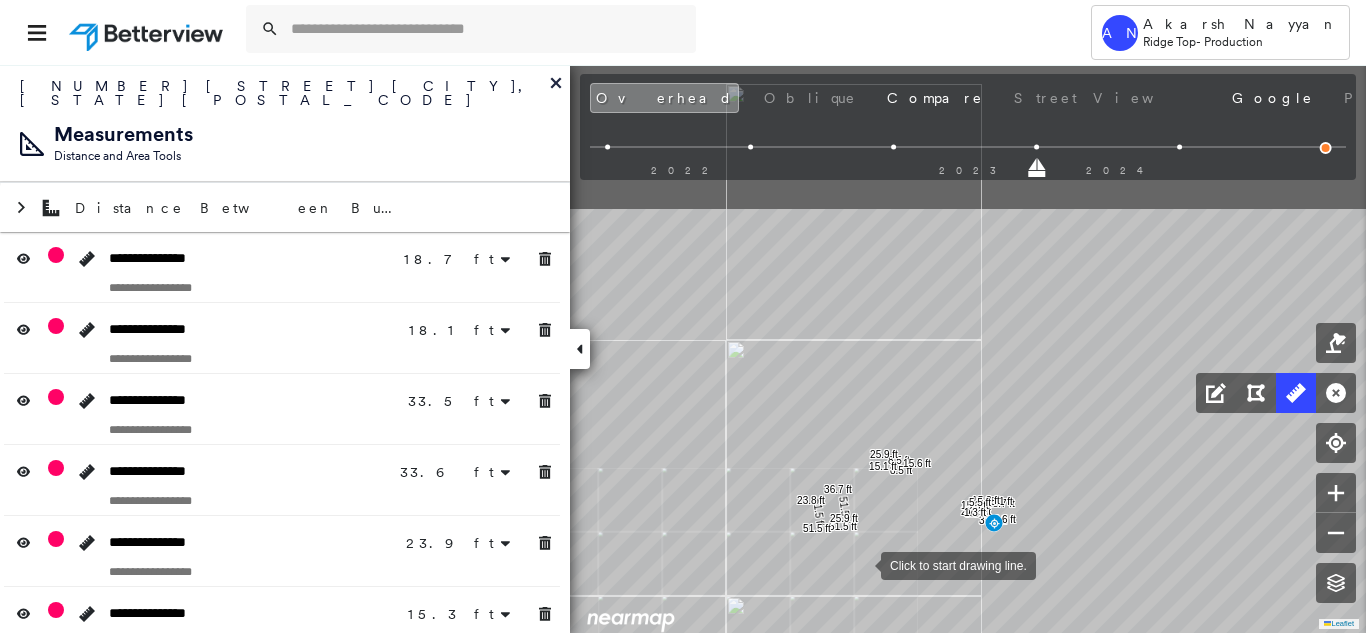 drag, startPoint x: 856, startPoint y: 359, endPoint x: 861, endPoint y: 561, distance: 202.06187 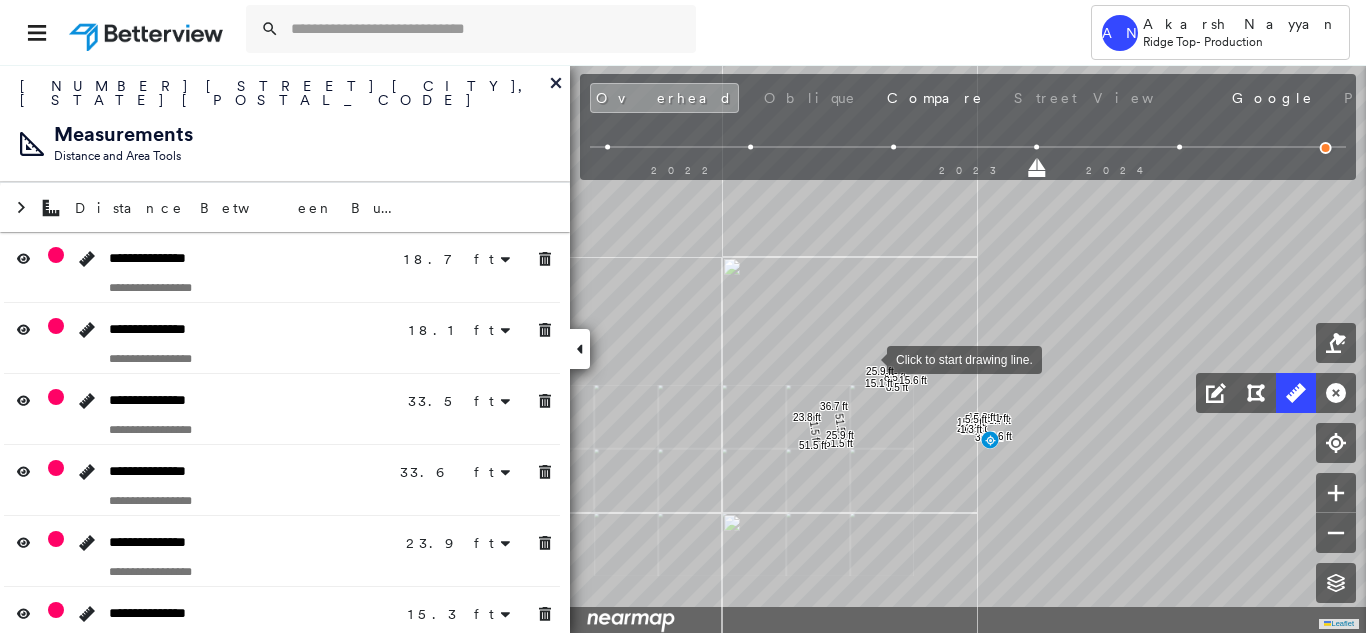 drag, startPoint x: 869, startPoint y: 441, endPoint x: 865, endPoint y: 356, distance: 85.09406 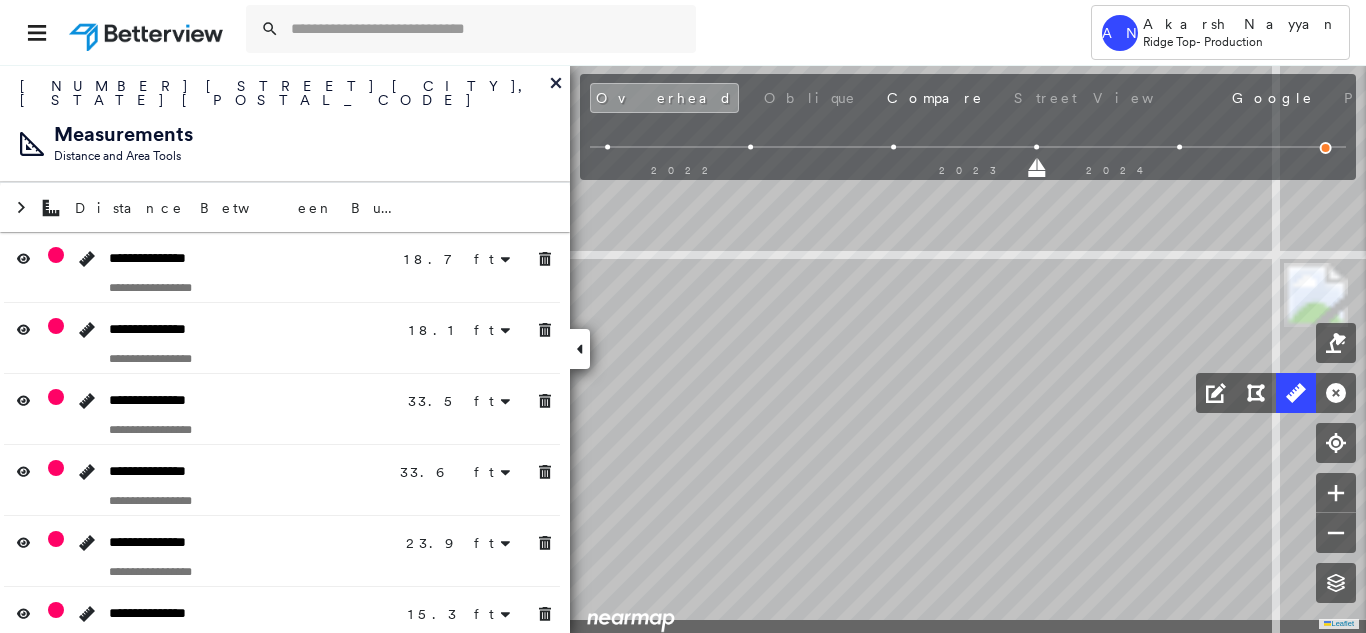 click on "18.7 ft 18.7 ft 8.3 ft 9.8 ft 18.1 ft 33.5 ft 33.5 ft 33.6 ft 33.6 ft 23.9 ft 23.9 ft 15.3 ft 15.3 ft 7.8 ft 7.8 ft 15.3 ft 15.3 ft 5.5 ft 5.5 ft 9.5 ft 9.5 ft 1.3 ft 8.5 ft 8.5 ft 8.5 ft 8.5 ft 15.1 ft 15.1 ft 15.6 ft 15.6 ft 25.9 ft 25.9 ft 51.5 ft 51.5 ft 51.5 ft 51.5 ft 36.7 ft 36.7 ft 23.8 ft 23.8 ft 13.5 ft 12.4 ft 25.9 ft Click to start drawing line." at bounding box center (987, -561) 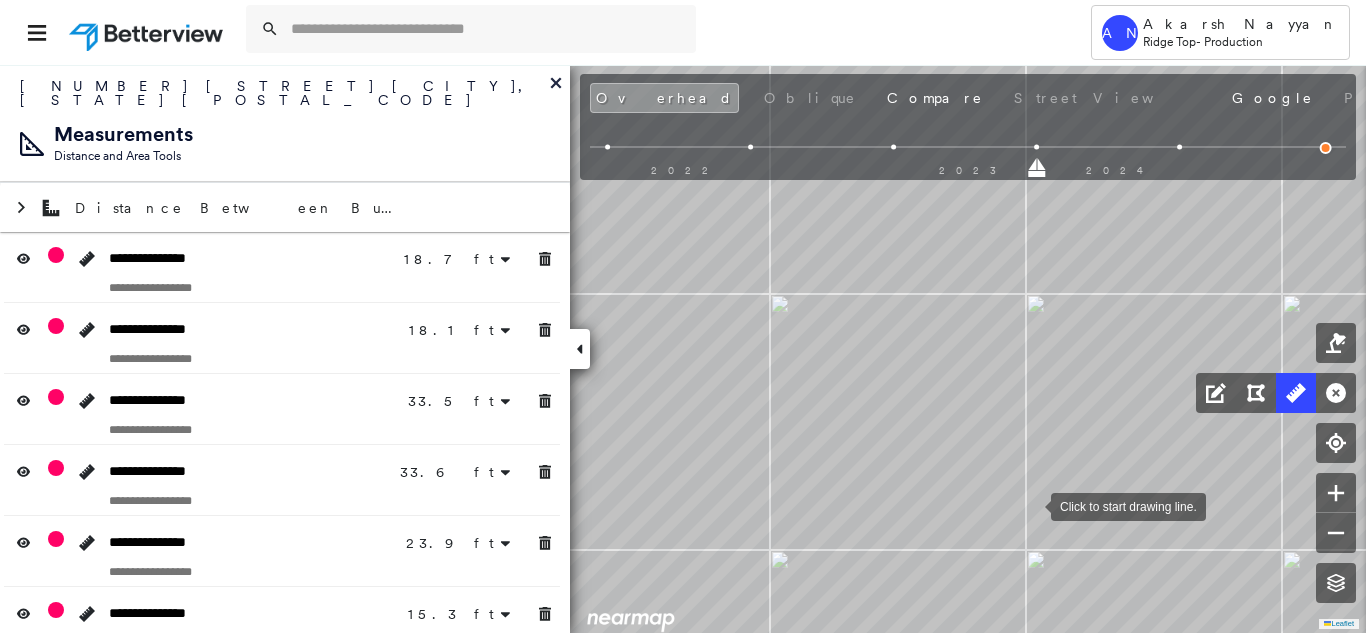 drag, startPoint x: 1030, startPoint y: 481, endPoint x: 1031, endPoint y: 511, distance: 30.016663 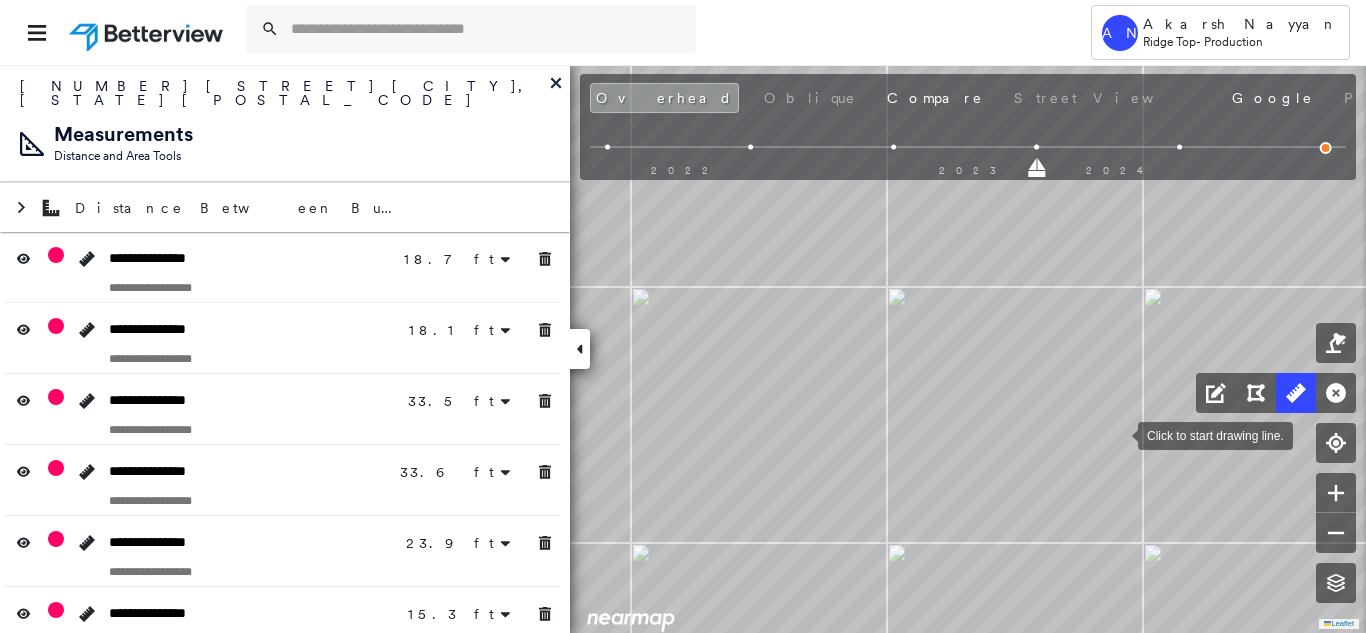 drag, startPoint x: 1003, startPoint y: 451, endPoint x: 1117, endPoint y: 434, distance: 115.260574 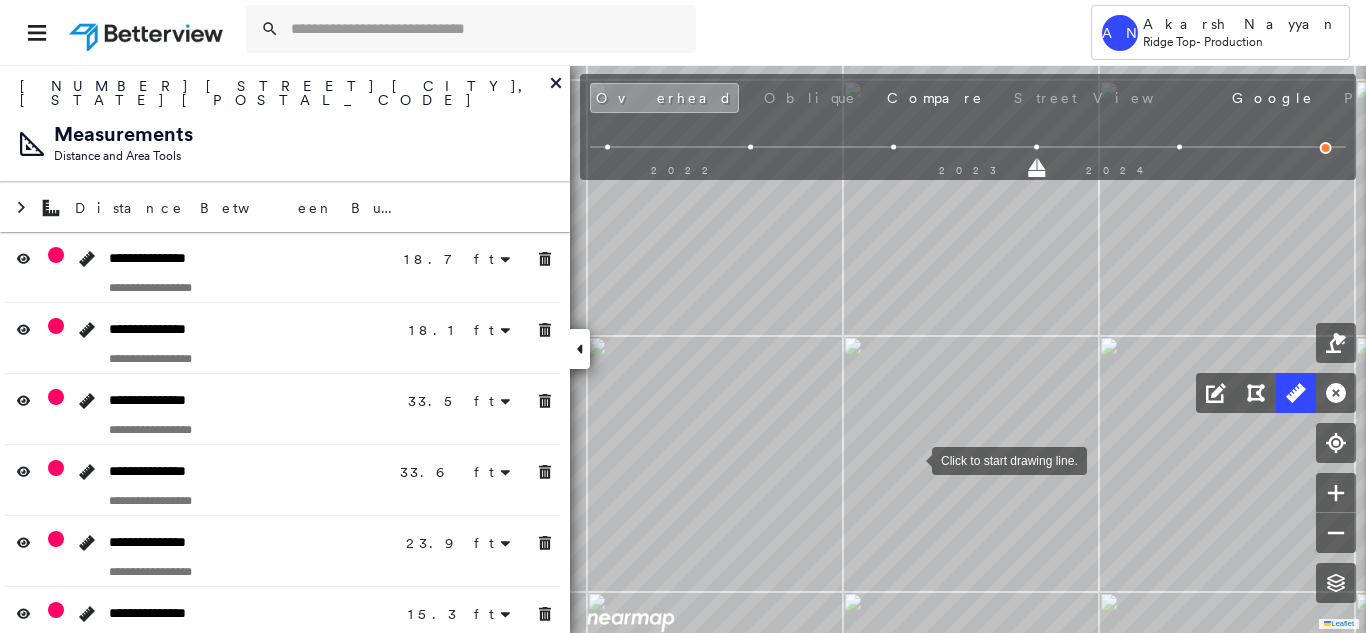 drag, startPoint x: 956, startPoint y: 409, endPoint x: 912, endPoint y: 458, distance: 65.8559 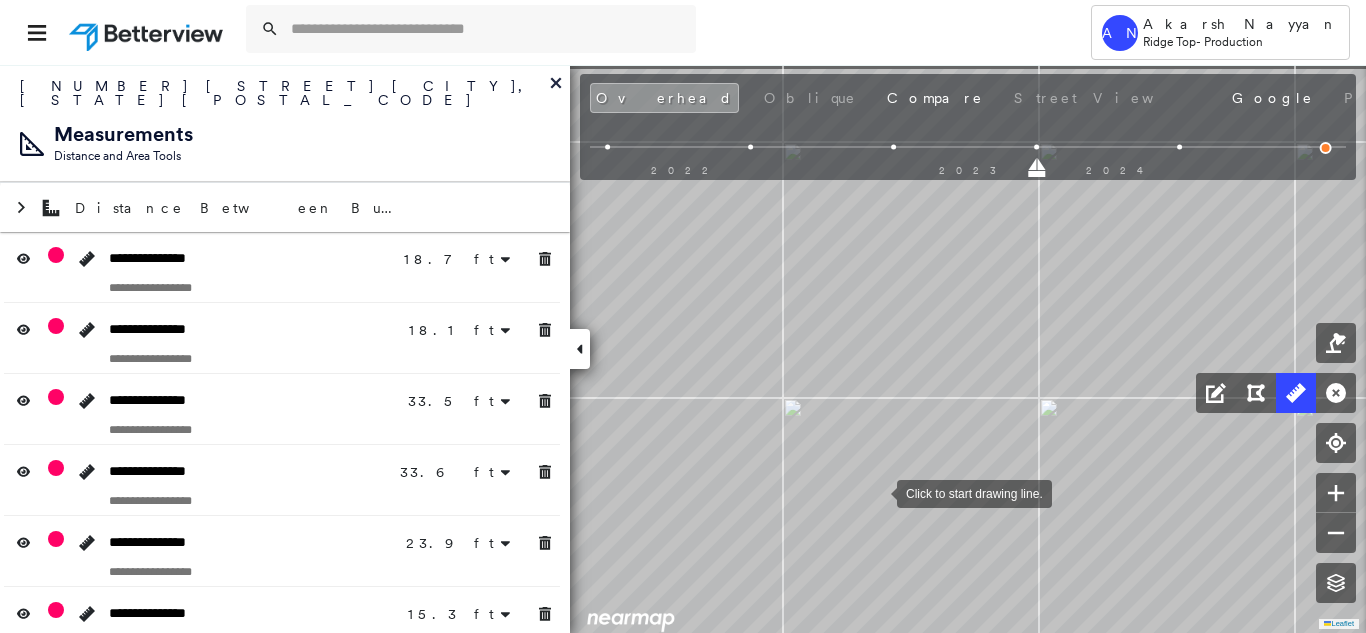 drag, startPoint x: 939, startPoint y: 428, endPoint x: 866, endPoint y: 497, distance: 100.44899 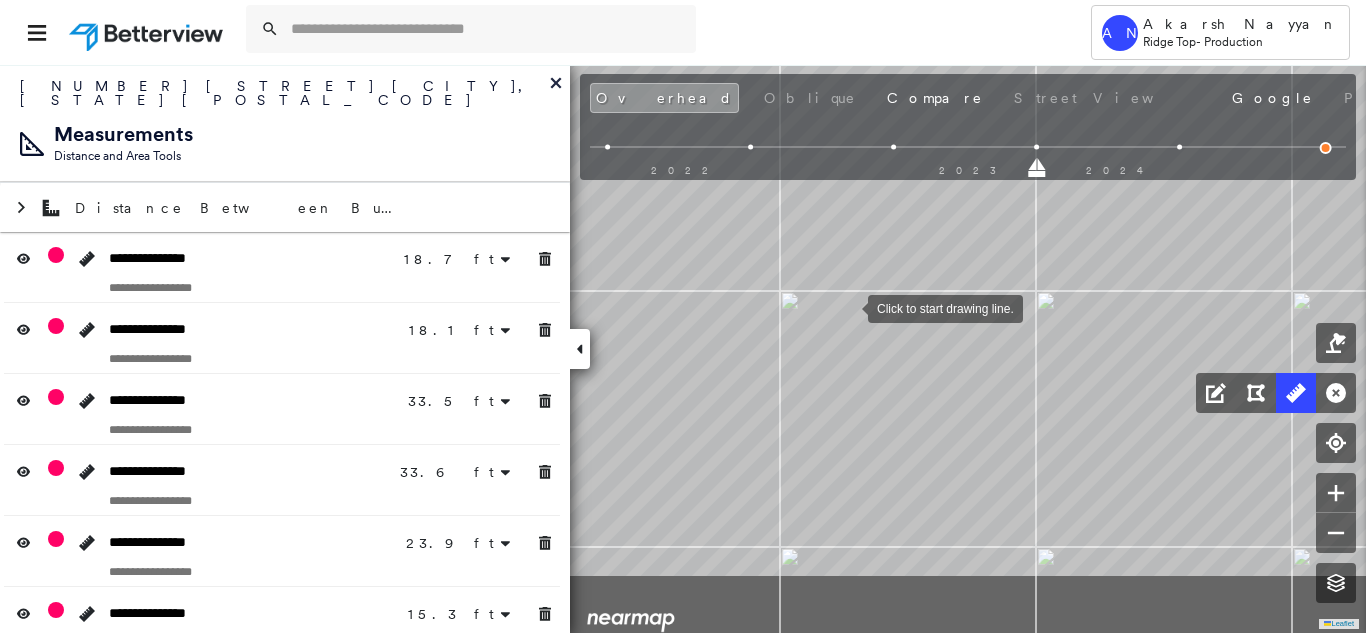 drag, startPoint x: 844, startPoint y: 407, endPoint x: 848, endPoint y: 305, distance: 102.0784 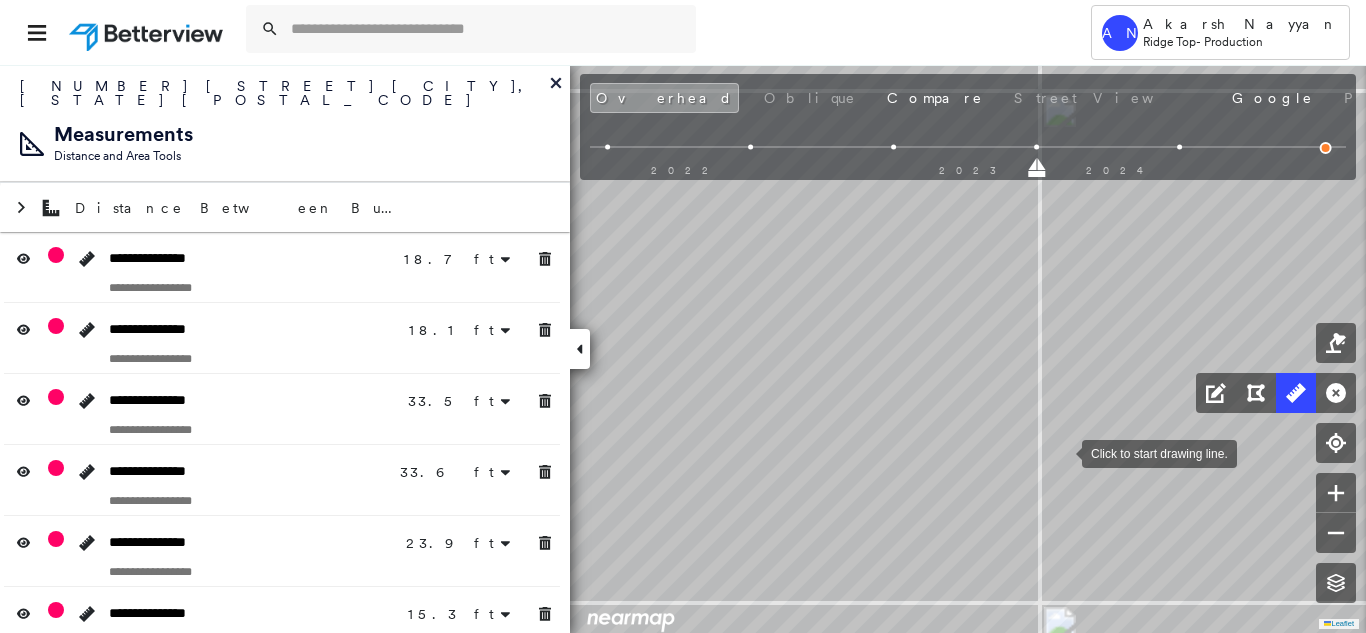 click at bounding box center (1062, 452) 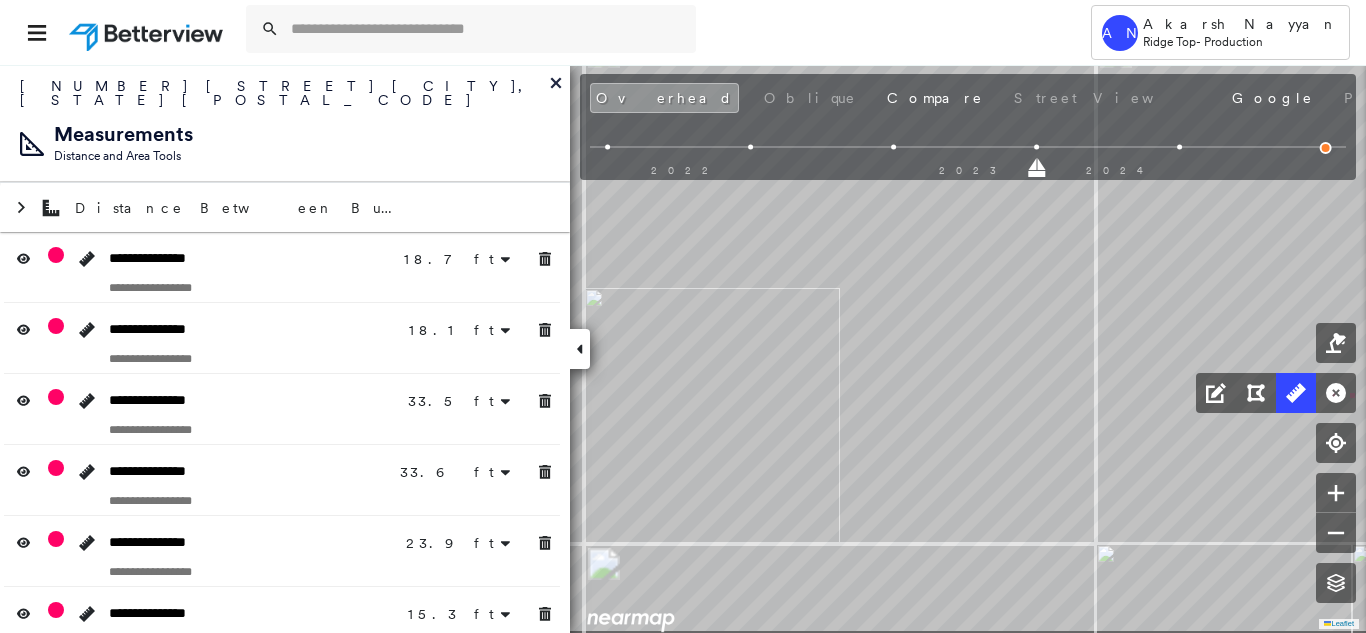 drag, startPoint x: 720, startPoint y: 452, endPoint x: 1288, endPoint y: 393, distance: 571.056 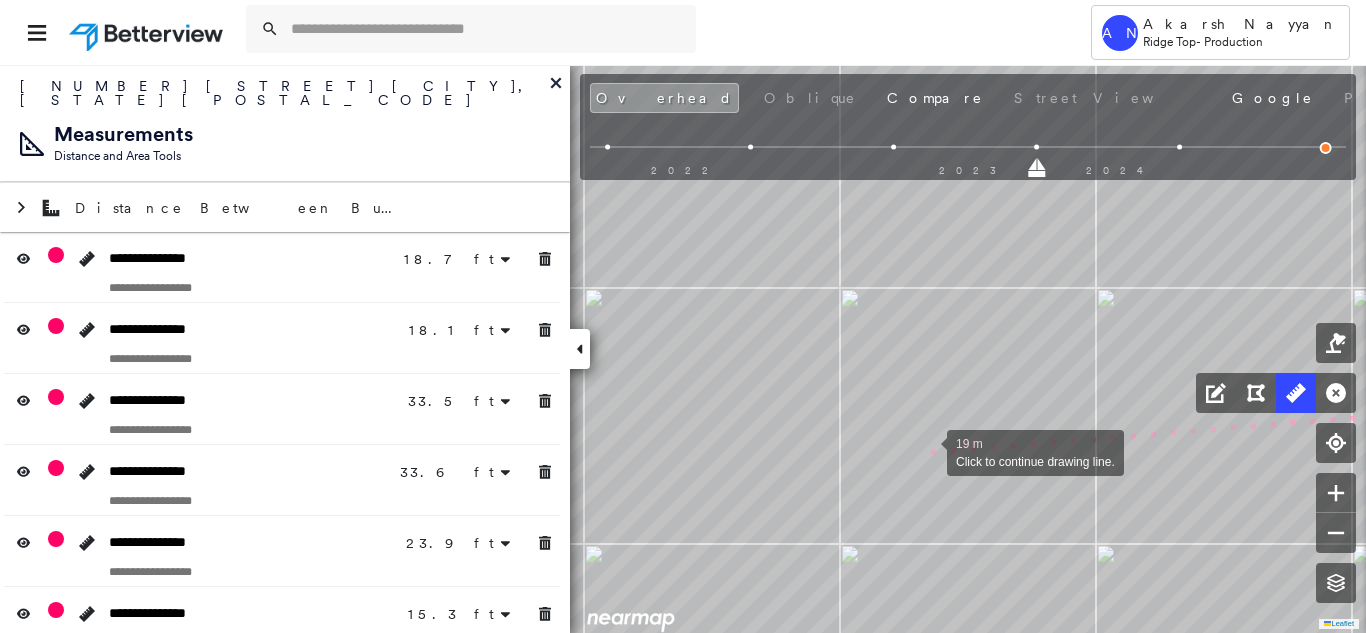 click at bounding box center (927, 451) 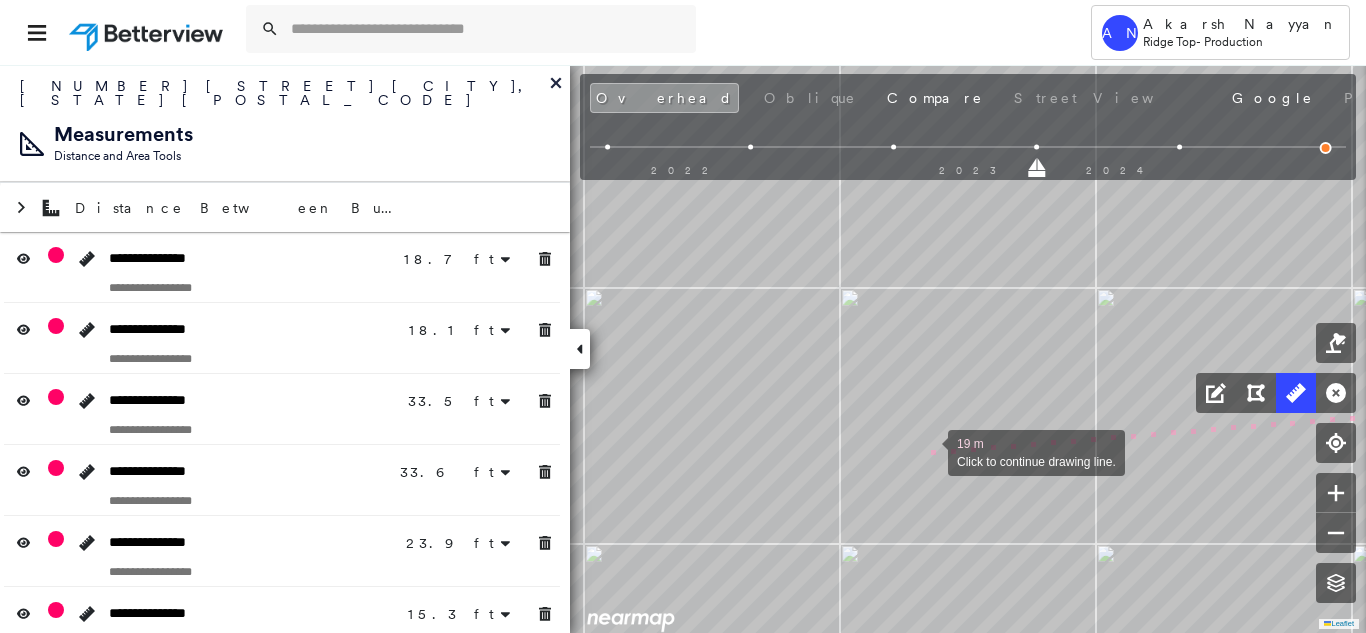 click at bounding box center [928, 451] 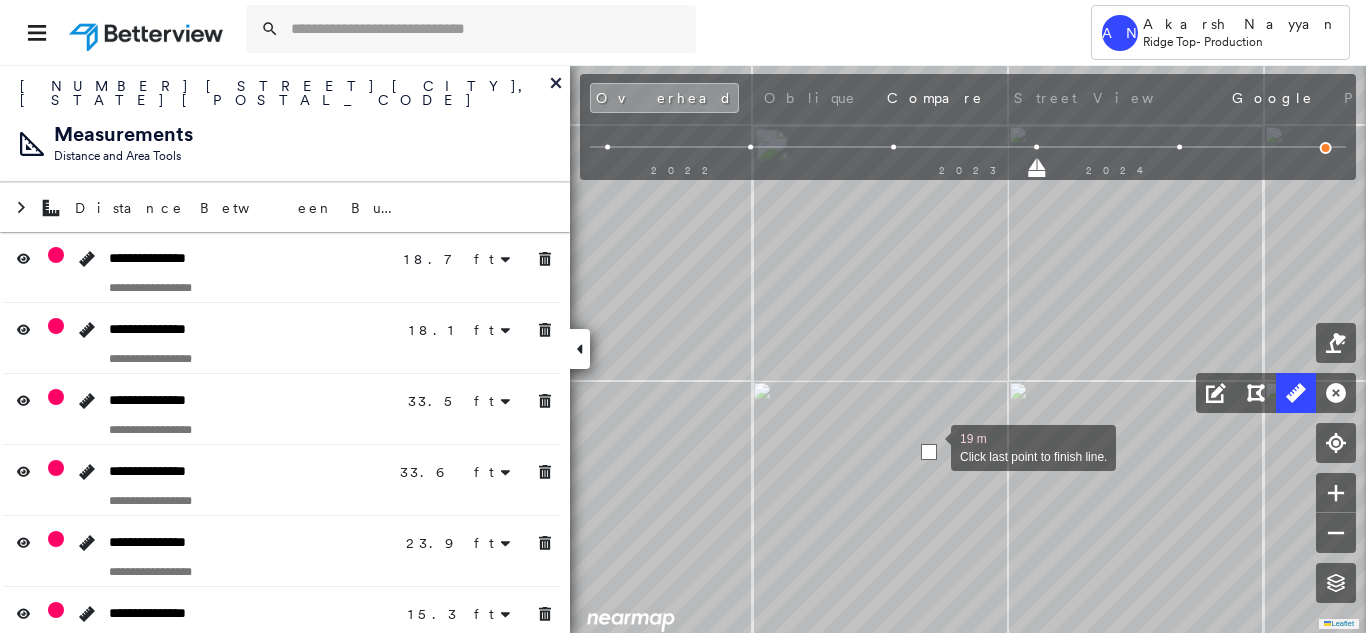 click at bounding box center (929, 452) 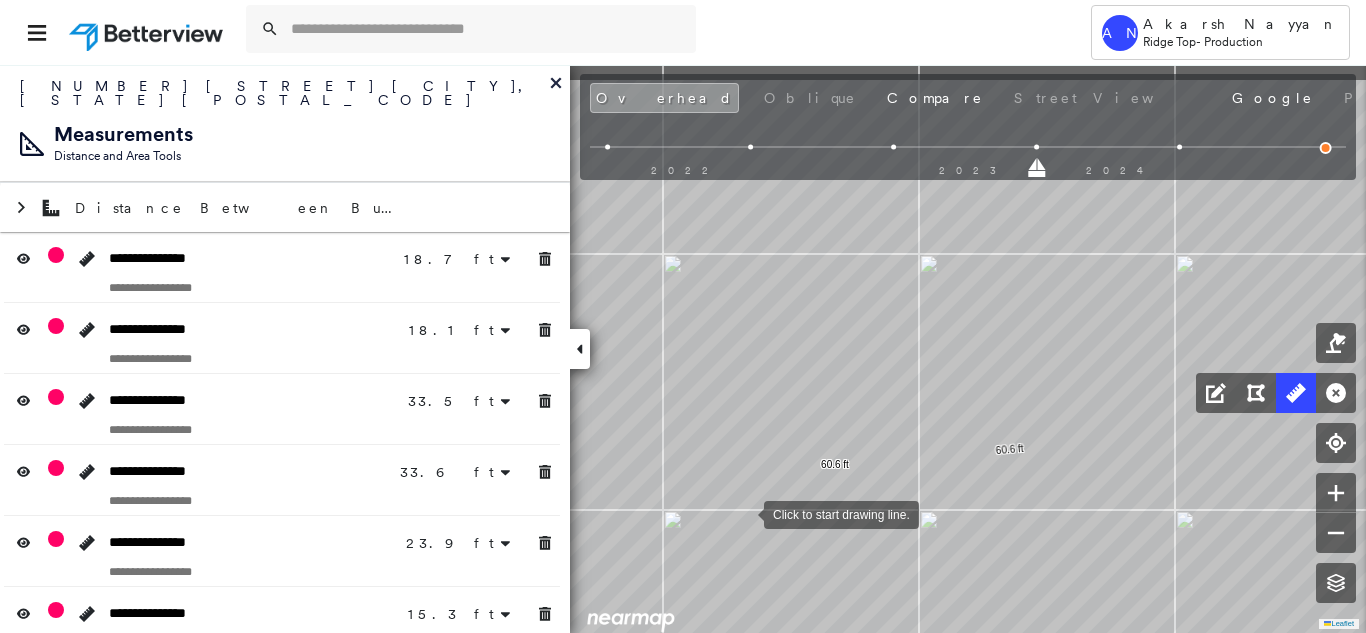 drag, startPoint x: 743, startPoint y: 443, endPoint x: 739, endPoint y: 513, distance: 70.11419 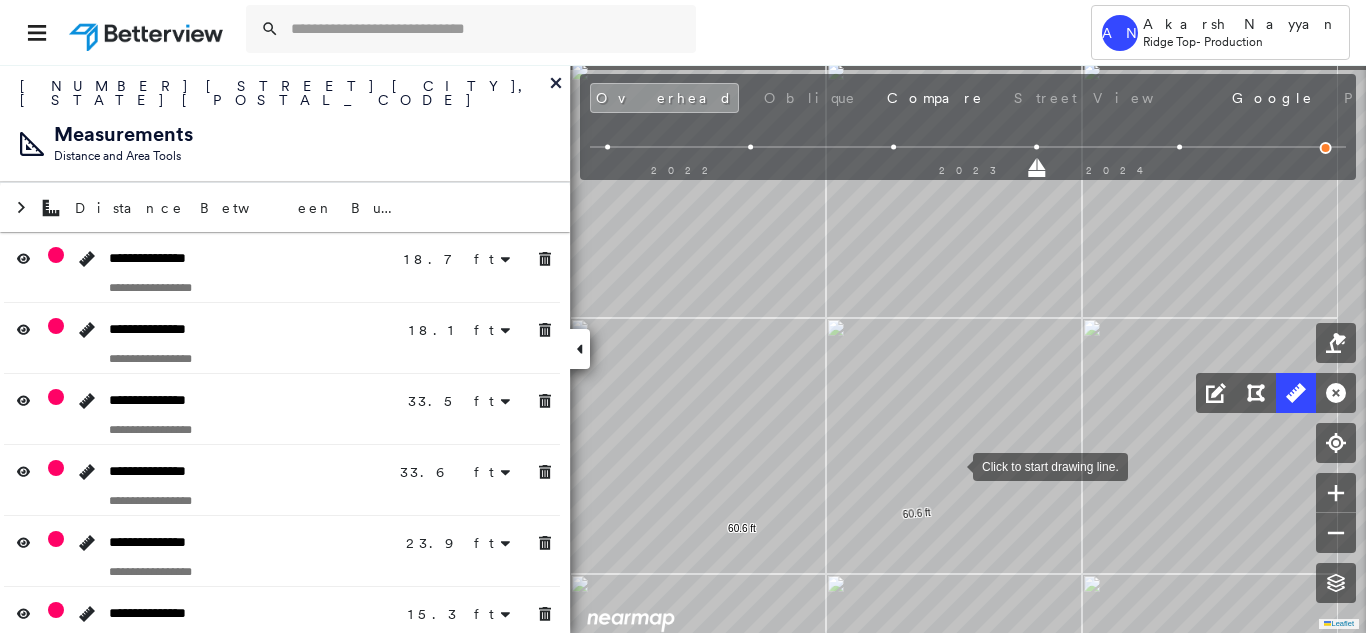 drag, startPoint x: 1046, startPoint y: 399, endPoint x: 950, endPoint y: 468, distance: 118.224365 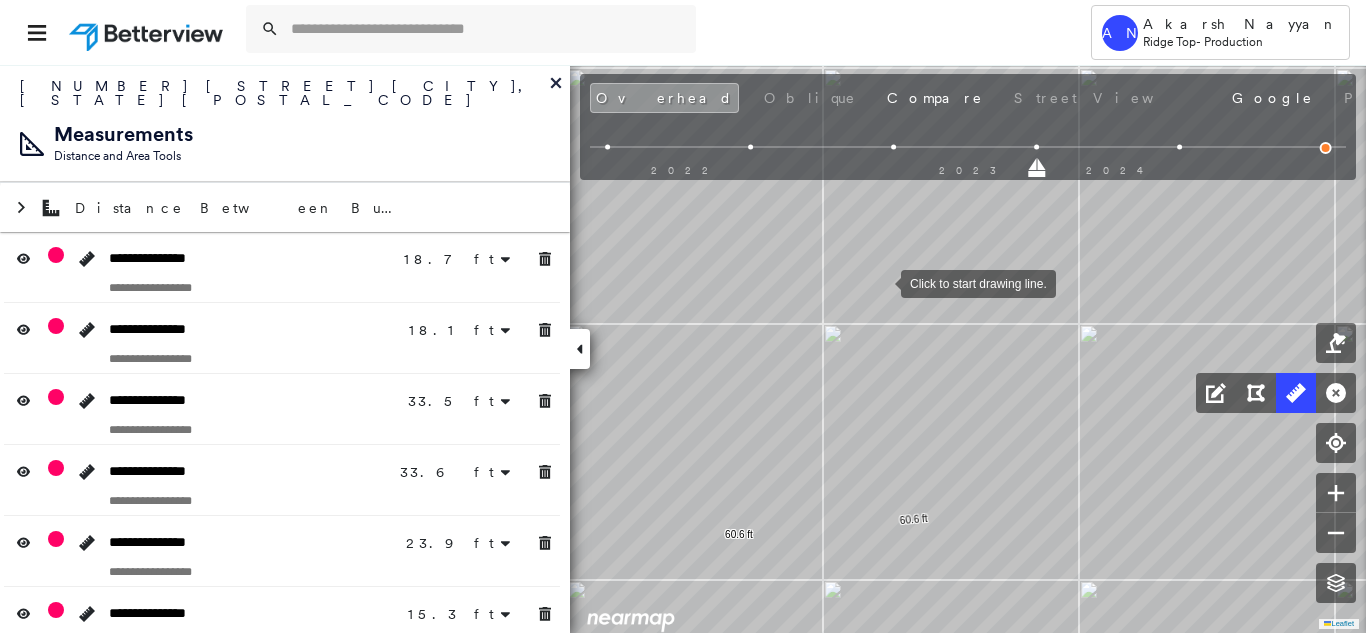 click at bounding box center (881, 282) 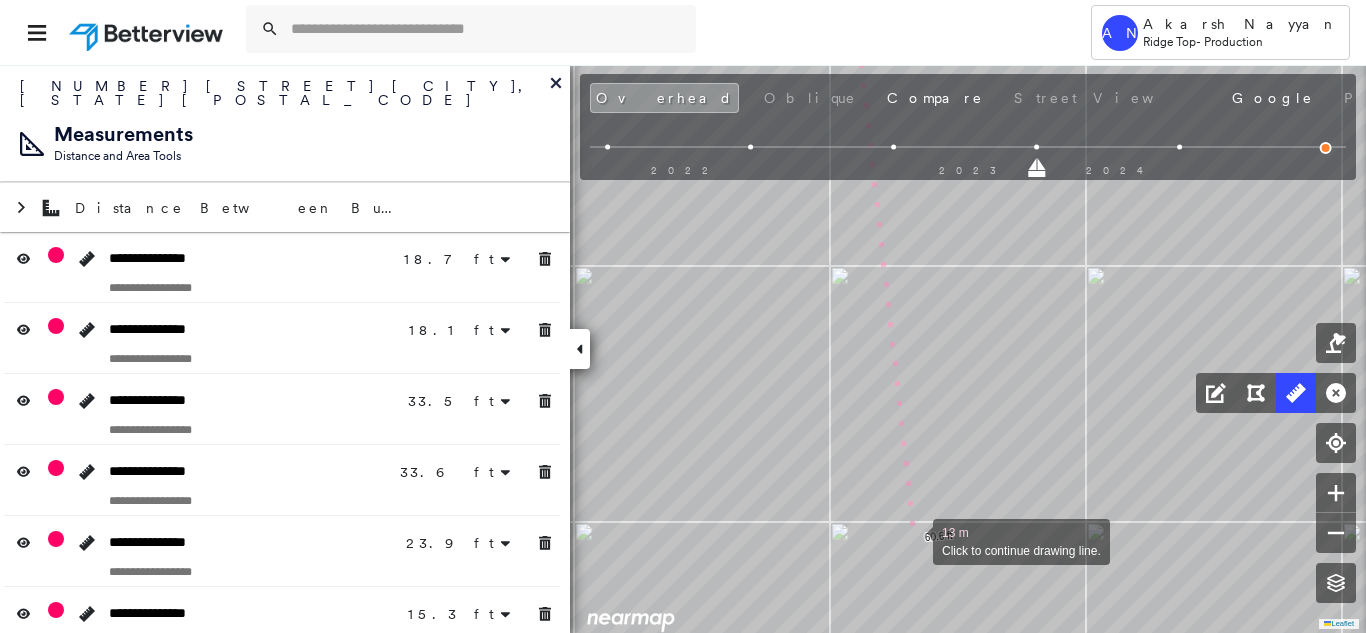 click at bounding box center [913, 540] 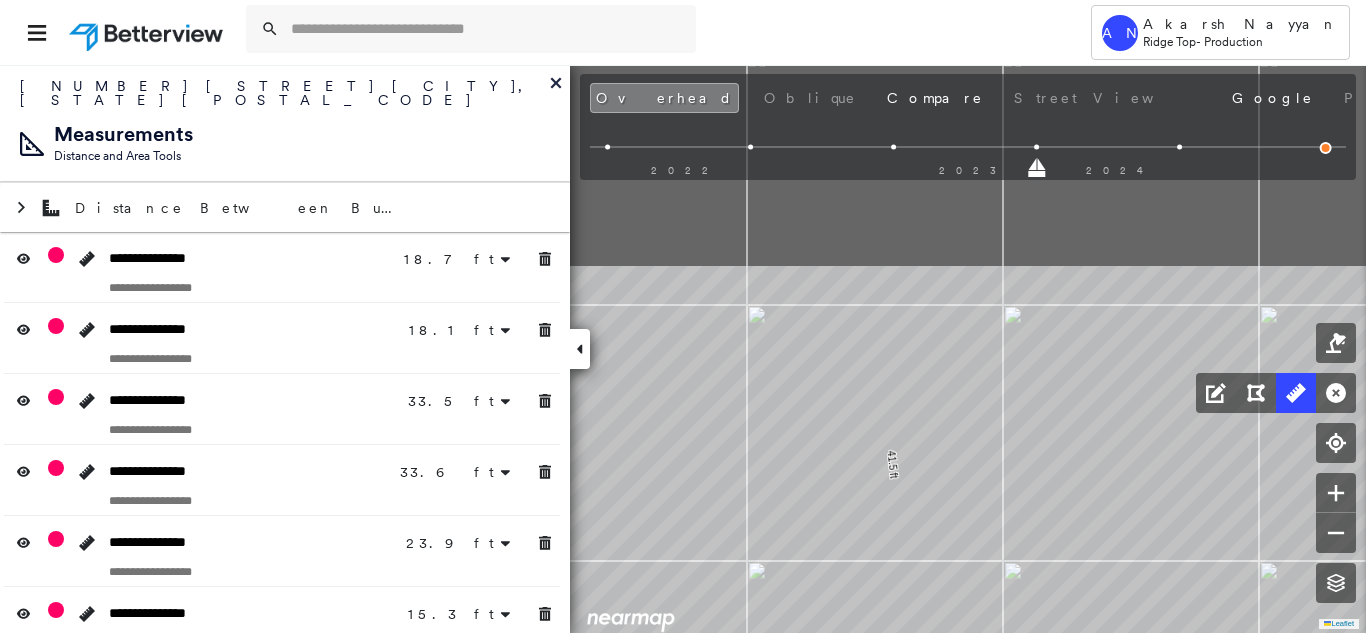 click on "18.7 ft 18.7 ft 8.3 ft 9.8 ft 18.1 ft 33.5 ft 33.5 ft 33.6 ft 33.6 ft 23.9 ft 23.9 ft 15.3 ft 15.3 ft 7.8 ft 7.8 ft 15.3 ft 15.3 ft 5.5 ft 5.5 ft 9.5 ft 9.5 ft 1.3 ft 8.5 ft 8.5 ft 8.5 ft 8.5 ft 15.1 ft 15.1 ft 15.6 ft 15.6 ft 25.9 ft 25.9 ft 51.5 ft 51.5 ft 51.5 ft 51.5 ft 36.7 ft 36.7 ft 23.8 ft 23.8 ft 13.5 ft 12.4 ft 25.9 ft 60.6 ft 60.6 ft 41.5 ft 41.5 ft Click to start drawing line." at bounding box center (1452, -195) 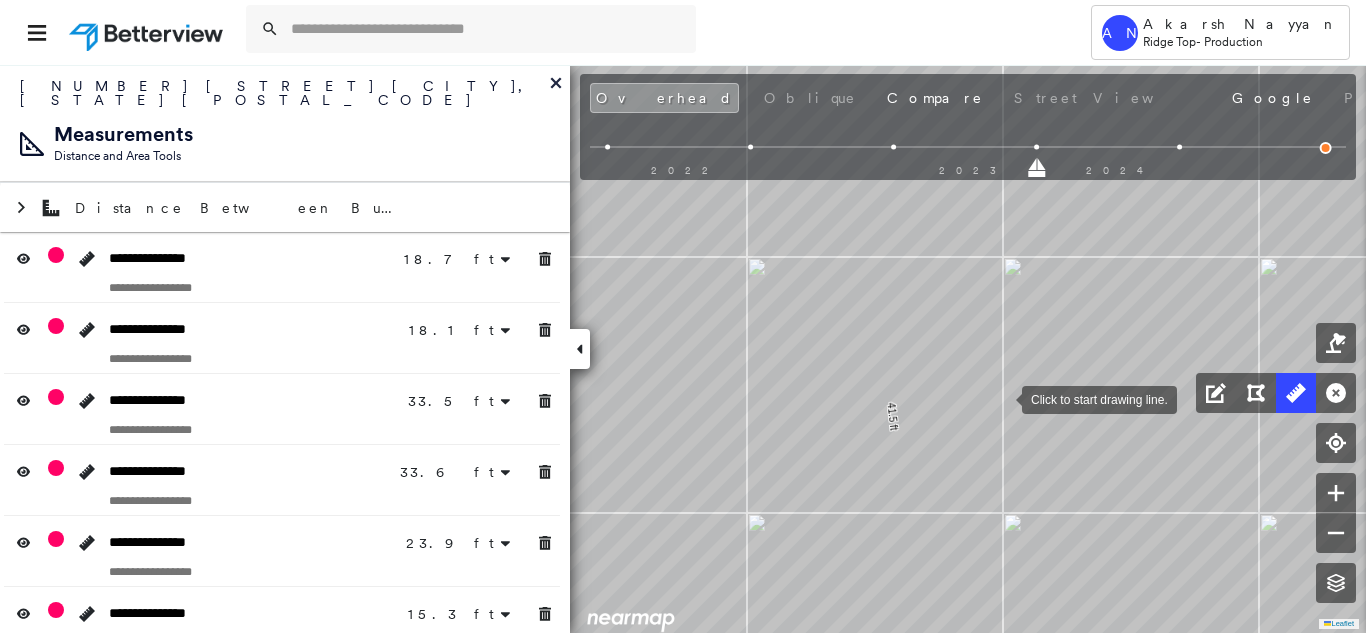 drag, startPoint x: 1002, startPoint y: 411, endPoint x: 1003, endPoint y: 397, distance: 14.035668 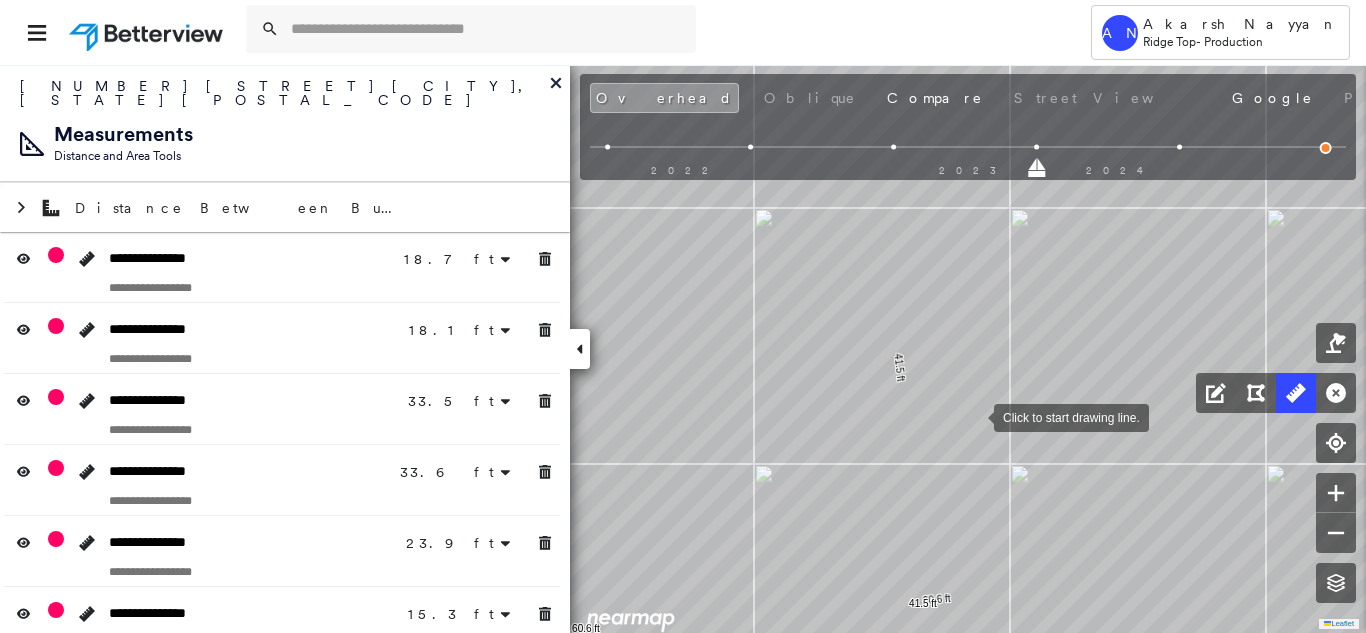 click on "18.7 ft 18.7 ft 8.3 ft 9.8 ft 18.1 ft 33.5 ft 33.5 ft 33.6 ft 33.6 ft 23.9 ft 23.9 ft 15.3 ft 15.3 ft 7.8 ft 7.8 ft 15.3 ft 15.3 ft 5.5 ft 5.5 ft 9.5 ft 9.5 ft 1.3 ft 8.5 ft 8.5 ft 8.5 ft 8.5 ft 15.1 ft 15.1 ft 15.6 ft 15.6 ft 25.9 ft 25.9 ft 51.5 ft 51.5 ft 51.5 ft 51.5 ft 36.7 ft 36.7 ft 23.8 ft 23.8 ft 13.5 ft 12.4 ft 25.9 ft 60.6 ft 60.6 ft 41.5 ft 41.5 ft Click to start drawing line." at bounding box center (1459, -292) 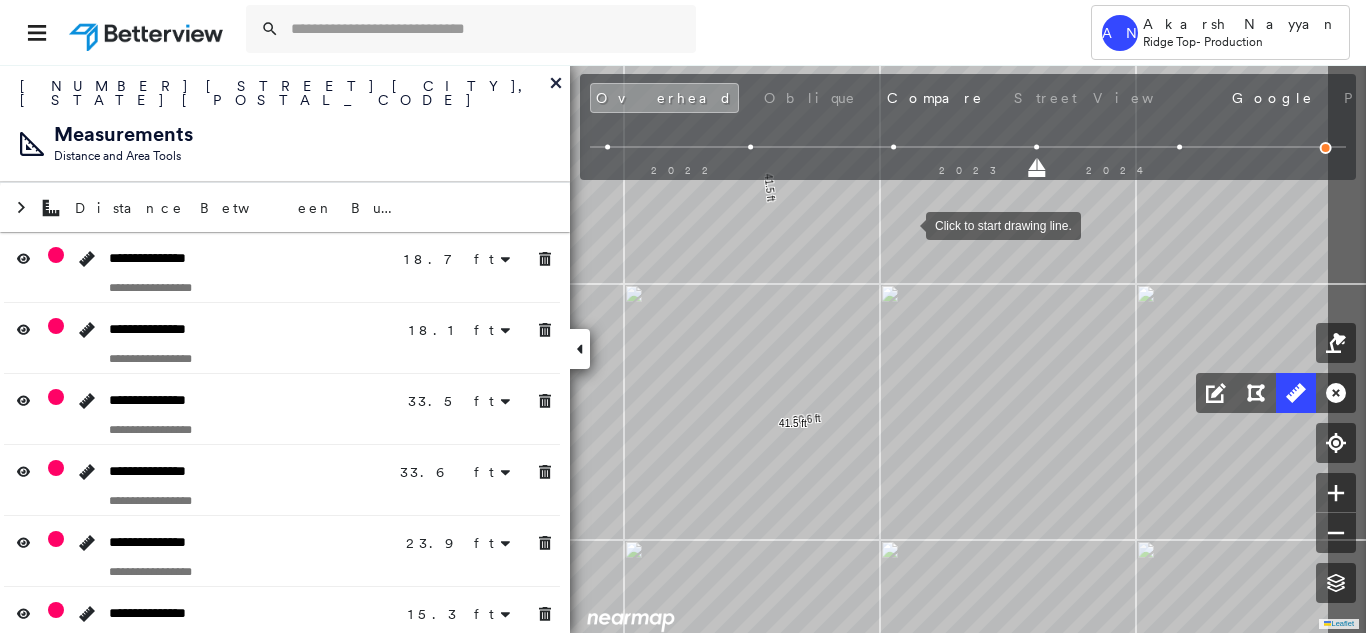 drag, startPoint x: 1092, startPoint y: 221, endPoint x: 918, endPoint y: 222, distance: 174.00287 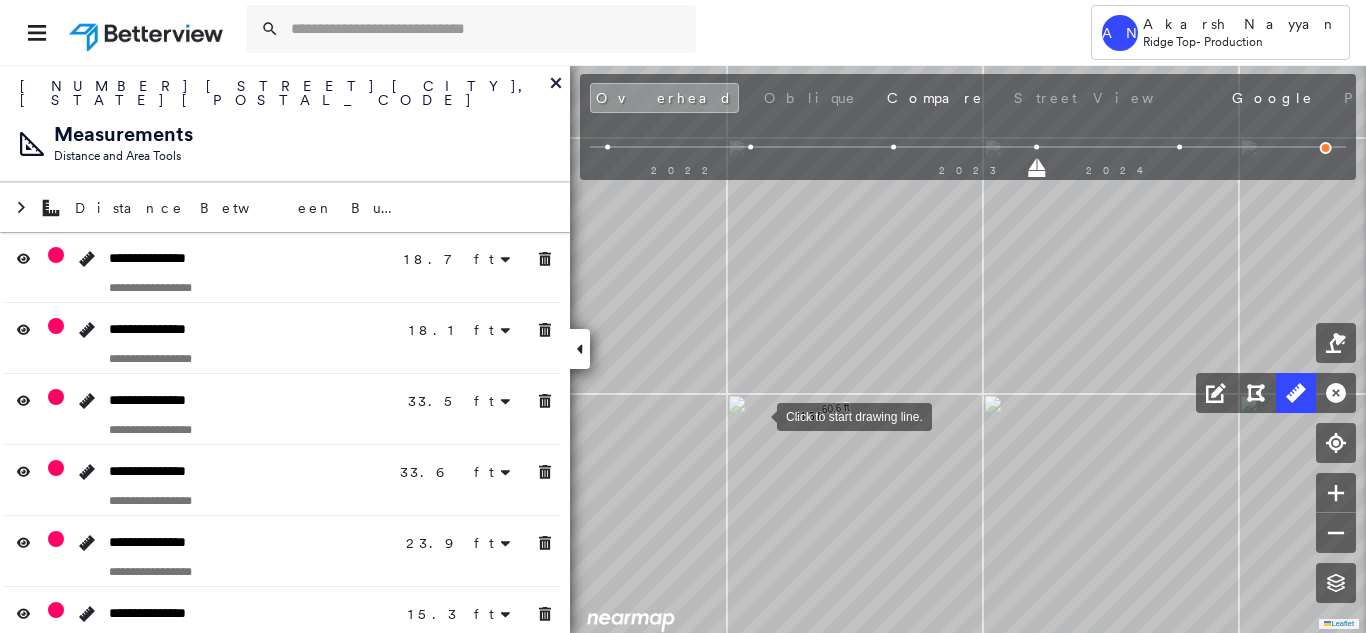 drag, startPoint x: 757, startPoint y: 415, endPoint x: 768, endPoint y: 415, distance: 11 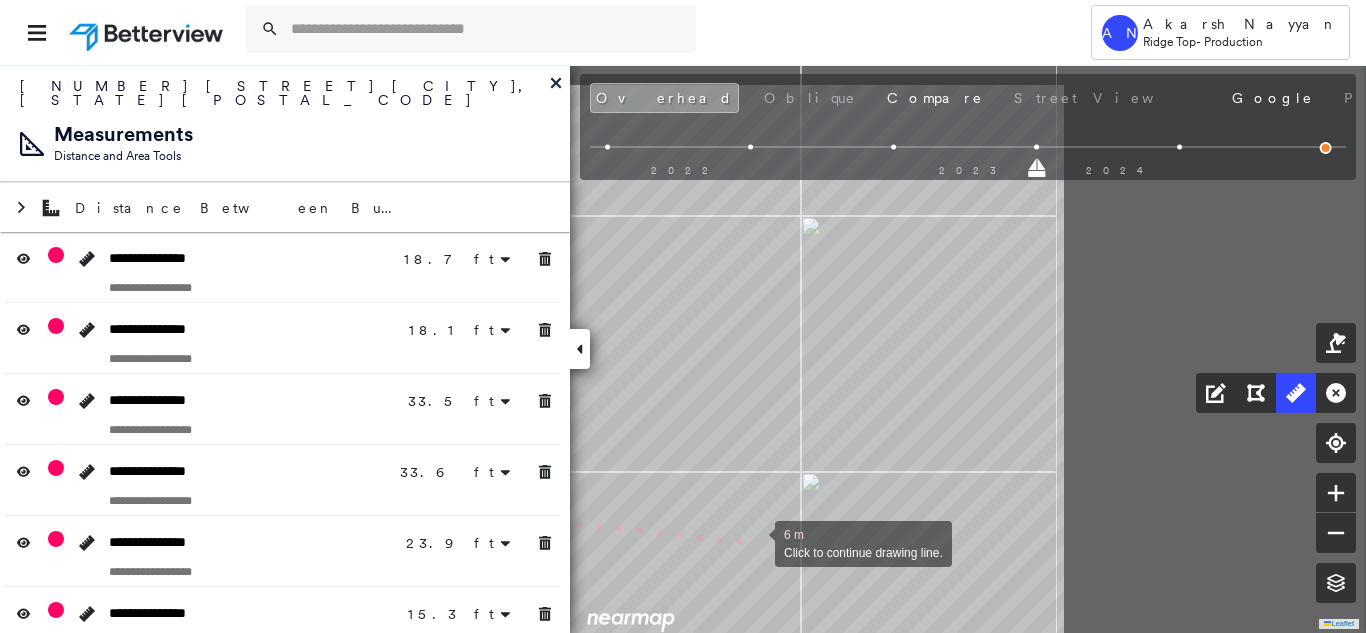 drag, startPoint x: 1194, startPoint y: 464, endPoint x: 881, endPoint y: 502, distance: 315.29828 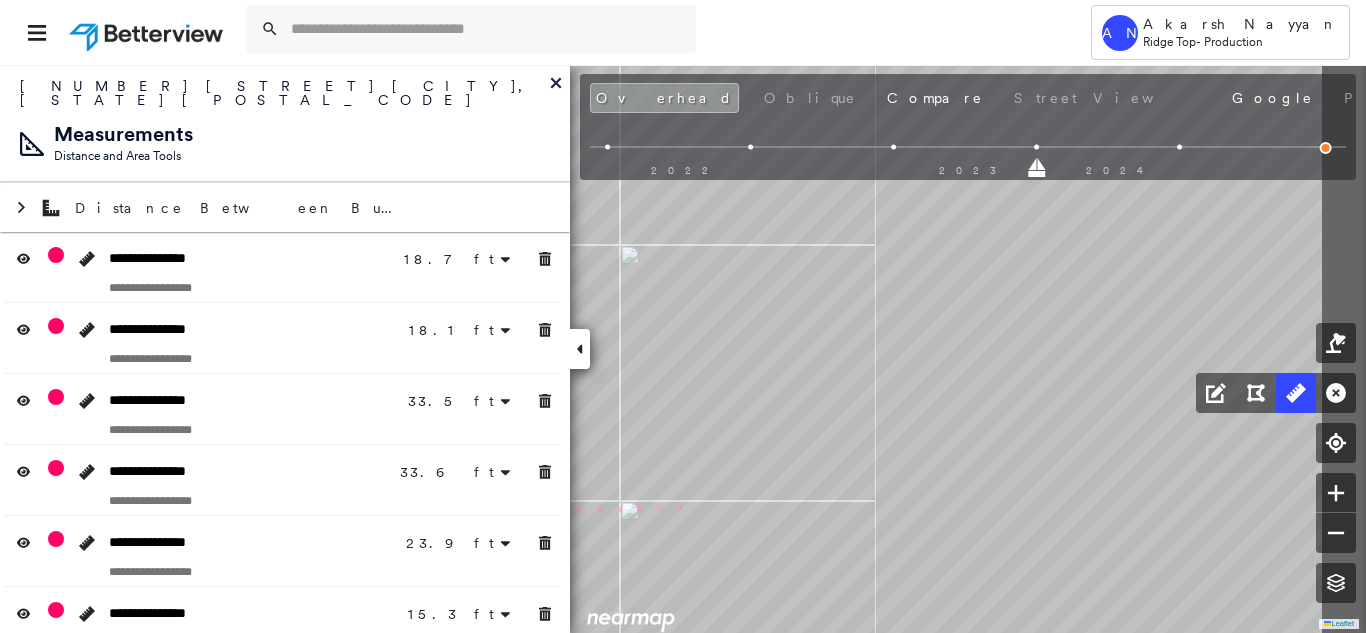 drag, startPoint x: 881, startPoint y: 472, endPoint x: 674, endPoint y: 510, distance: 210.45901 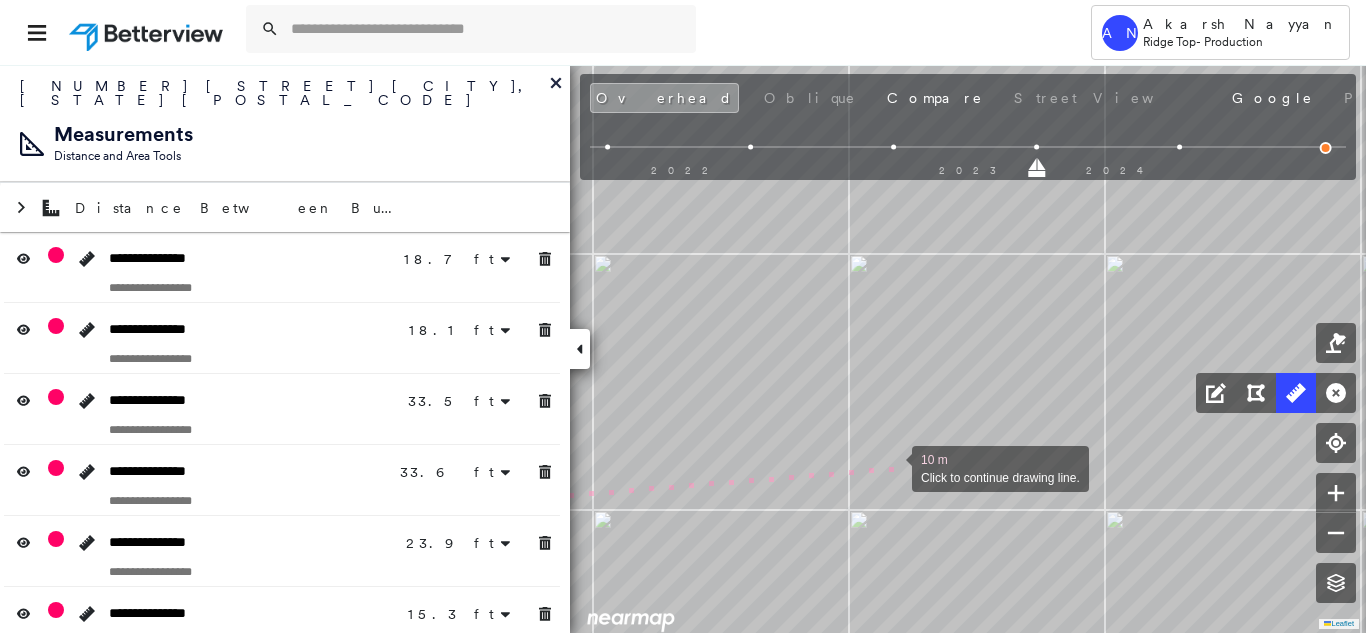 click at bounding box center (892, 467) 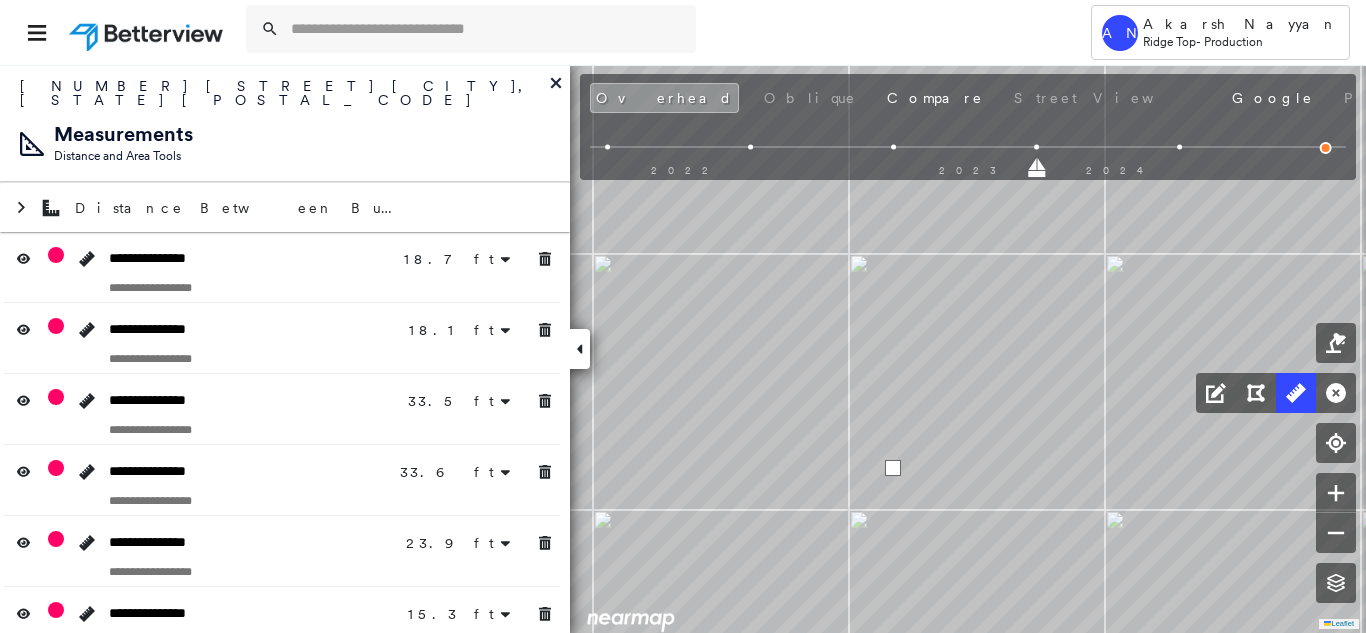 click at bounding box center (893, 468) 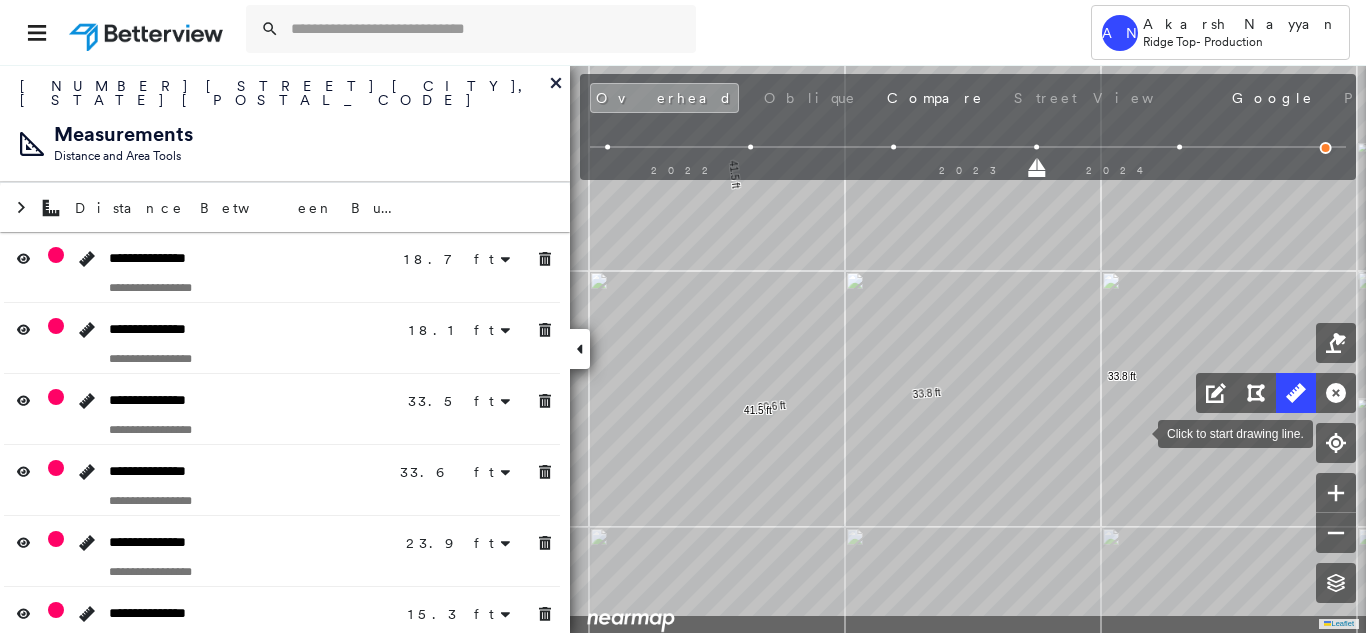 click on "18.7 ft 18.7 ft 8.3 ft 9.8 ft 18.1 ft 33.5 ft 33.5 ft 33.6 ft 33.6 ft 23.9 ft 23.9 ft 15.3 ft 15.3 ft 7.8 ft 7.8 ft 15.3 ft 15.3 ft 5.5 ft 5.5 ft 9.5 ft 9.5 ft 1.3 ft 8.5 ft 8.5 ft 8.5 ft 8.5 ft 15.1 ft 15.1 ft 15.6 ft 15.6 ft 25.9 ft 25.9 ft 51.5 ft 51.5 ft 51.5 ft 51.5 ft 36.7 ft 36.7 ft 23.8 ft 23.8 ft 13.5 ft 12.4 ft 25.9 ft 60.6 ft 60.6 ft 41.5 ft 41.5 ft 33.8 ft 33.8 ft Click to start drawing line." at bounding box center [869, -430] 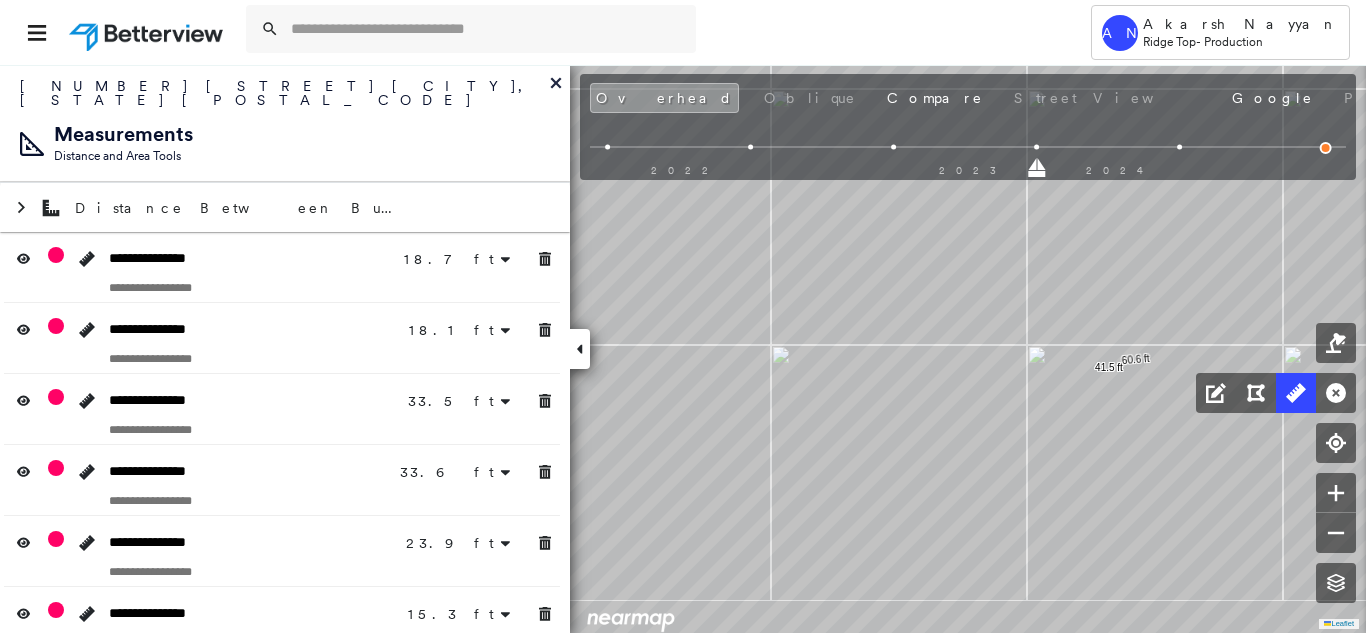 drag, startPoint x: 1238, startPoint y: 422, endPoint x: 1419, endPoint y: 404, distance: 181.89282 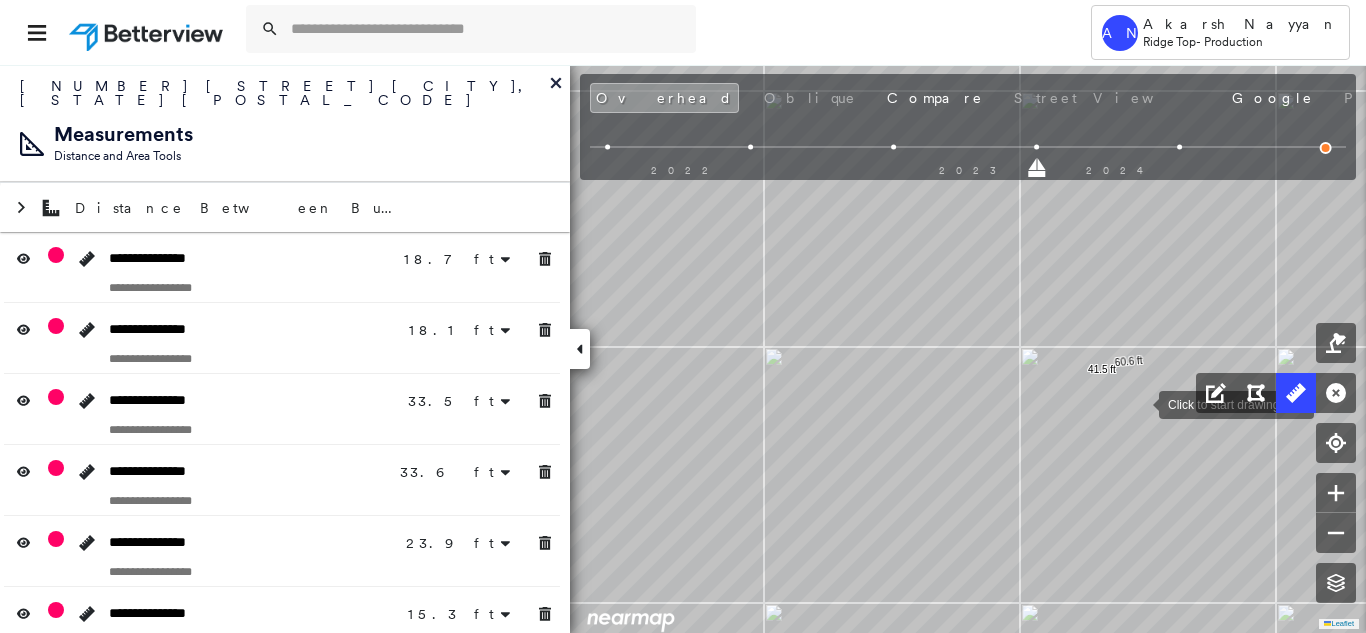 click on "18.7 ft 18.7 ft 8.3 ft 9.8 ft 18.1 ft 33.5 ft 33.5 ft 33.6 ft 33.6 ft 23.9 ft 23.9 ft 15.3 ft 15.3 ft 7.8 ft 7.8 ft 15.3 ft 15.3 ft 5.5 ft 5.5 ft 9.5 ft 9.5 ft 1.3 ft 1.3 ft 8.5 ft 8.5 ft 8.5 ft 8.5 ft 15.1 ft 15.1 ft 15.6 ft 15.6 ft 25.9 ft 25.9 ft 51.5 ft 51.5 ft 51.5 ft 51.5 ft 36.7 ft 36.7 ft 23.8 ft 23.8 ft 13.5 ft 12.4 ft 25.9 ft 60.6 ft 60.6 ft 41.5 ft 41.5 ft 33.8 ft 33.8 ft Click to start drawing line." at bounding box center [1339, -472] 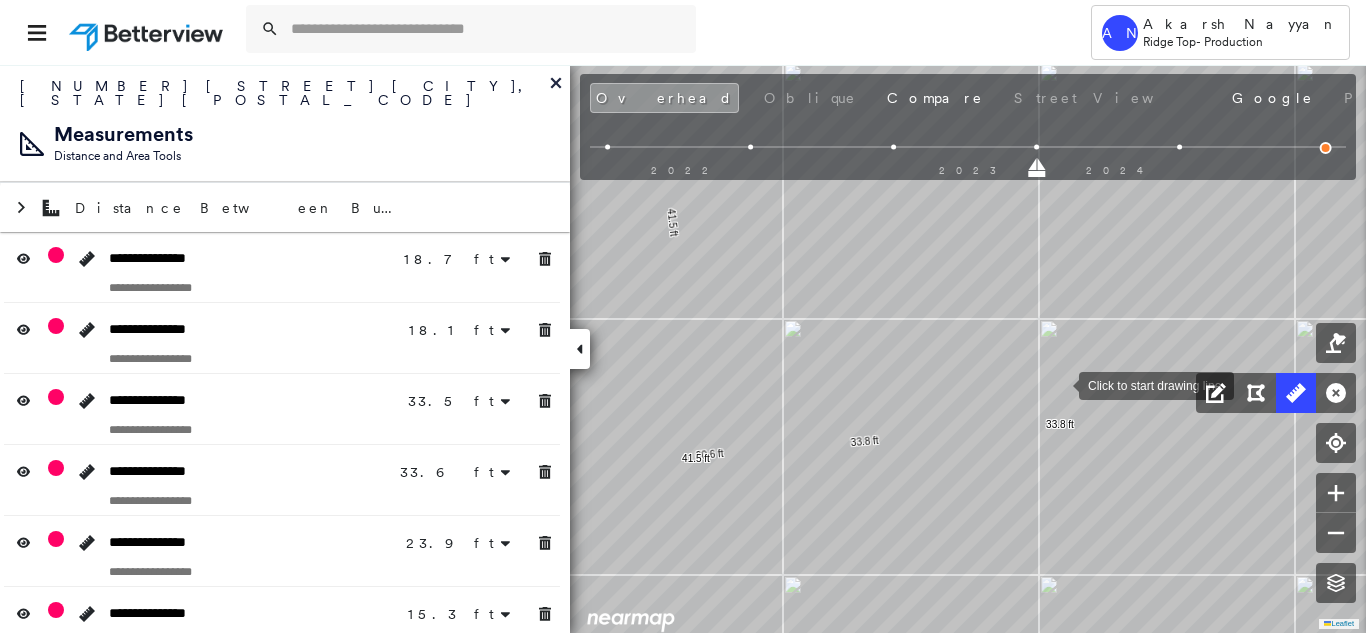 click at bounding box center (1059, 384) 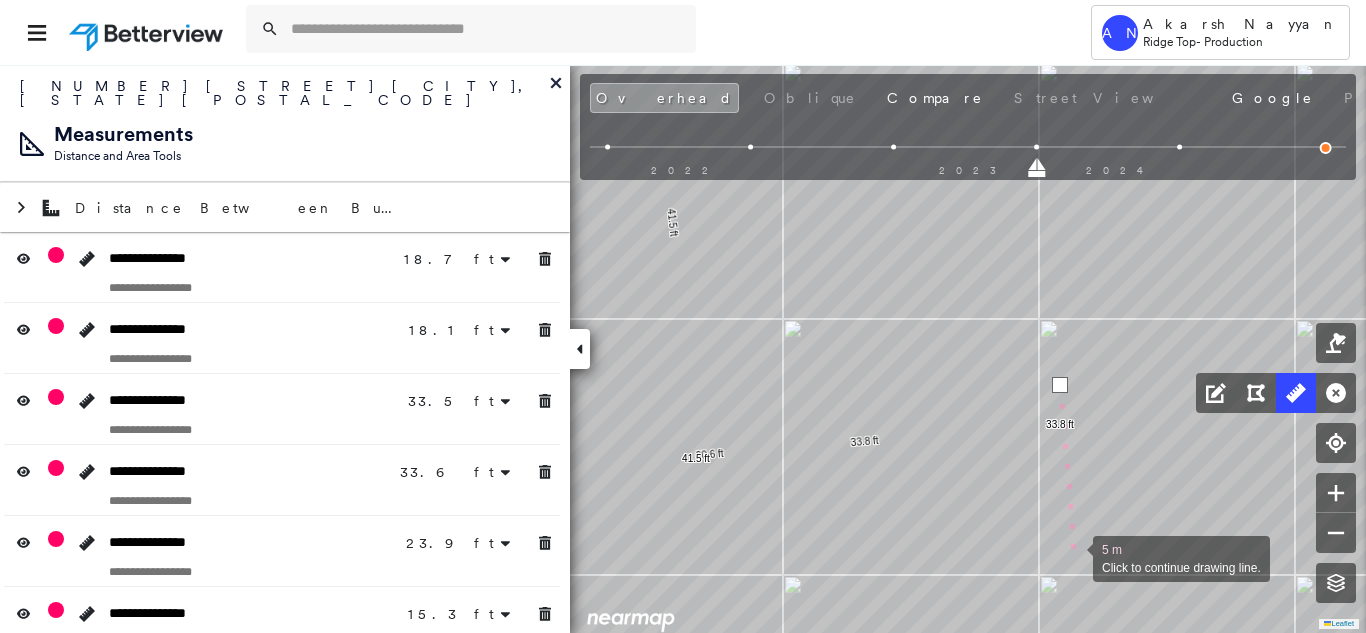 click at bounding box center (1073, 557) 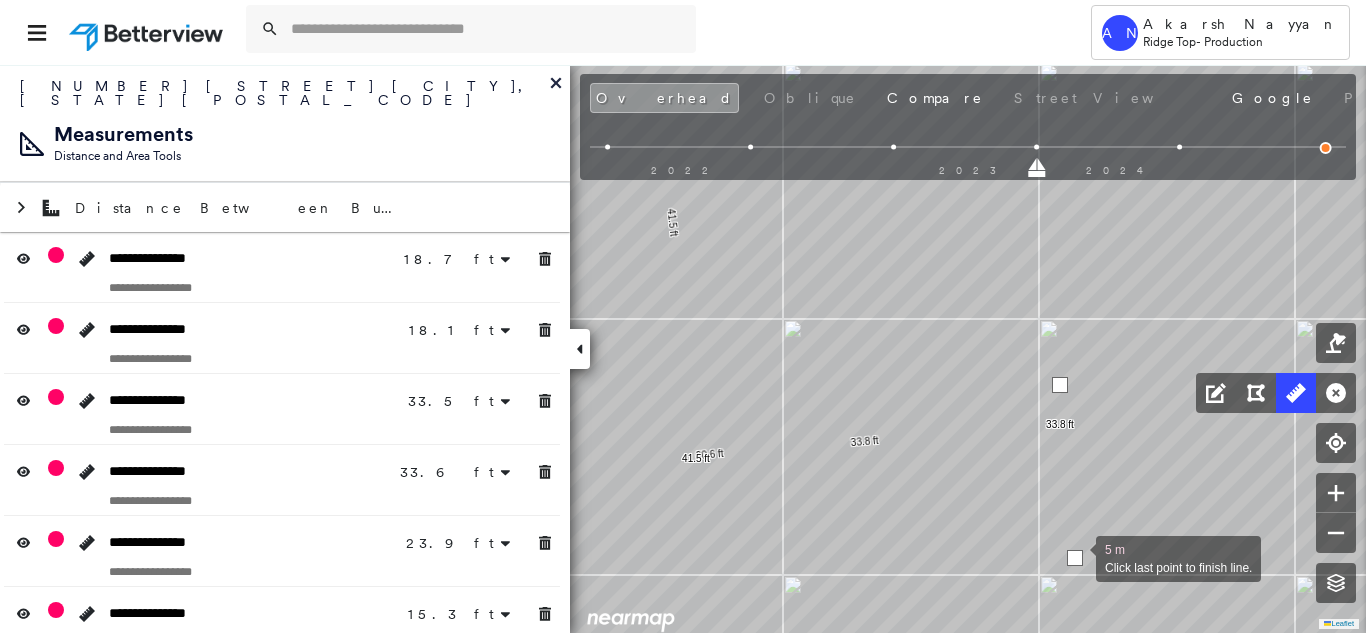 click at bounding box center (1075, 558) 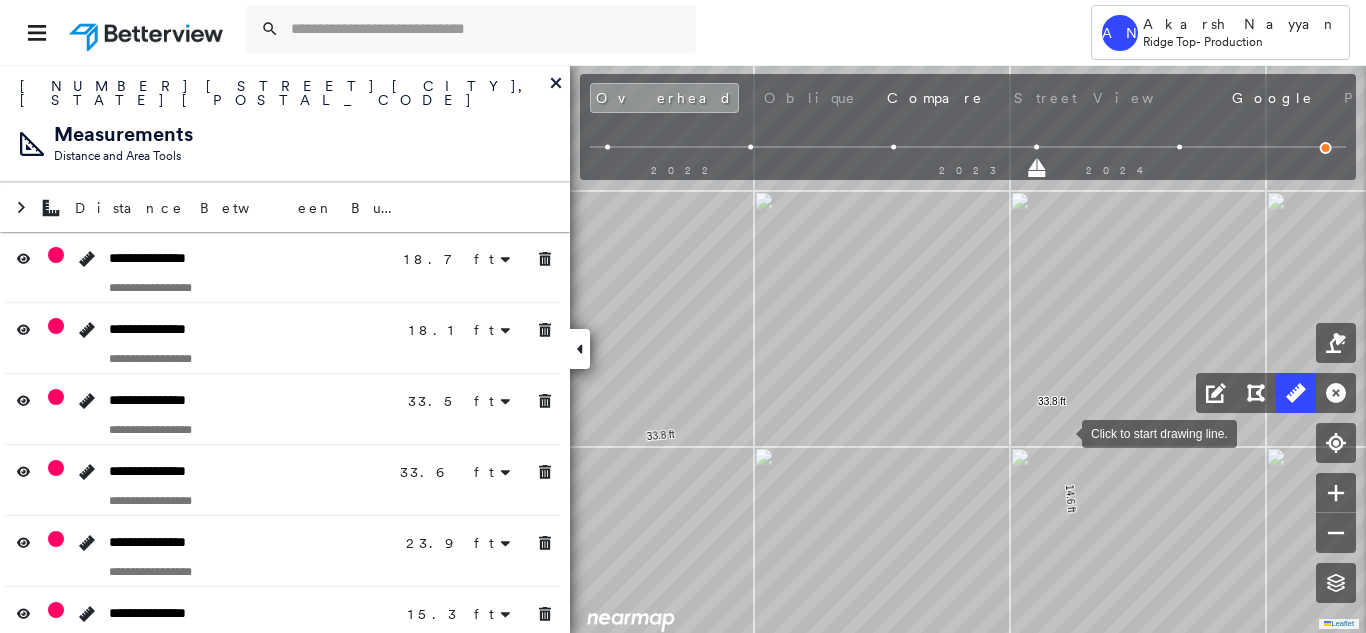 click at bounding box center [1062, 432] 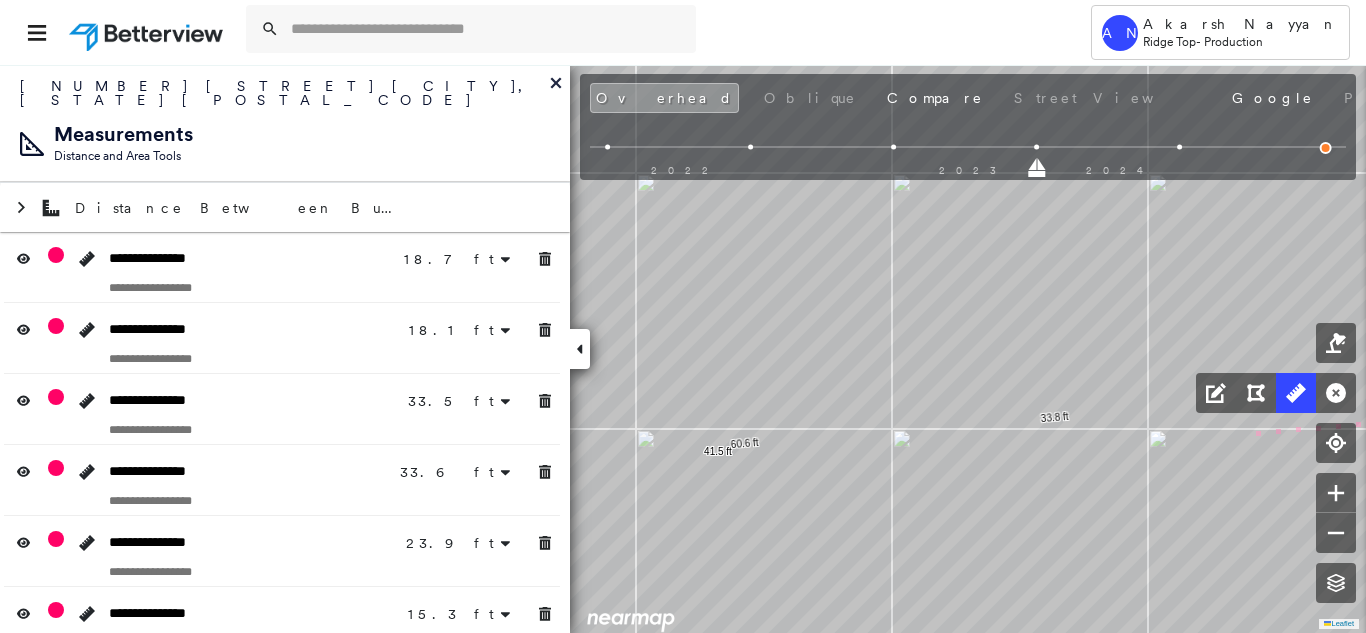 click on "18.7 ft 18.7 ft 8.3 ft 9.8 ft 18.1 ft 33.5 ft 33.5 ft 33.6 ft 33.6 ft 23.9 ft 23.9 ft 15.3 ft 15.3 ft 7.8 ft 7.8 ft 15.3 ft 15.3 ft 5.5 ft 5.5 ft 9.5 ft 9.5 ft 1.3 ft 1.3 ft 8.5 ft 8.5 ft 8.5 ft 8.5 ft 15.1 ft 15.1 ft 15.6 ft 15.6 ft 25.9 ft 25.9 ft 51.5 ft 51.5 ft 51.5 ft 51.5 ft 36.7 ft 36.7 ft 23.8 ft 23.8 ft 13.5 ft 12.4 ft 25.9 ft 60.6 ft 60.6 ft 41.5 ft 41.5 ft 33.8 ft 33.8 ft 14.6 ft 14.6 ft 3 m Click to continue drawing line." at bounding box center (1304, -442) 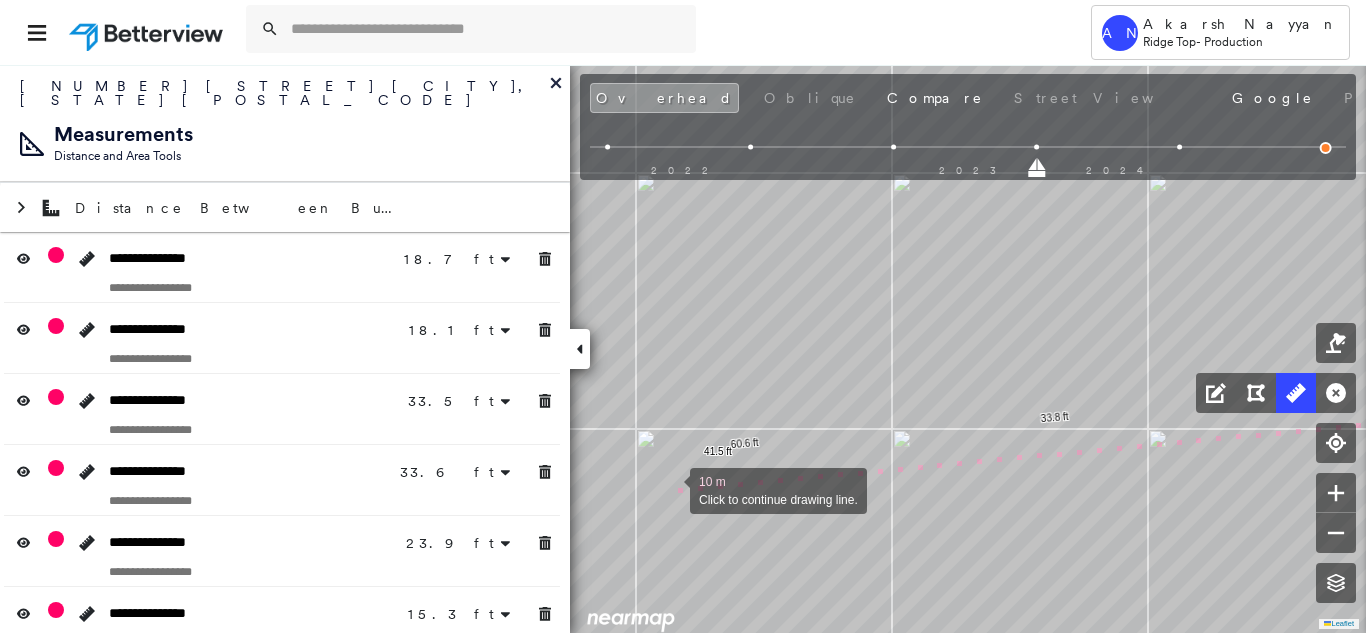 click at bounding box center (670, 489) 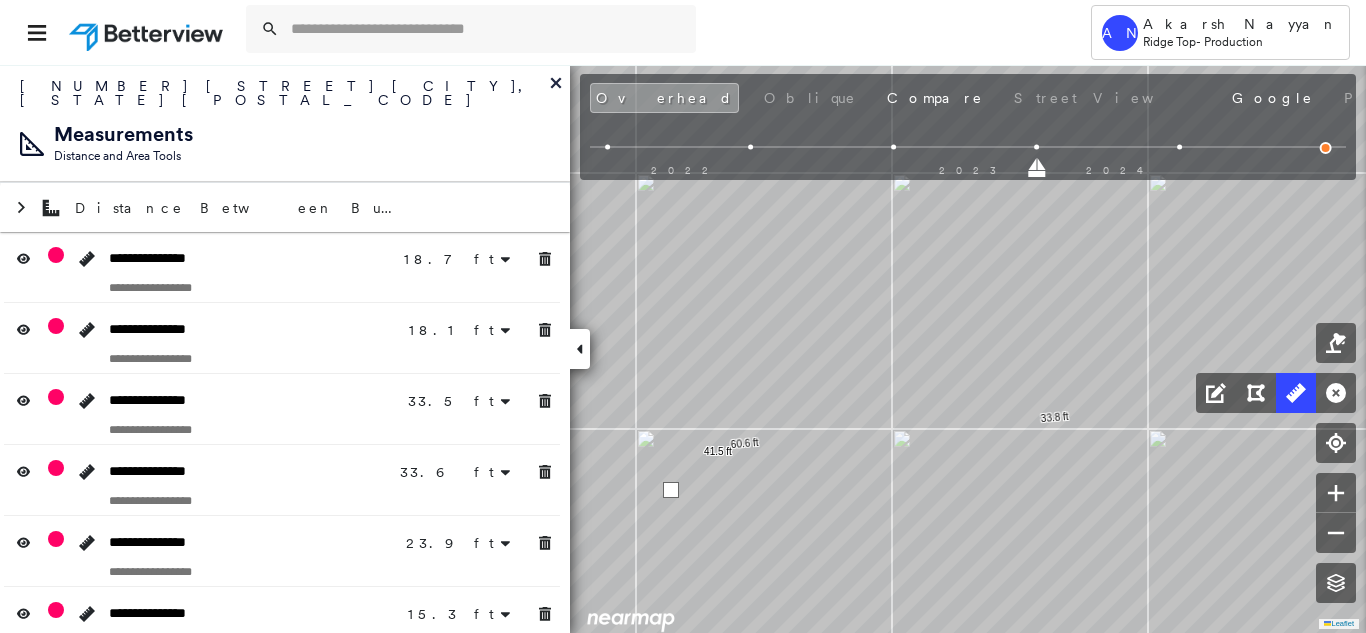 click at bounding box center [671, 490] 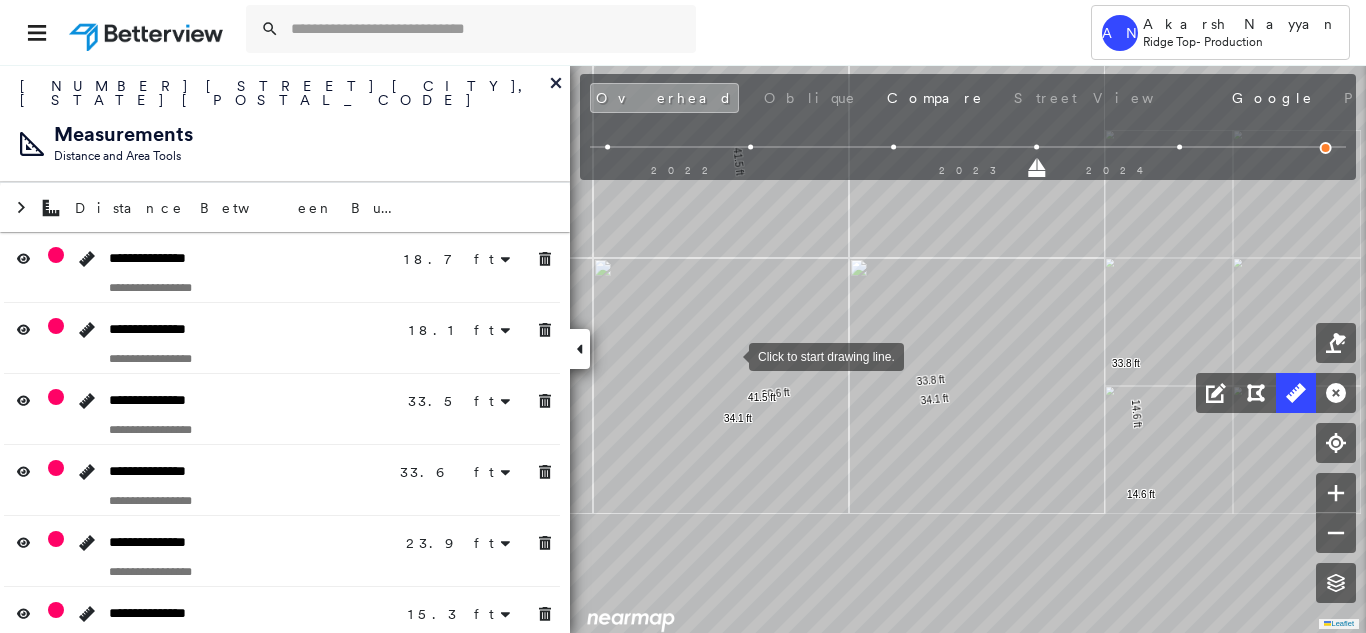 click on "18.7 ft 18.7 ft 8.3 ft 9.8 ft 18.1 ft 33.5 ft 33.5 ft 33.6 ft 33.6 ft 23.9 ft 23.9 ft 15.3 ft 15.3 ft 7.8 ft 7.8 ft 15.3 ft 15.3 ft 5.5 ft 5.5 ft 9.5 ft 9.5 ft 1.3 ft 8.5 ft 8.5 ft 8.5 ft 8.5 ft 15.1 ft 15.1 ft 15.6 ft 15.6 ft 25.9 ft 25.9 ft 51.5 ft 51.5 ft 51.5 ft 51.5 ft 36.7 ft 36.7 ft 23.8 ft 23.8 ft 13.5 ft 12.4 ft 25.9 ft 60.6 ft 60.6 ft 41.5 ft 41.5 ft 33.8 ft 33.8 ft 14.6 ft 14.6 ft 34.1 ft 34.1 ft Click to start drawing line." at bounding box center [1304, -442] 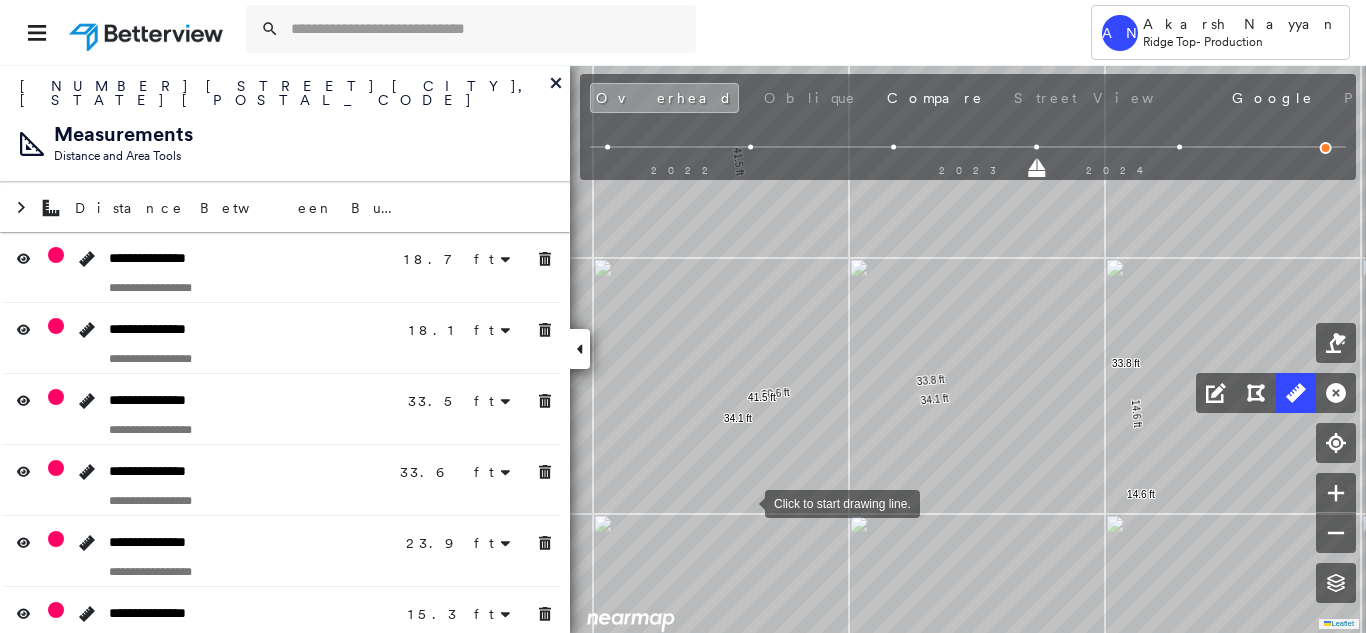 click at bounding box center [745, 502] 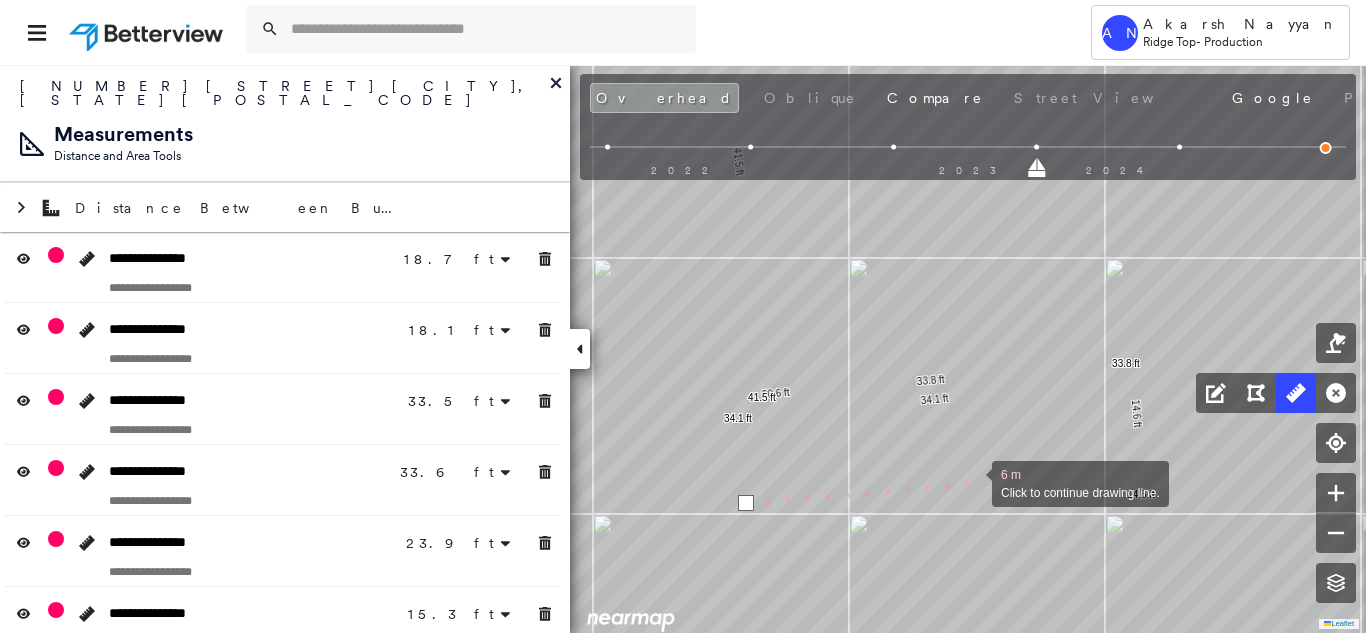 click at bounding box center (972, 482) 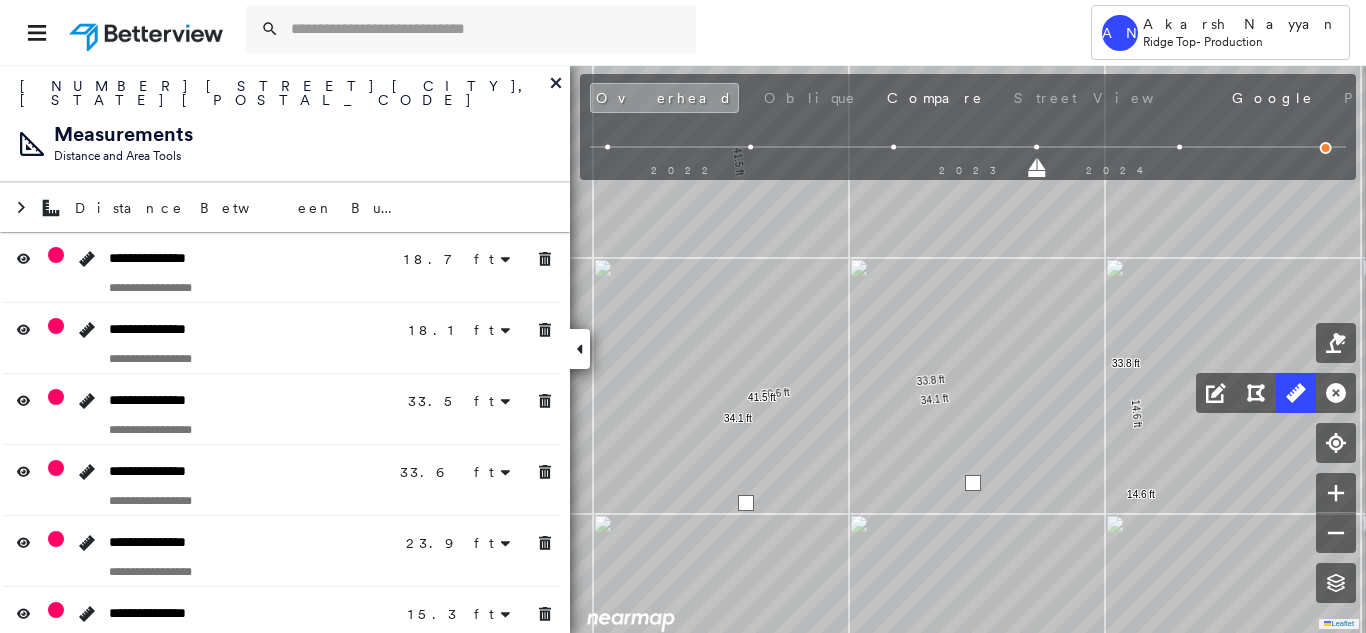 click at bounding box center (973, 483) 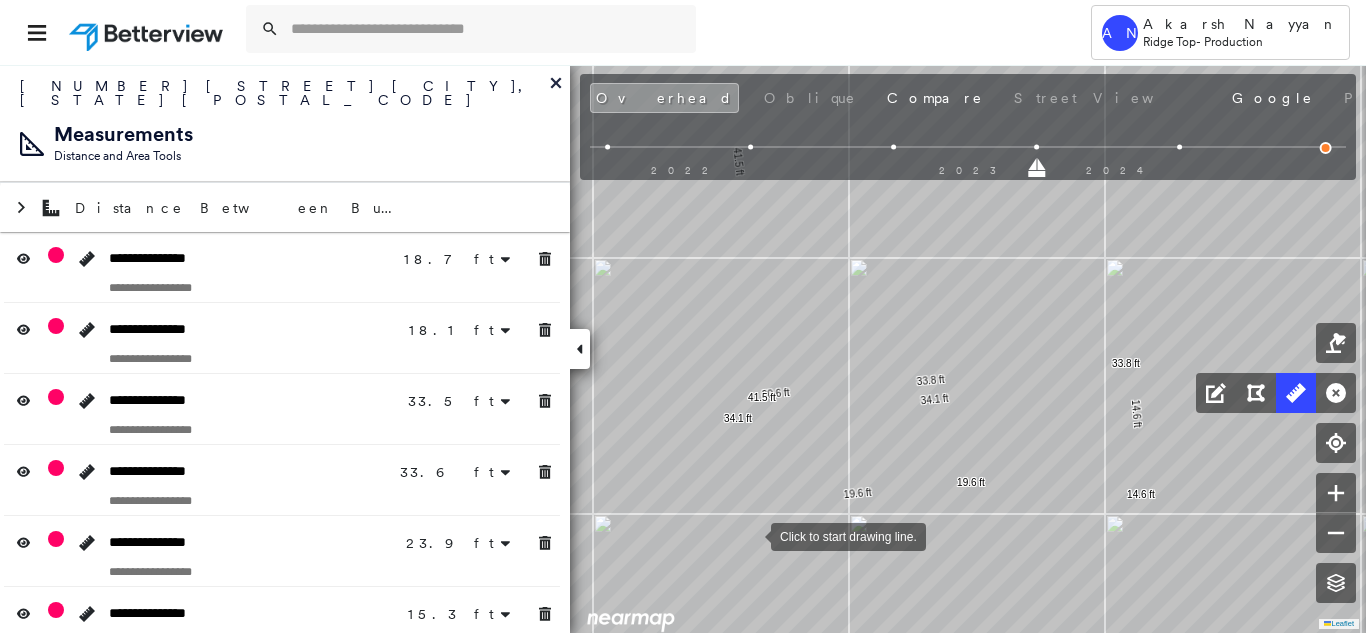 click at bounding box center [751, 535] 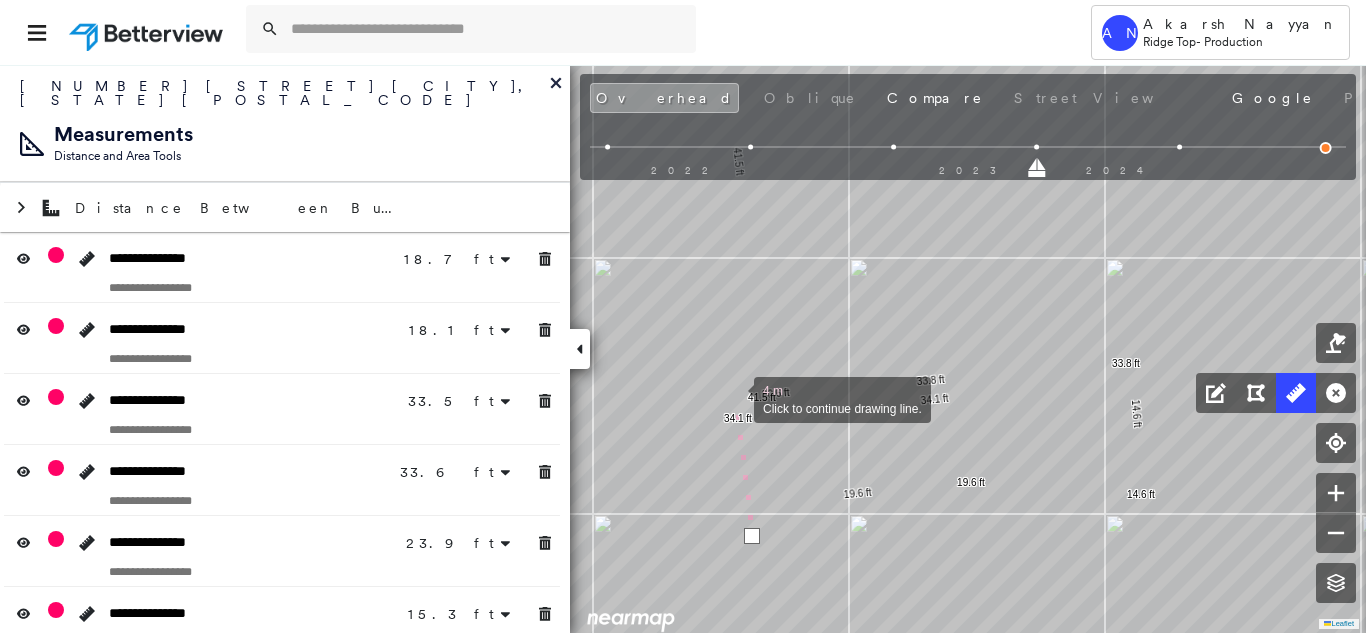 click at bounding box center [734, 398] 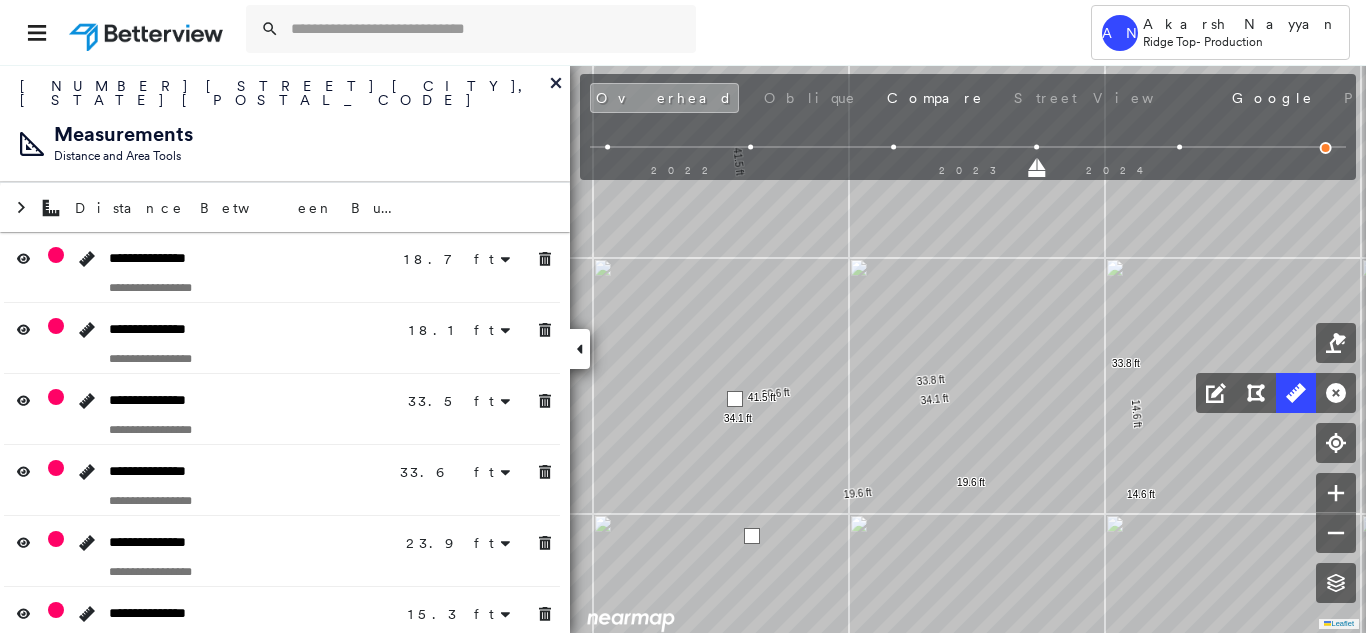 click at bounding box center [735, 399] 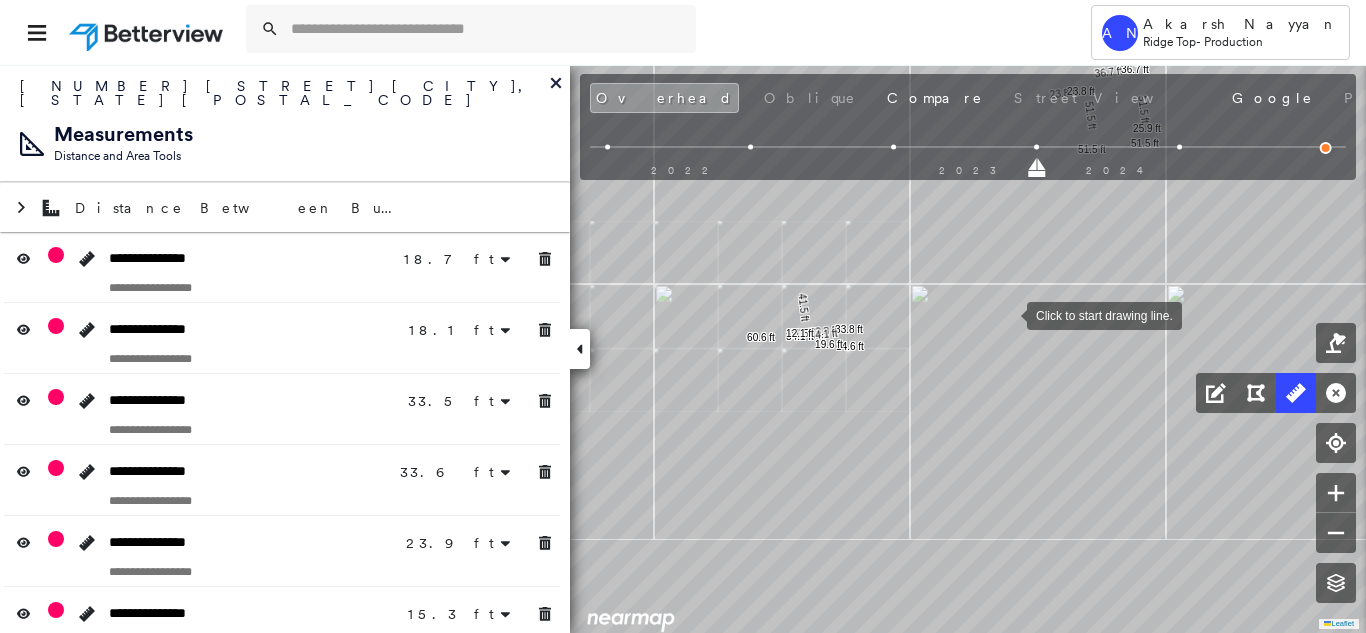 drag, startPoint x: 980, startPoint y: 326, endPoint x: 1094, endPoint y: 242, distance: 141.60509 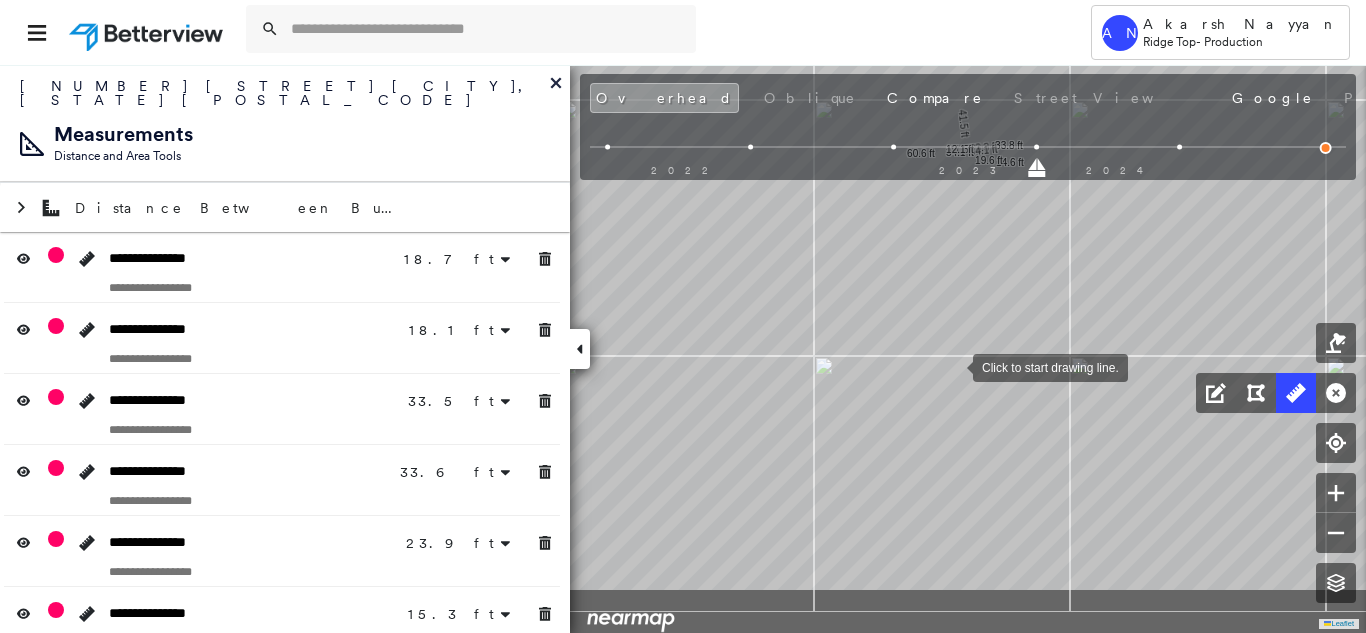 drag, startPoint x: 950, startPoint y: 377, endPoint x: 959, endPoint y: 341, distance: 37.107952 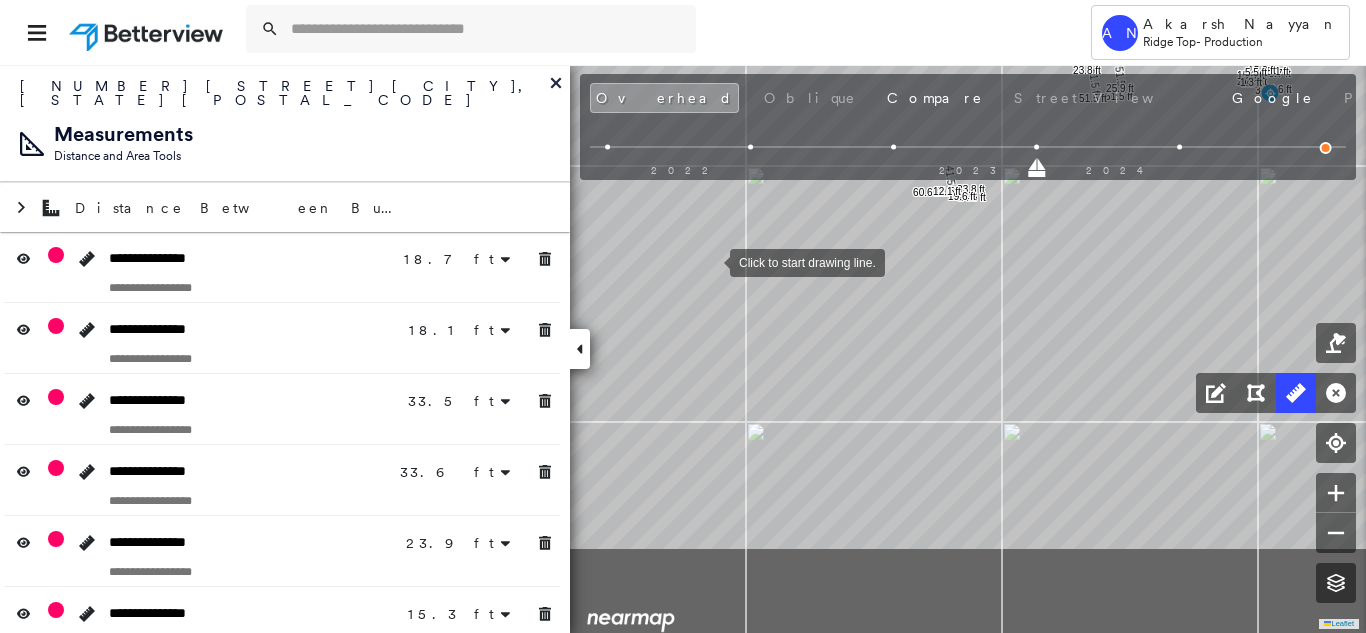 drag, startPoint x: 728, startPoint y: 403, endPoint x: 710, endPoint y: 239, distance: 164.98485 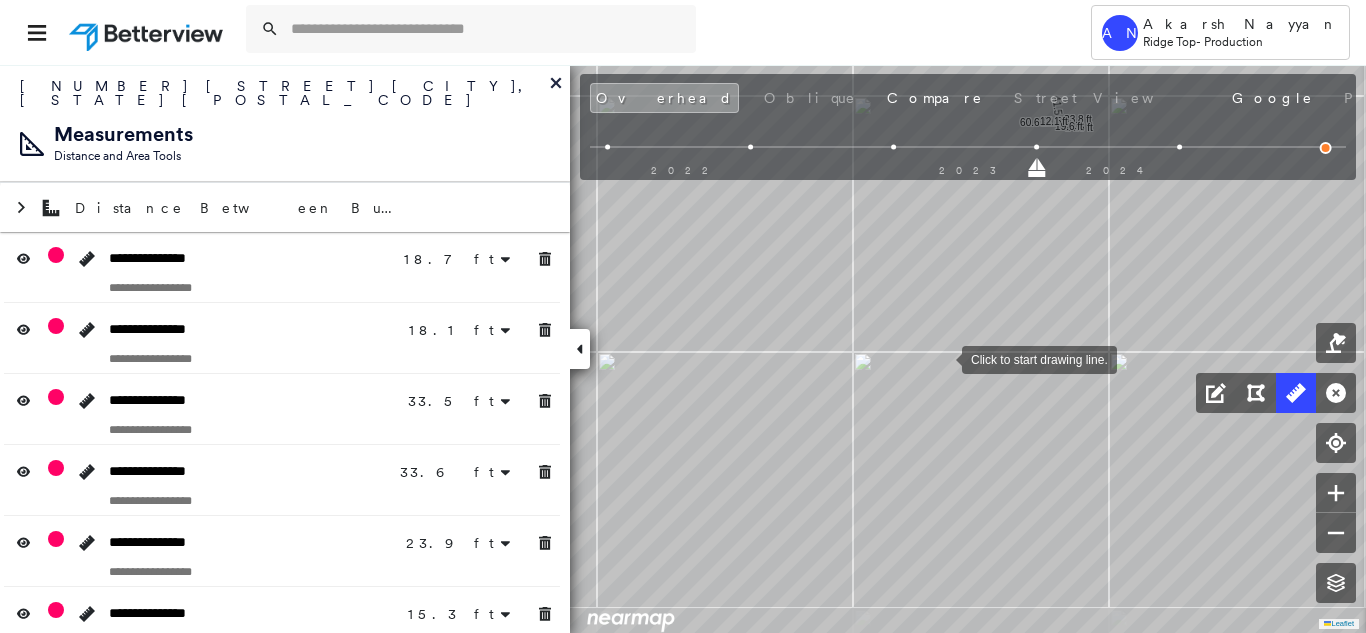 drag, startPoint x: 855, startPoint y: 392, endPoint x: 940, endPoint y: 359, distance: 91.18114 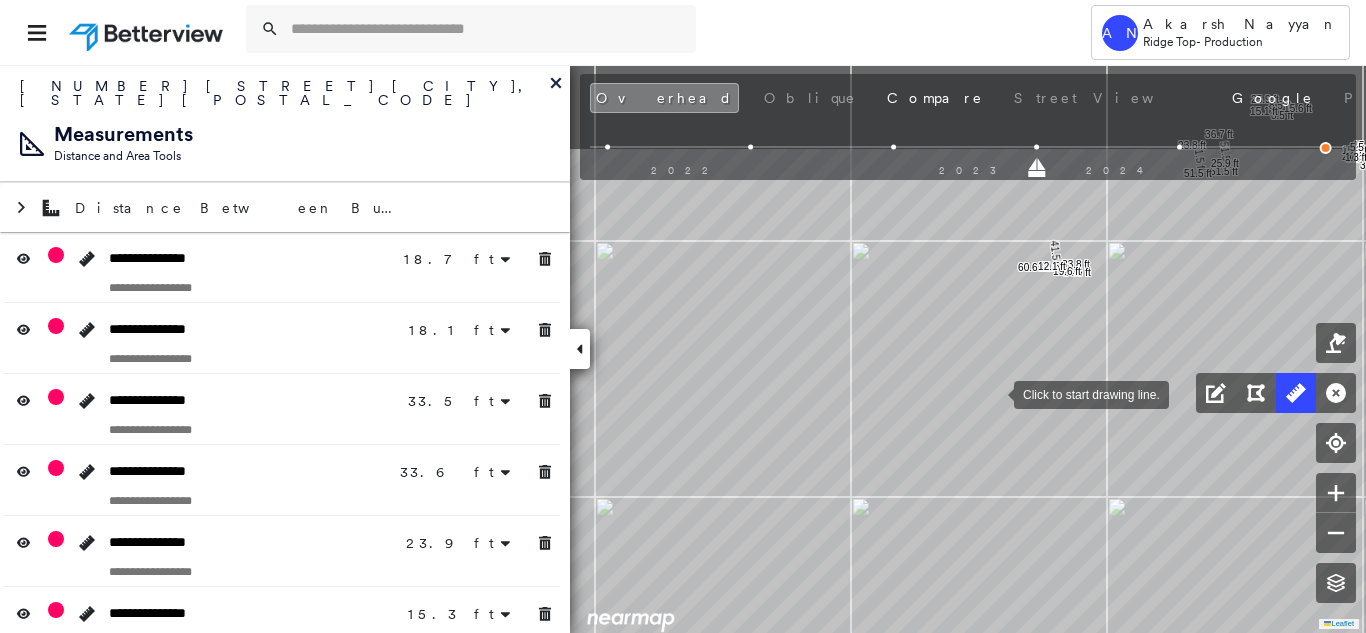 drag, startPoint x: 993, startPoint y: 250, endPoint x: 1011, endPoint y: 360, distance: 111.463 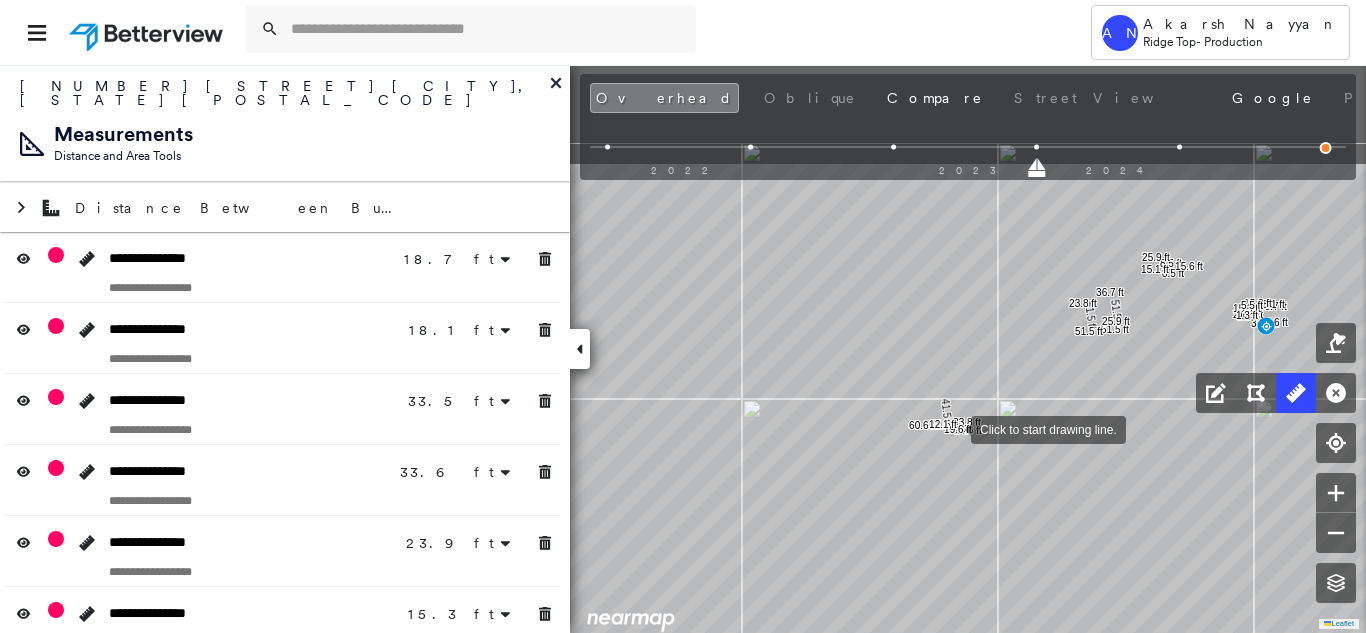 drag, startPoint x: 977, startPoint y: 391, endPoint x: 944, endPoint y: 434, distance: 54.20332 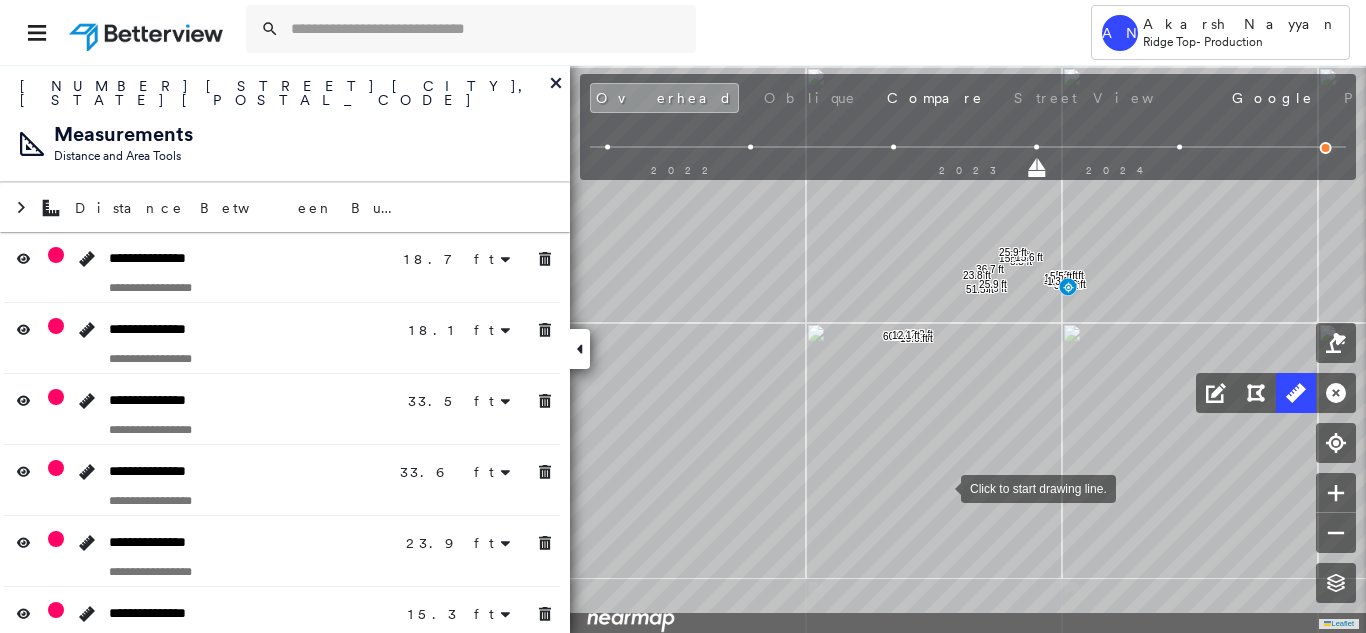 drag, startPoint x: 966, startPoint y: 563, endPoint x: 971, endPoint y: 421, distance: 142.088 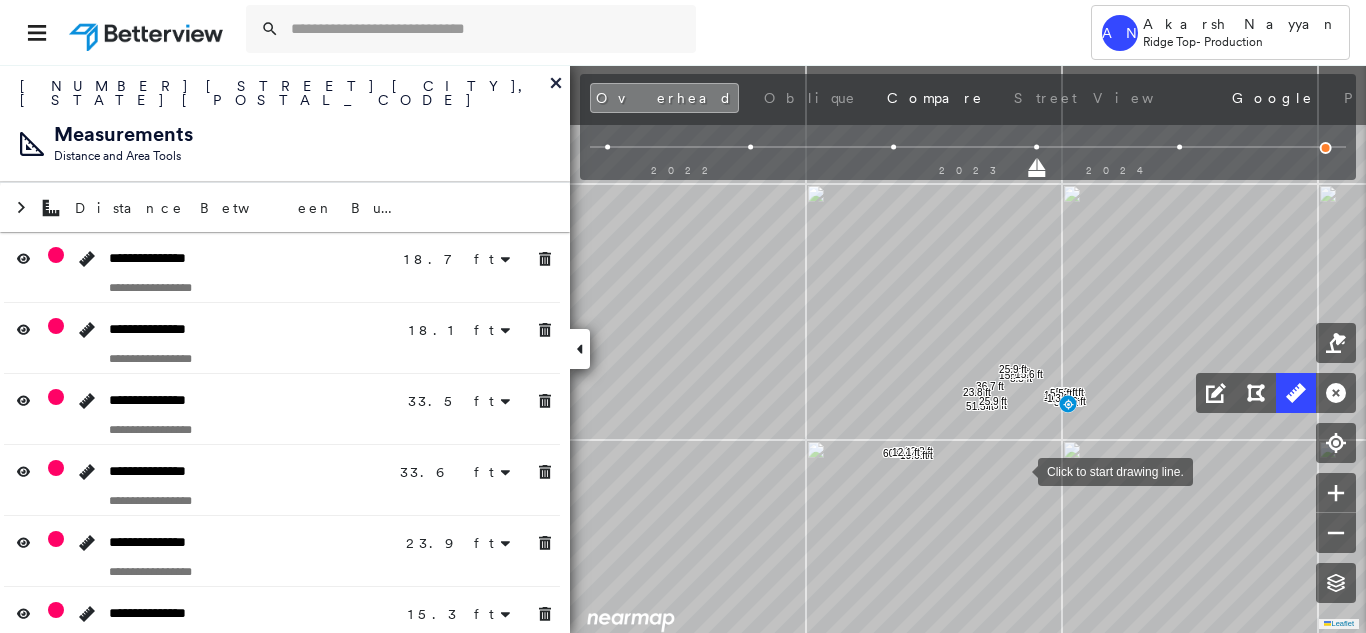 drag, startPoint x: 1018, startPoint y: 348, endPoint x: 1018, endPoint y: 471, distance: 123 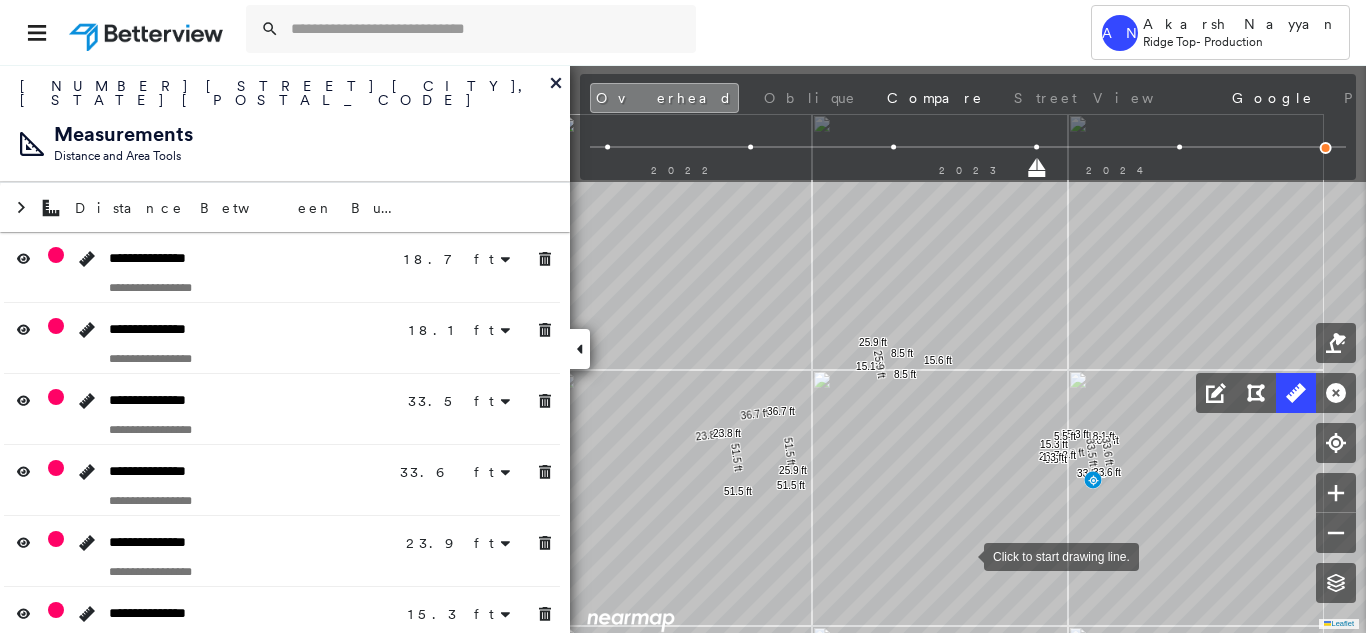 drag, startPoint x: 1053, startPoint y: 388, endPoint x: 964, endPoint y: 555, distance: 189.2353 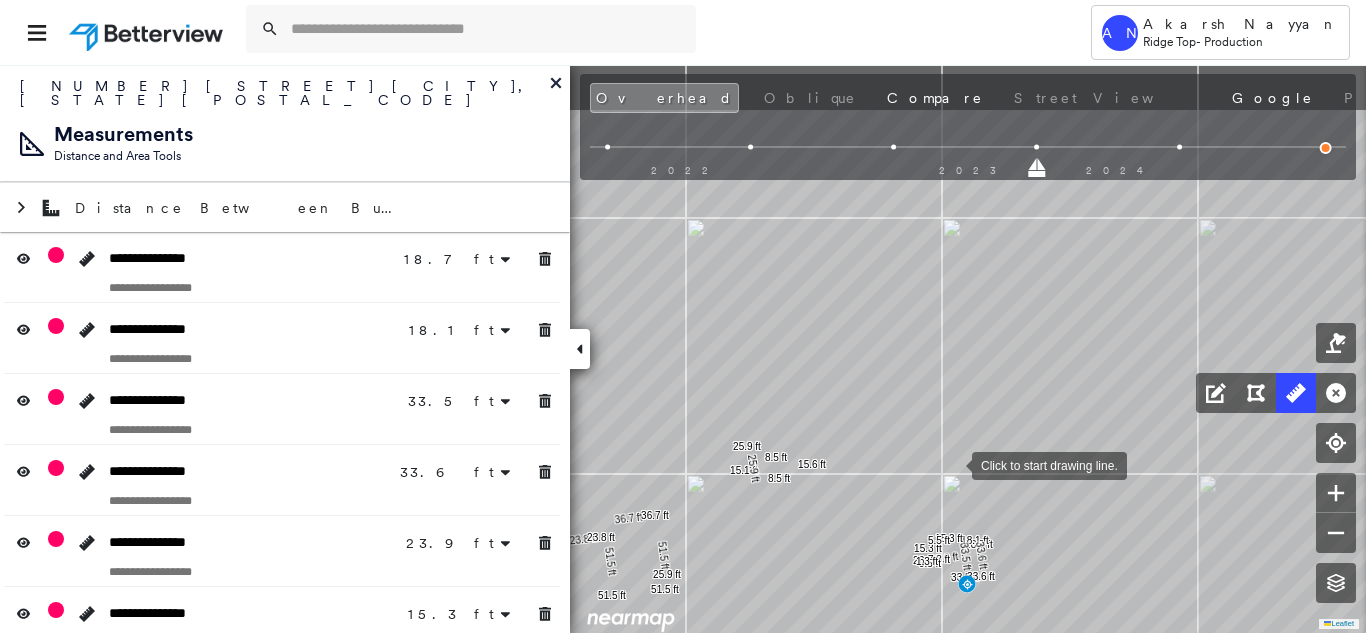 drag, startPoint x: 1079, startPoint y: 359, endPoint x: 954, endPoint y: 462, distance: 161.96913 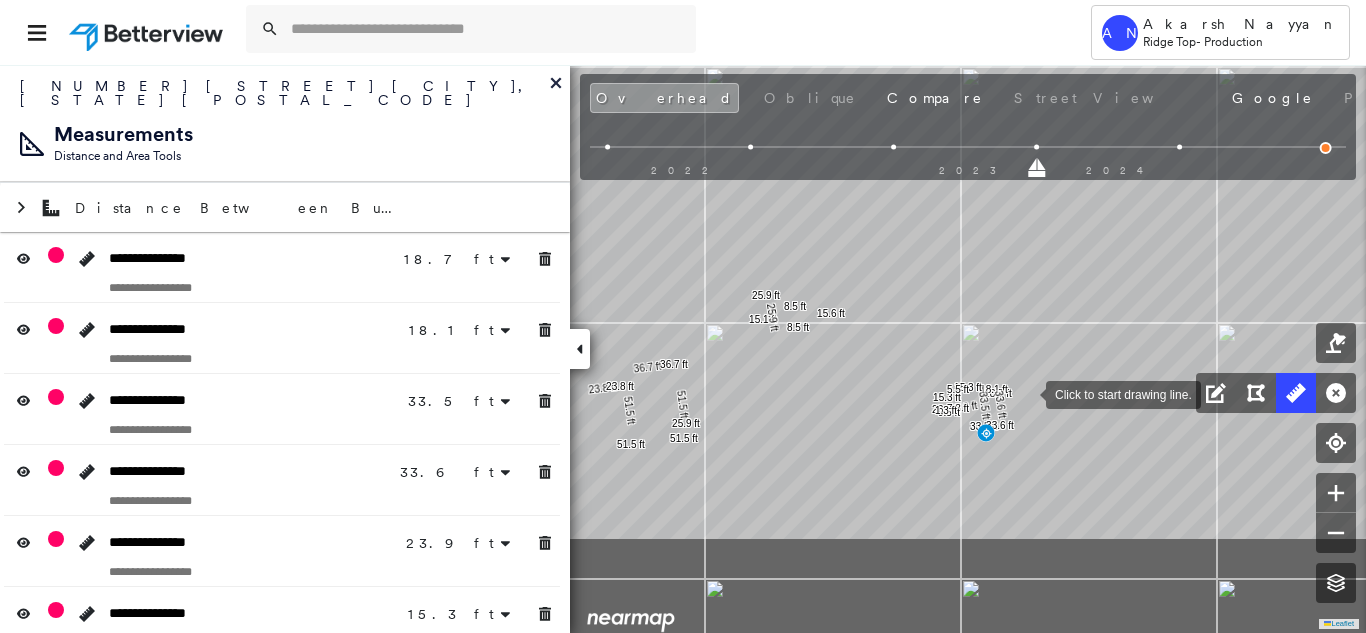drag, startPoint x: 1013, startPoint y: 511, endPoint x: 1026, endPoint y: 393, distance: 118.71394 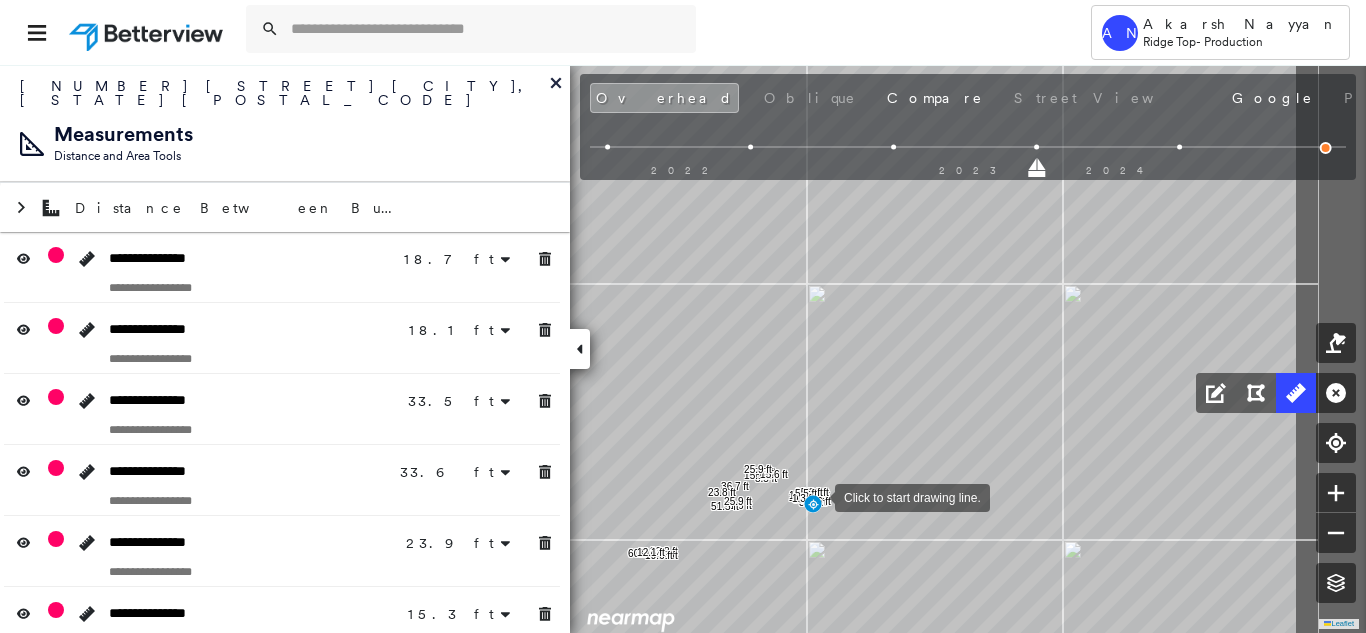 drag, startPoint x: 988, startPoint y: 453, endPoint x: 816, endPoint y: 495, distance: 177.05367 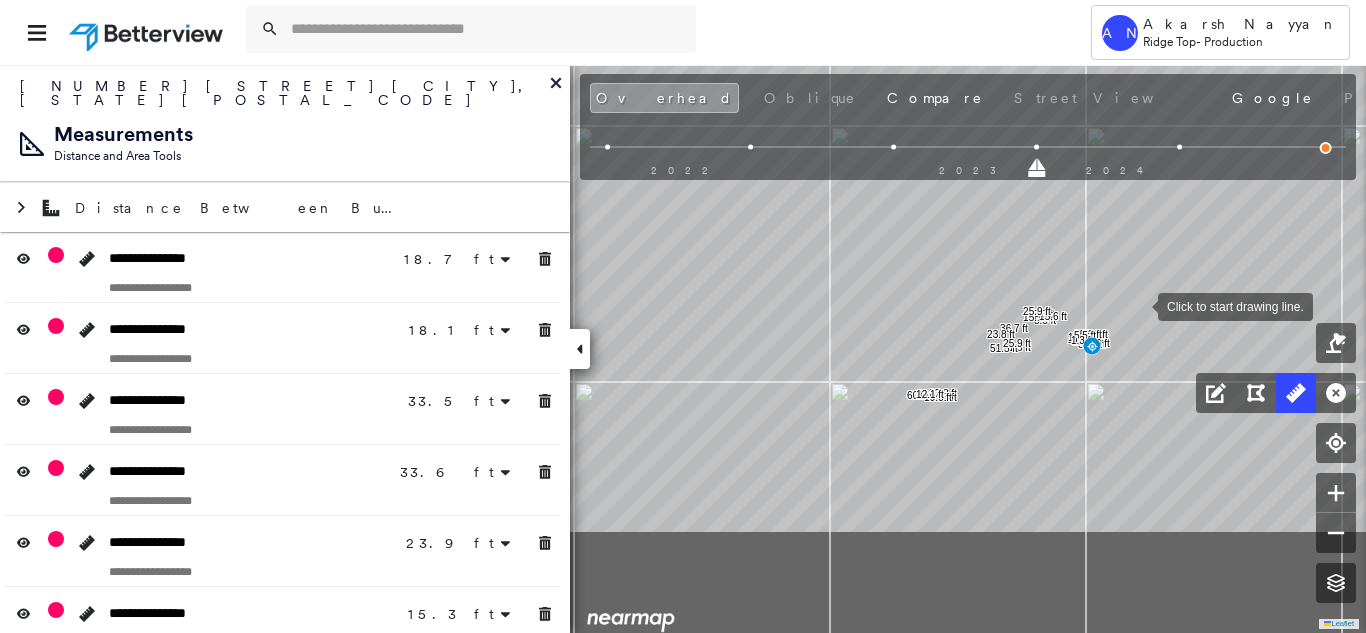 drag, startPoint x: 1027, startPoint y: 331, endPoint x: 1139, endPoint y: 298, distance: 116.76044 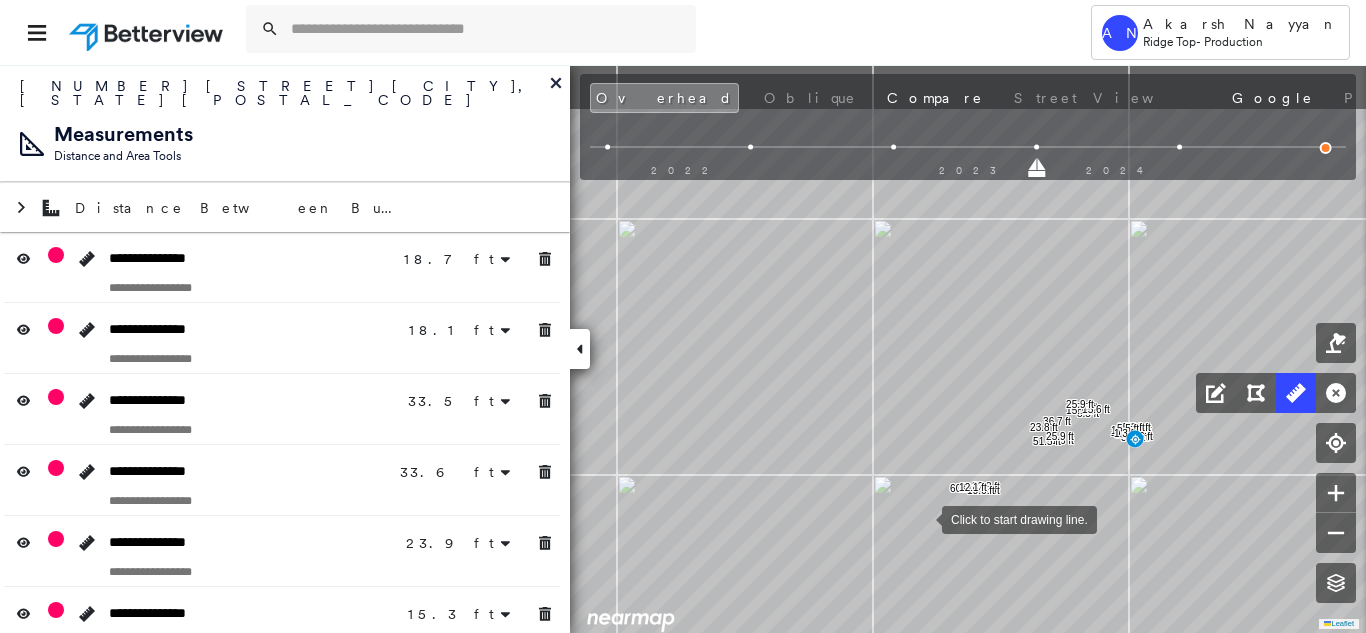 drag, startPoint x: 878, startPoint y: 408, endPoint x: 935, endPoint y: 534, distance: 138.29317 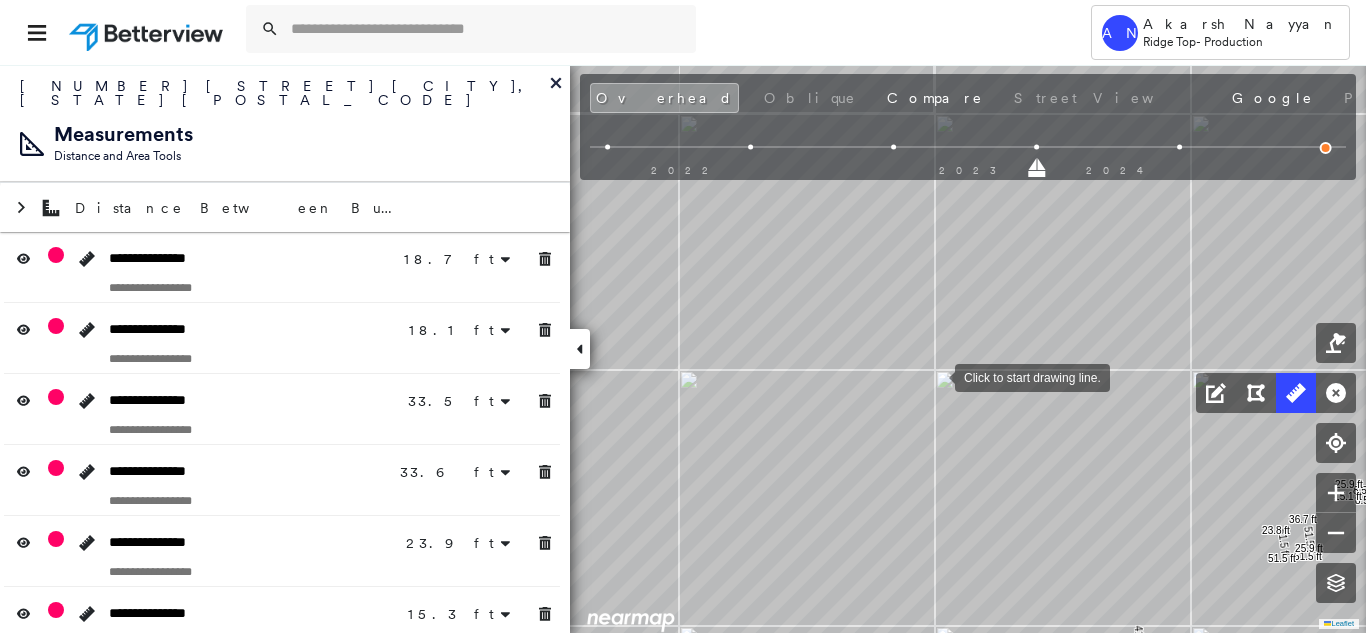 click on "18.7 ft 18.1 ft 33.5 ft 33.6 ft 23.9 ft 15.3 ft 7.8 ft 15.3 ft 5.5 ft 9.5 ft 1.3 ft 8.5 ft 8.5 ft 15.1 ft 15.6 ft 25.9 ft 51.5 ft 51.5 ft 51.5 ft 51.5 ft 36.7 ft 23.8 ft 25.9 ft 60.6 ft 60.6 ft 41.5 ft 41.5 ft 33.8 ft 14.6 ft 34.1 ft 19.6 ft 12.1 ft Click to start drawing line." at bounding box center [1341, -398] 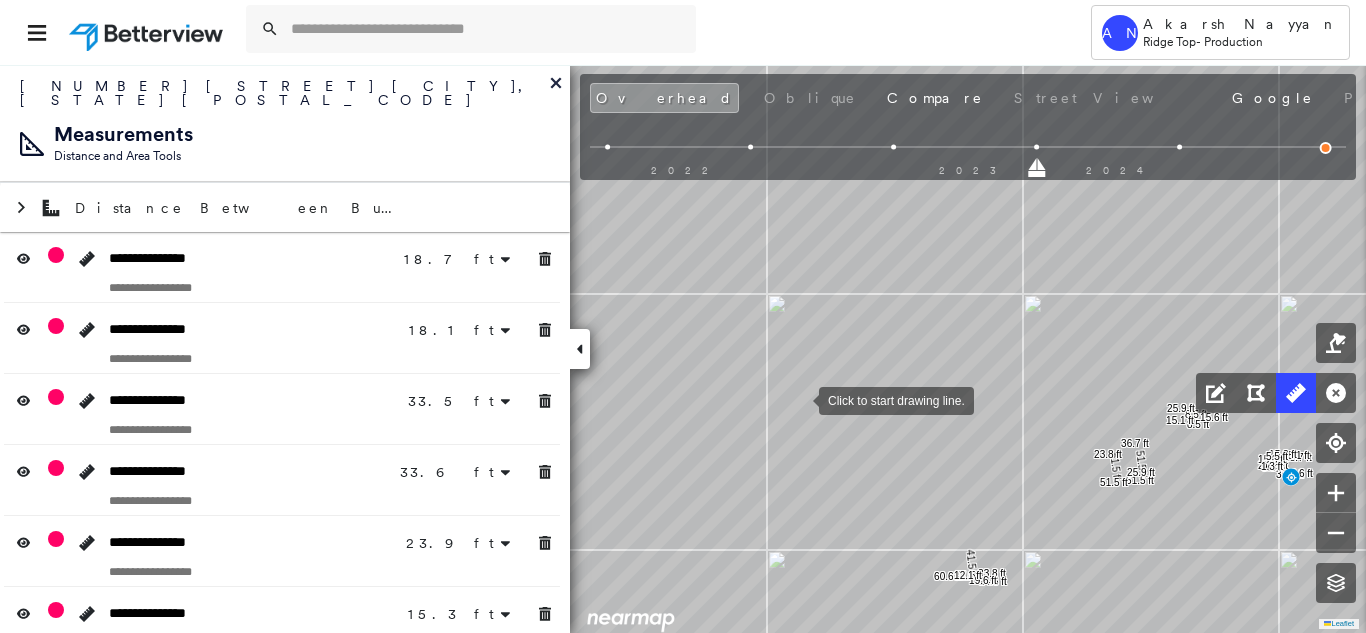 drag, startPoint x: 797, startPoint y: 396, endPoint x: 806, endPoint y: 438, distance: 42.953465 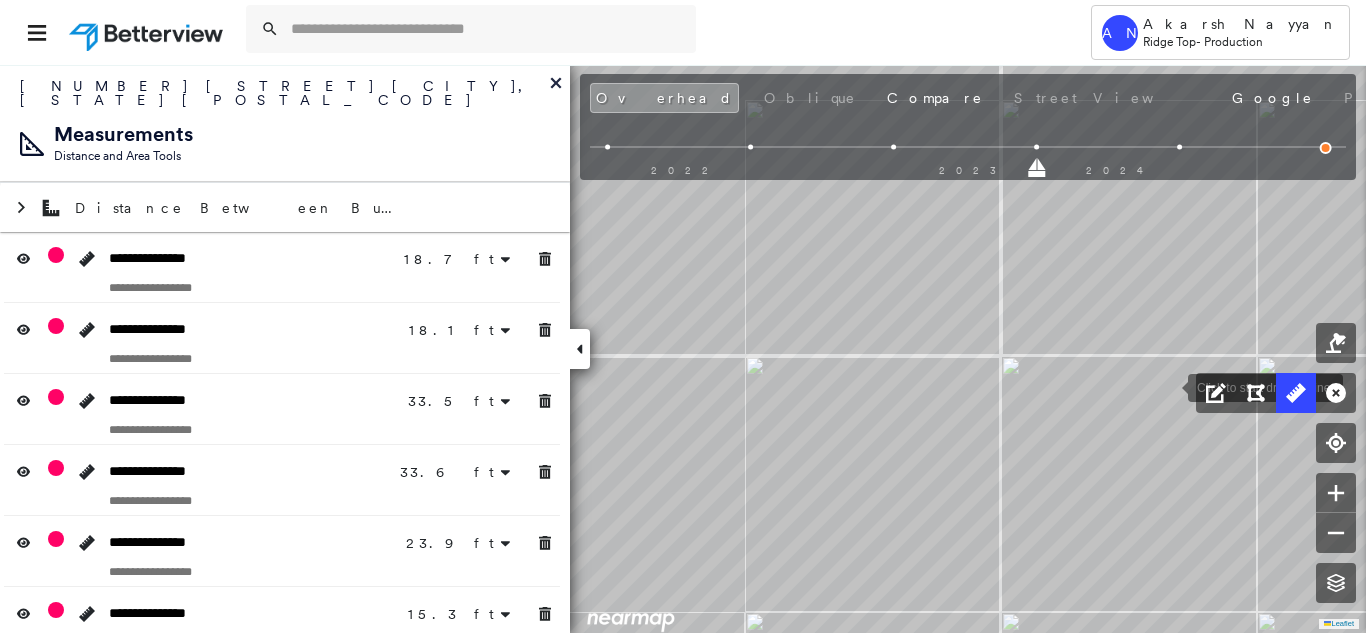 click on "18.7 ft 18.1 ft 33.5 ft 33.5 ft 33.6 ft 33.6 ft 23.9 ft 23.9 ft 15.3 ft 7.8 ft 15.3 ft 5.5 ft 9.5 ft 1.3 ft 8.5 ft 8.5 ft 15.1 ft 15.6 ft 25.9 ft 25.9 ft 51.5 ft 51.5 ft 51.5 ft 51.5 ft 36.7 ft 36.7 ft 23.8 ft 23.8 ft 25.9 ft 60.6 ft 60.6 ft 41.5 ft 41.5 ft 33.8 ft 33.8 ft 14.6 ft 34.1 ft 34.1 ft 19.6 ft 12.1 ft Click to start drawing line." at bounding box center [1406, -432] 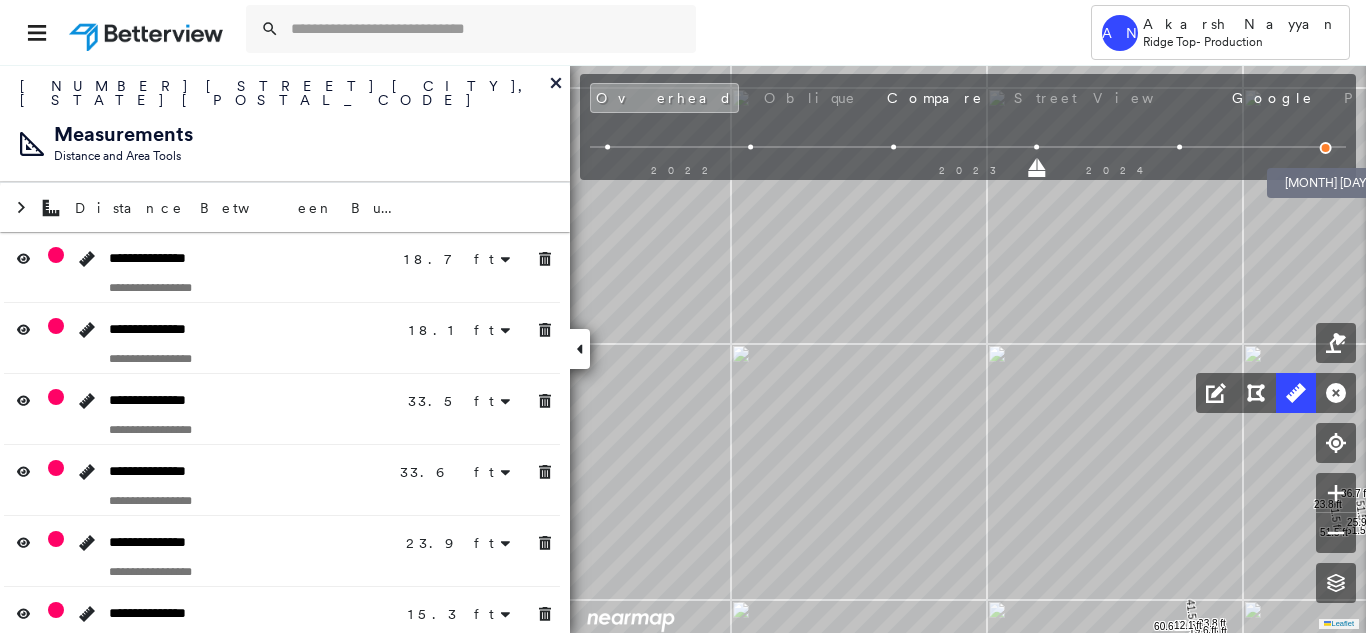 click at bounding box center (1326, 148) 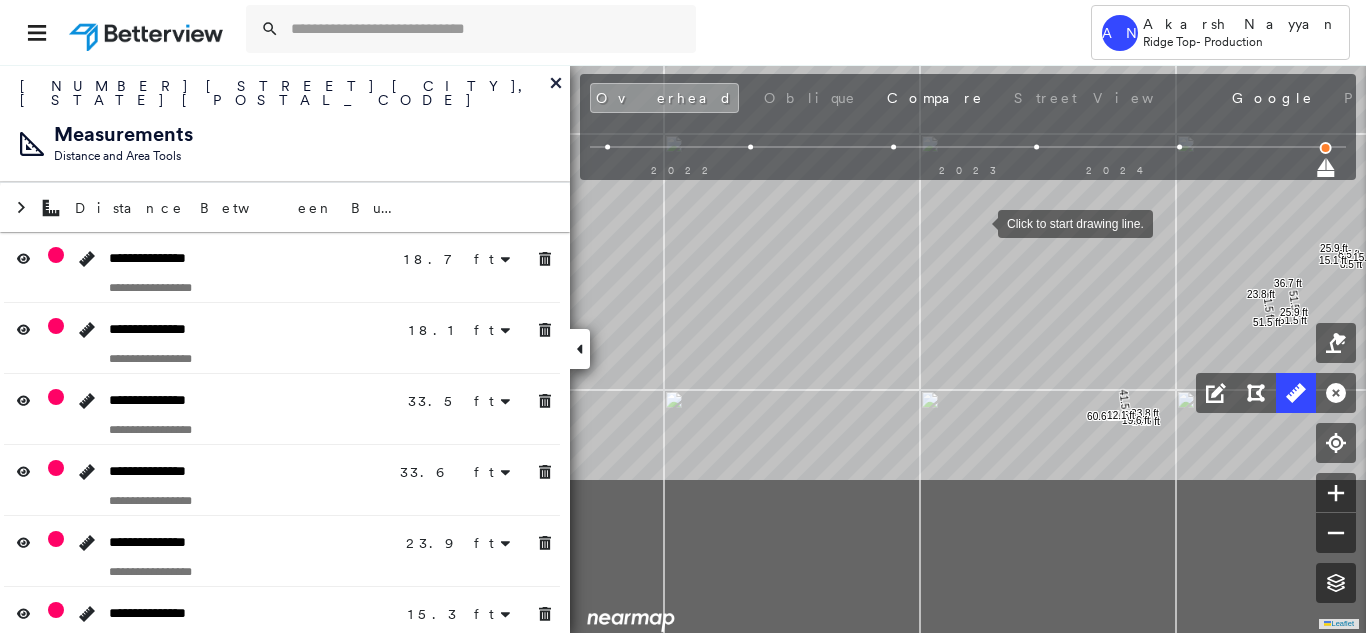 drag, startPoint x: 1005, startPoint y: 306, endPoint x: 977, endPoint y: 221, distance: 89.49302 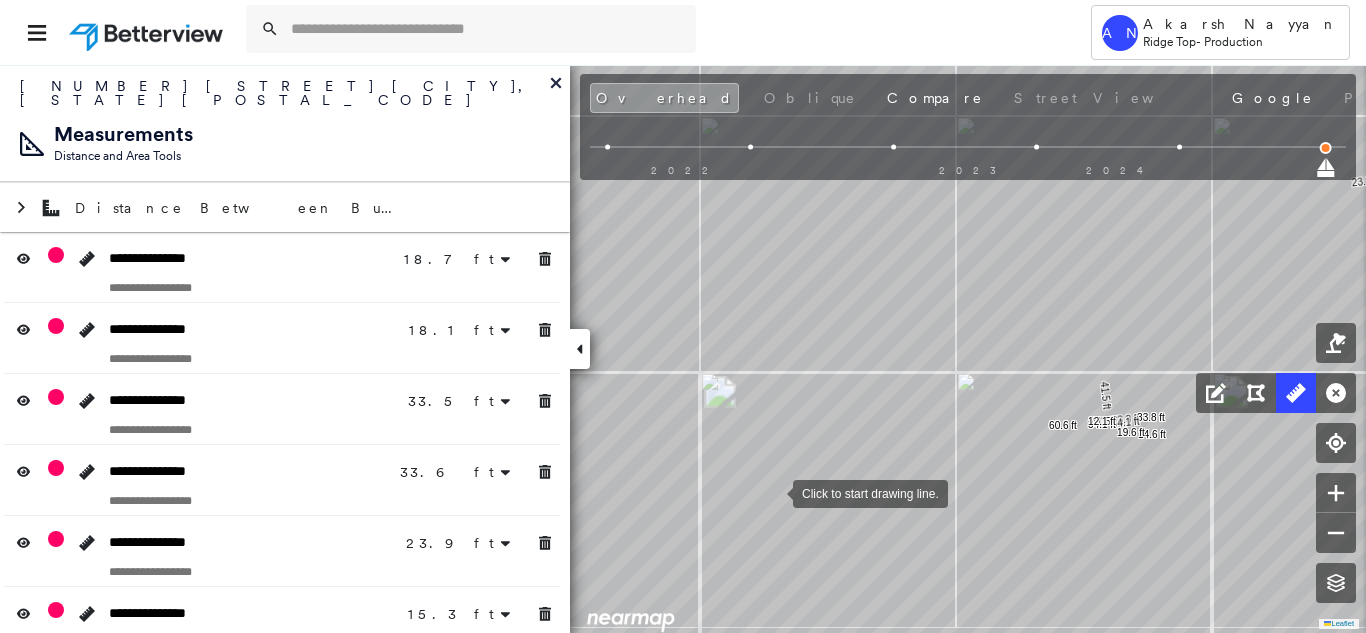 drag, startPoint x: 1097, startPoint y: 369, endPoint x: 703, endPoint y: 518, distance: 421.23273 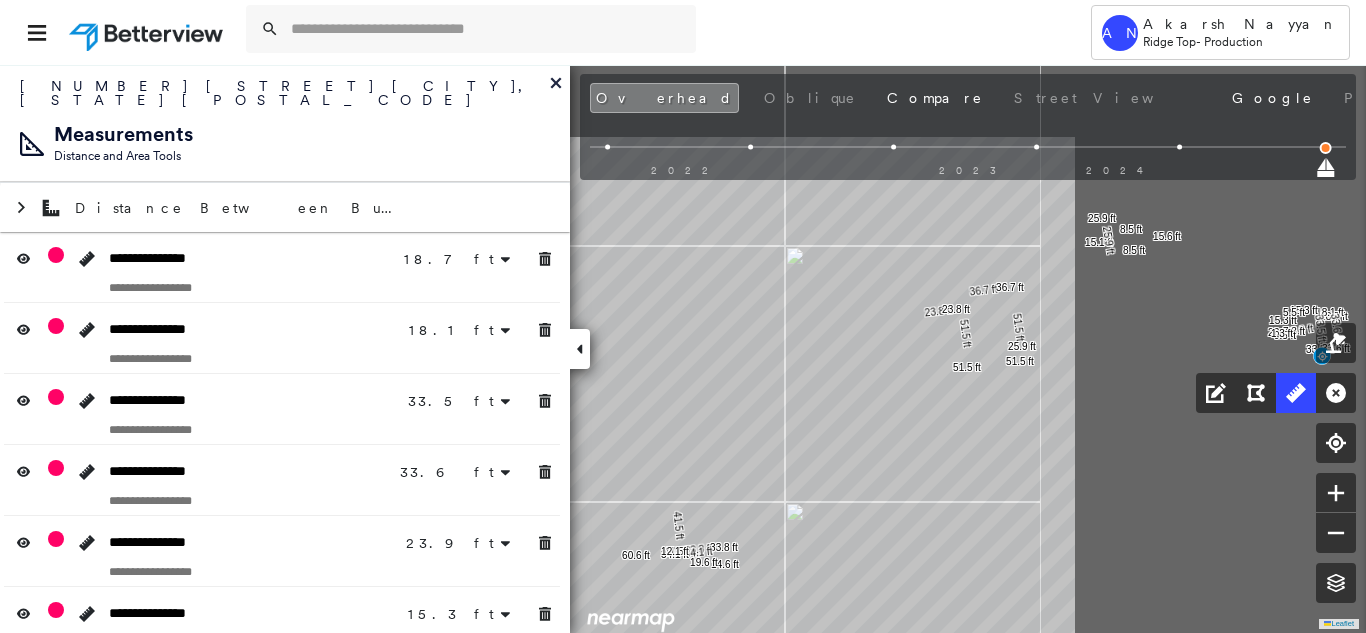 drag, startPoint x: 1072, startPoint y: 322, endPoint x: 650, endPoint y: 441, distance: 438.45752 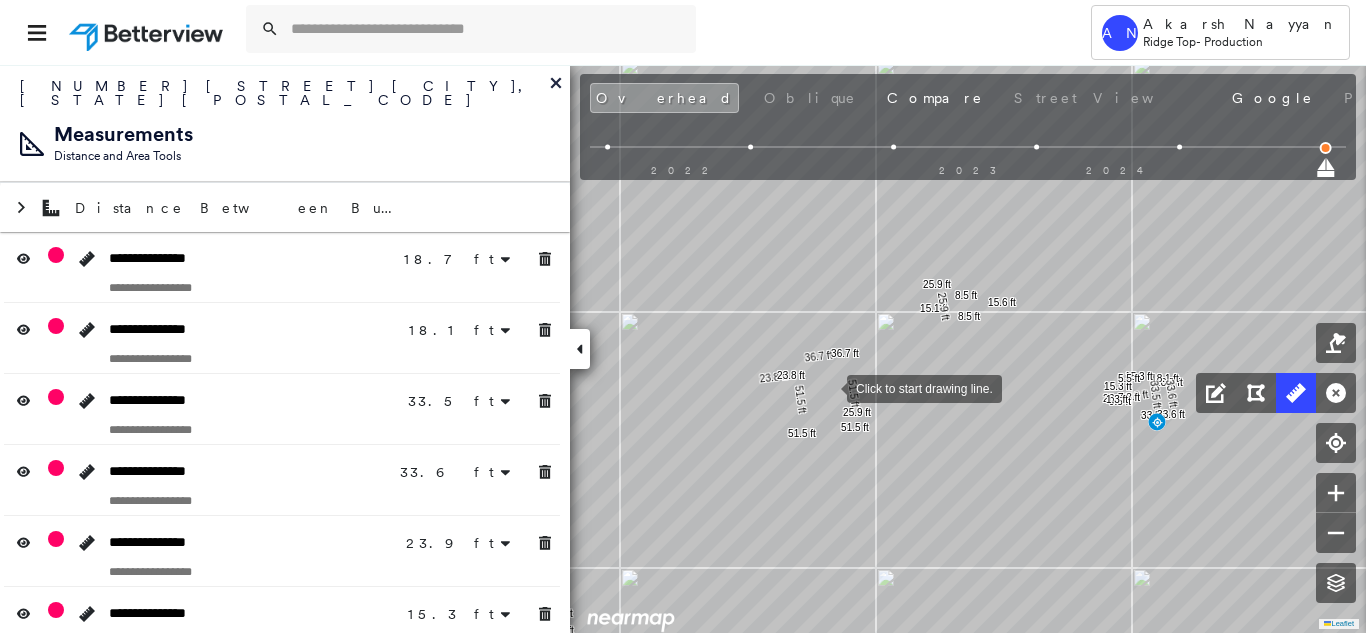 drag, startPoint x: 836, startPoint y: 379, endPoint x: 740, endPoint y: 425, distance: 106.451866 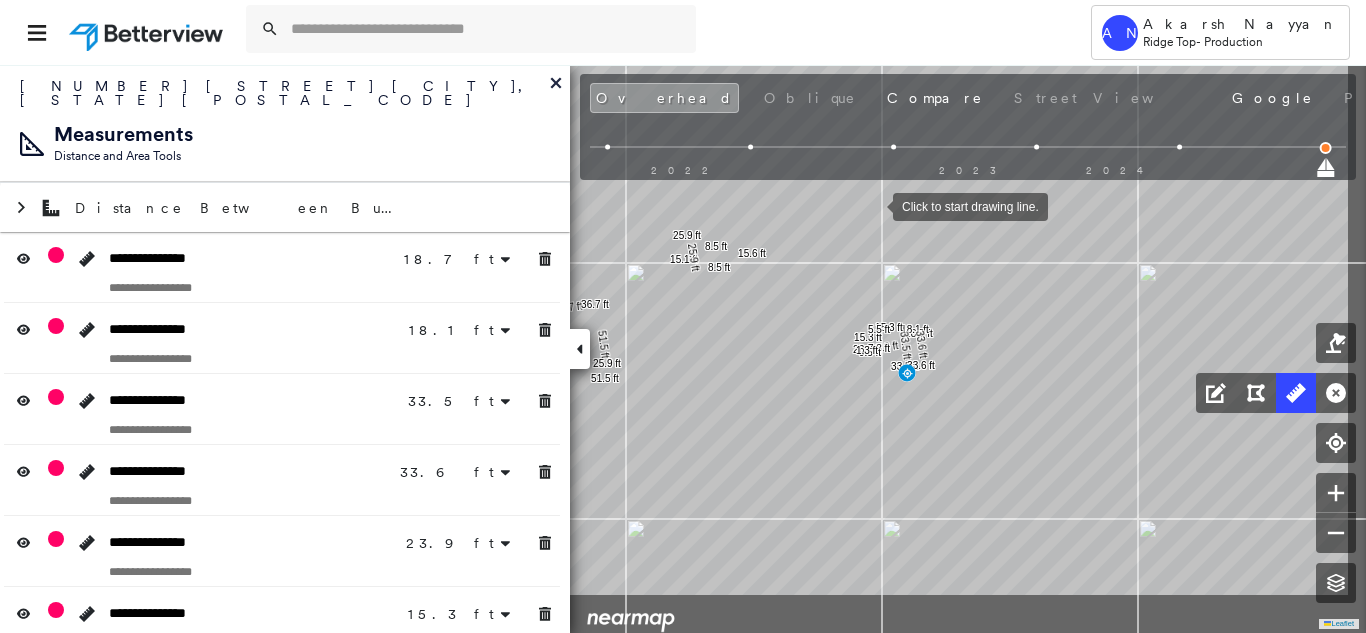 drag, startPoint x: 1024, startPoint y: 295, endPoint x: 874, endPoint y: 205, distance: 174.92856 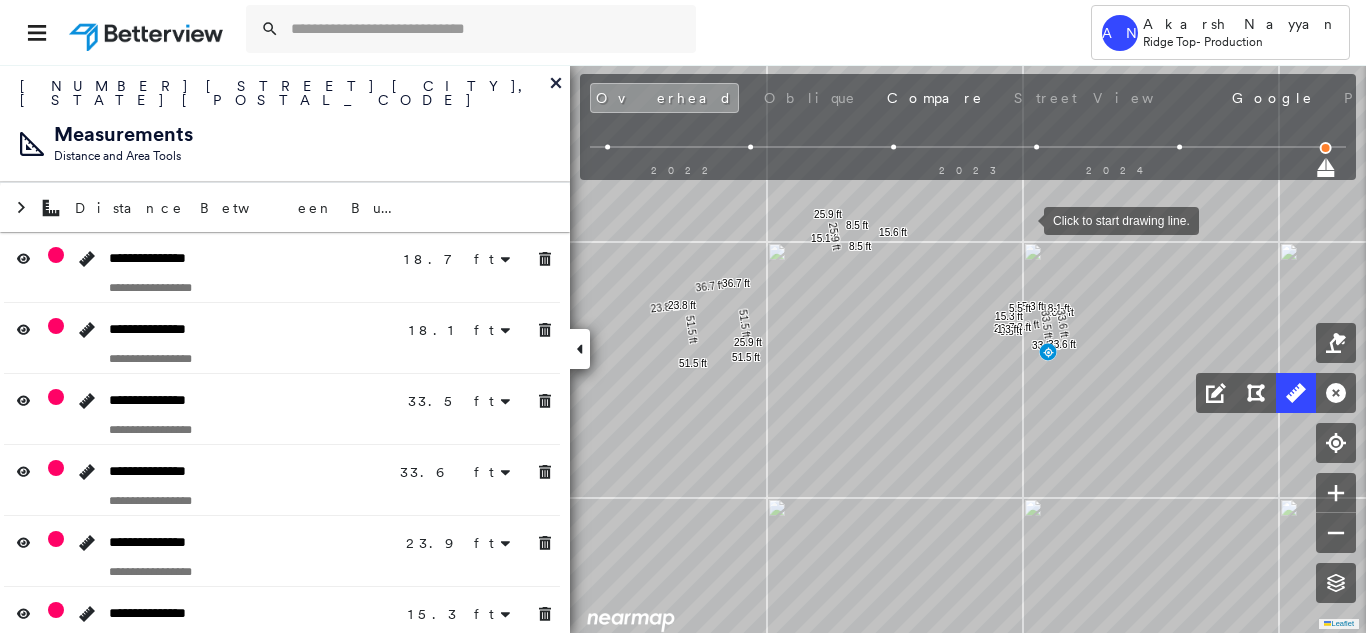 drag, startPoint x: 911, startPoint y: 235, endPoint x: 1023, endPoint y: 219, distance: 113.137085 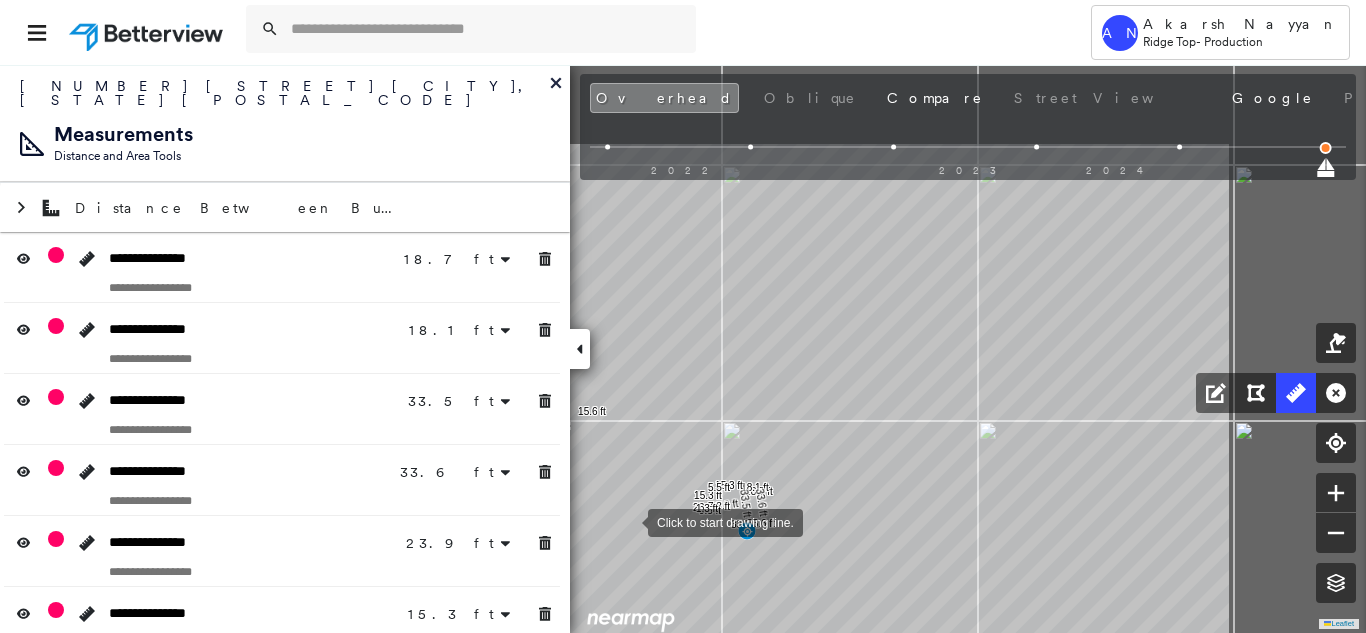 drag, startPoint x: 900, startPoint y: 384, endPoint x: 606, endPoint y: 474, distance: 307.46707 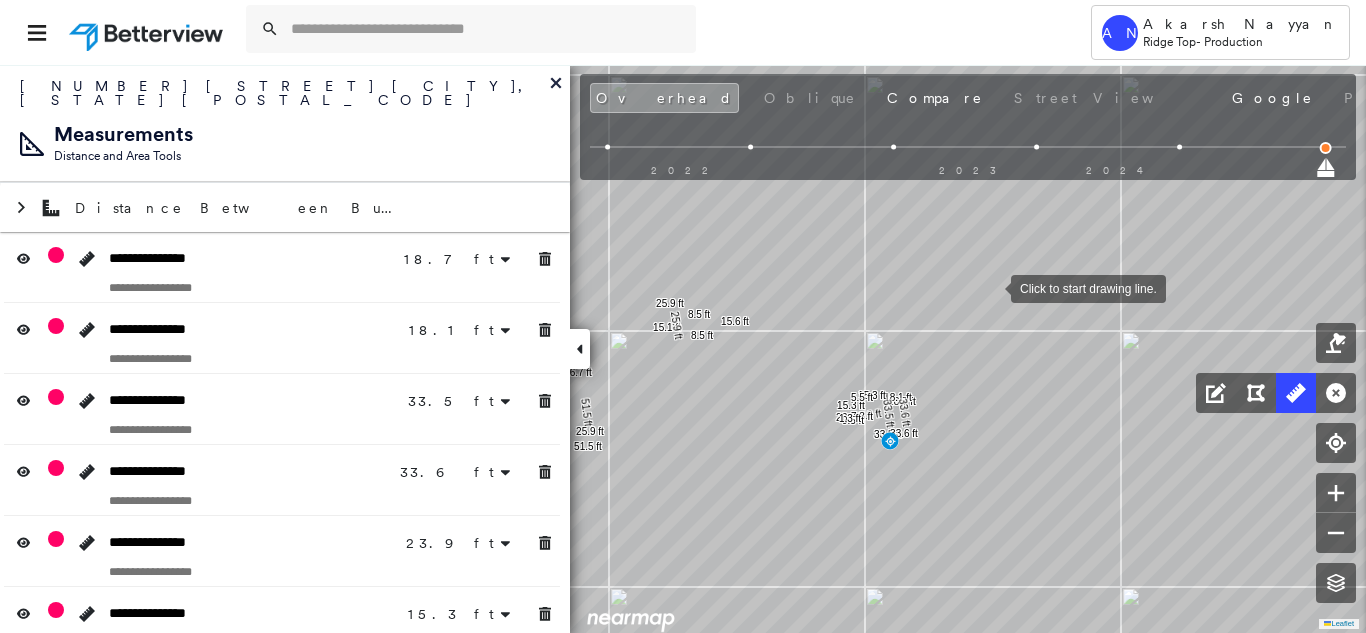 scroll, scrollTop: 0, scrollLeft: 0, axis: both 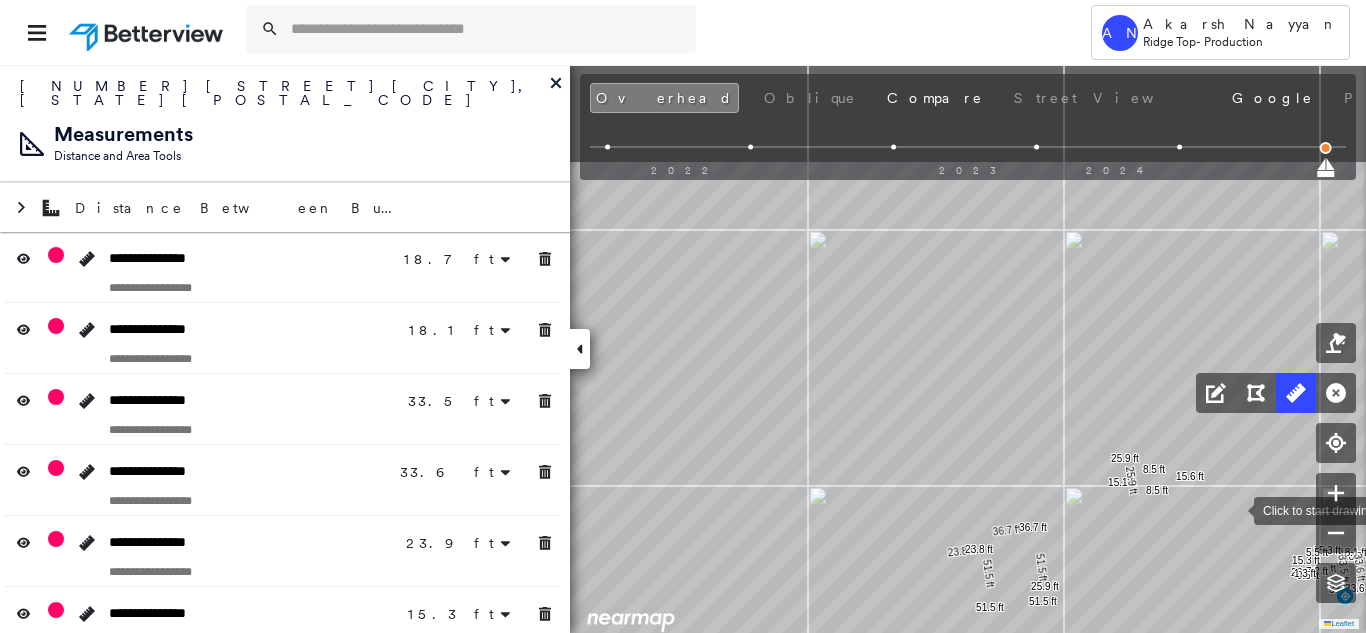 drag, startPoint x: 1033, startPoint y: 354, endPoint x: 1233, endPoint y: 509, distance: 253.03162 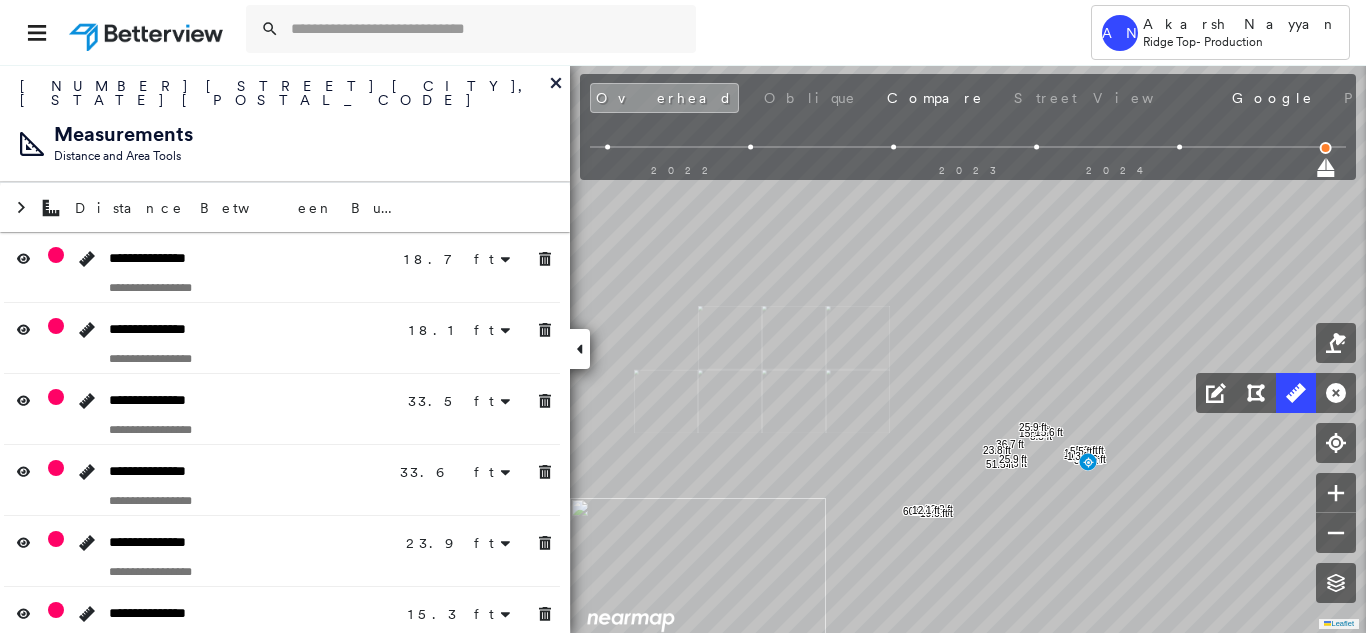 drag, startPoint x: 1066, startPoint y: 439, endPoint x: 785, endPoint y: 429, distance: 281.1779 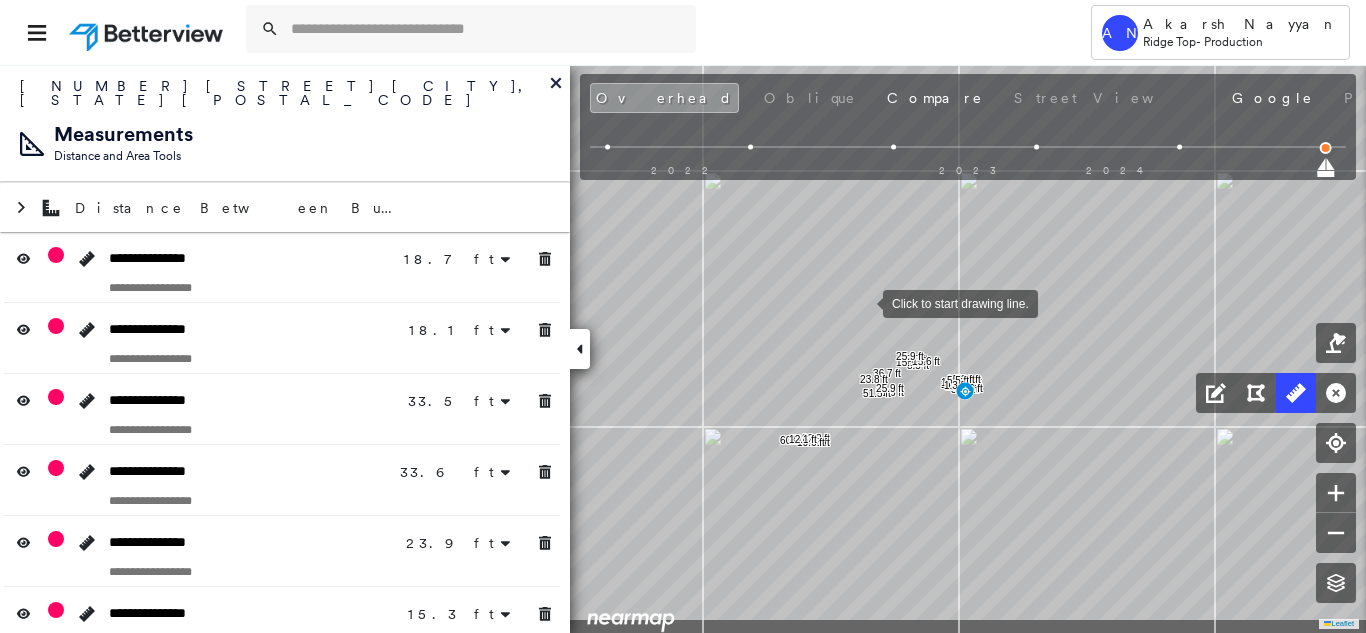 click at bounding box center [863, 302] 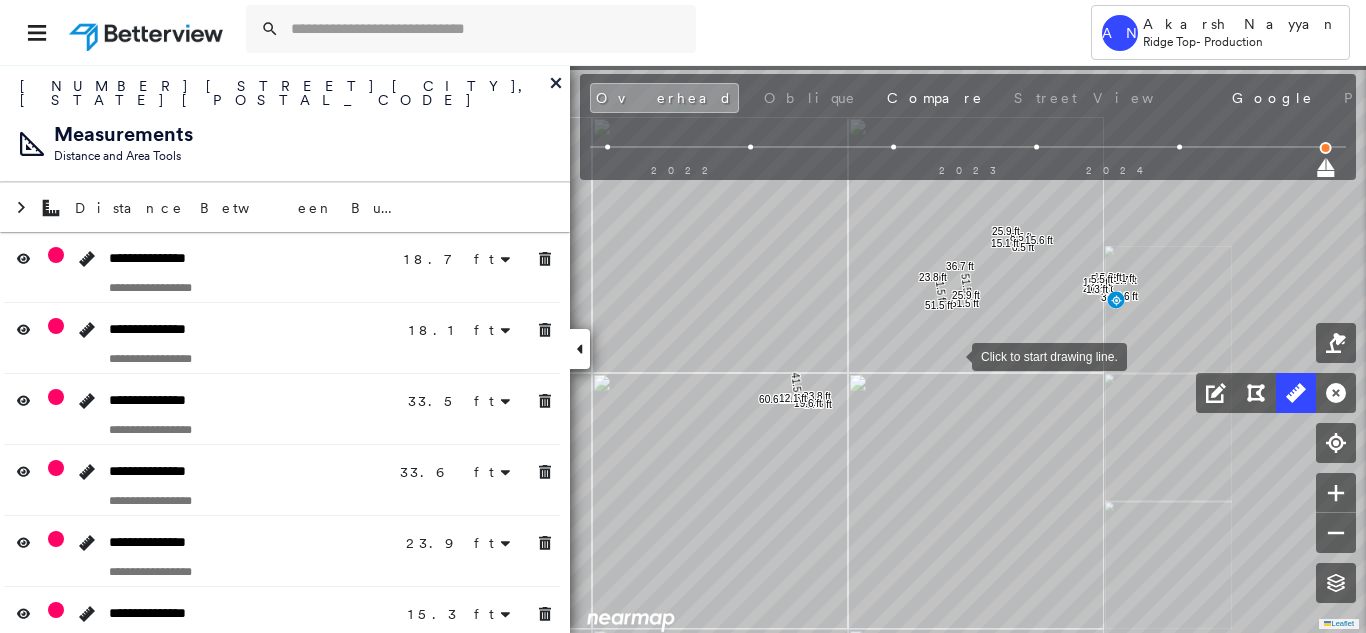 drag, startPoint x: 926, startPoint y: 293, endPoint x: 952, endPoint y: 354, distance: 66.309875 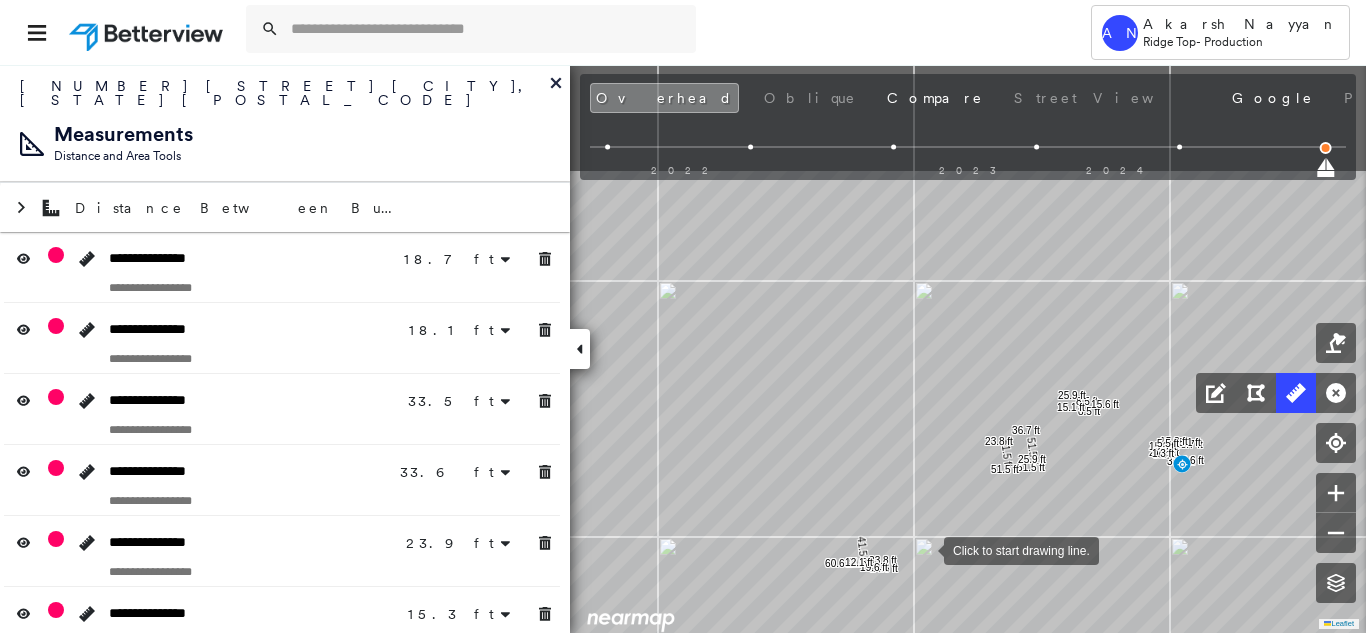 drag, startPoint x: 907, startPoint y: 500, endPoint x: 923, endPoint y: 543, distance: 45.88028 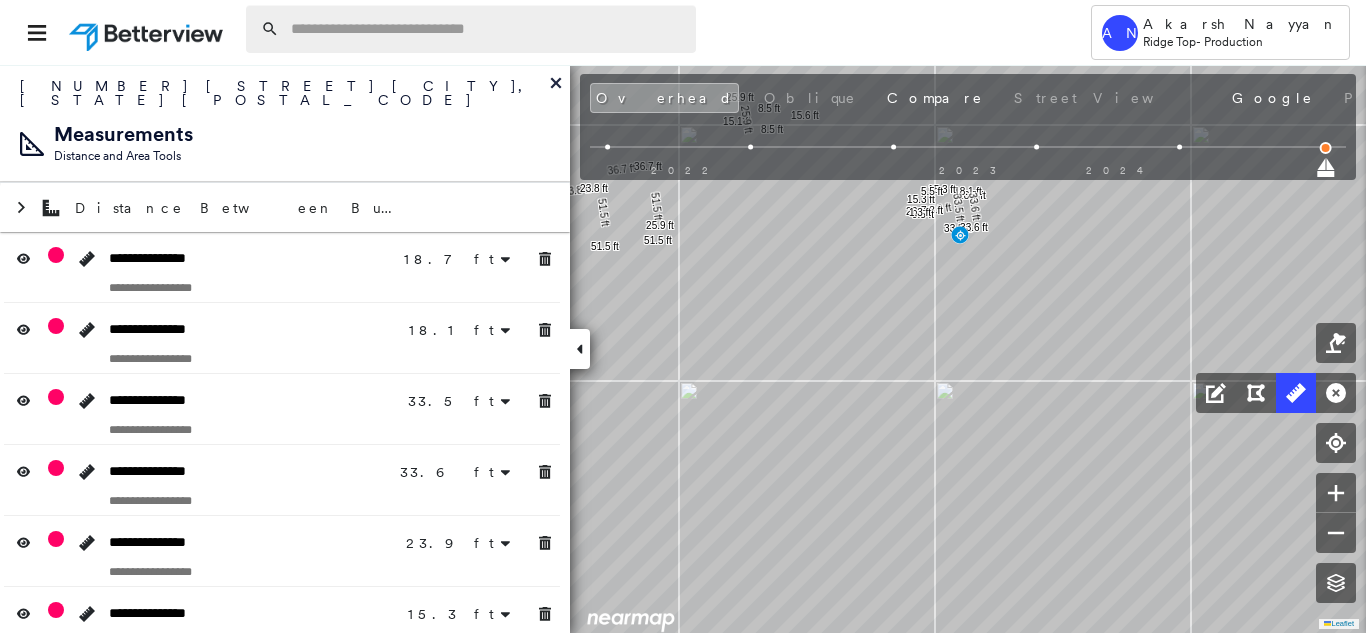 click at bounding box center (487, 29) 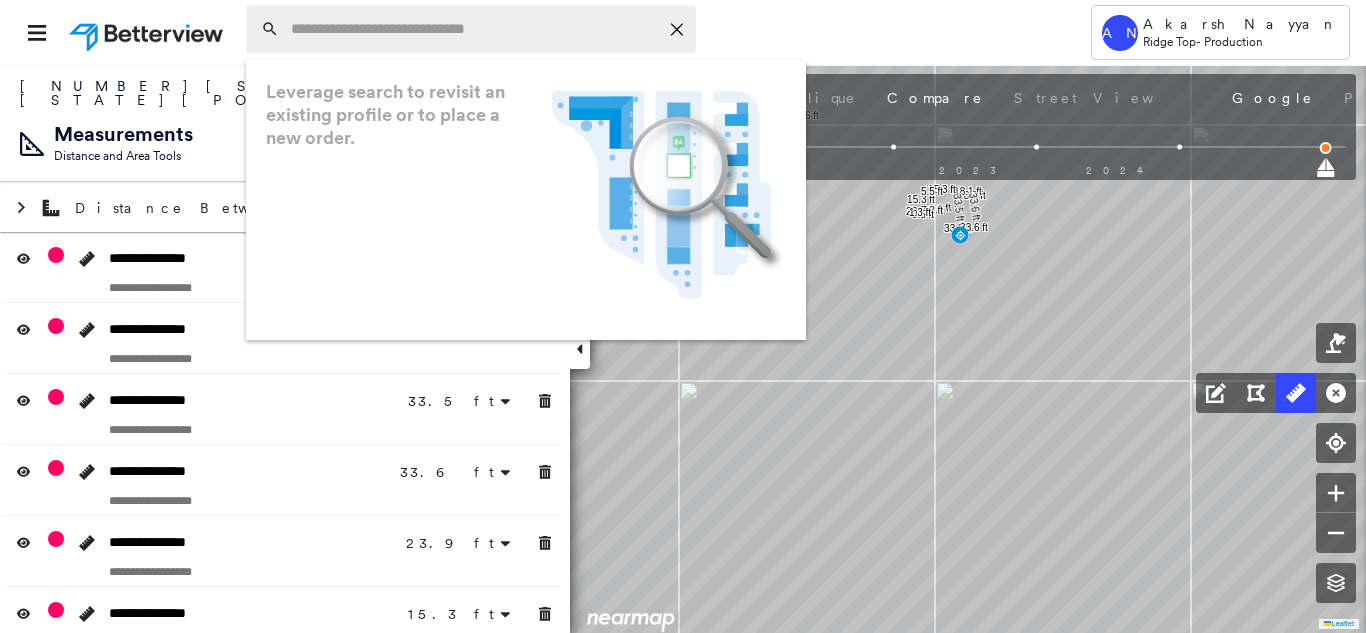 paste on "**********" 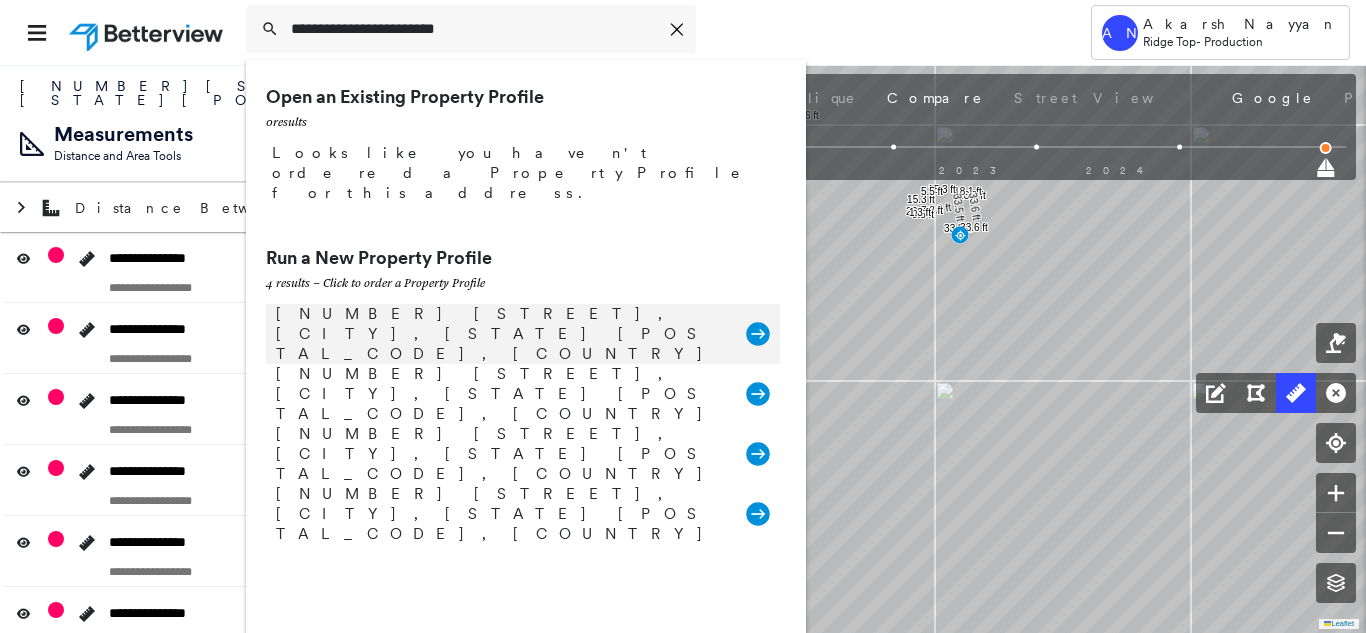type on "**********" 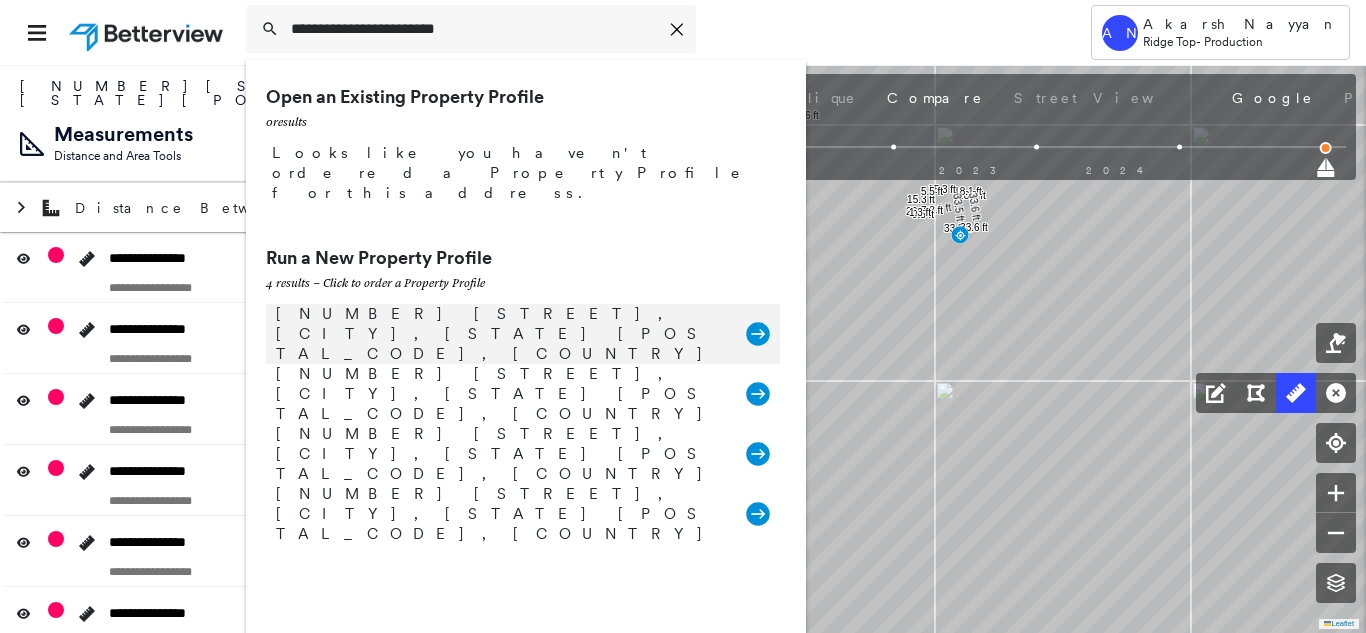 click on "[NUMBER] [STREET], [CITY], [STATE] [POSTAL_CODE], [COUNTRY]" at bounding box center (501, 334) 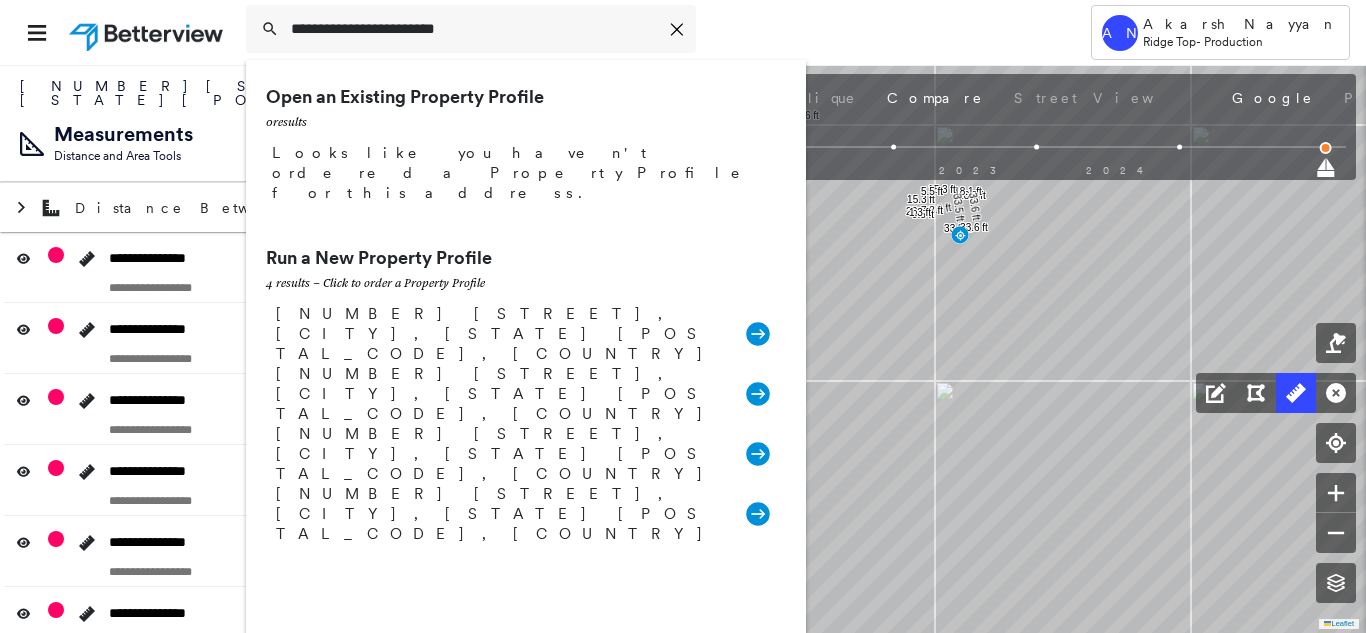 type 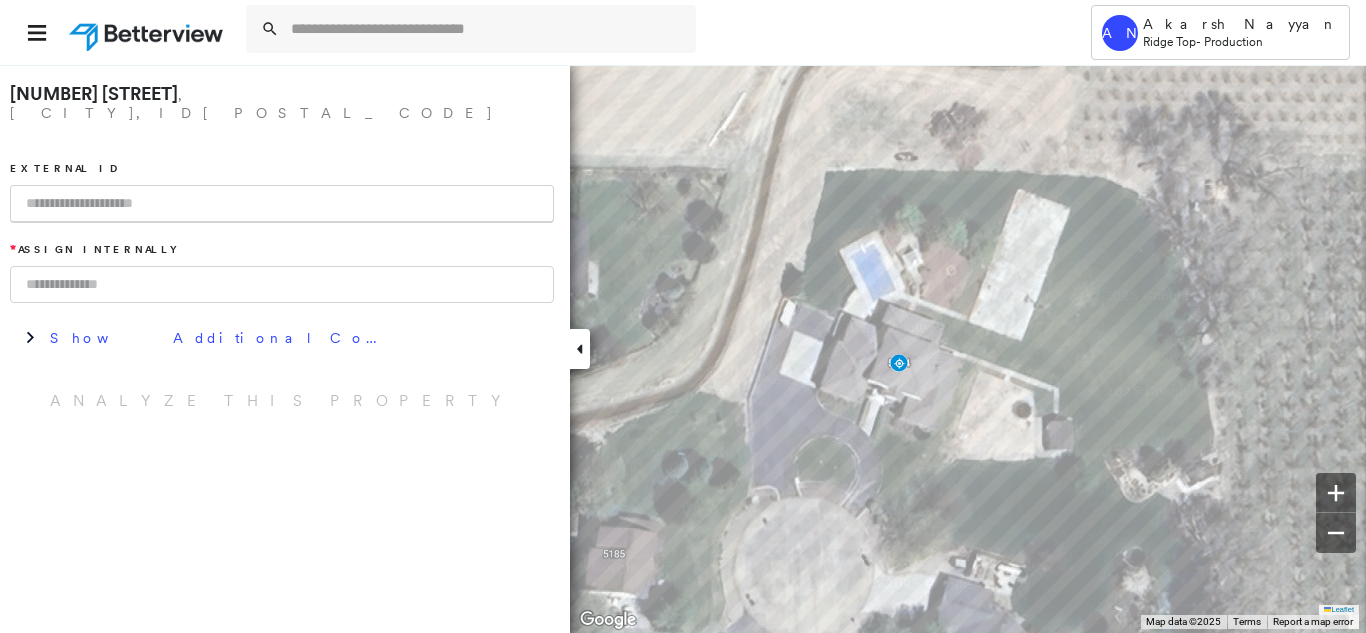 click at bounding box center [282, 204] 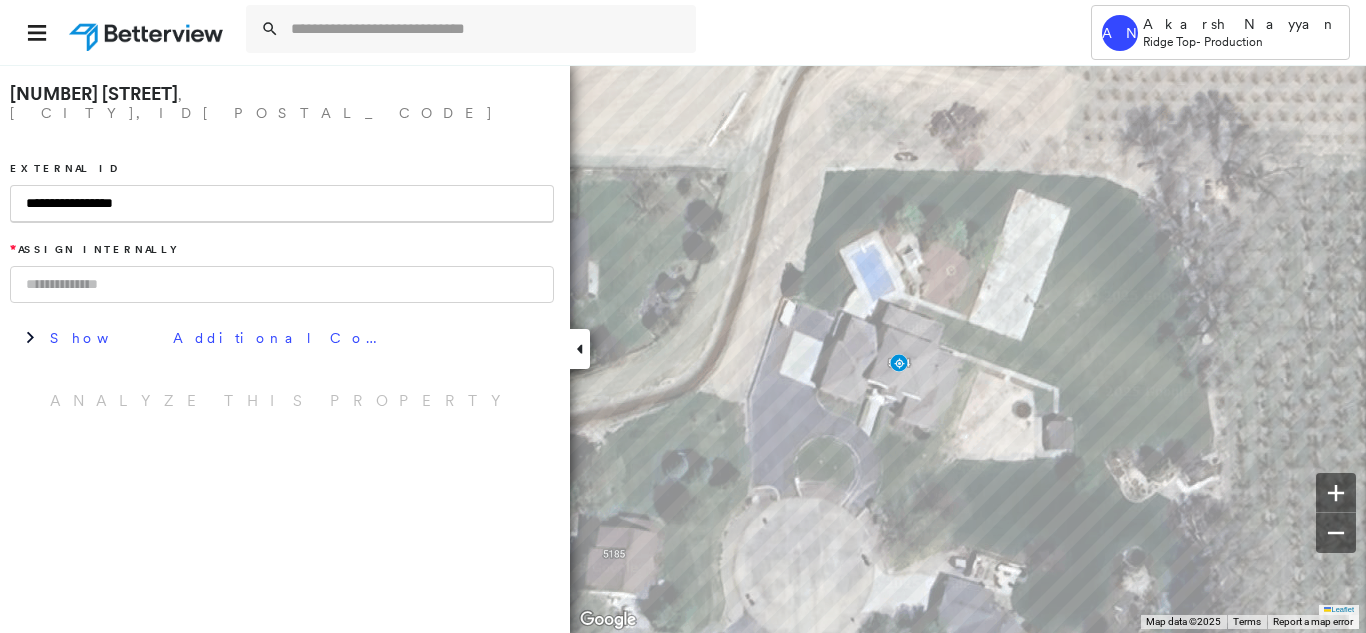 type on "**********" 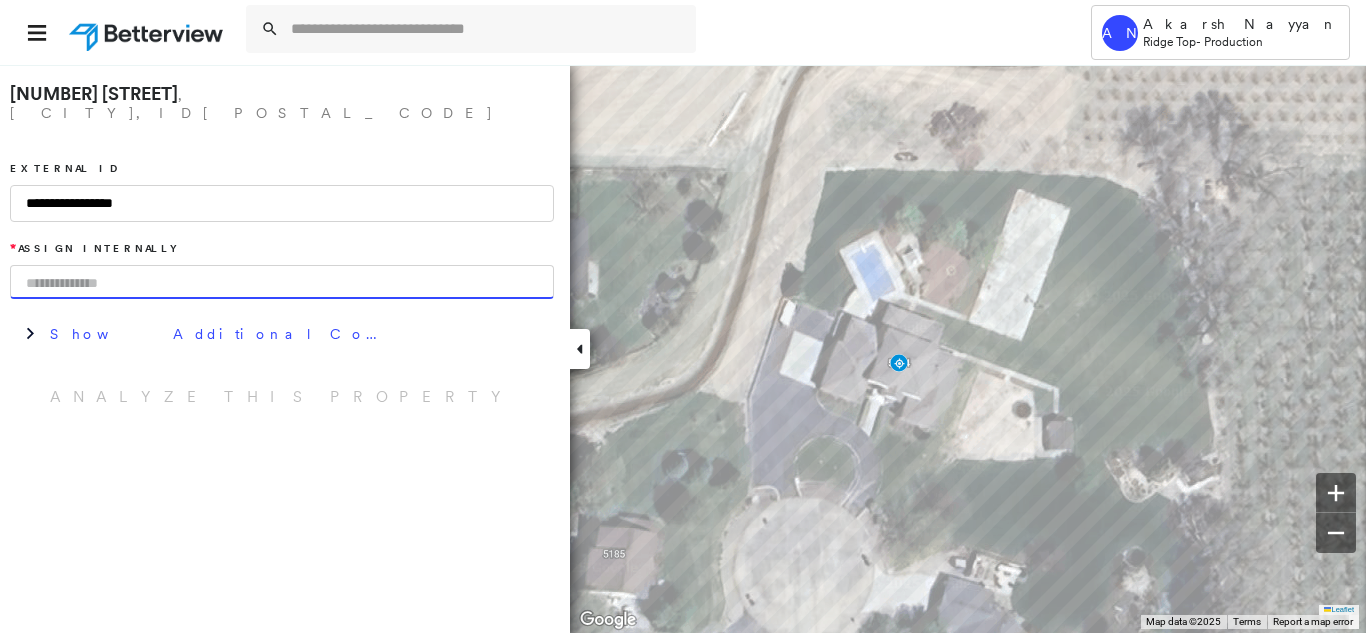 click at bounding box center (282, 282) 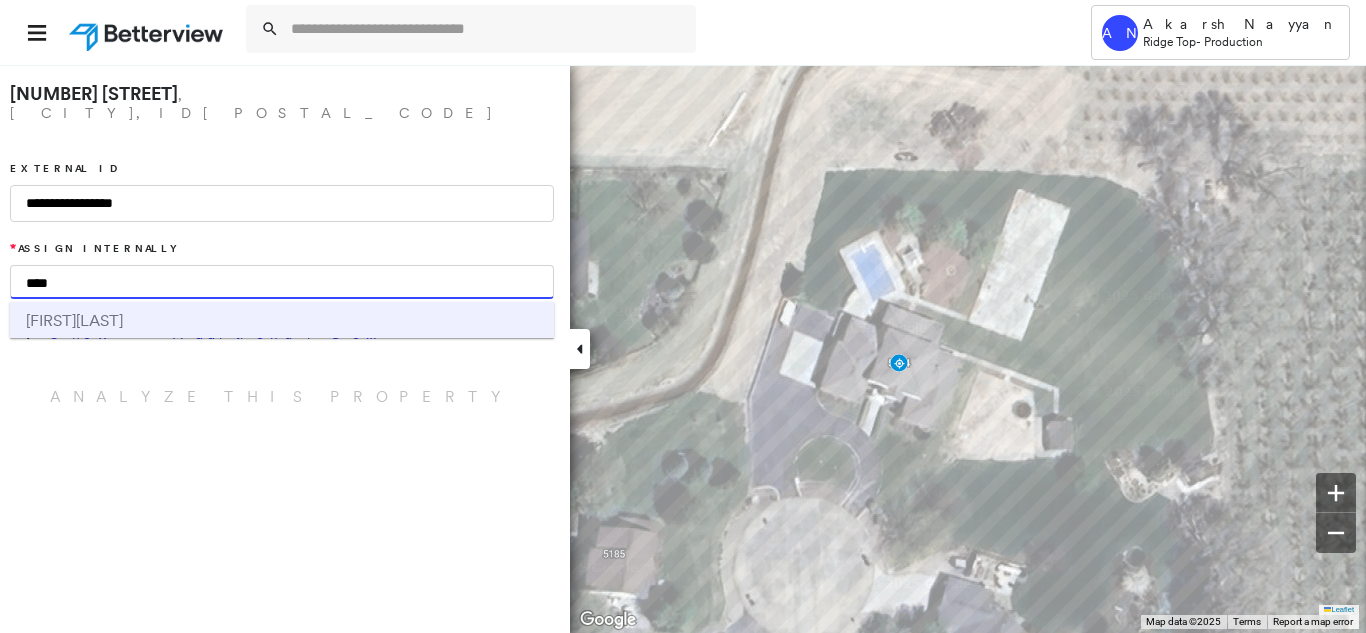 type on "****" 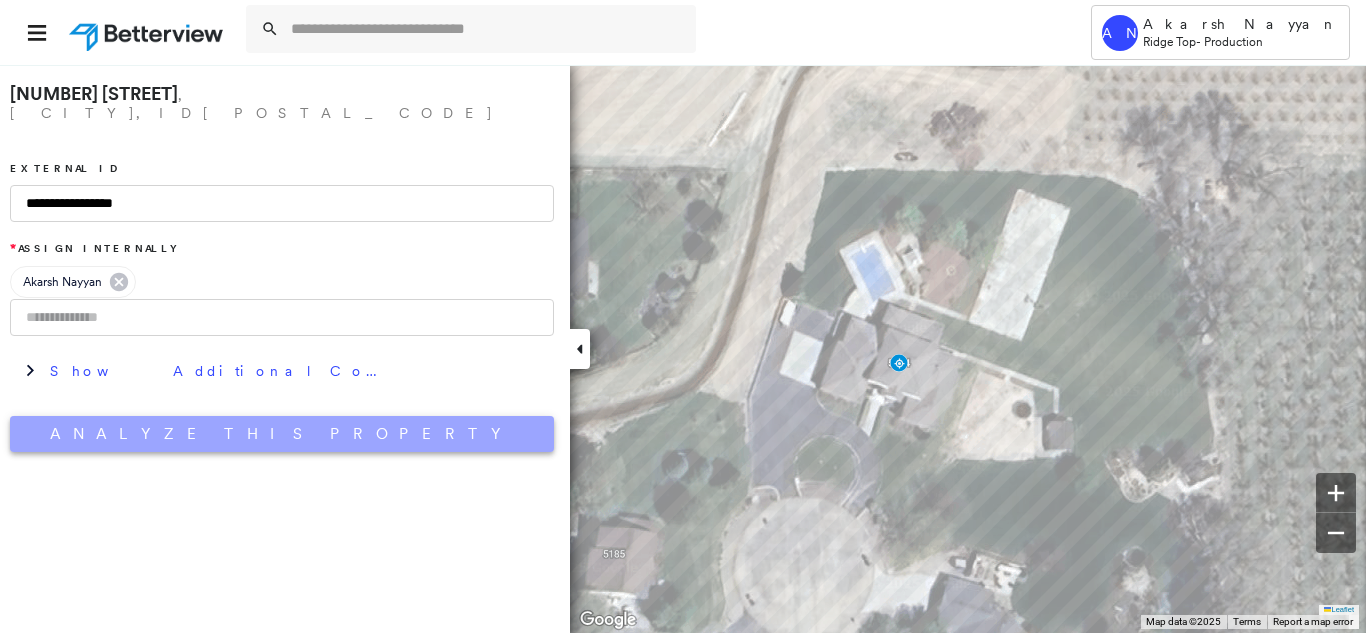 click on "Analyze This Property" at bounding box center (282, 434) 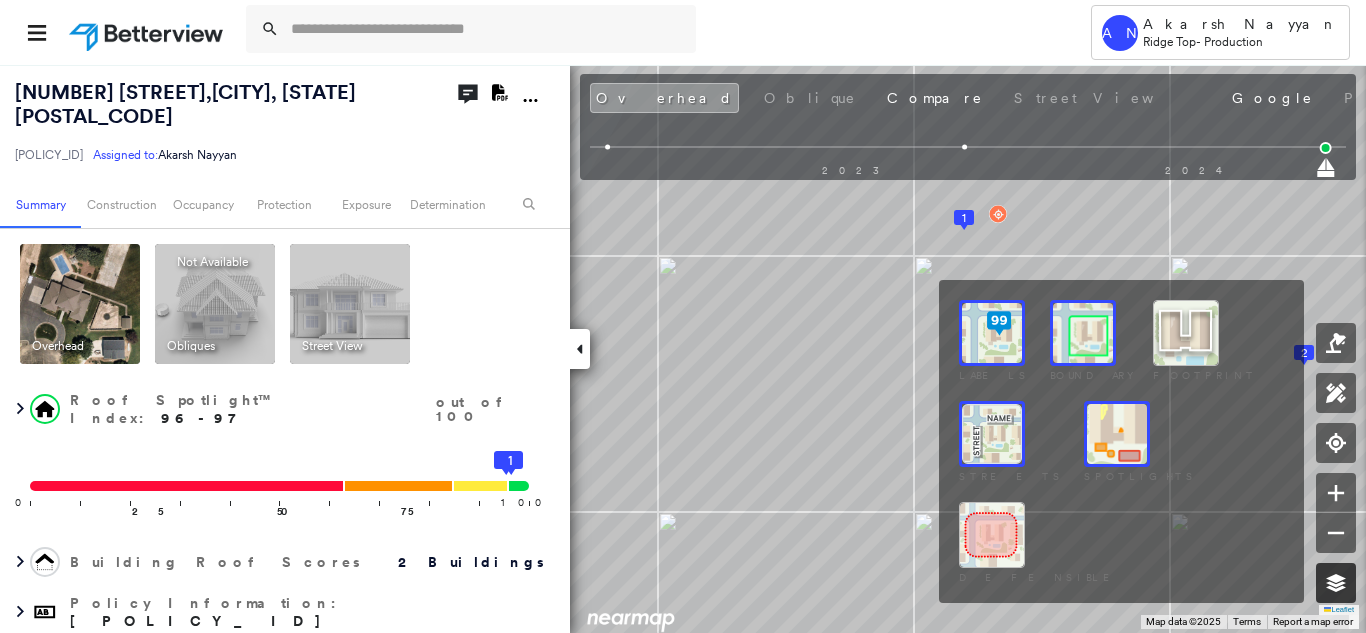 click at bounding box center (1336, 583) 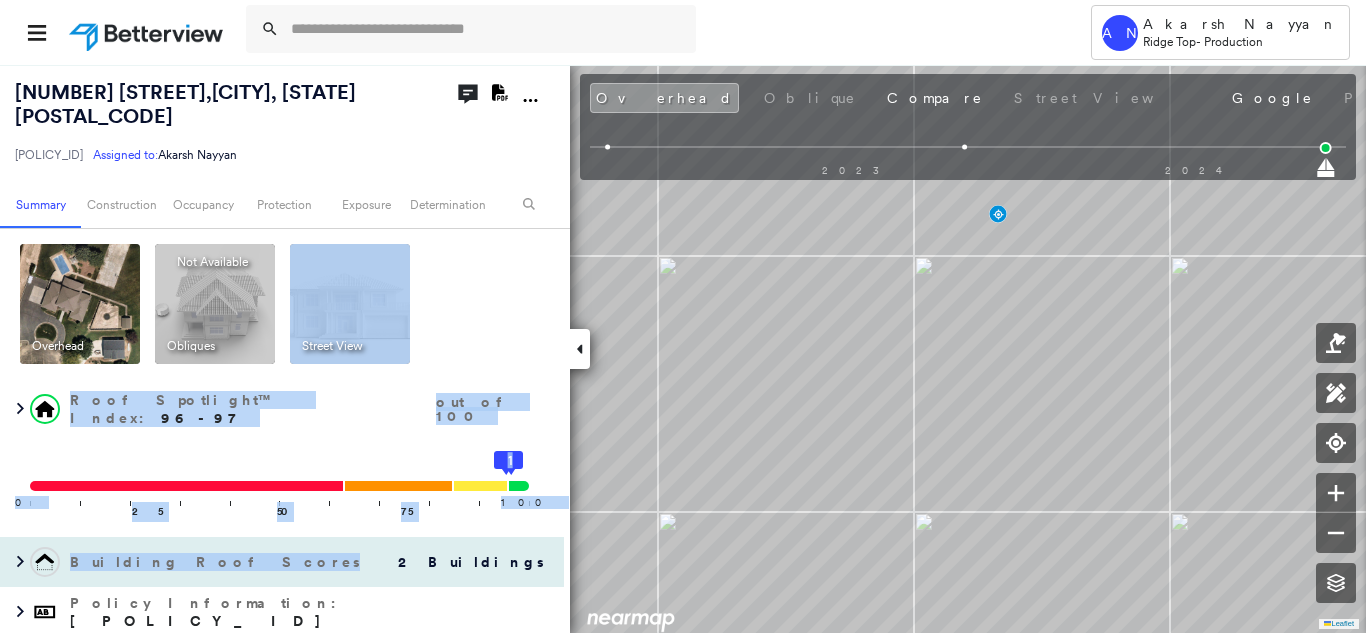 drag, startPoint x: 508, startPoint y: 384, endPoint x: 475, endPoint y: 524, distance: 143.83672 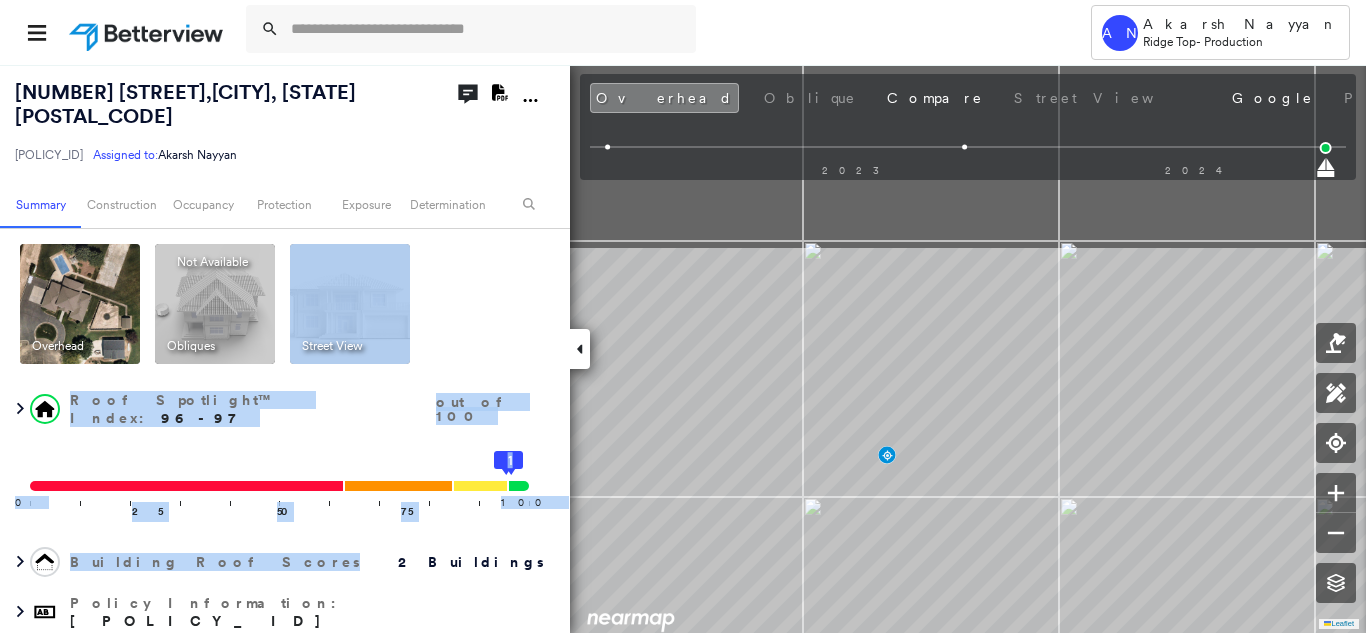 click on "Tower AN [FIRST] [LAST] Ridge Top  -   Production [NUMBER] [STREET] ,  [CITY], [STATE] [POSTAL_CODE] [POLICY_ID] Assigned to:  [FIRST] [LAST] Assigned to:  [FIRST] [LAST] [POLICY_ID] Assigned to:  [FIRST] [LAST] Open Comments Download PDF Report Summary Construction Occupancy Protection Exposure Determination Overhead Obliques Not Available ; Street View Roof Spotlight™ Index :  96-97 out of 100 0 100 25 50 75 2 1 Building Roof Scores 2 Buildings Policy Information :  [POLICY_ID] Flags :  1 (0 cleared, 1 uncleared) Construction Roof Spotlights :  Vent, Satellite Dish Property Features :  Water Hazard, Pool, Cracked Pavement, Significantly Stained Pavement, Repaired Pavement Roof Size & Shape :  2 buildings  Occupancy Protection Exposure Determination Flags :  1 (0 cleared, 1 uncleared) Uncleared Flags (1) Cleared Flags  (0) Betterview Property Flagged [DATE] Clear Action Taken New Entry History Quote/New Business Terms & Conditions Added ACV Endorsement Added Cosmetic Endorsement Inspection/Loss Control" at bounding box center (683, 316) 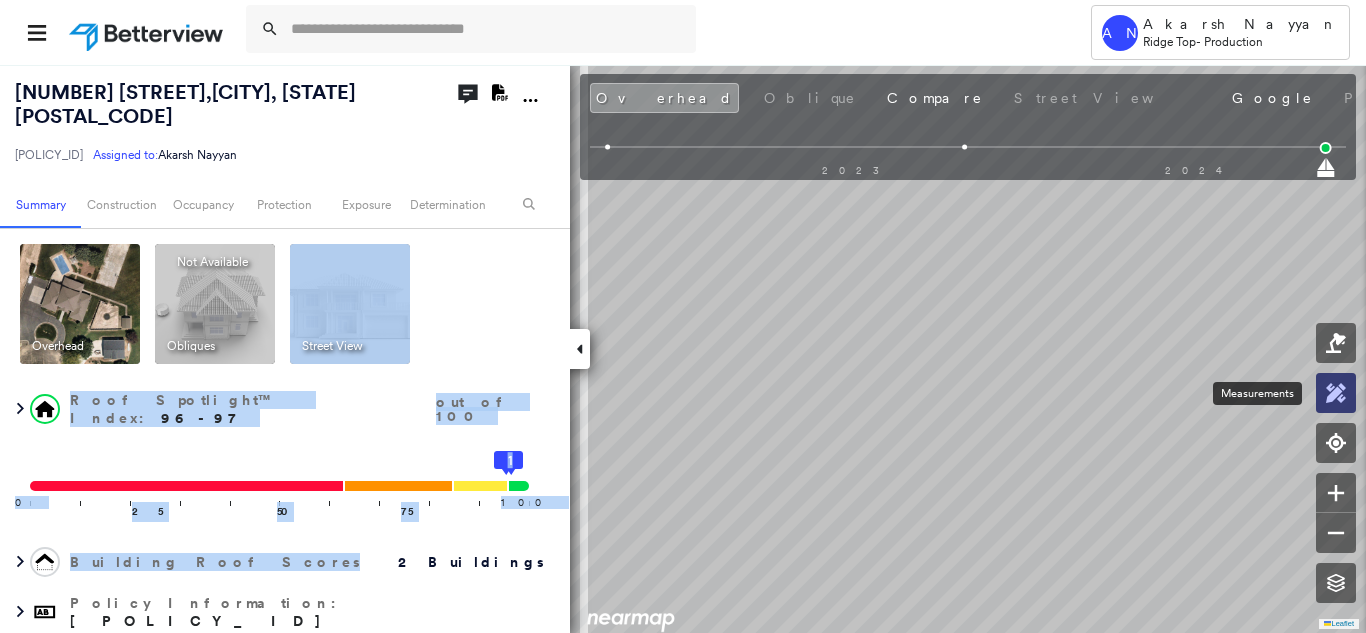 click at bounding box center (1336, 393) 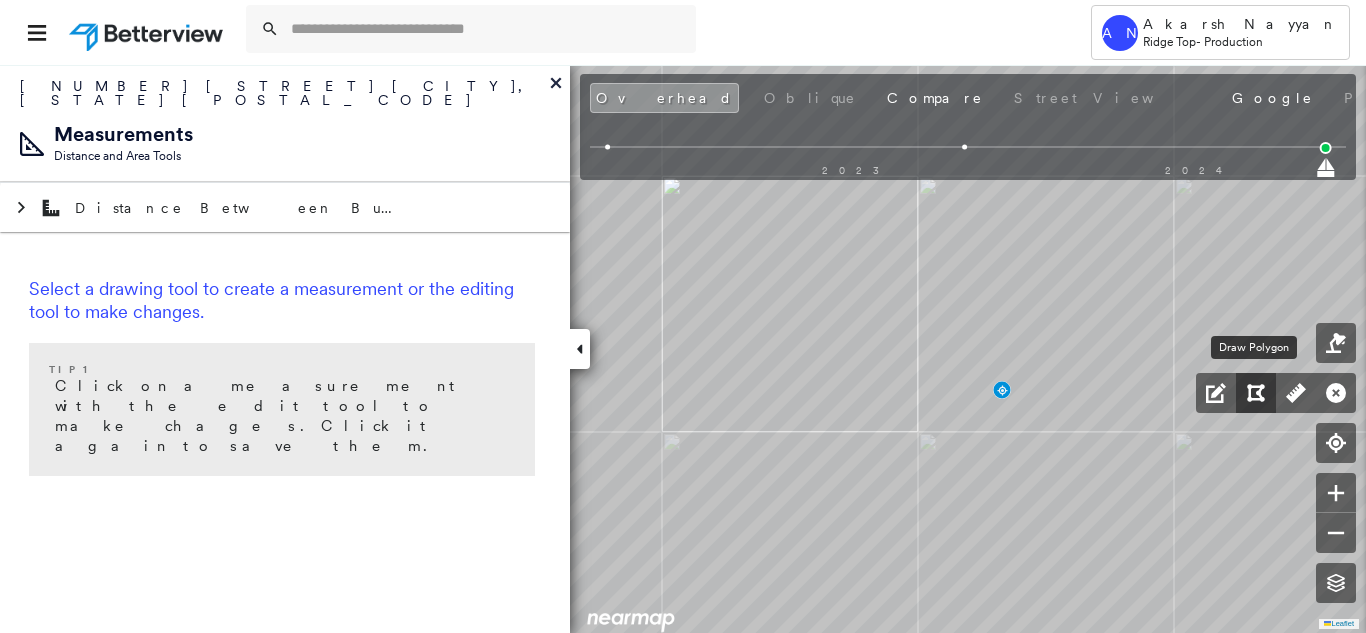 click 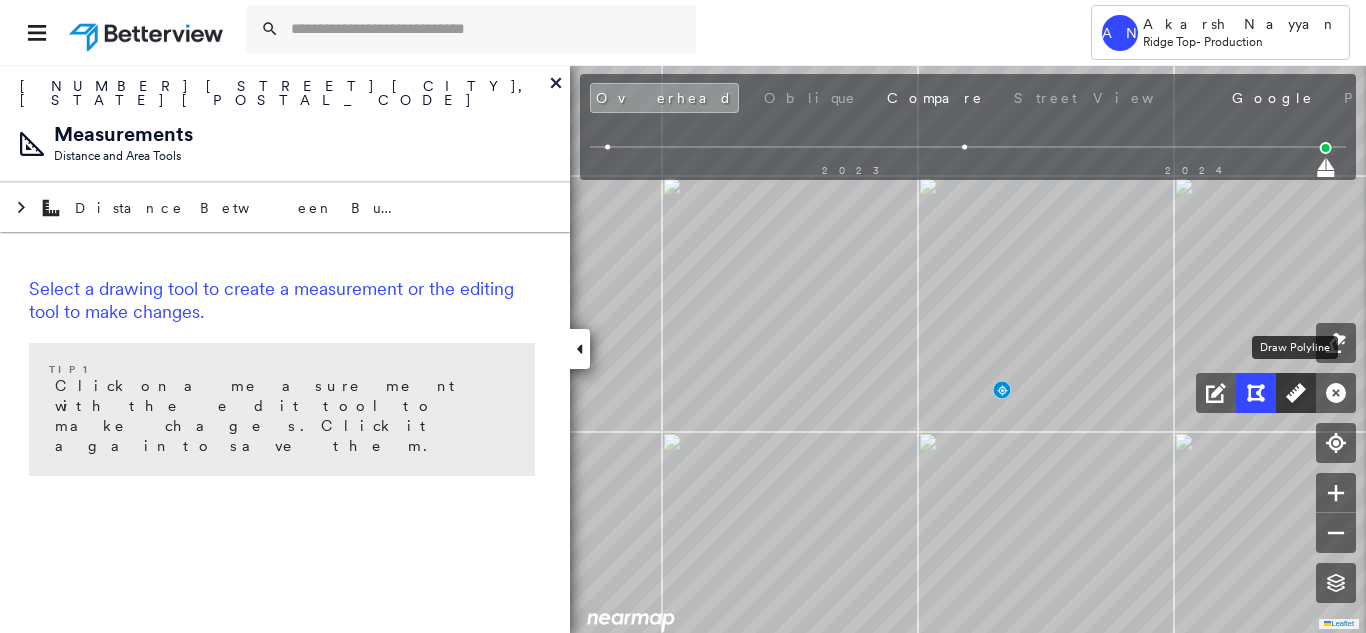 click 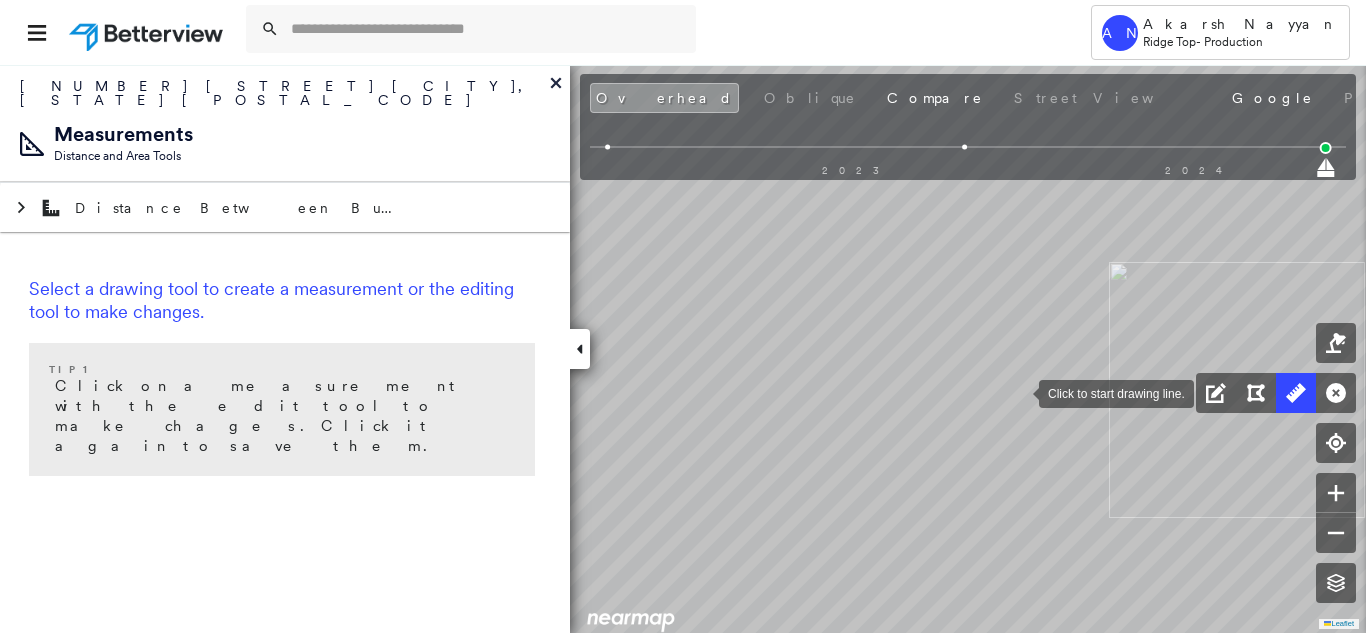 click at bounding box center (1019, 392) 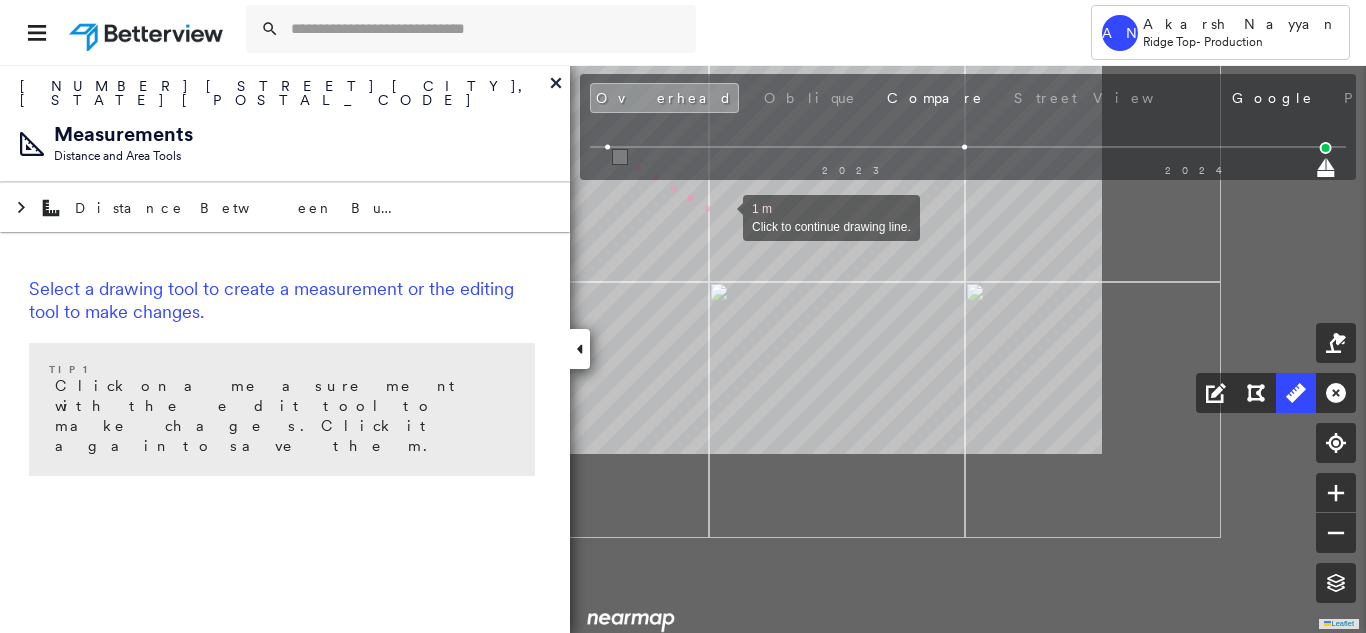 drag, startPoint x: 1086, startPoint y: 439, endPoint x: 720, endPoint y: 212, distance: 430.6797 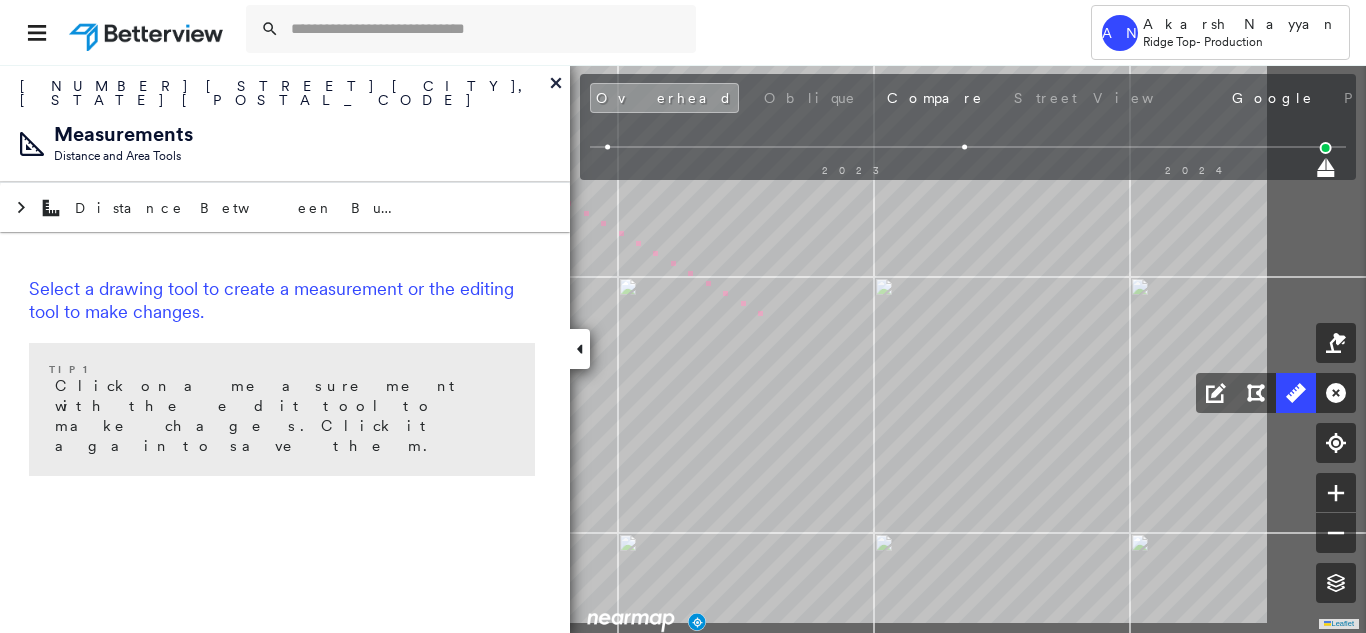 click on "7 m Click to continue drawing line." at bounding box center [-614, -342] 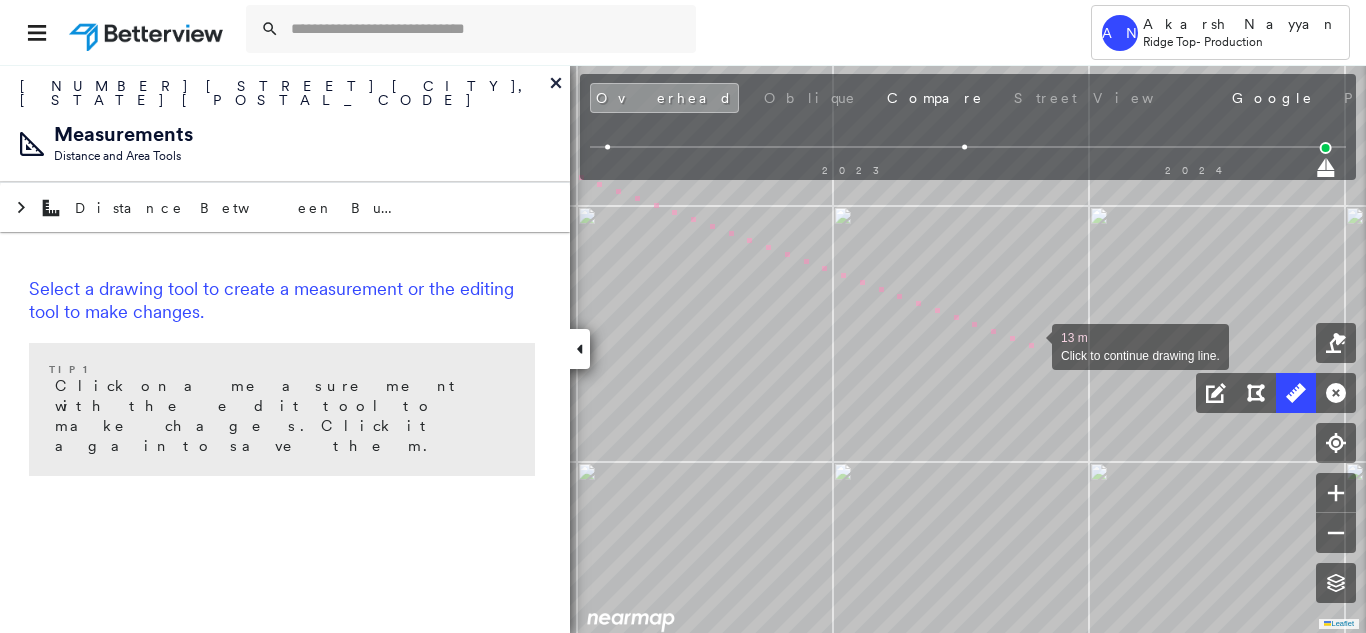 click at bounding box center (1032, 345) 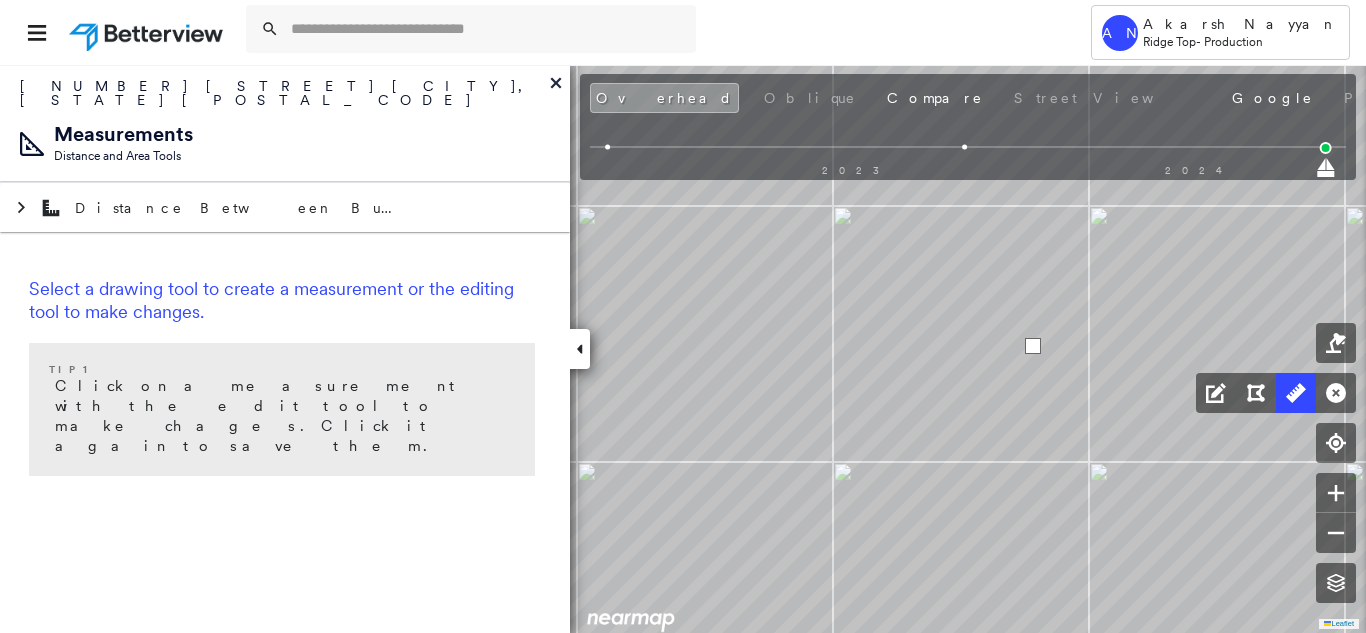 click at bounding box center [1033, 346] 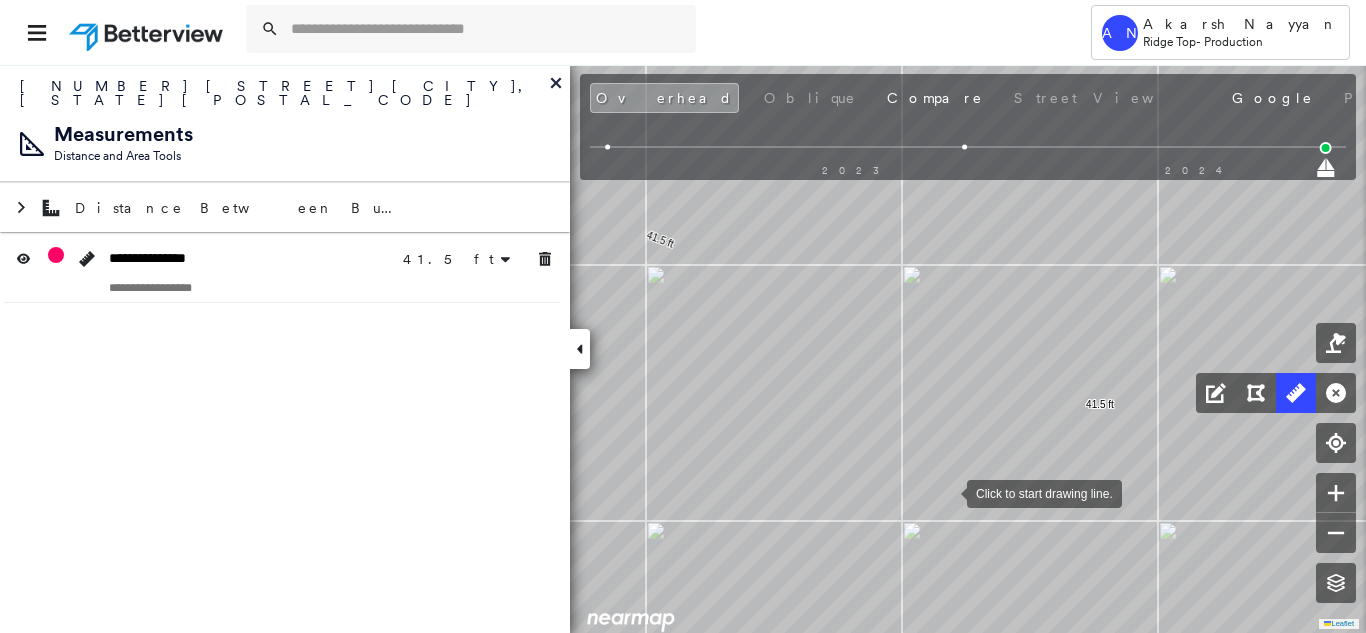 drag, startPoint x: 877, startPoint y: 433, endPoint x: 946, endPoint y: 492, distance: 90.78546 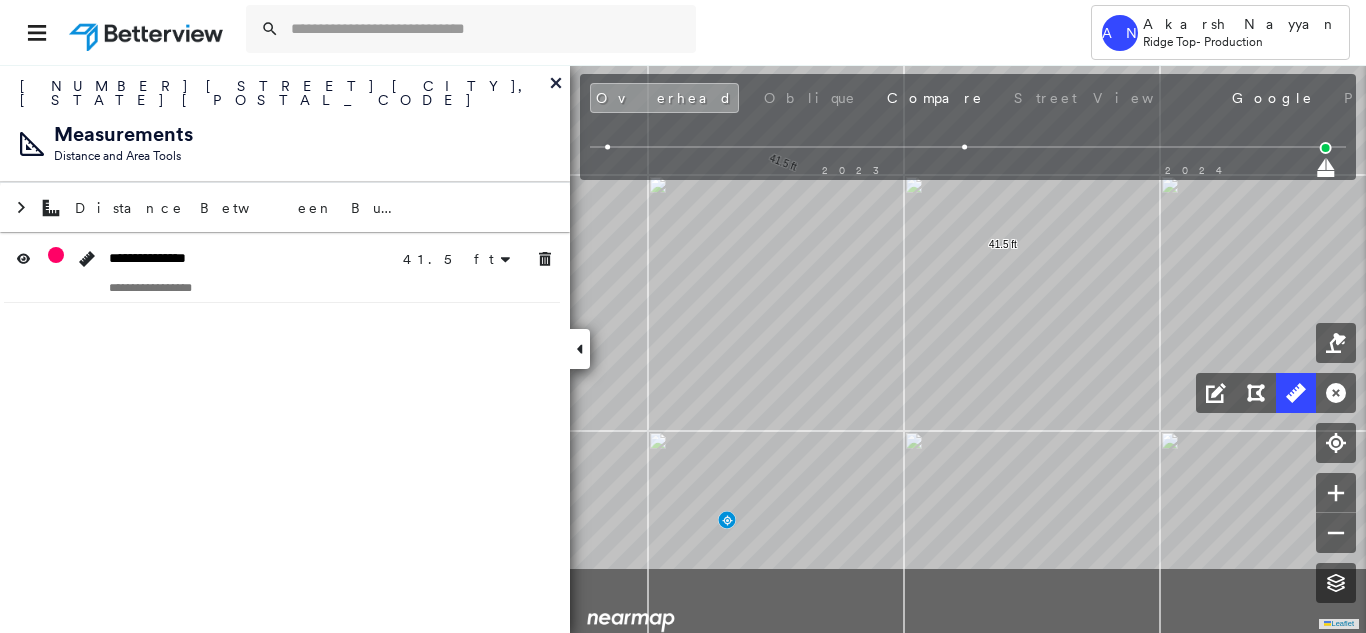 click on "41.5 ft 41.5 ft Click to start drawing line." at bounding box center [-440, -406] 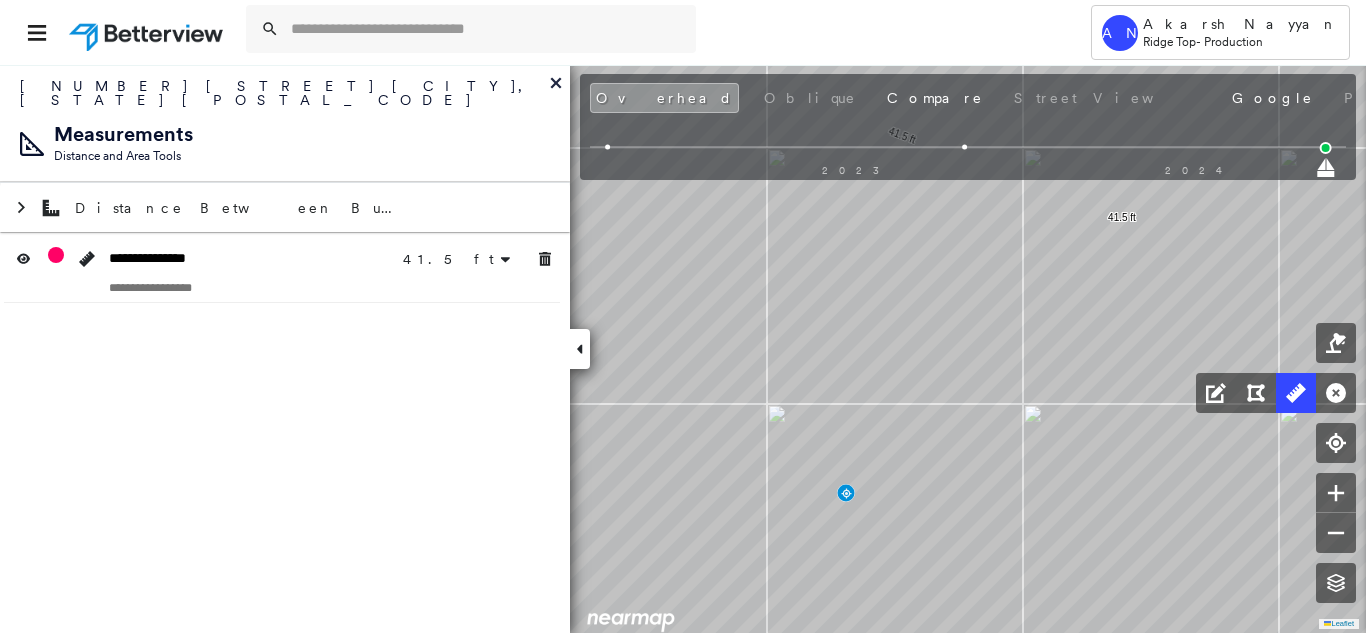 click on "41.5 ft 41.5 ft Click to start drawing line." at bounding box center [-321, -433] 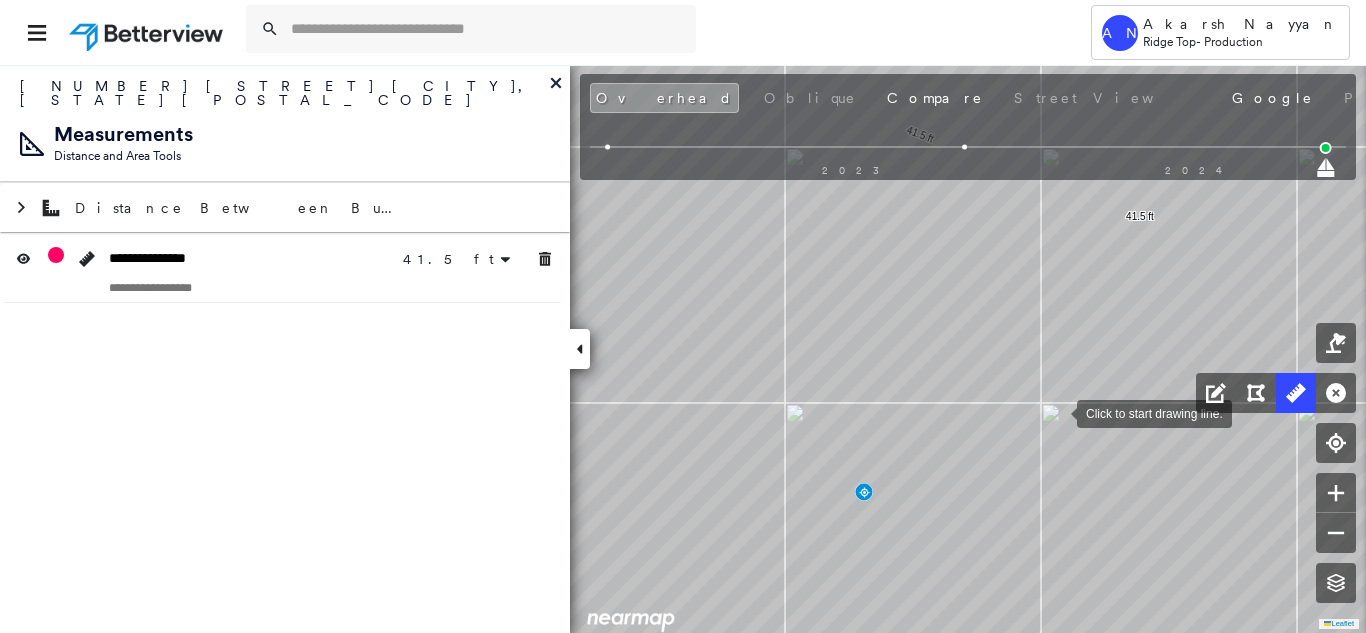 click at bounding box center (1057, 412) 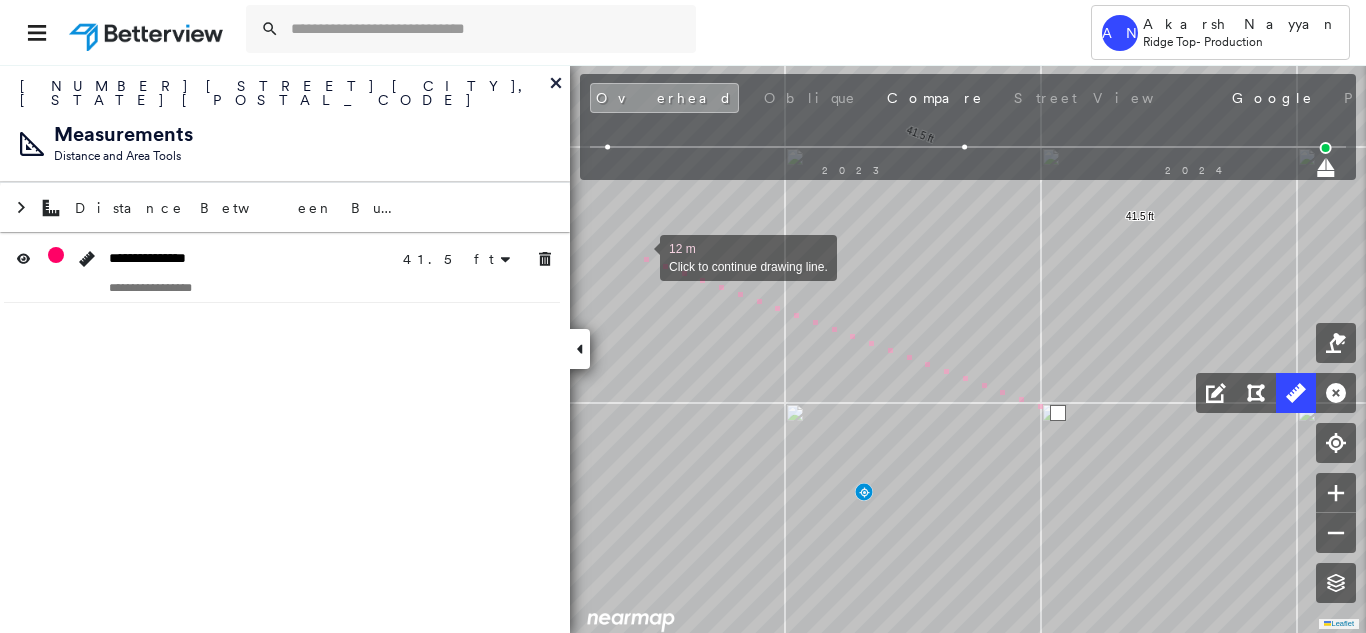 click at bounding box center (640, 256) 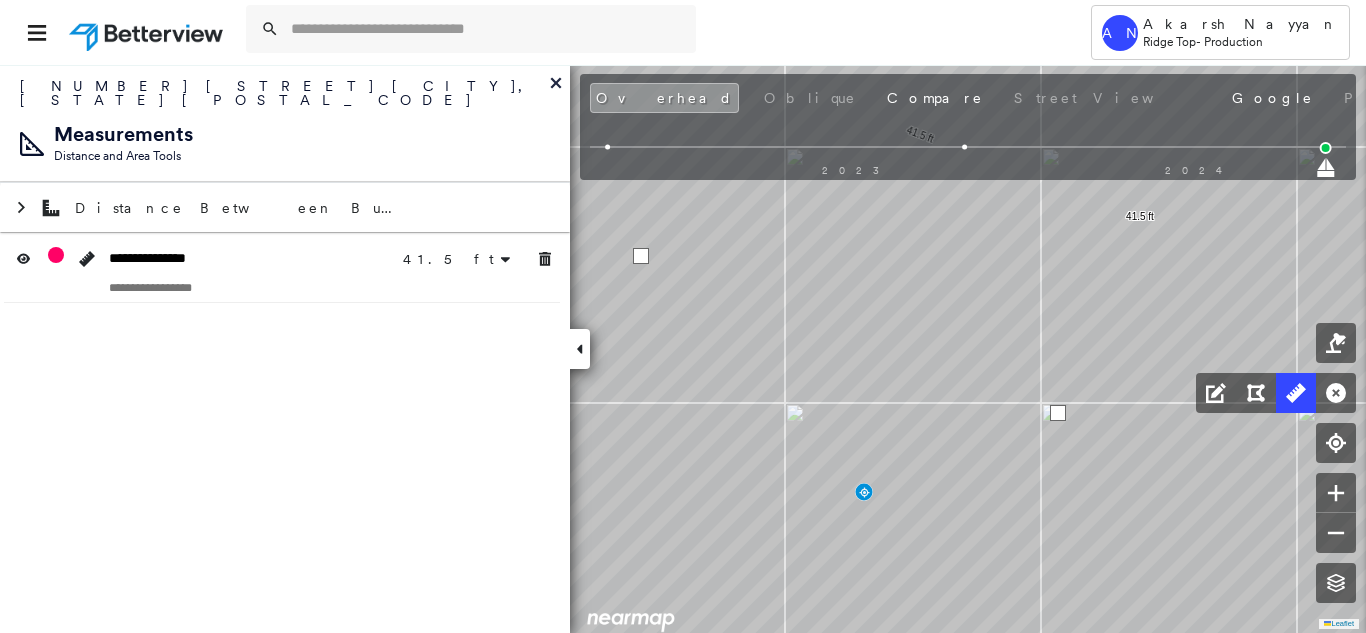 click at bounding box center [641, 256] 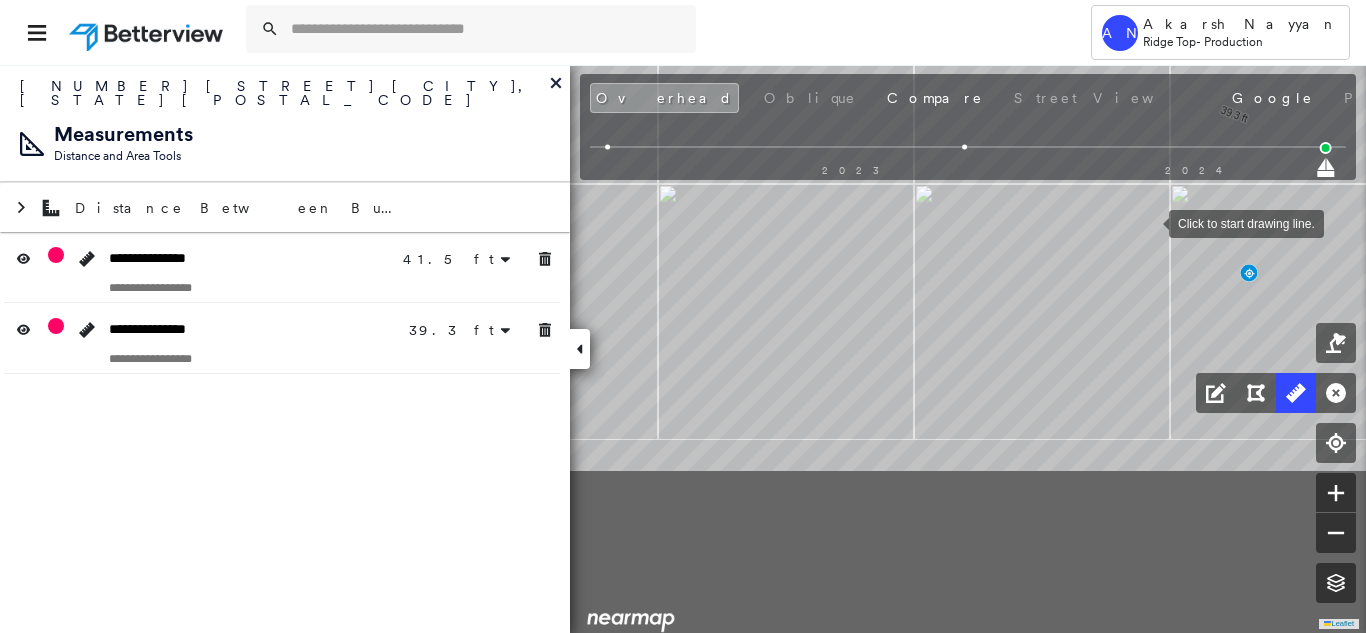 click at bounding box center (1149, 222) 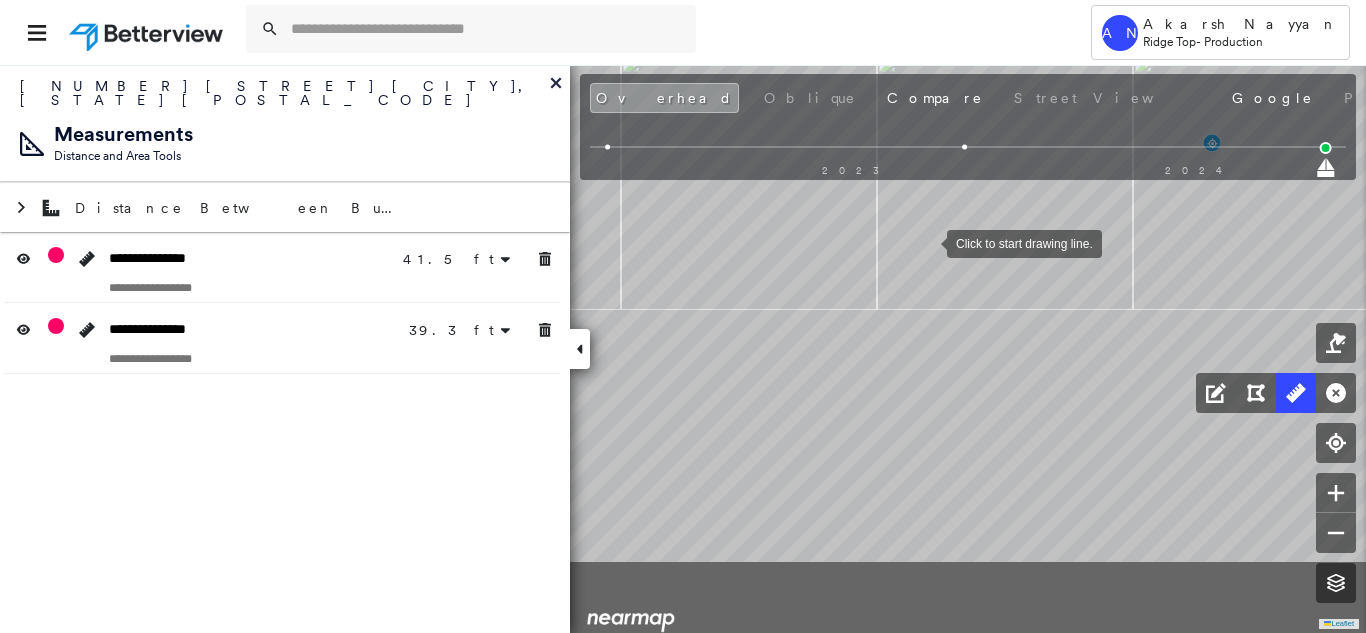 drag, startPoint x: 976, startPoint y: 363, endPoint x: 921, endPoint y: 236, distance: 138.39798 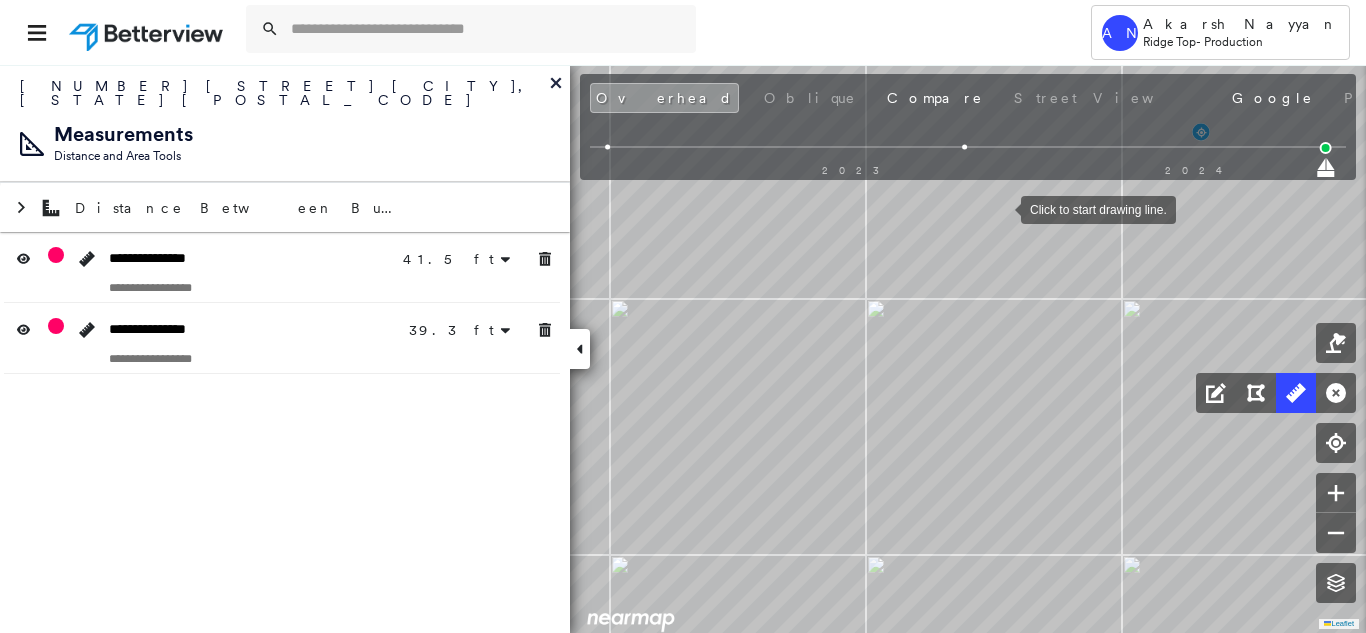 drag, startPoint x: 1001, startPoint y: 208, endPoint x: 995, endPoint y: 233, distance: 25.70992 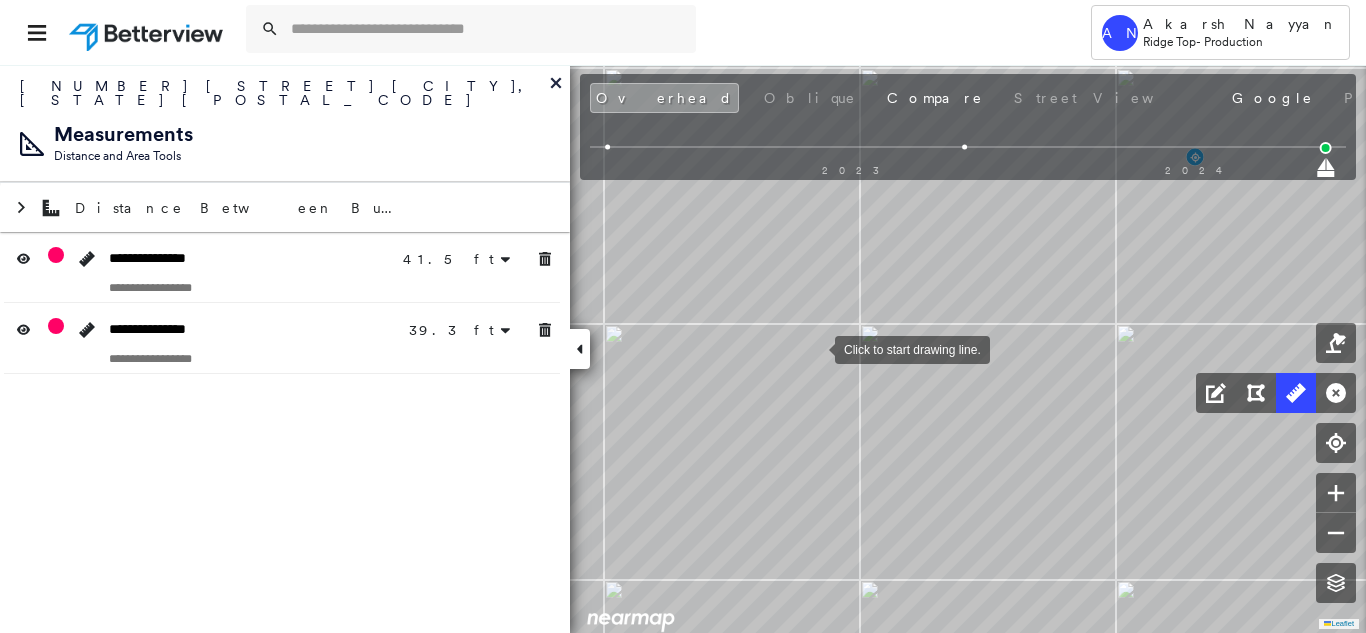 click at bounding box center [815, 348] 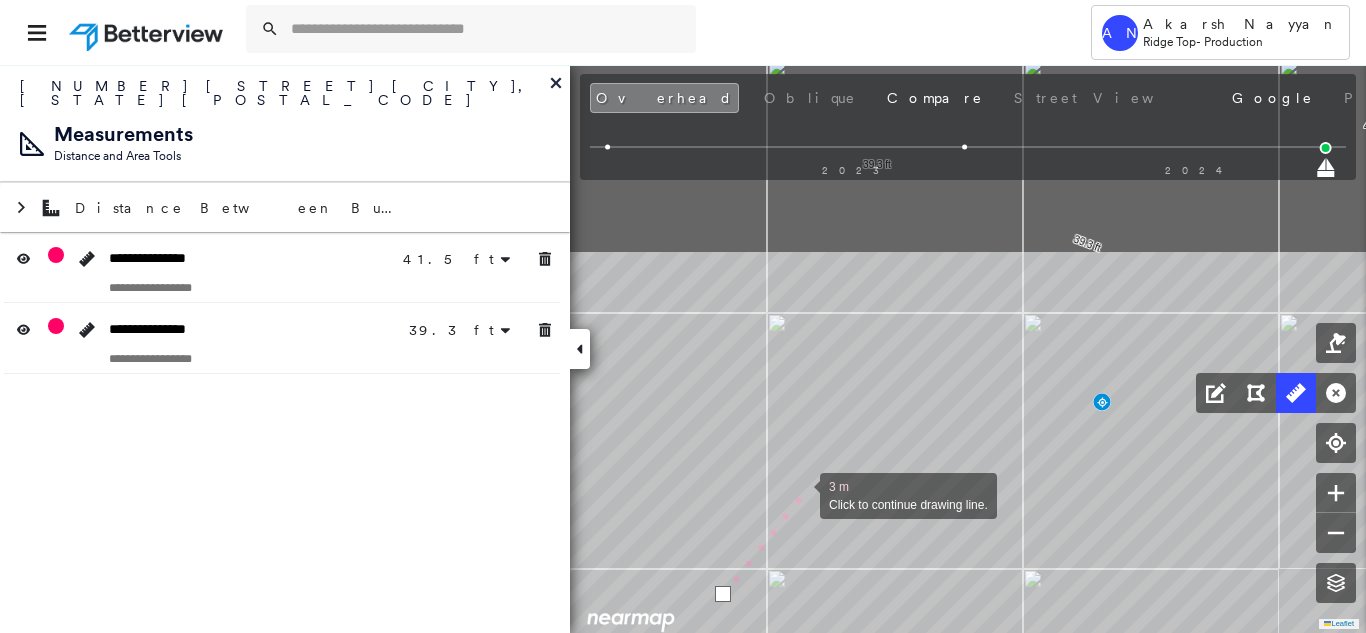 drag, startPoint x: 893, startPoint y: 247, endPoint x: 800, endPoint y: 492, distance: 262.05725 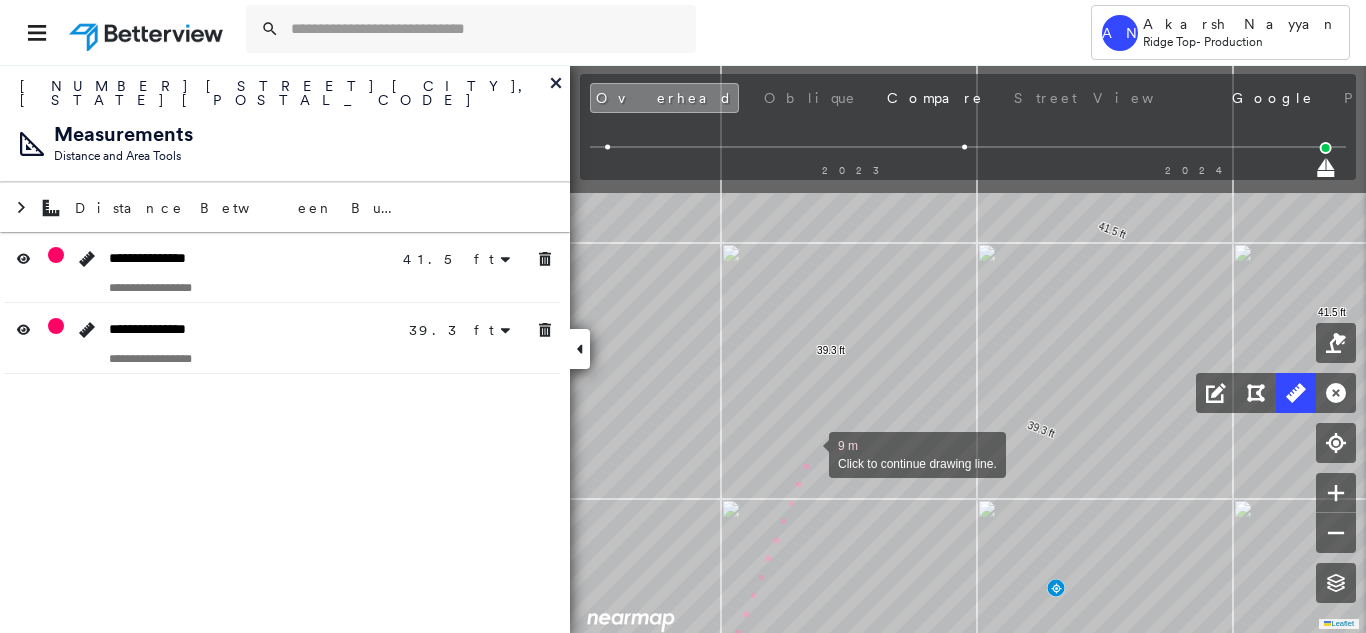 drag, startPoint x: 816, startPoint y: 419, endPoint x: 810, endPoint y: 452, distance: 33.54102 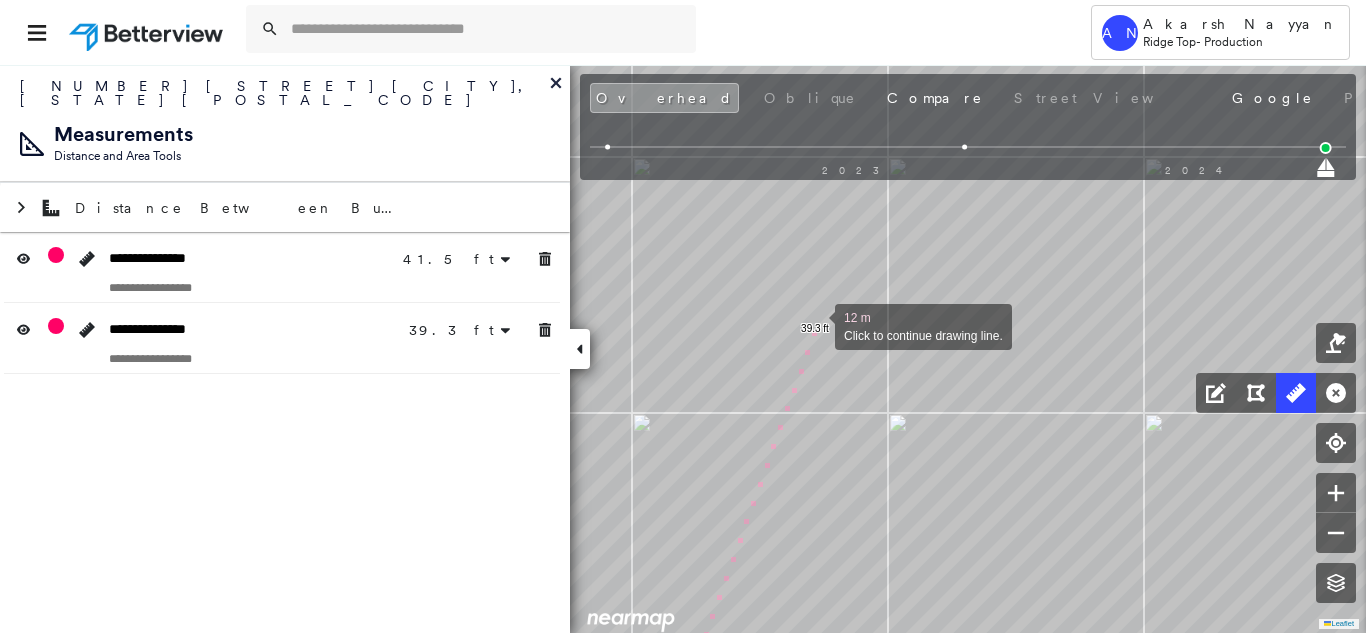 click at bounding box center (815, 325) 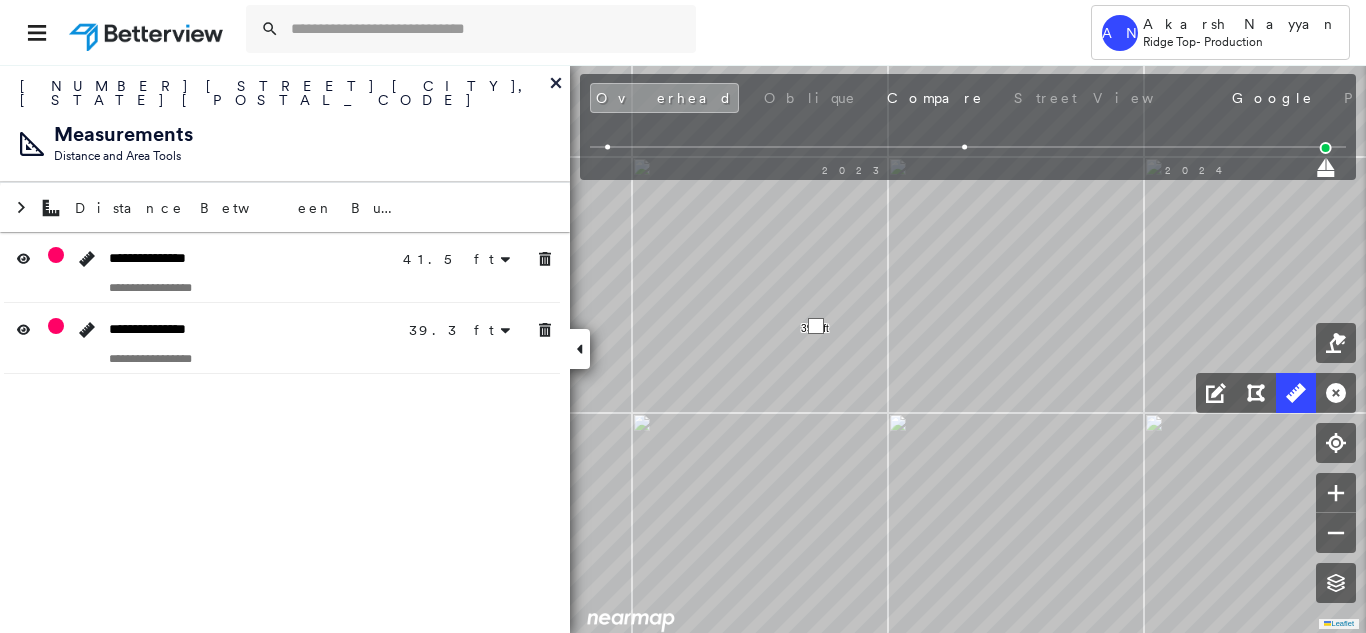 click at bounding box center (816, 326) 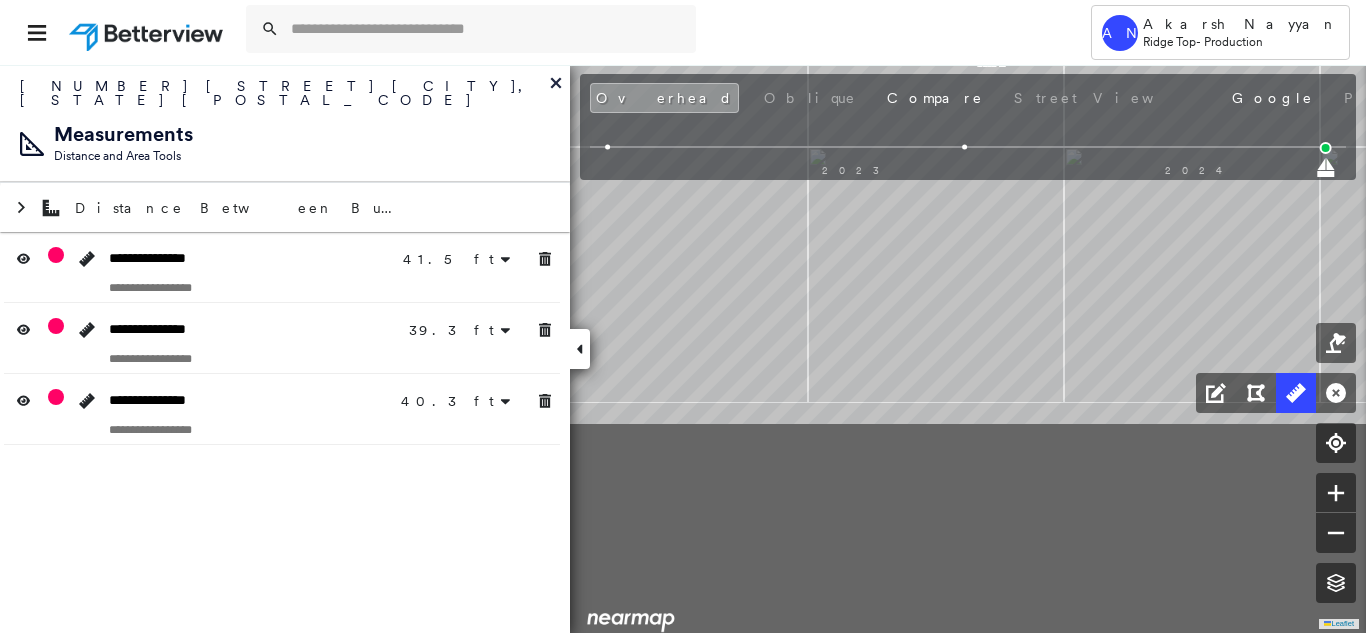 drag, startPoint x: 1076, startPoint y: 438, endPoint x: 1252, endPoint y: 172, distance: 318.95453 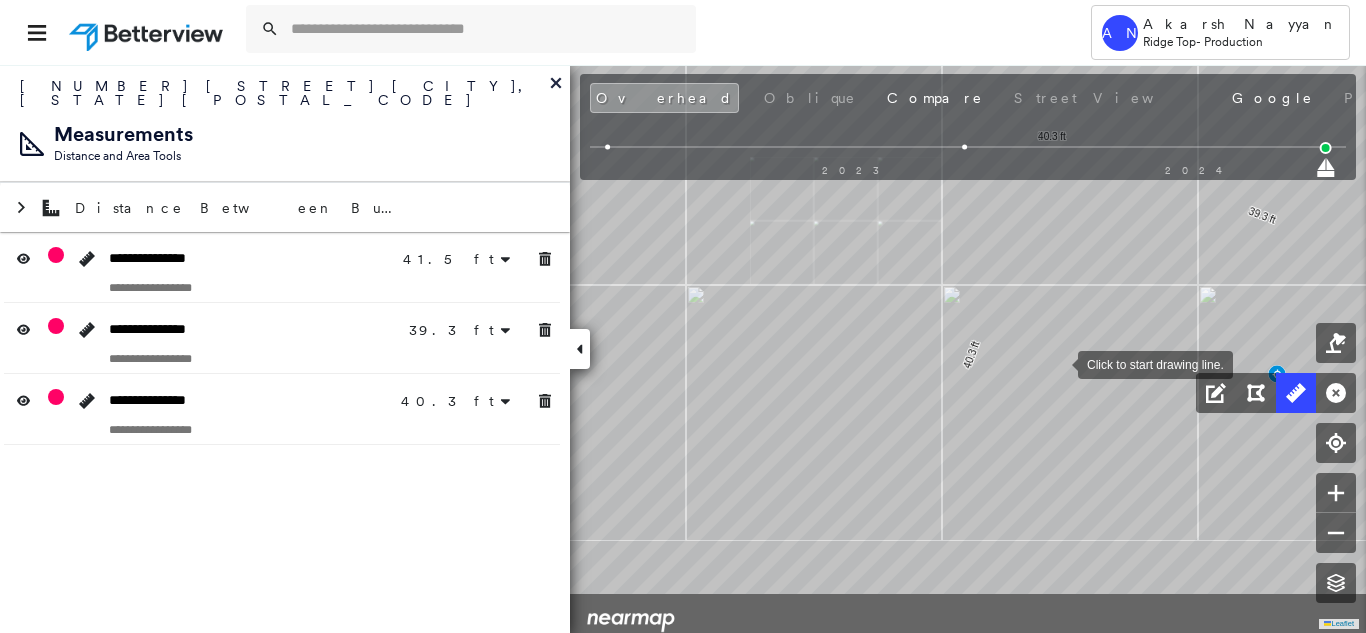 click at bounding box center (1058, 363) 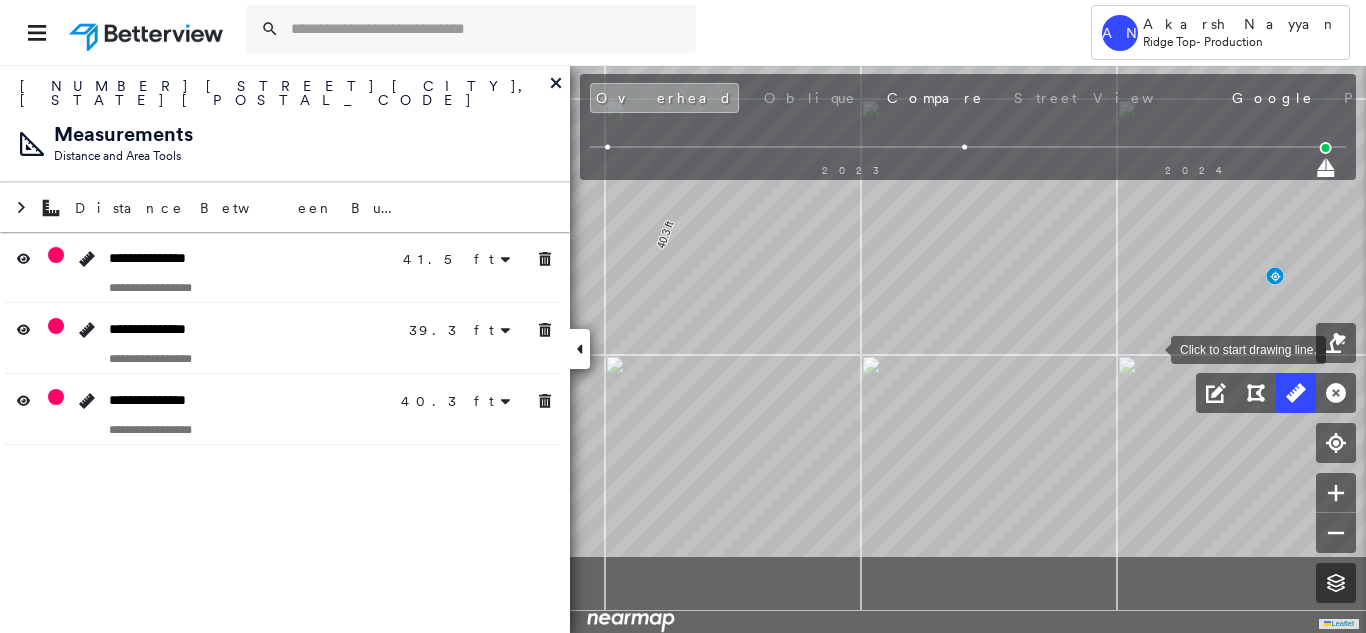 drag, startPoint x: 1161, startPoint y: 467, endPoint x: 1151, endPoint y: 349, distance: 118.42297 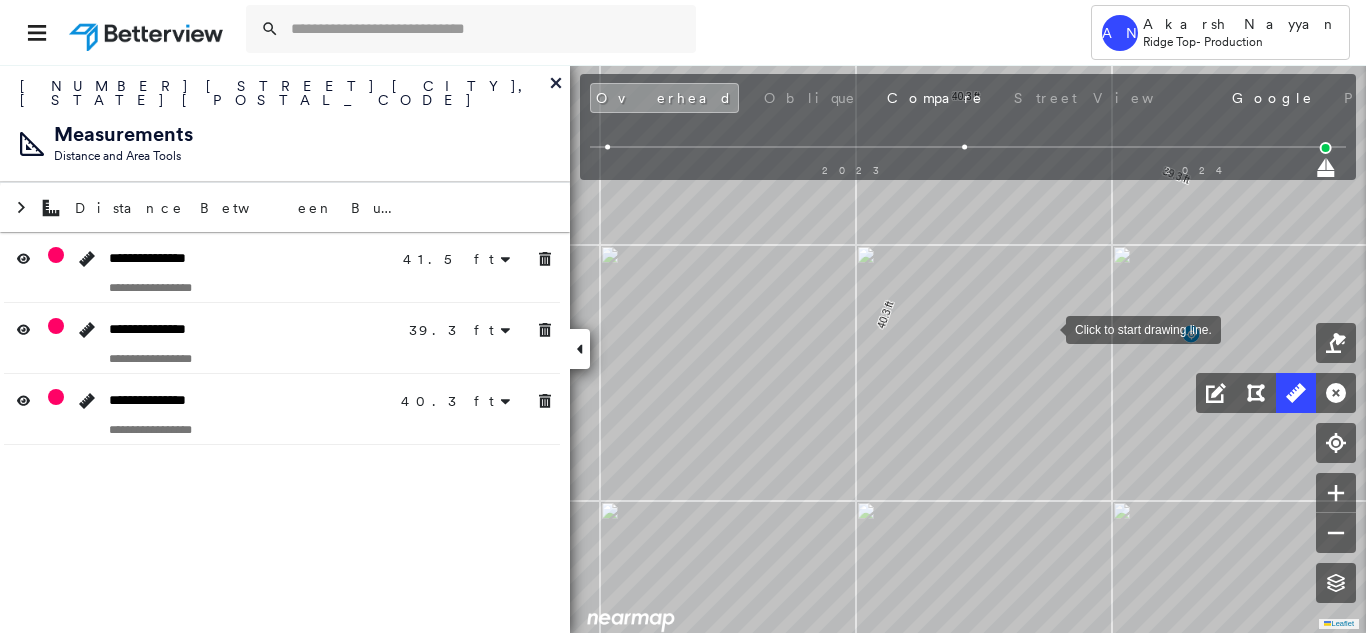 drag, startPoint x: 1049, startPoint y: 328, endPoint x: 1036, endPoint y: 416, distance: 88.95505 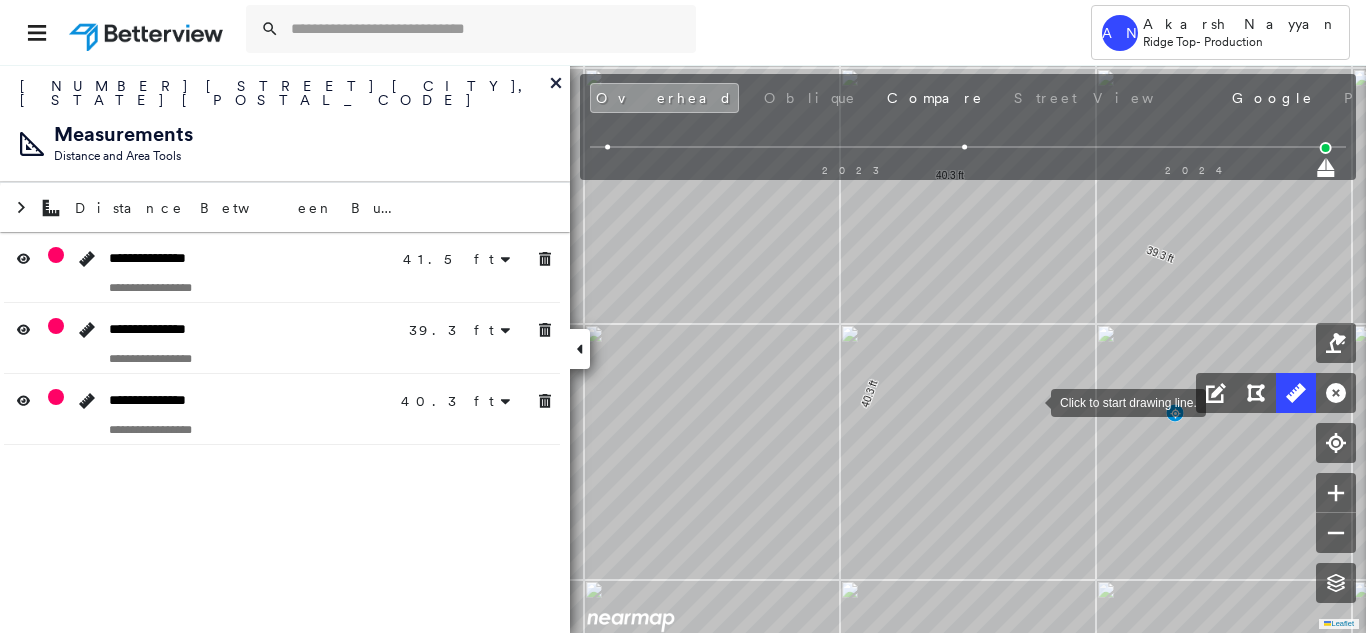 drag, startPoint x: 1032, startPoint y: 403, endPoint x: 950, endPoint y: 348, distance: 98.73702 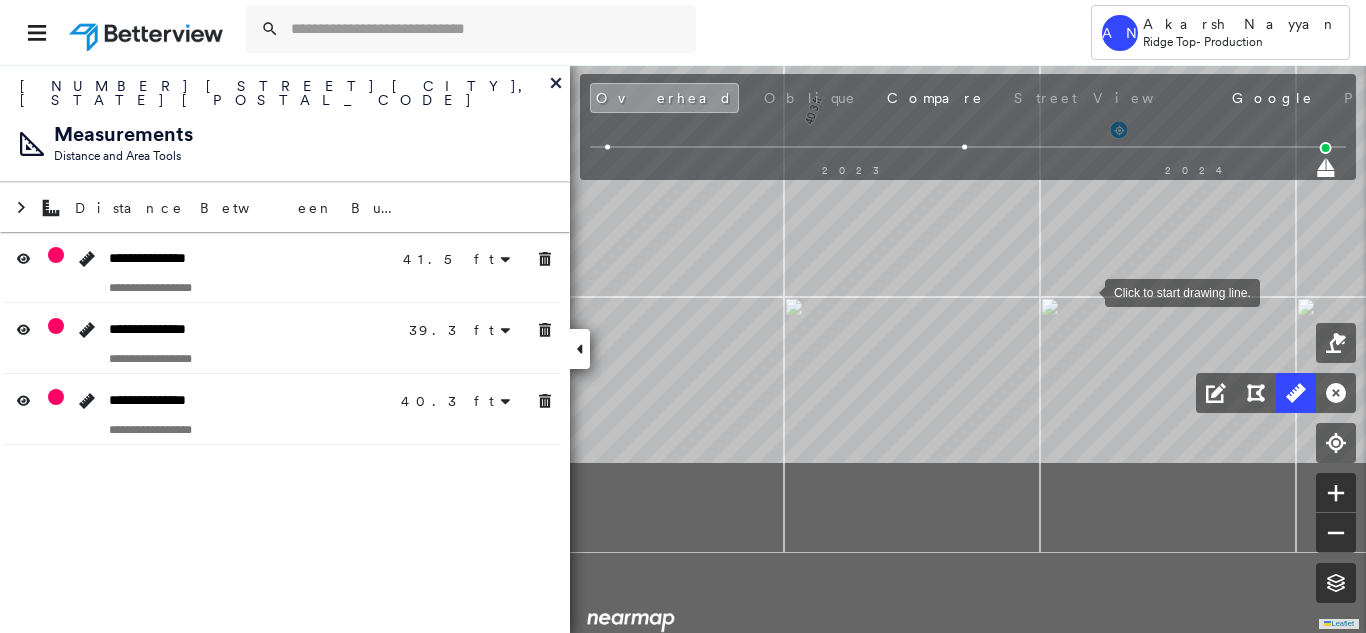 click at bounding box center [1085, 291] 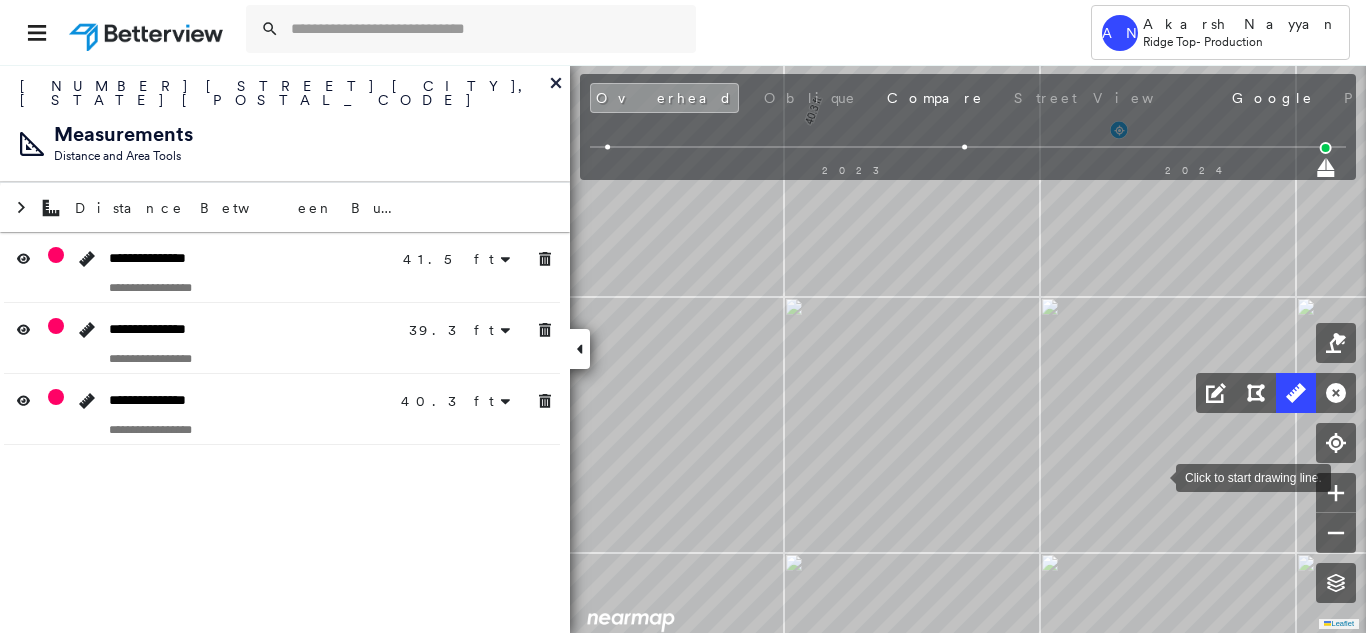 click at bounding box center [1156, 476] 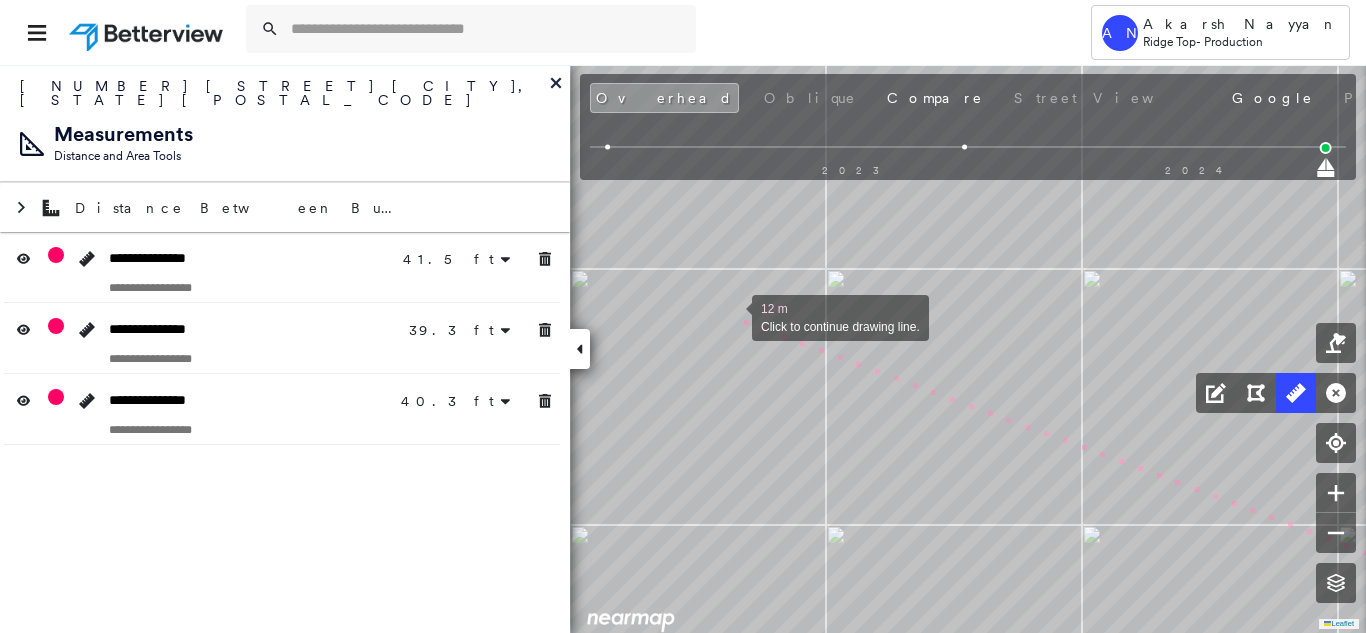 click at bounding box center (732, 316) 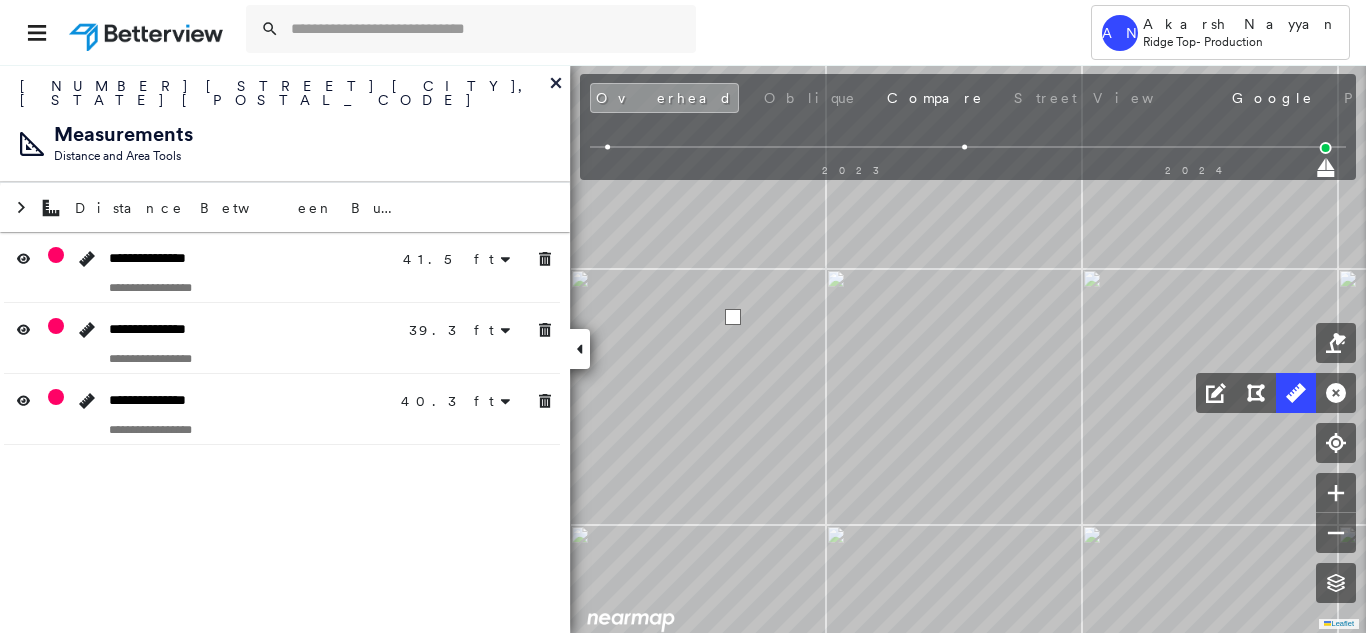 click at bounding box center (733, 317) 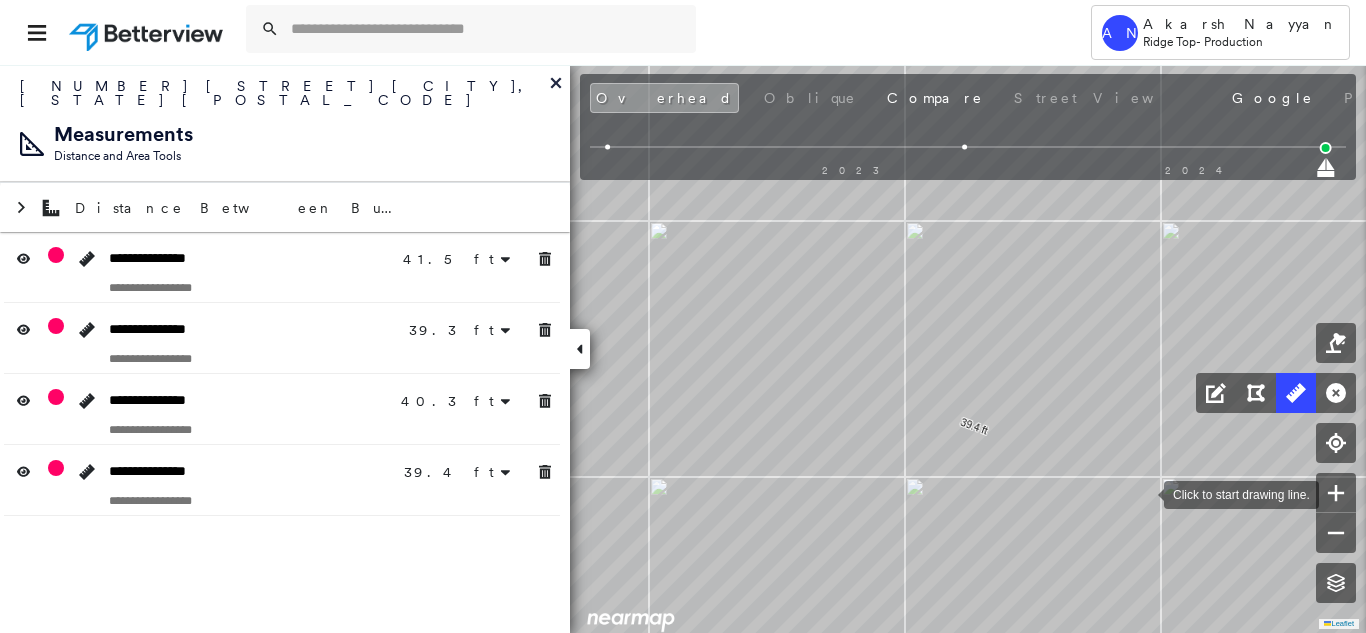 click at bounding box center (1144, 493) 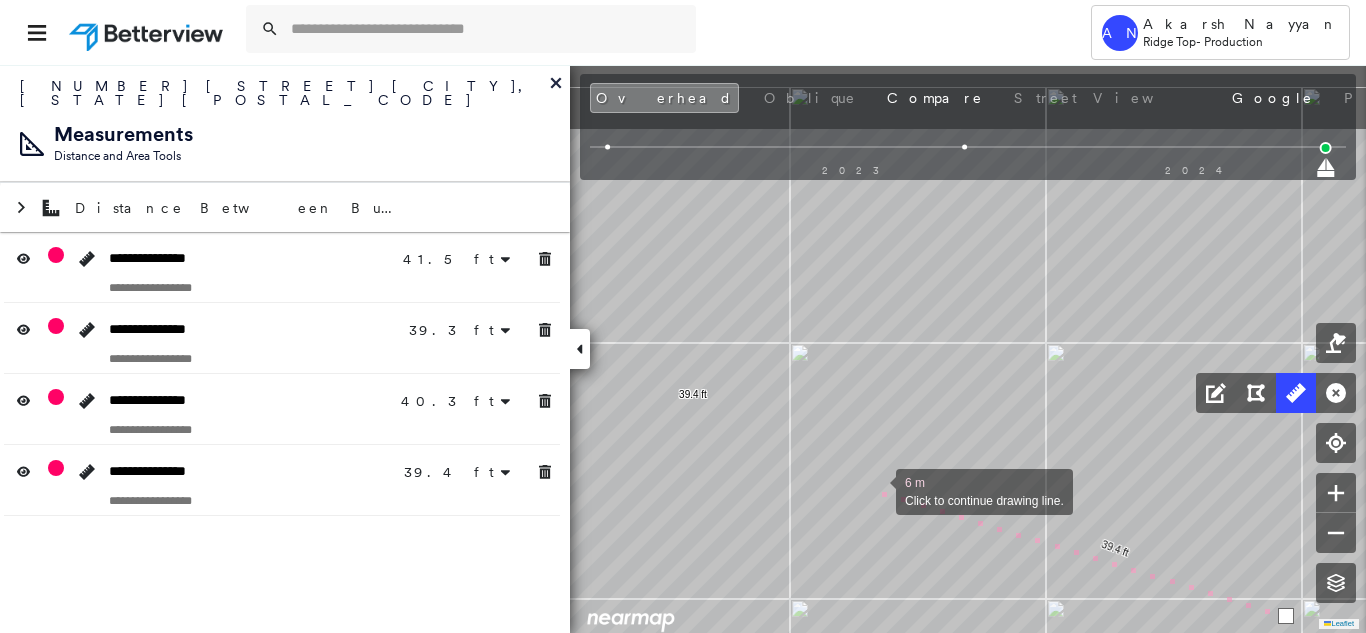 drag, startPoint x: 734, startPoint y: 367, endPoint x: 878, endPoint y: 494, distance: 192.00261 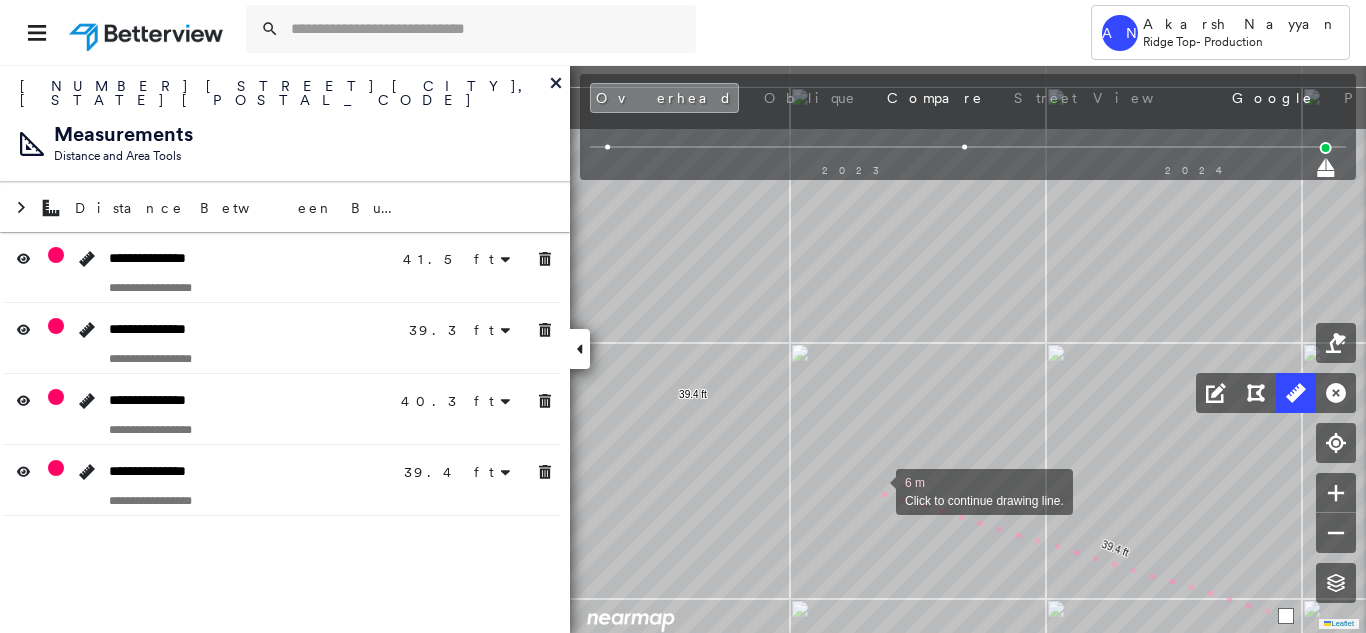 click at bounding box center (876, 490) 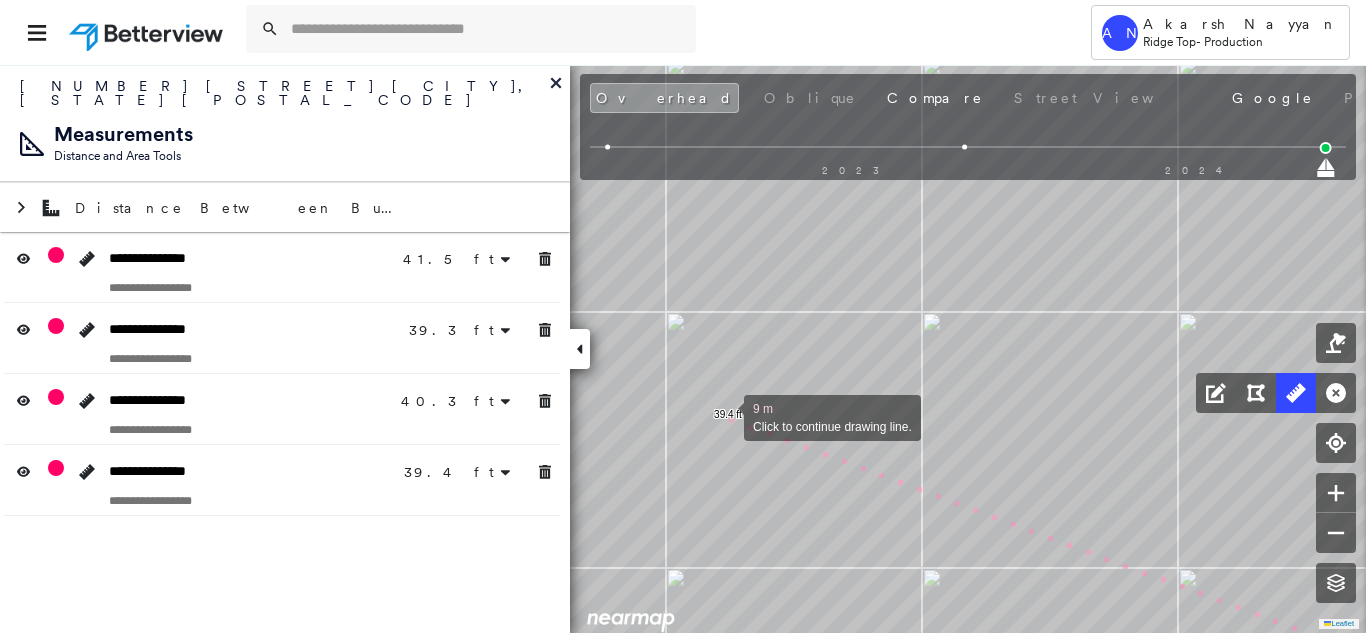 click at bounding box center (724, 416) 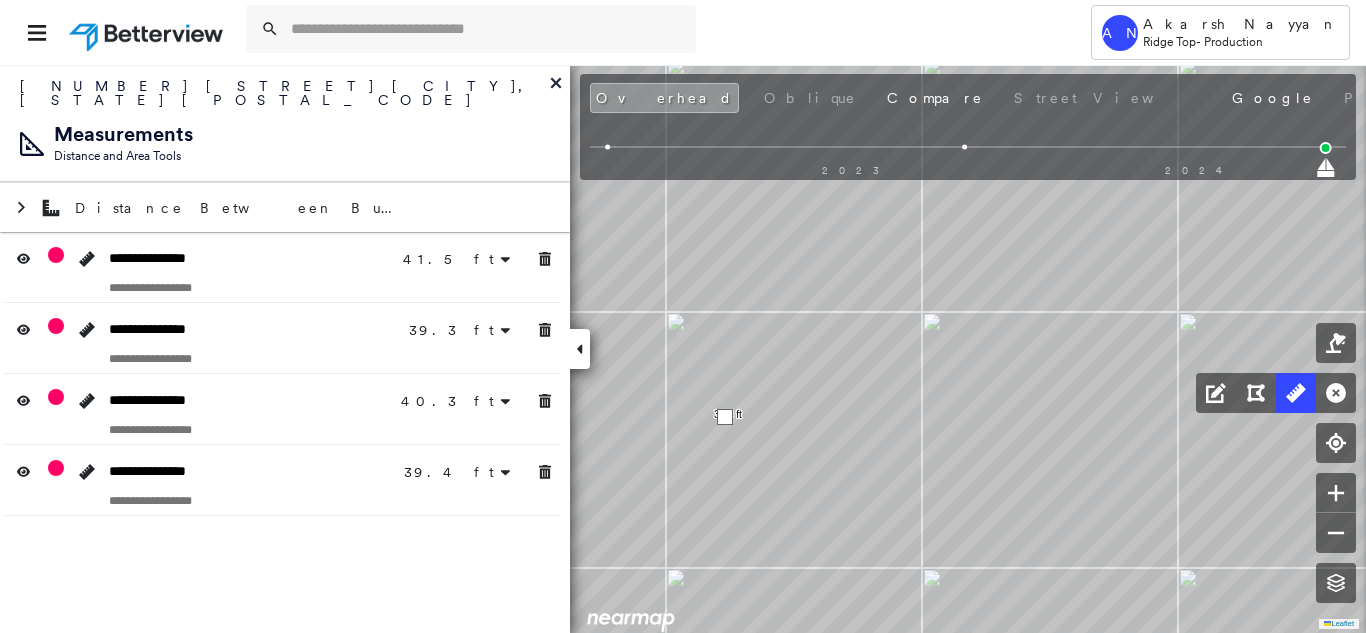click at bounding box center [725, 417] 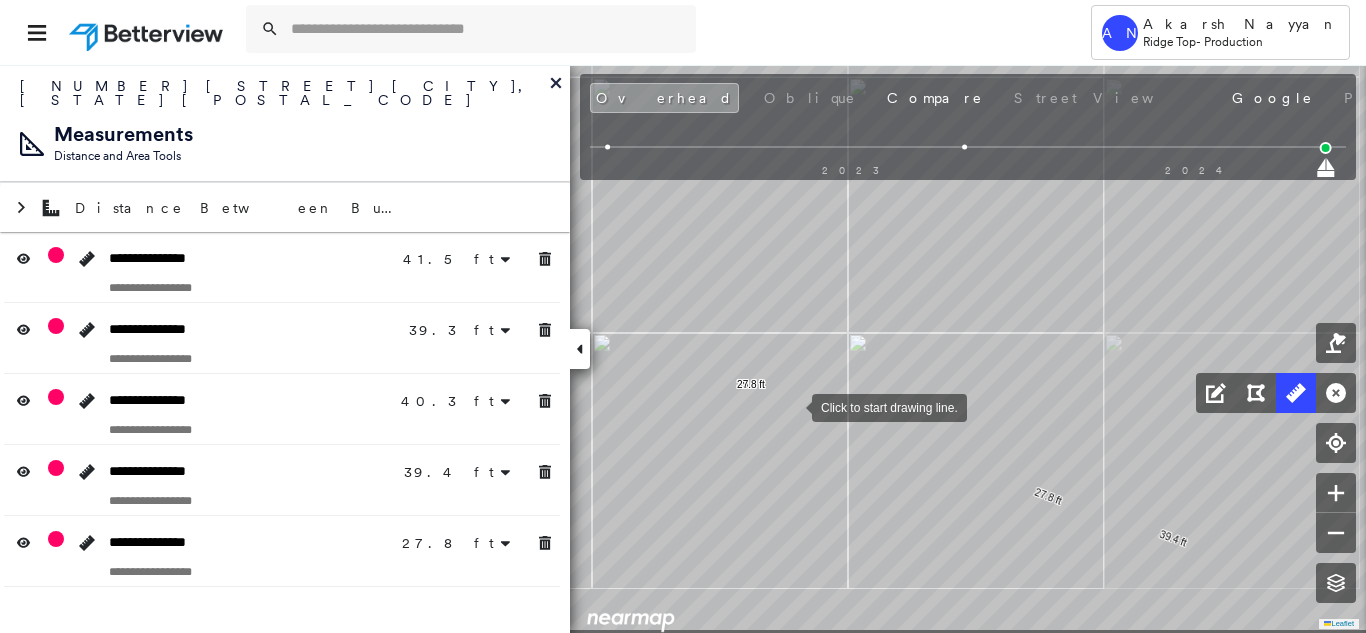 drag, startPoint x: 812, startPoint y: 474, endPoint x: 765, endPoint y: 340, distance: 142.00352 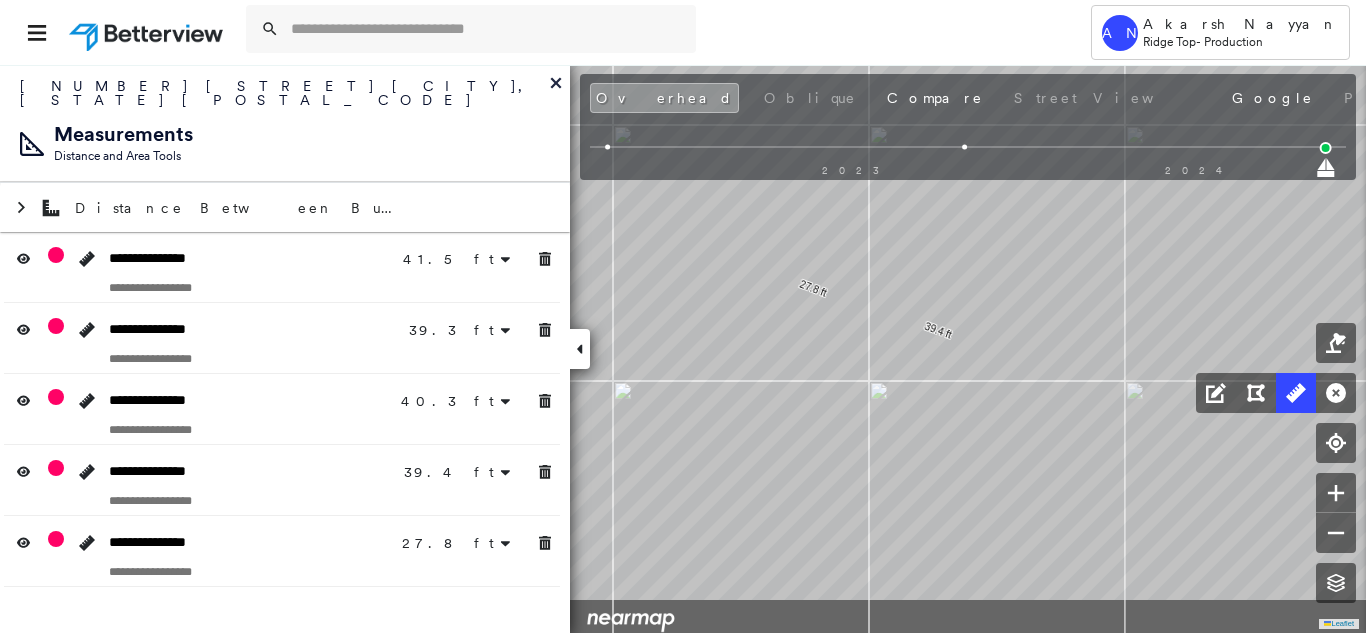 click on "41.5 ft 41.5 ft 39.3 ft 39.3 ft 40.3 ft 40.3 ft 39.4 ft 39.4 ft 27.8 ft 27.8 ft Click to start drawing line." at bounding box center (93, -1122) 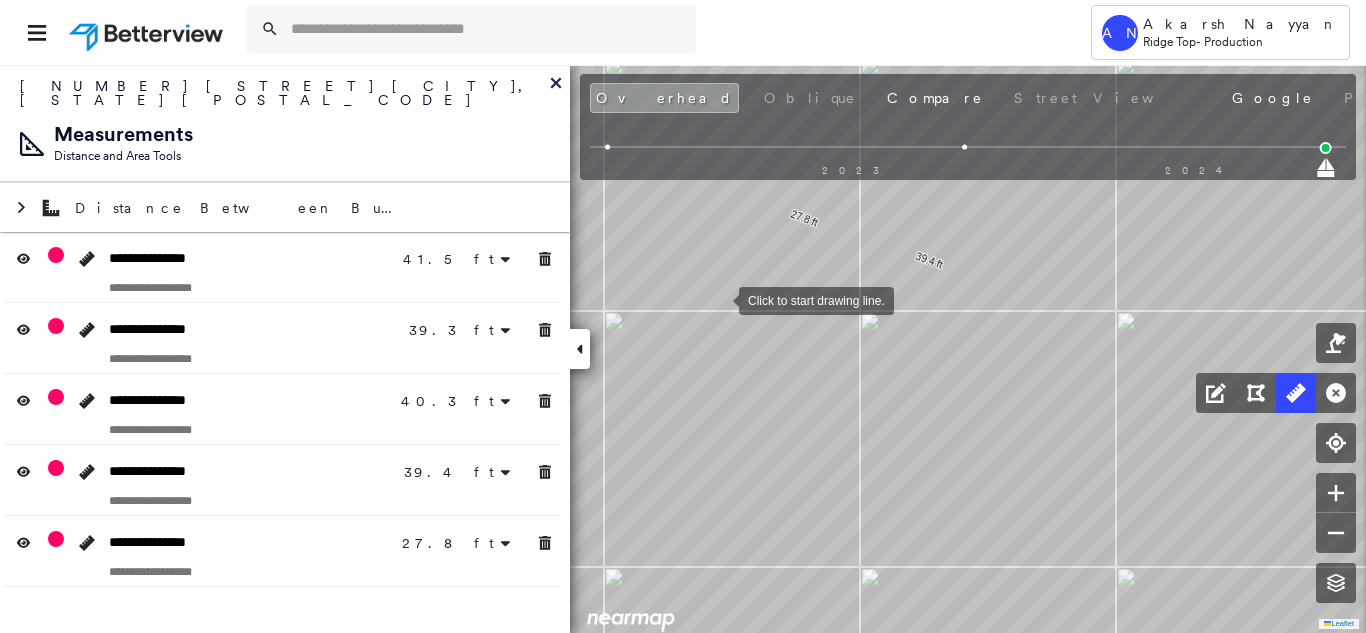 click at bounding box center (719, 299) 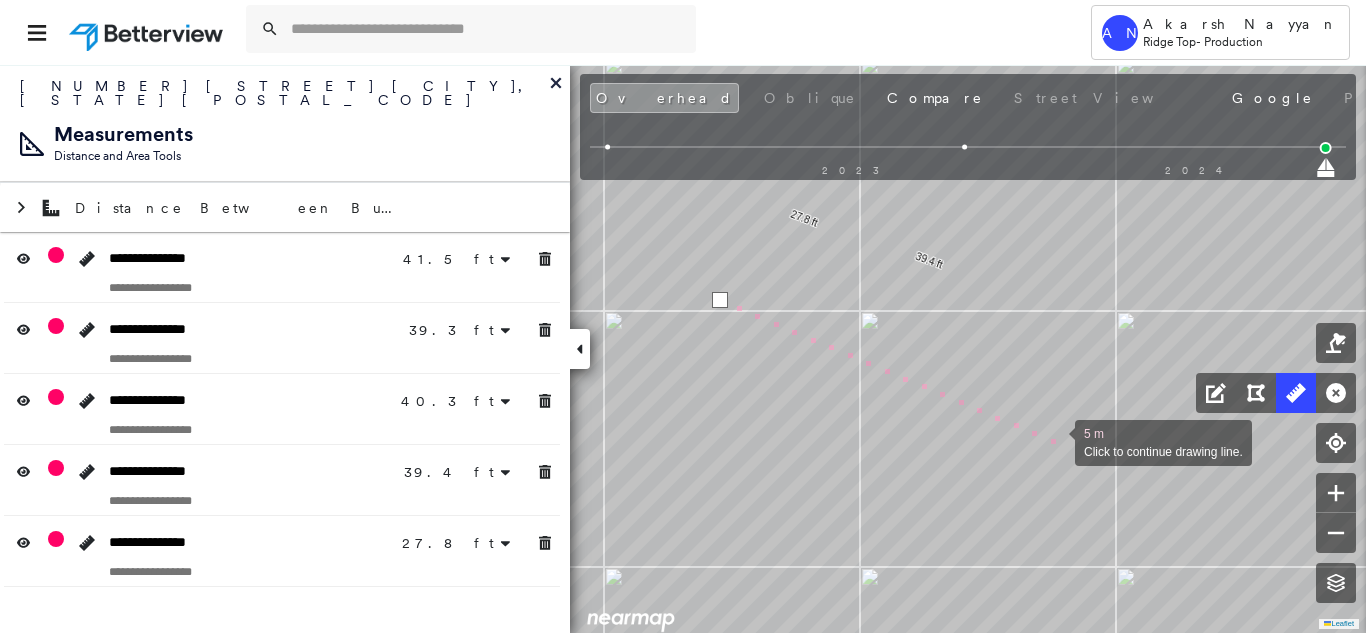 click at bounding box center (1055, 441) 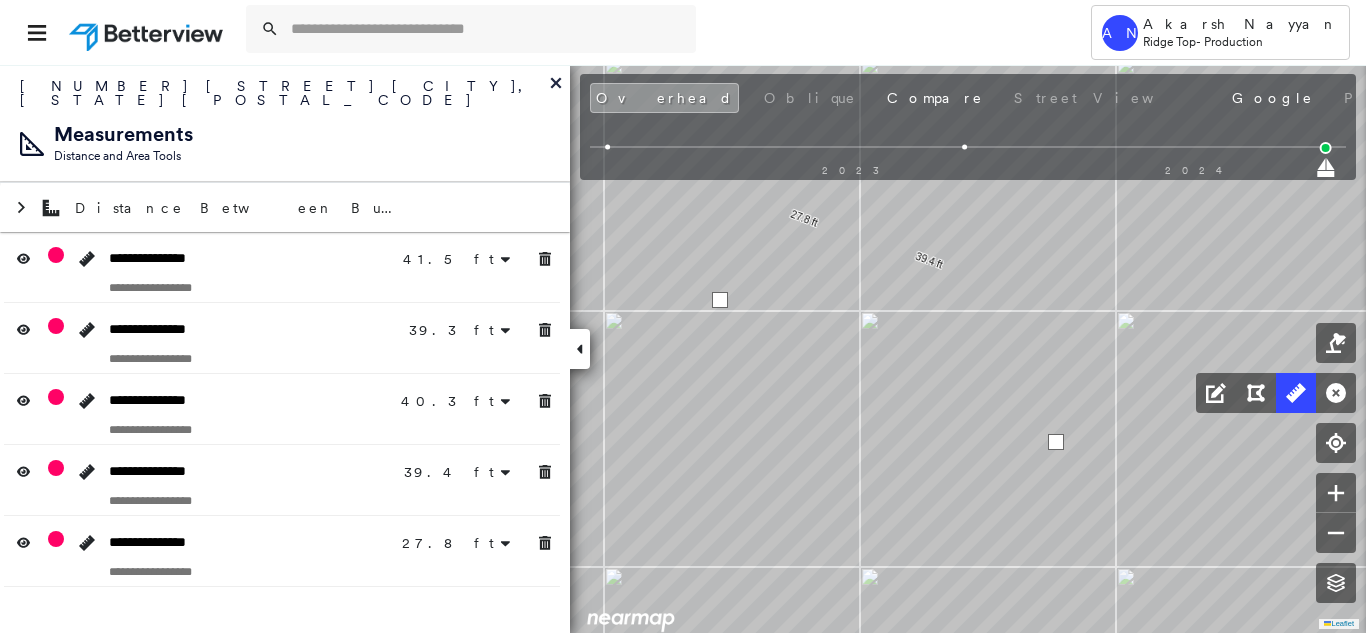 click at bounding box center [1056, 442] 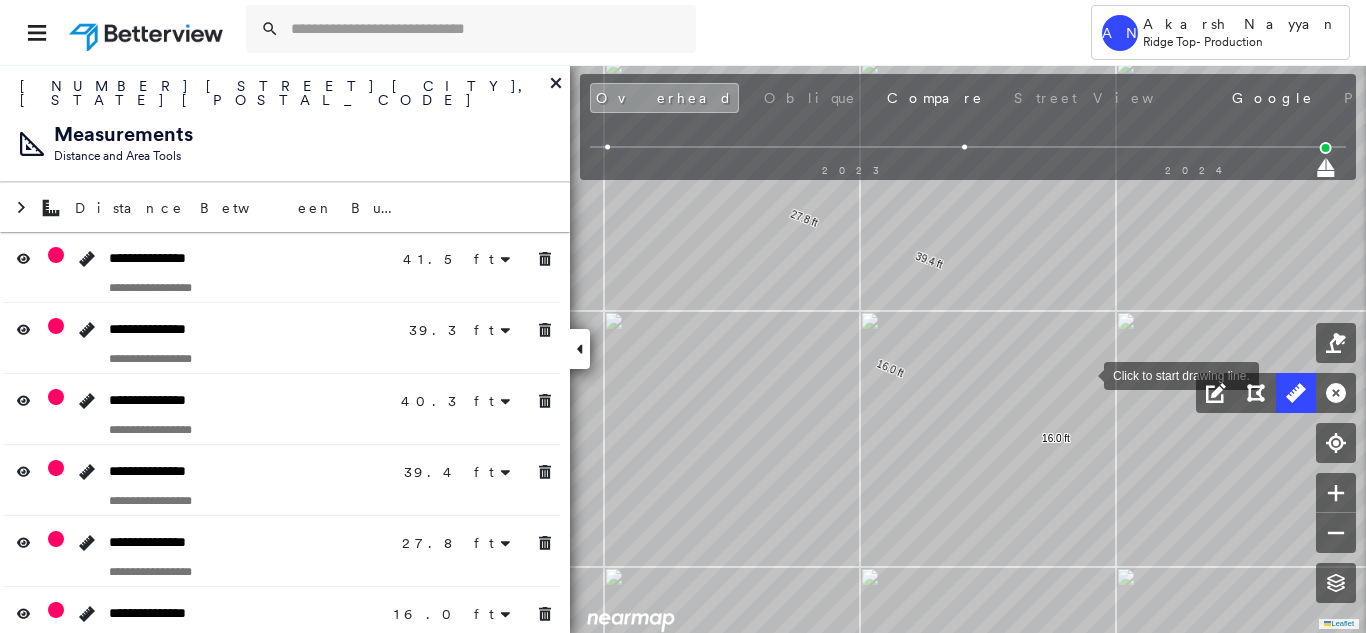 click at bounding box center (1084, 374) 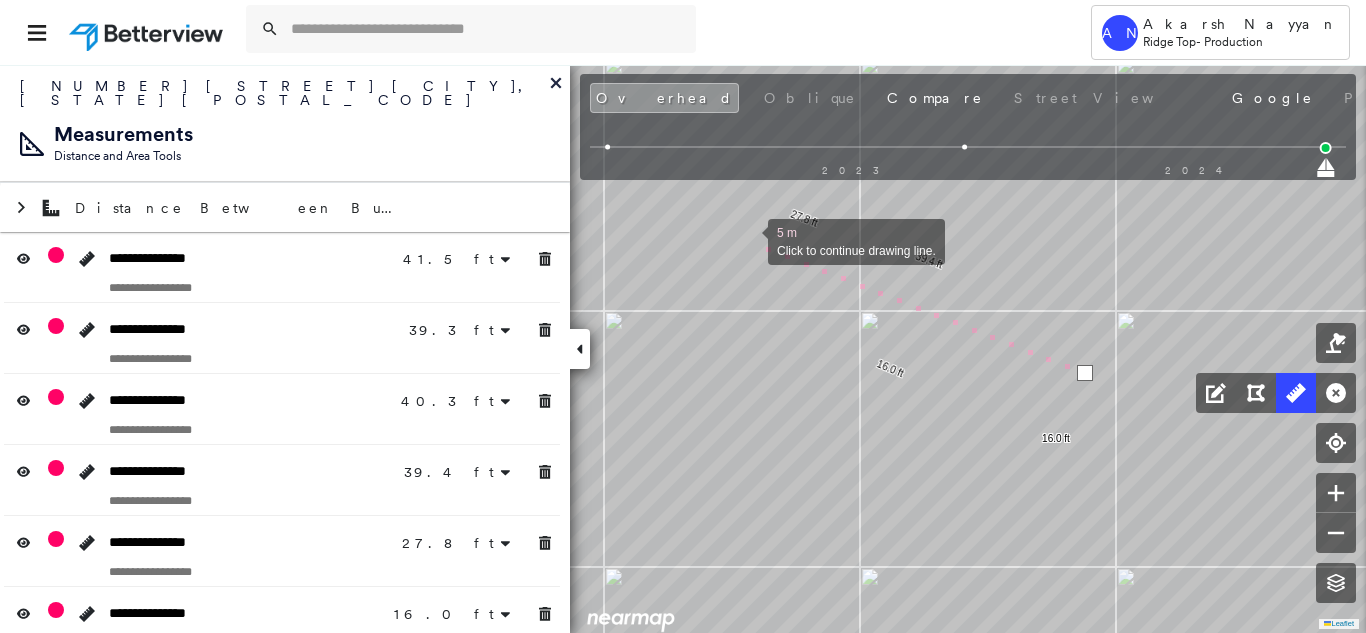 click at bounding box center [748, 240] 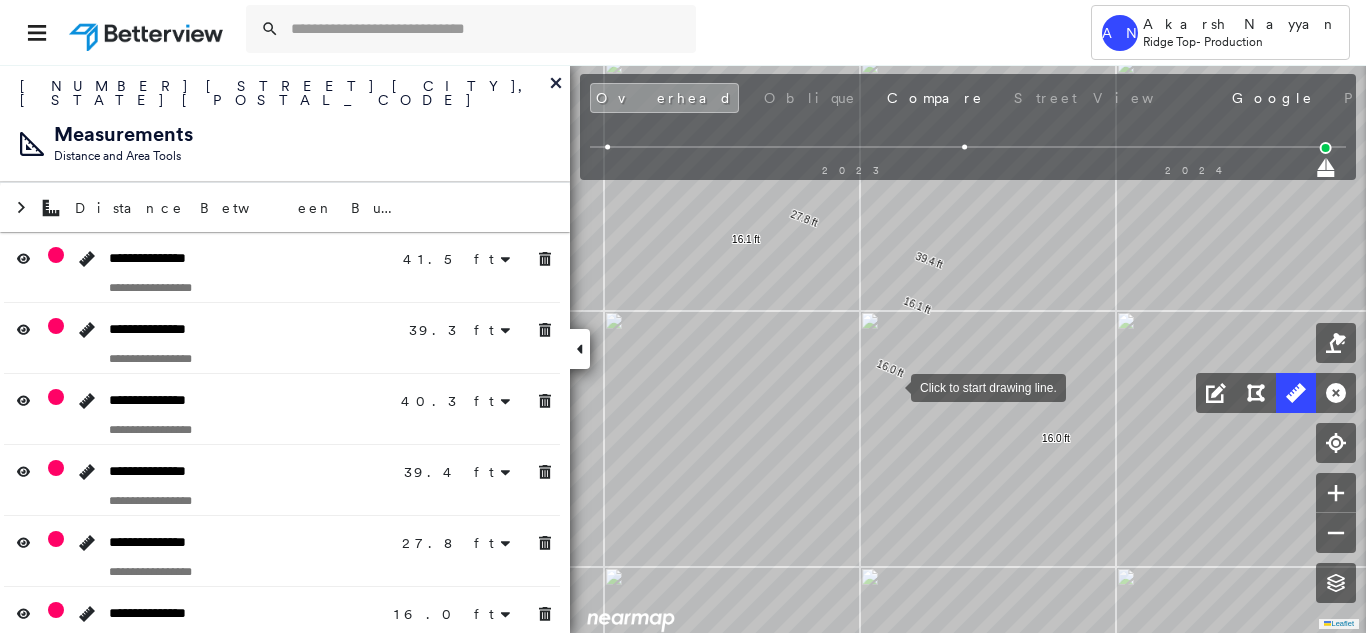 click at bounding box center [891, 386] 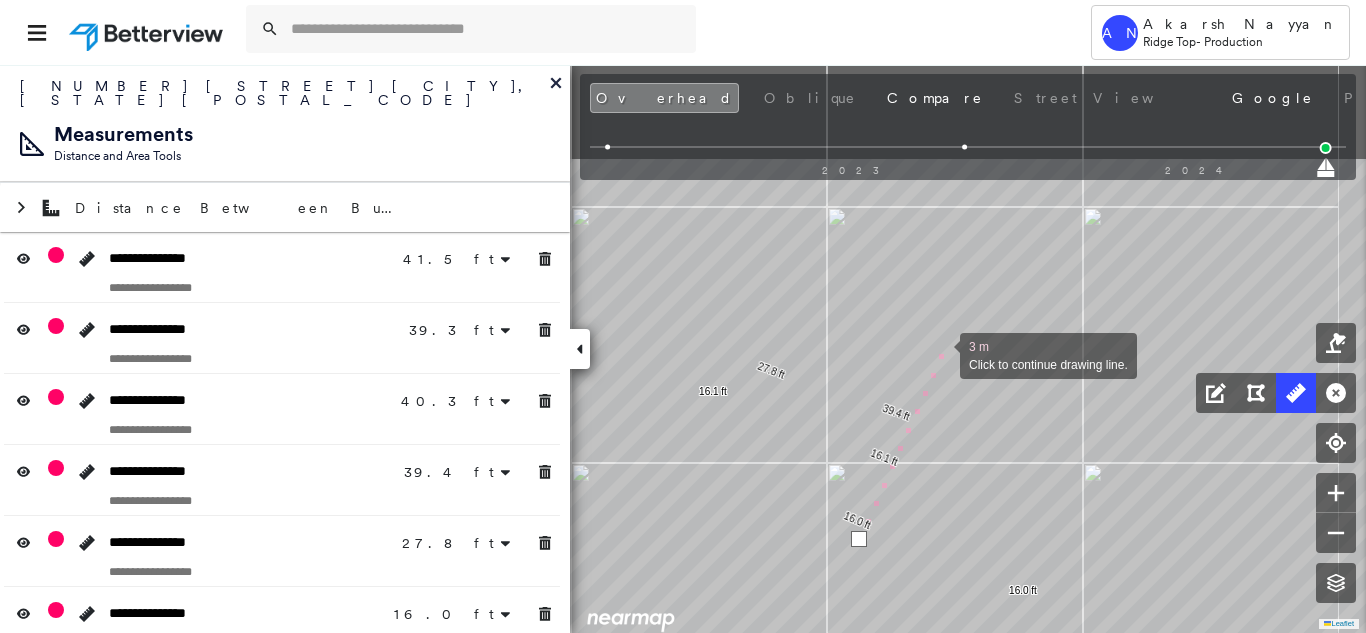 drag, startPoint x: 974, startPoint y: 200, endPoint x: 941, endPoint y: 352, distance: 155.54099 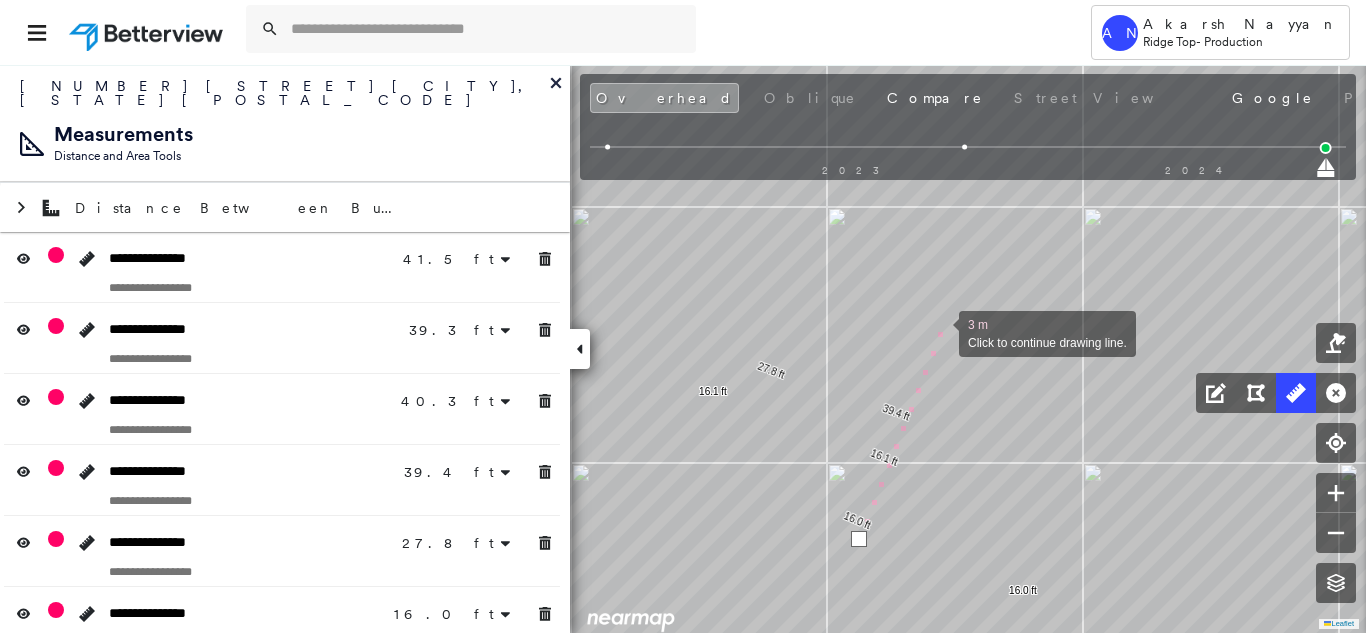 click at bounding box center (939, 332) 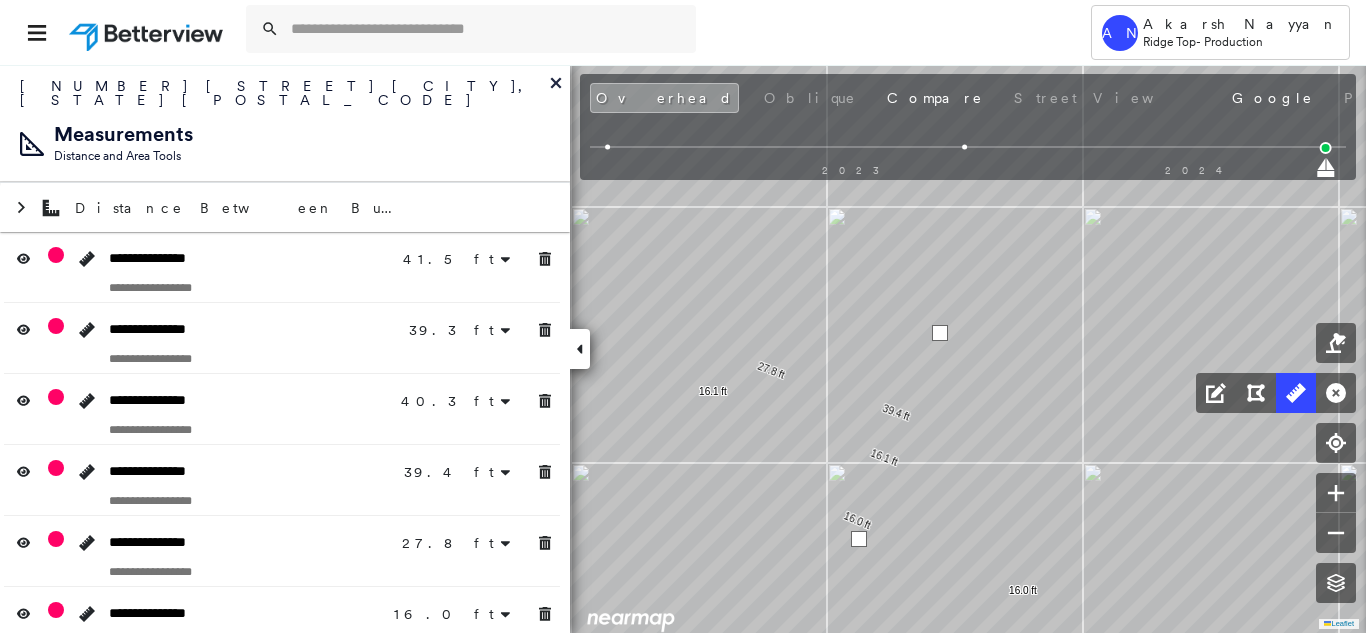 click at bounding box center [940, 333] 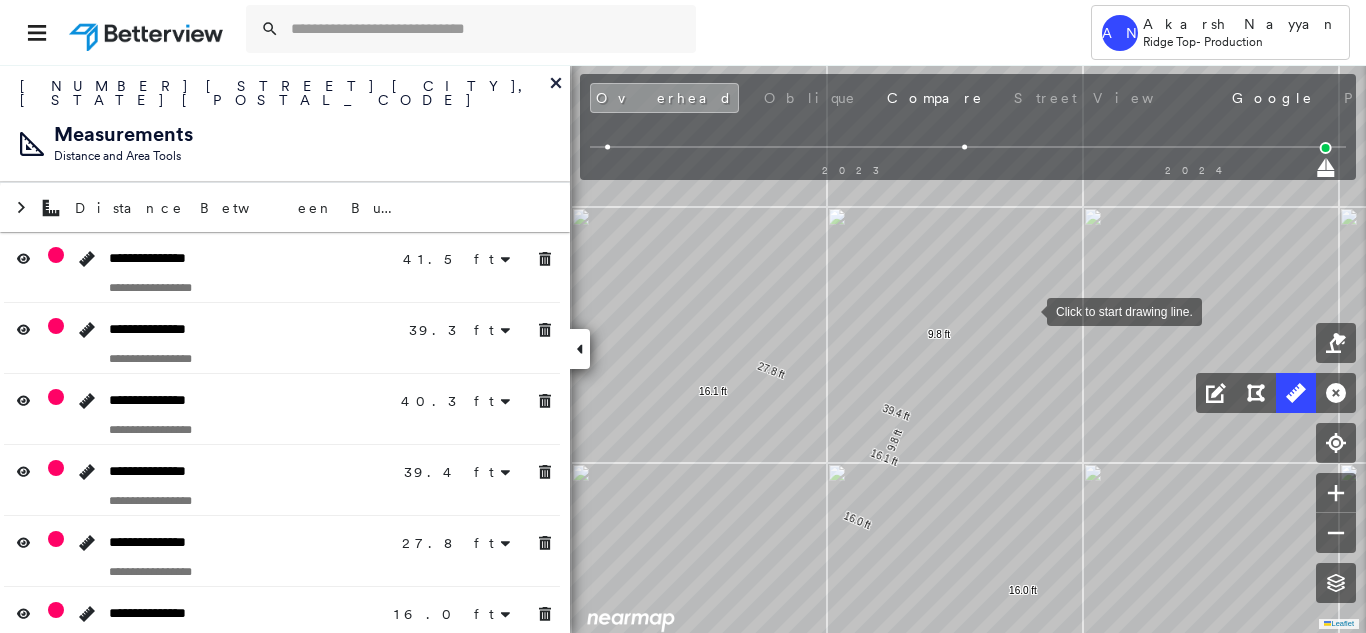 click at bounding box center (1027, 310) 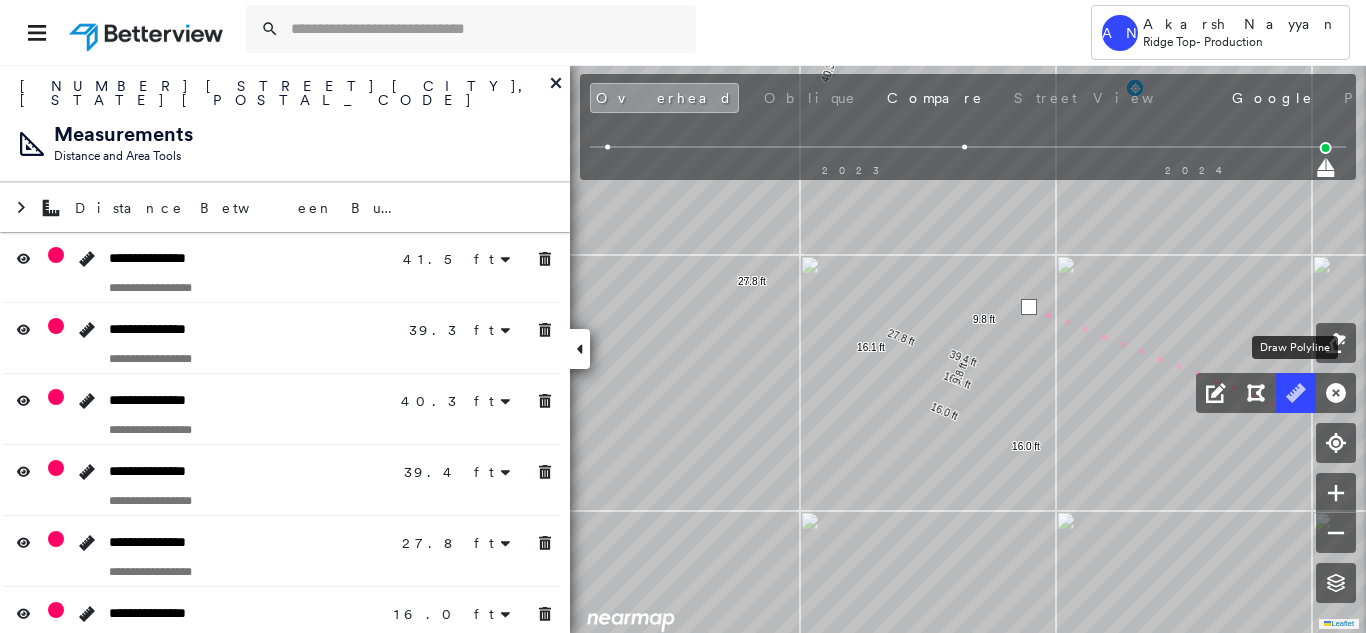 click 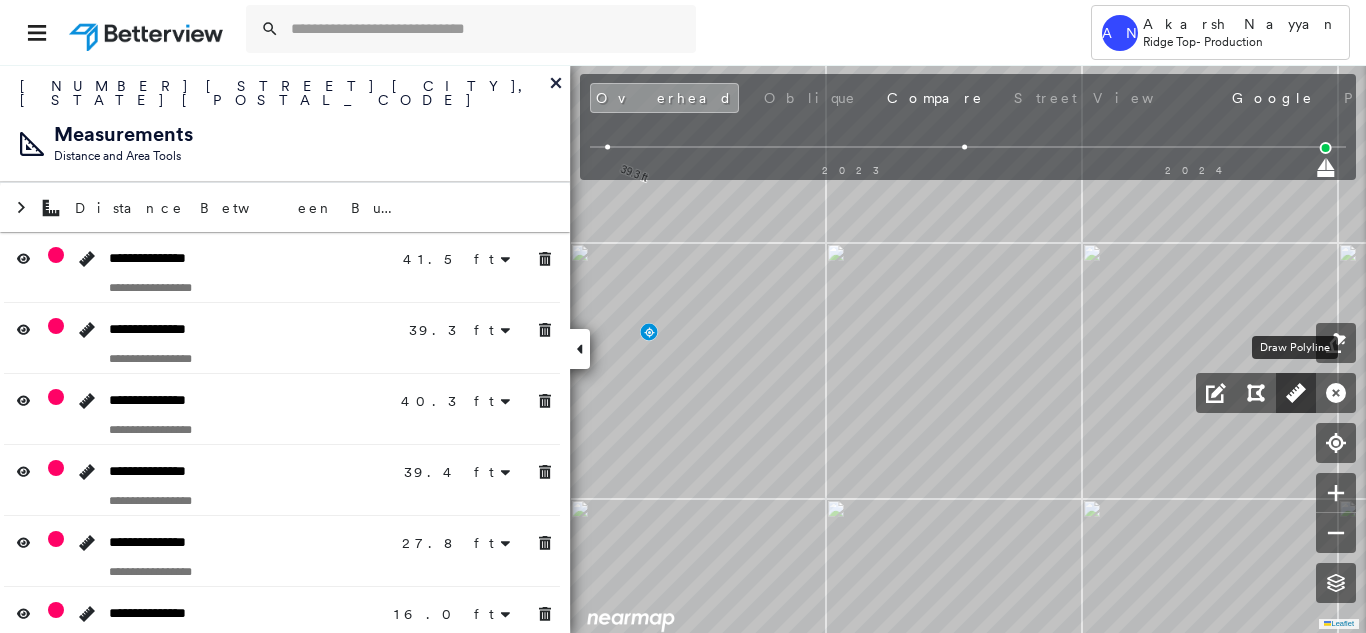 click 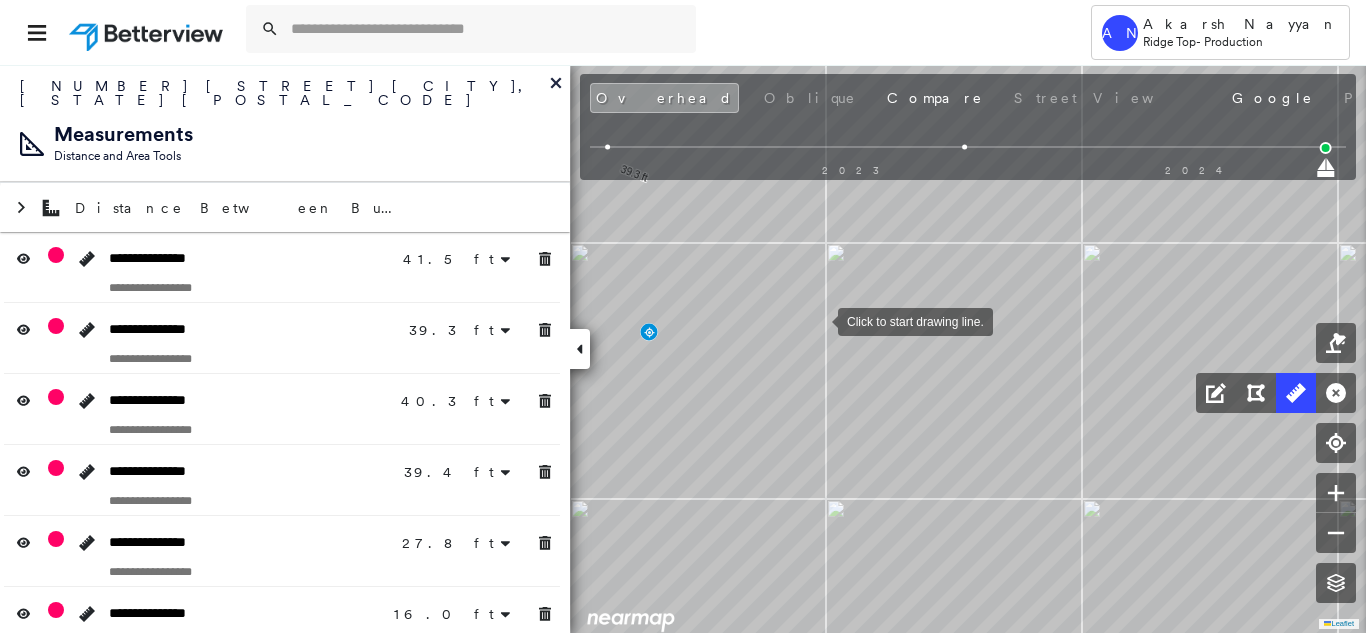 click at bounding box center (818, 320) 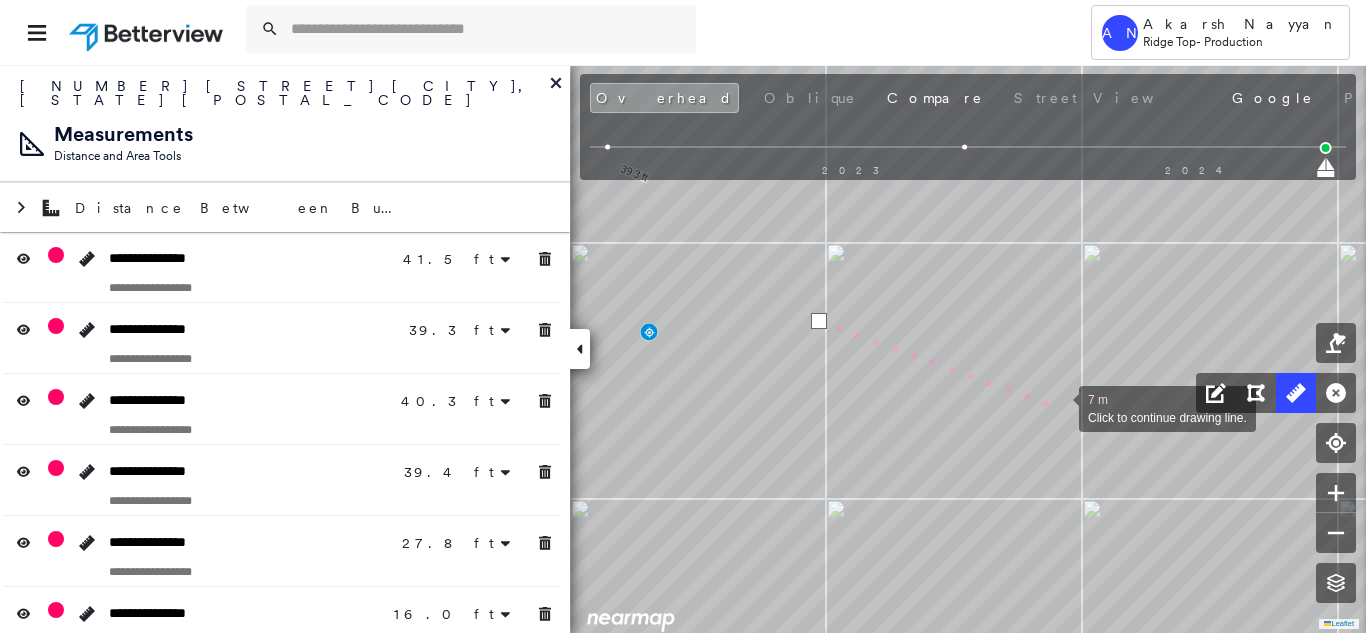 click at bounding box center [1059, 407] 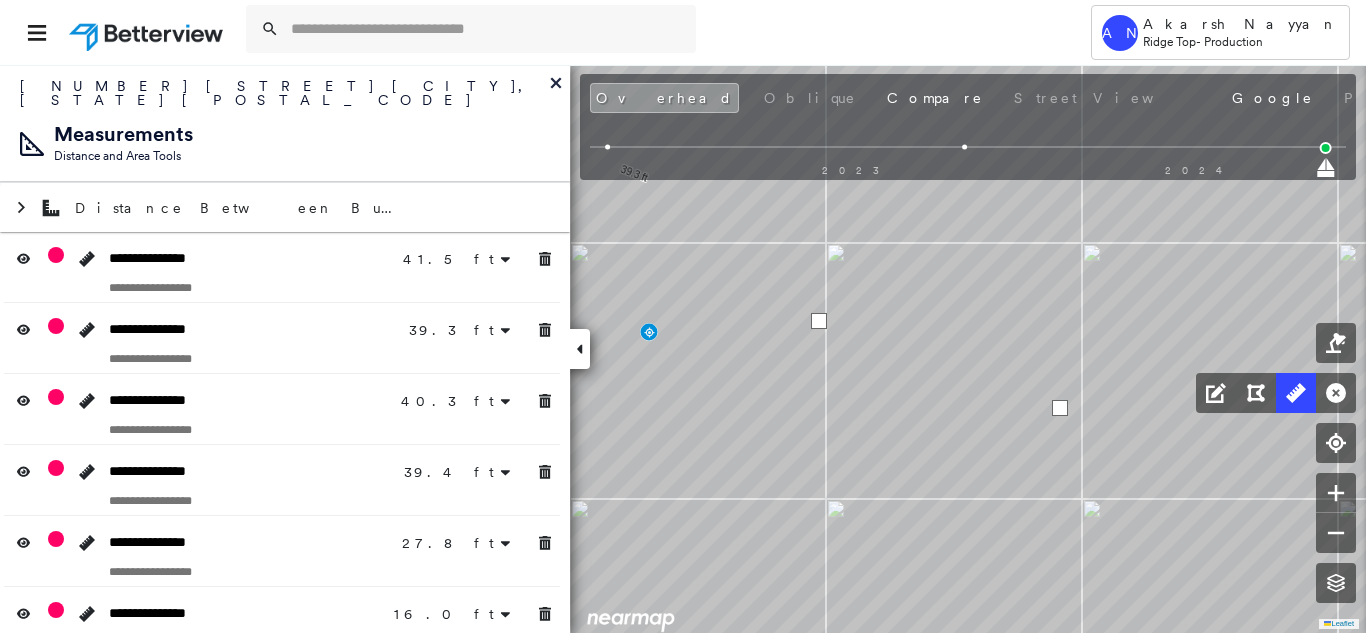 click at bounding box center (1060, 408) 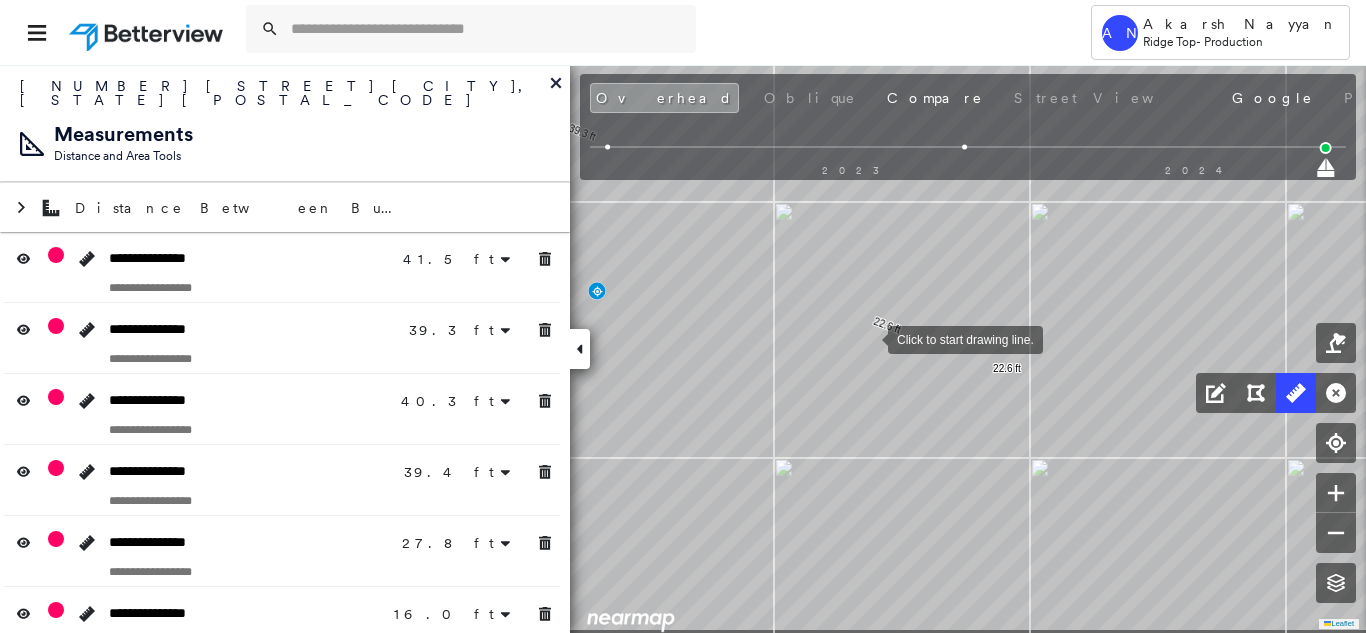 drag, startPoint x: 850, startPoint y: 399, endPoint x: 873, endPoint y: 333, distance: 69.89278 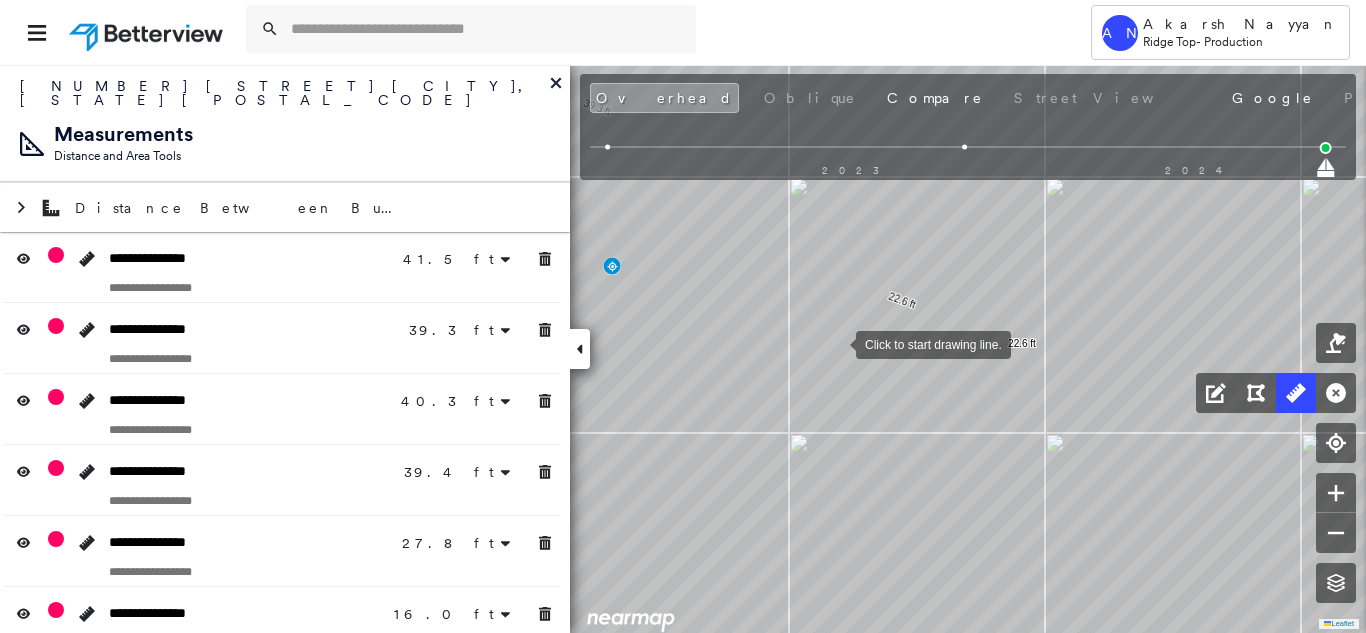 drag, startPoint x: 830, startPoint y: 354, endPoint x: 929, endPoint y: 128, distance: 246.73265 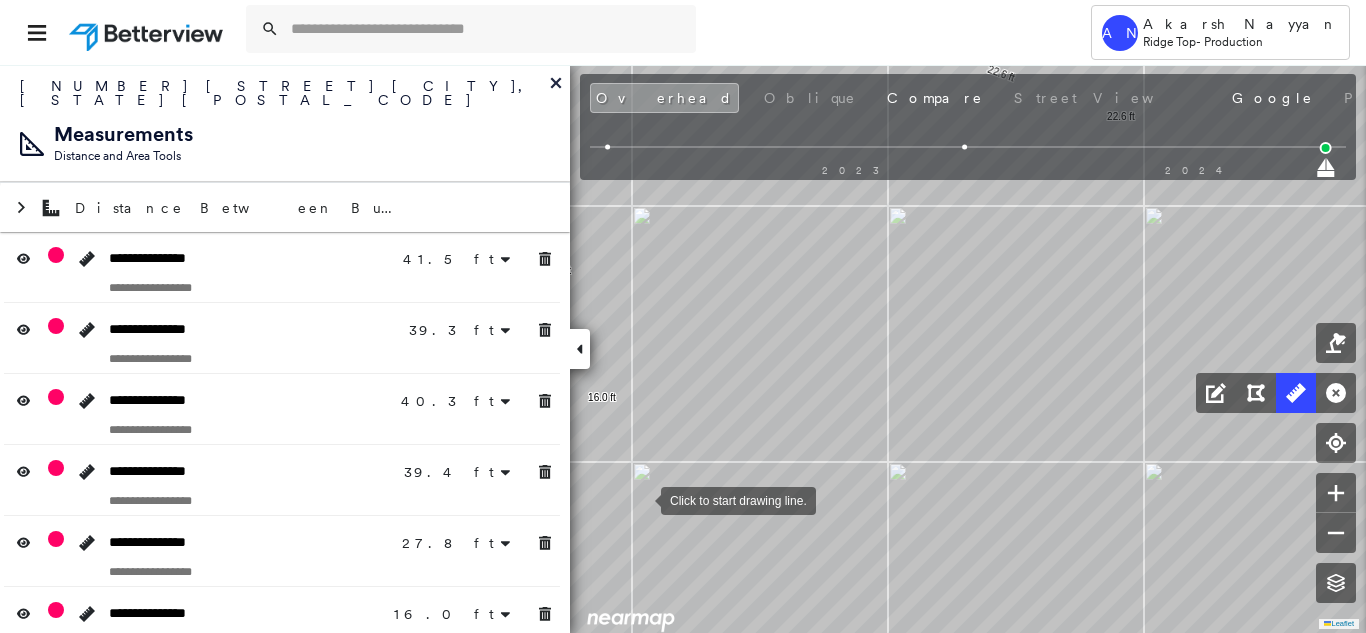 click at bounding box center [641, 499] 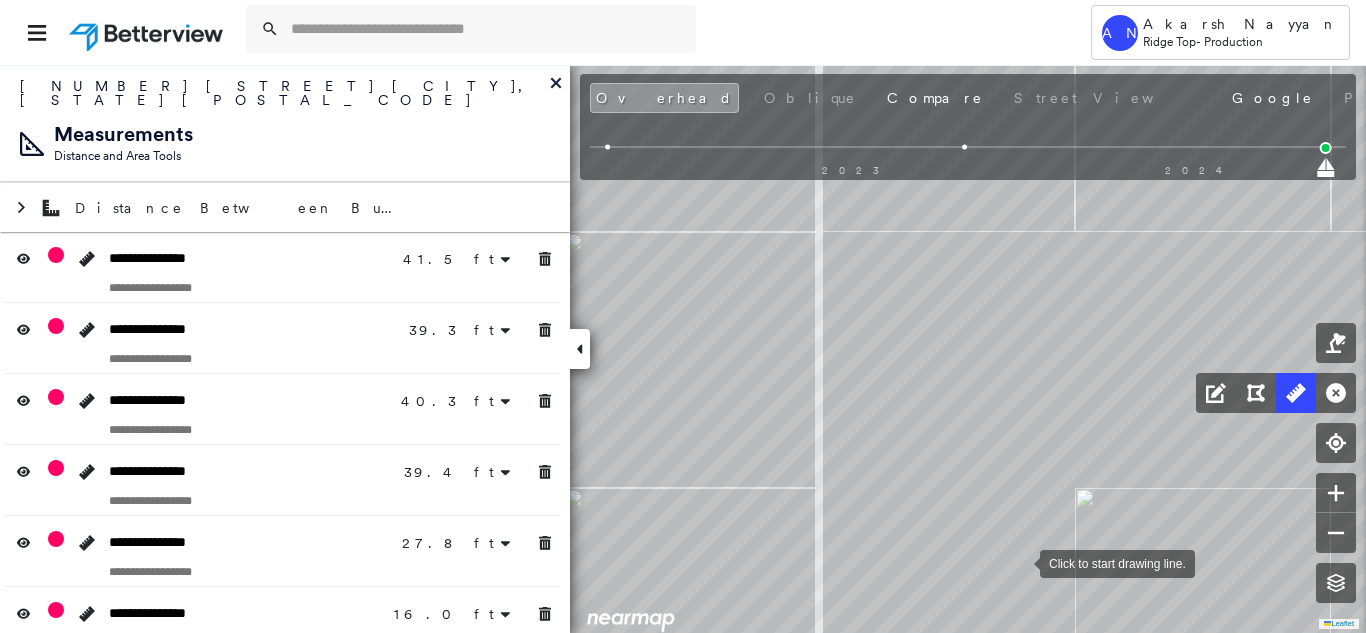click at bounding box center [1020, 562] 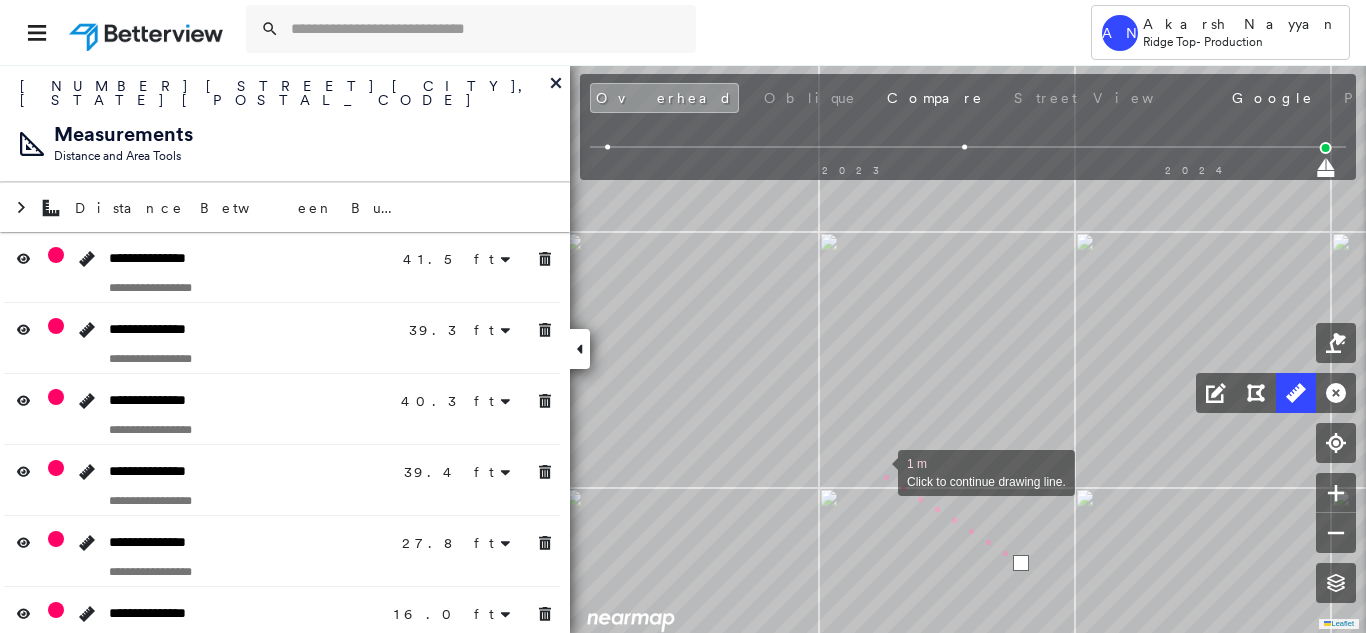 drag, startPoint x: 877, startPoint y: 472, endPoint x: 1315, endPoint y: 627, distance: 464.61703 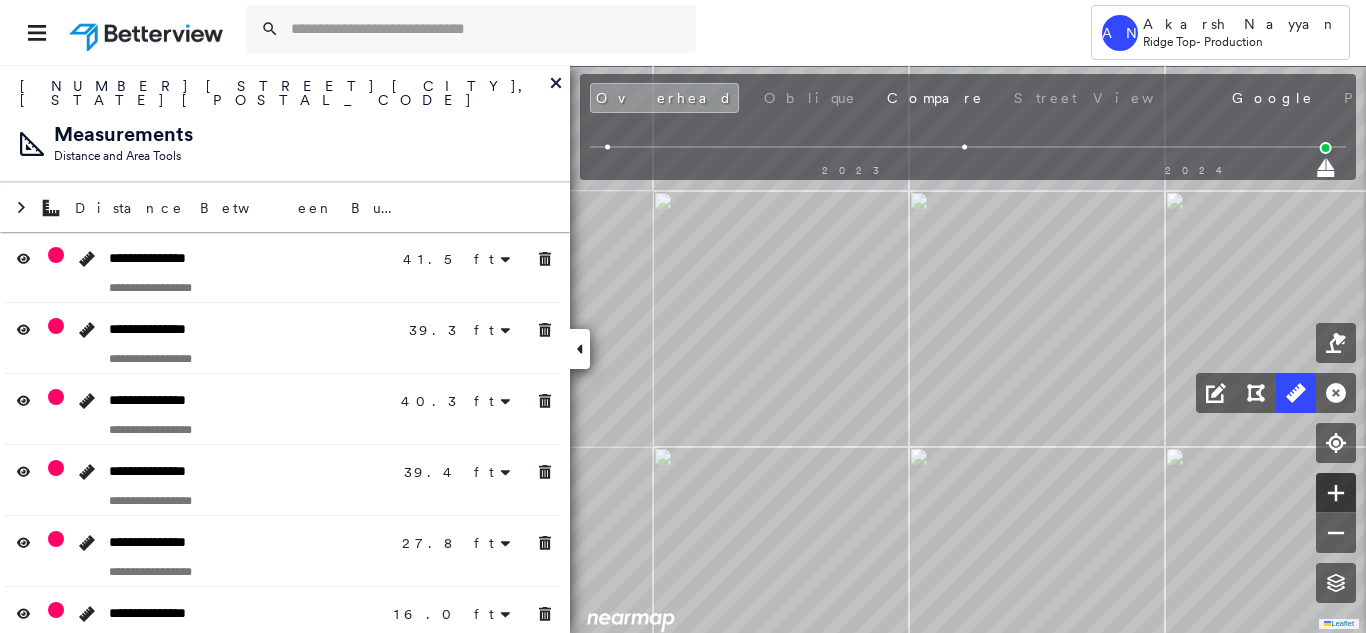 click on "41.5 ft 41.5 ft 39.3 ft 39.3 ft 40.3 ft 40.3 ft 39.4 ft 39.4 ft 27.8 ft 27.8 ft 16.0 ft 16.0 ft 16.1 ft 16.1 ft 9.8 ft 9.8 ft 22.6 ft 22.6 ft 4 m Click to continue drawing line." at bounding box center [933, -1048] 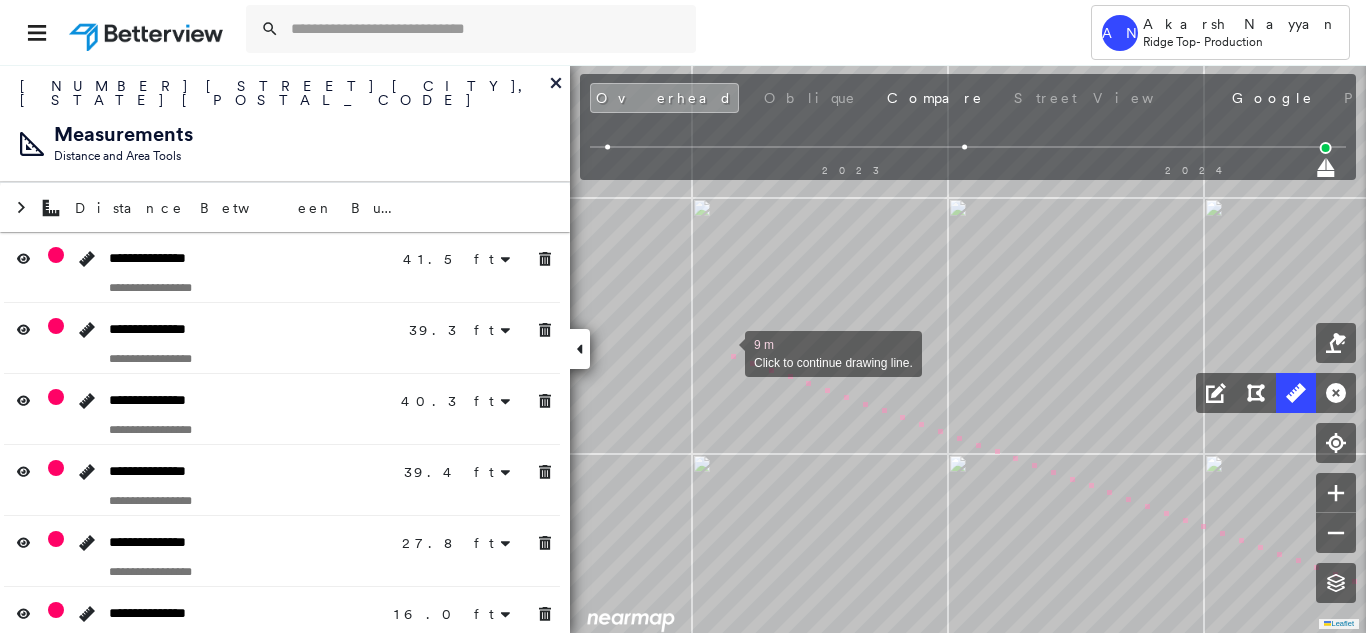 click at bounding box center (725, 352) 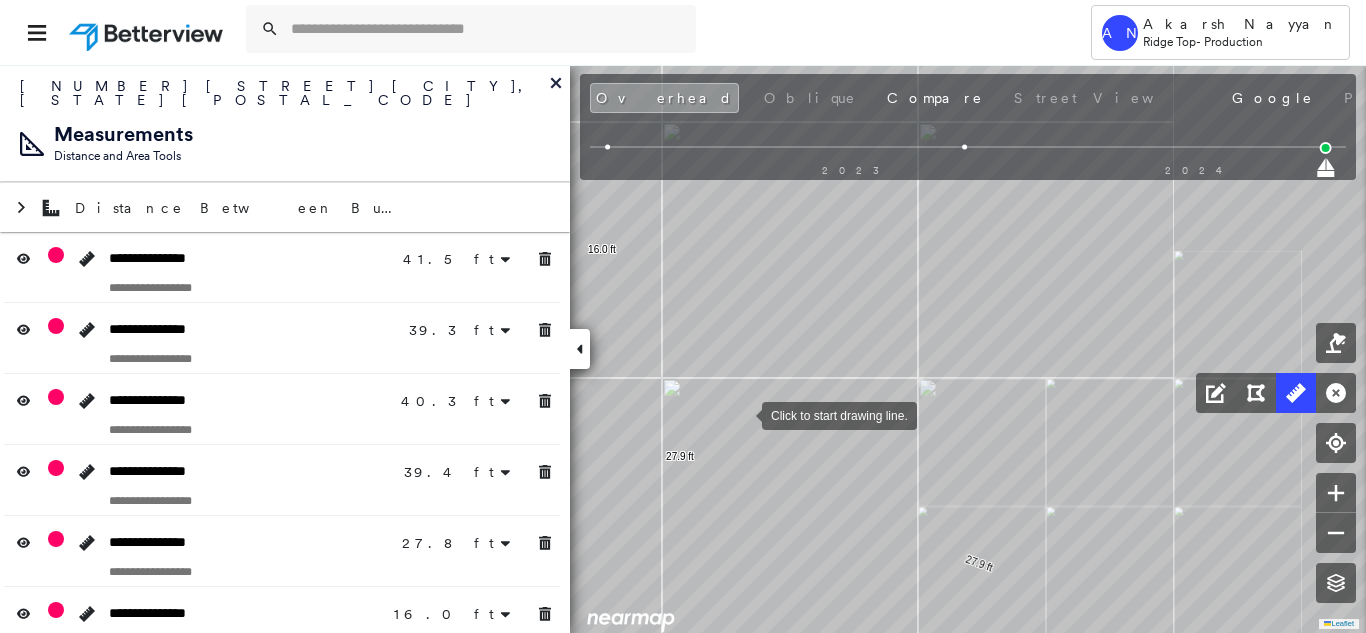 drag, startPoint x: 838, startPoint y: 351, endPoint x: 730, endPoint y: 467, distance: 158.4929 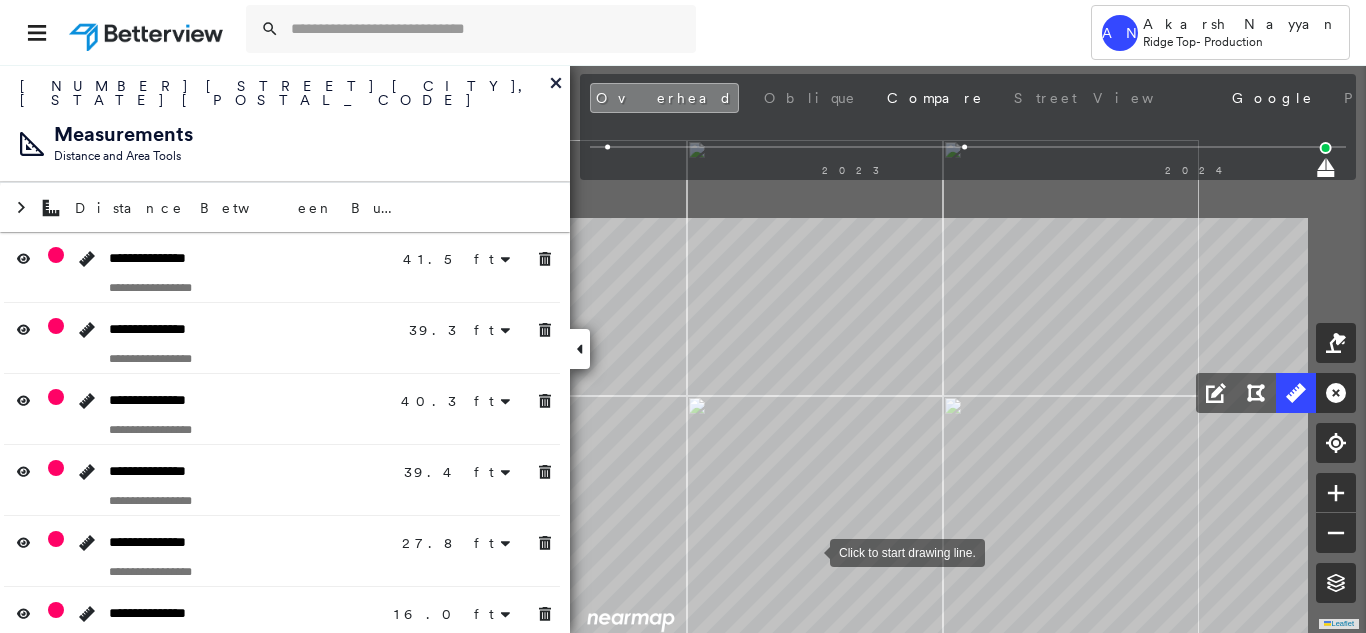 drag, startPoint x: 1015, startPoint y: 324, endPoint x: 795, endPoint y: 609, distance: 360.03473 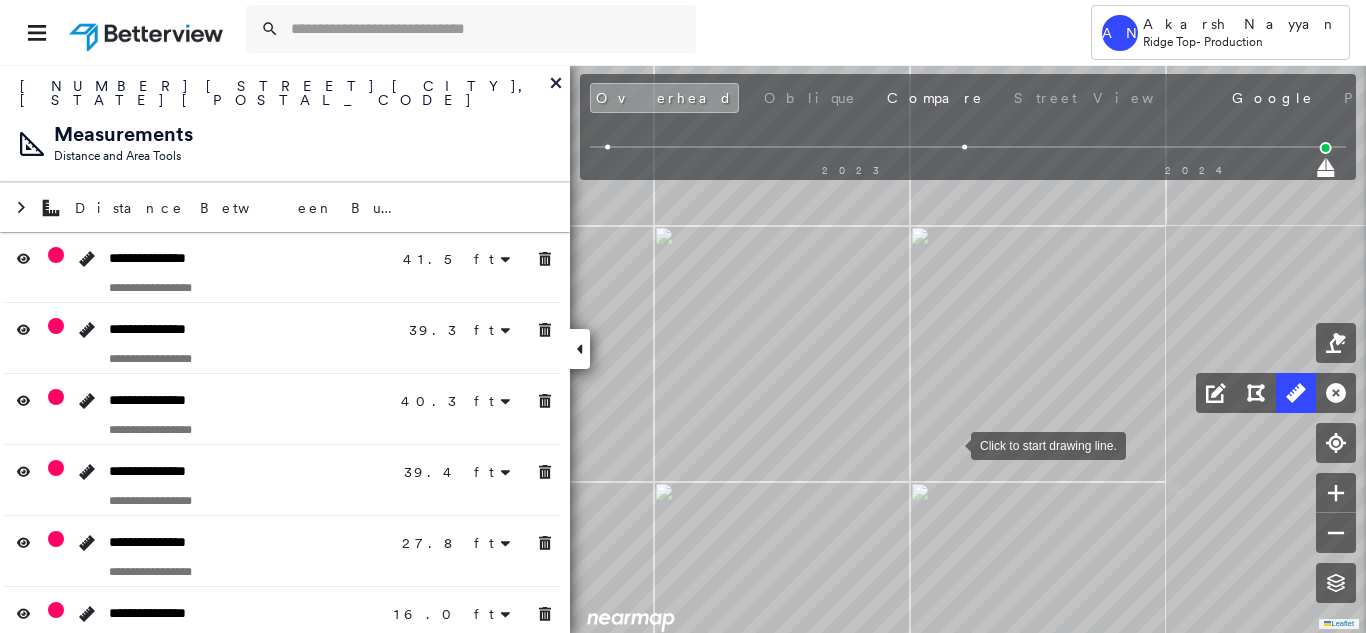 drag, startPoint x: 951, startPoint y: 444, endPoint x: 976, endPoint y: 627, distance: 184.69975 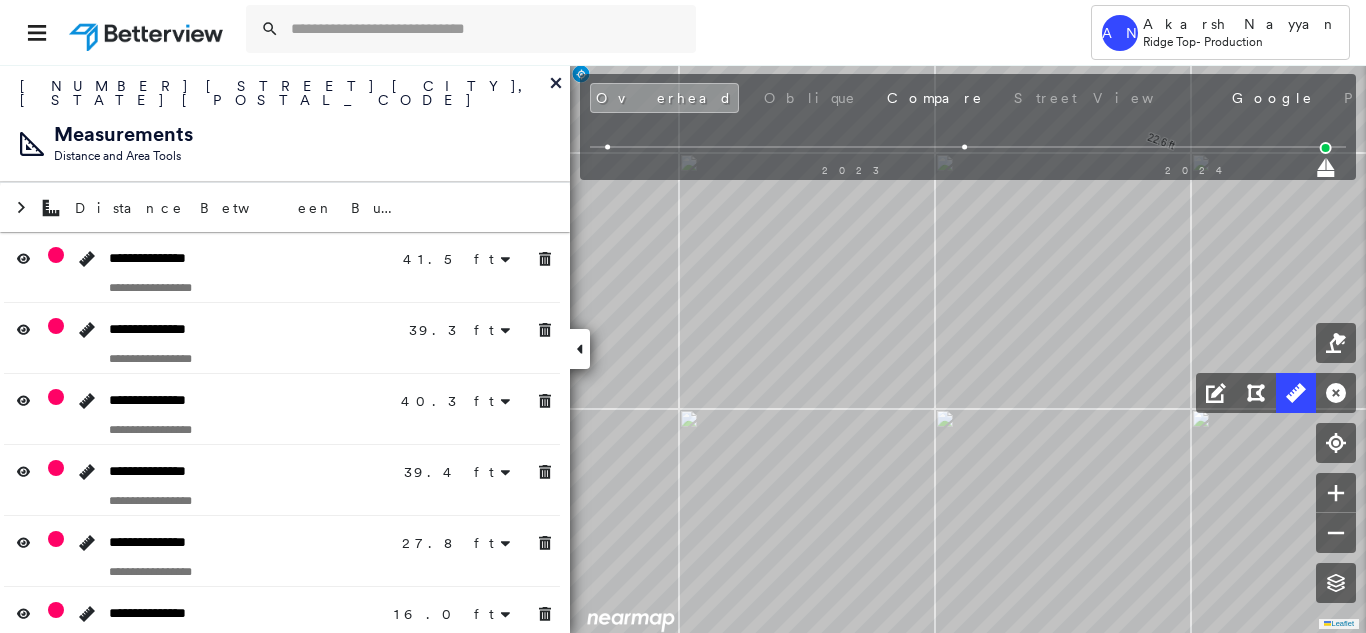 click at bounding box center (965, 147) 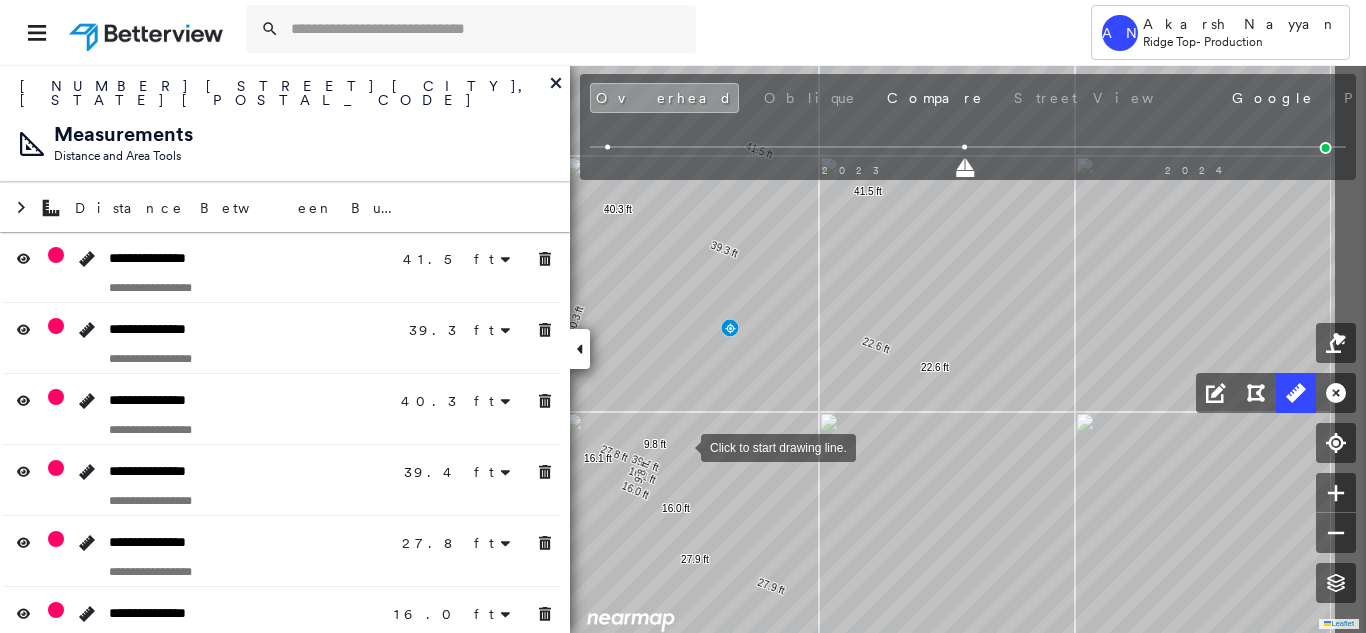 click at bounding box center (681, 446) 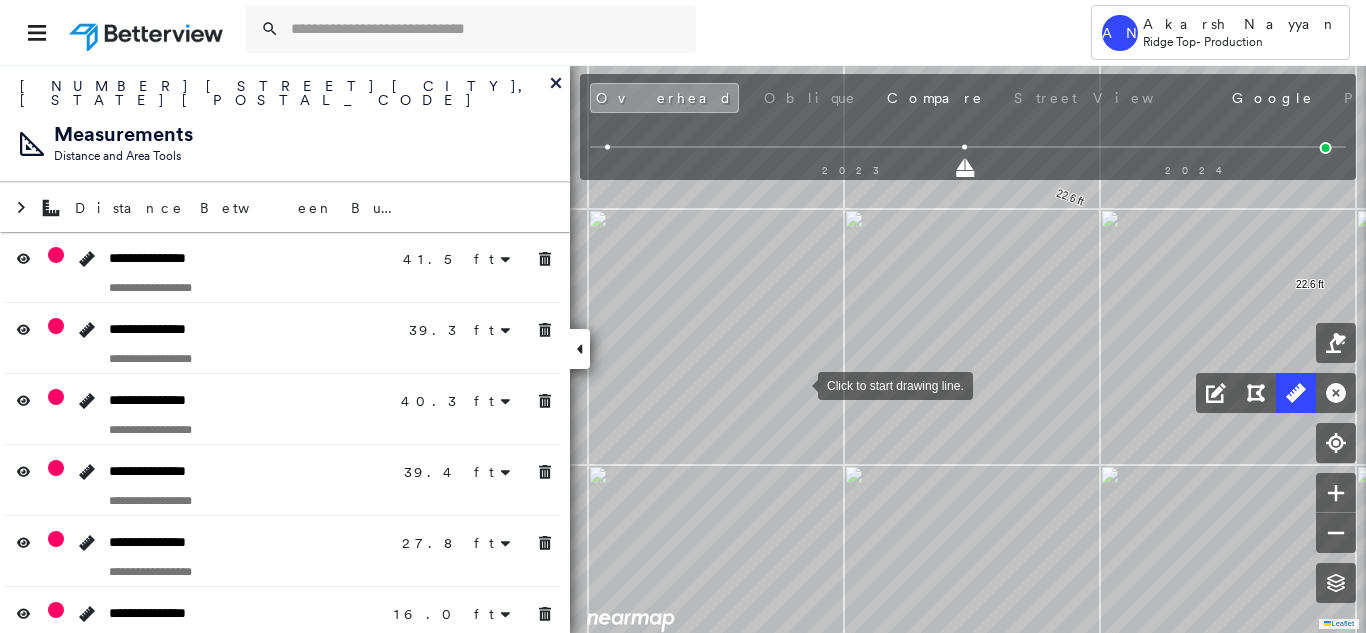 click at bounding box center [798, 384] 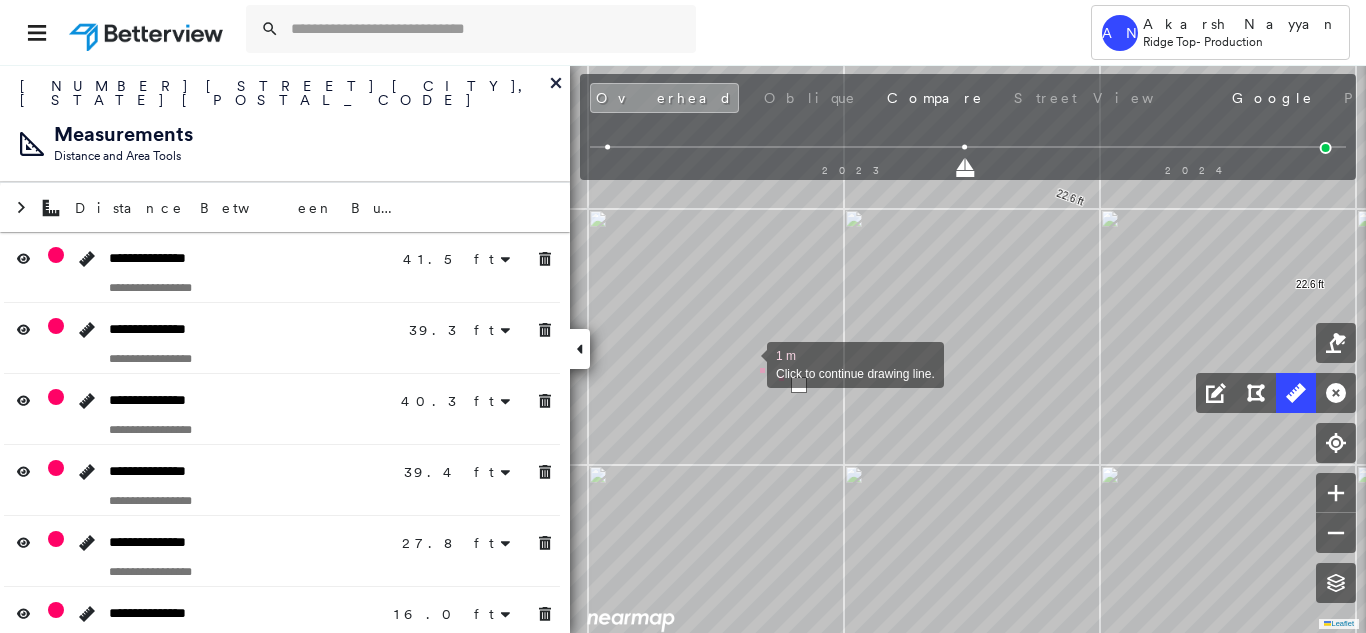 click at bounding box center [747, 363] 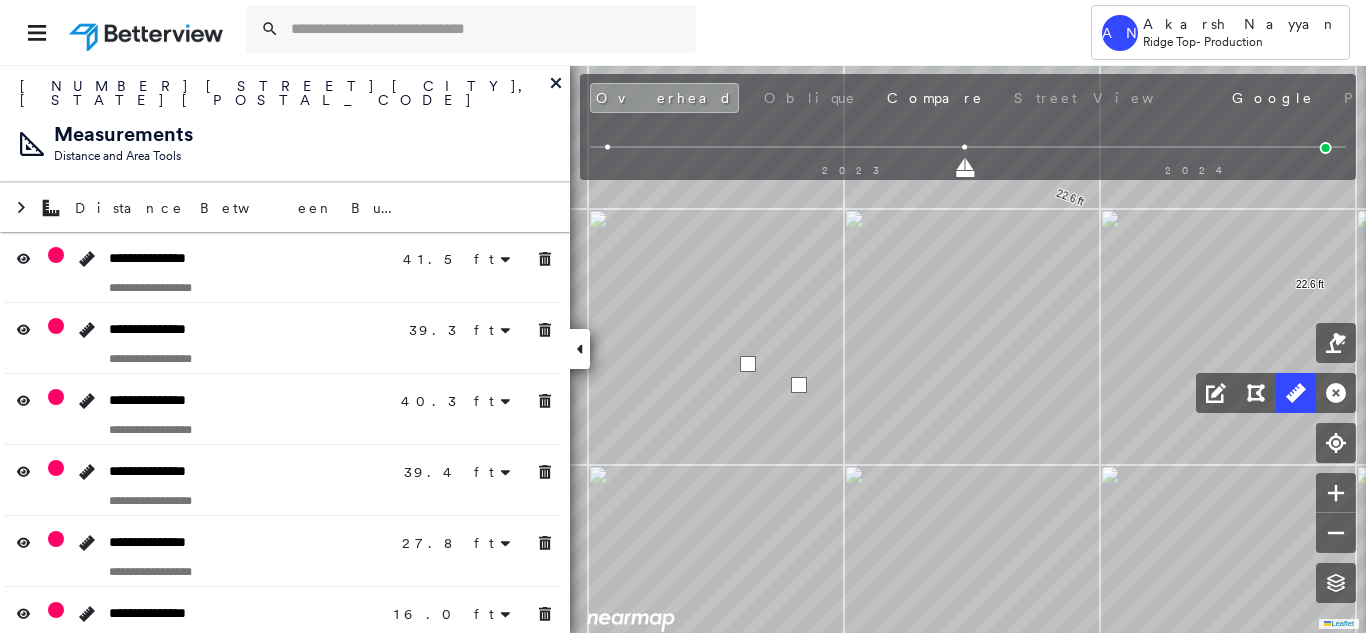 click at bounding box center [748, 364] 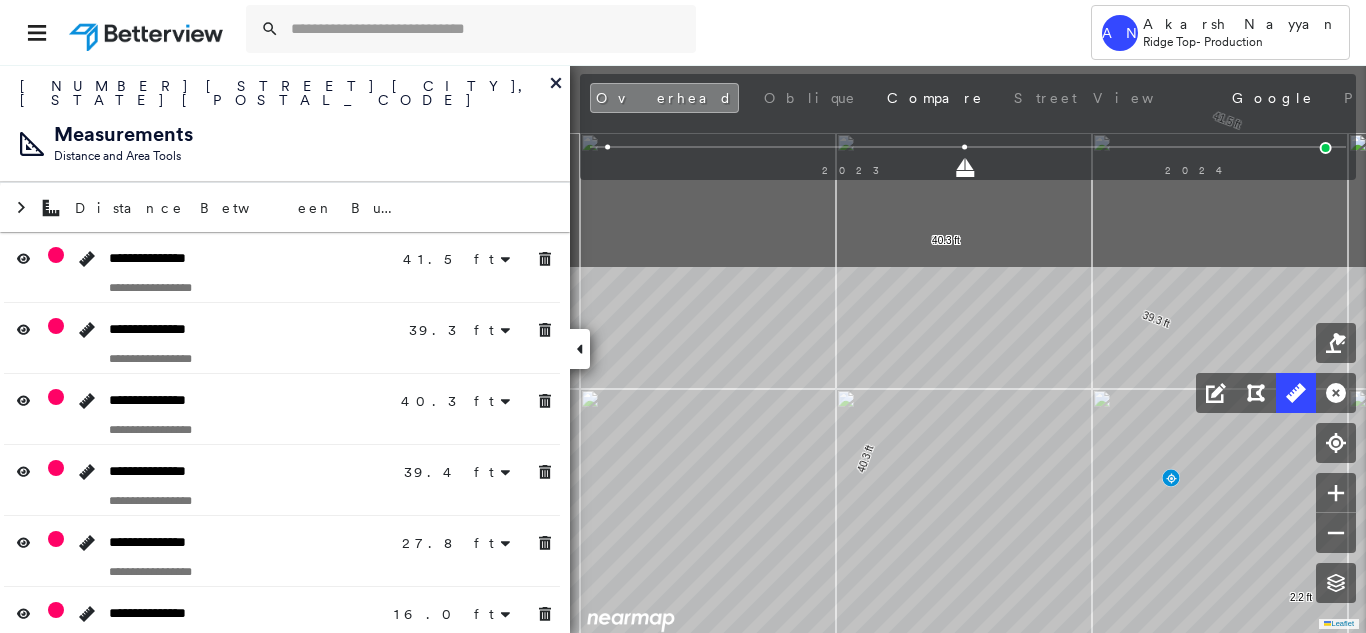 drag, startPoint x: 862, startPoint y: 363, endPoint x: 1389, endPoint y: 658, distance: 603.94867 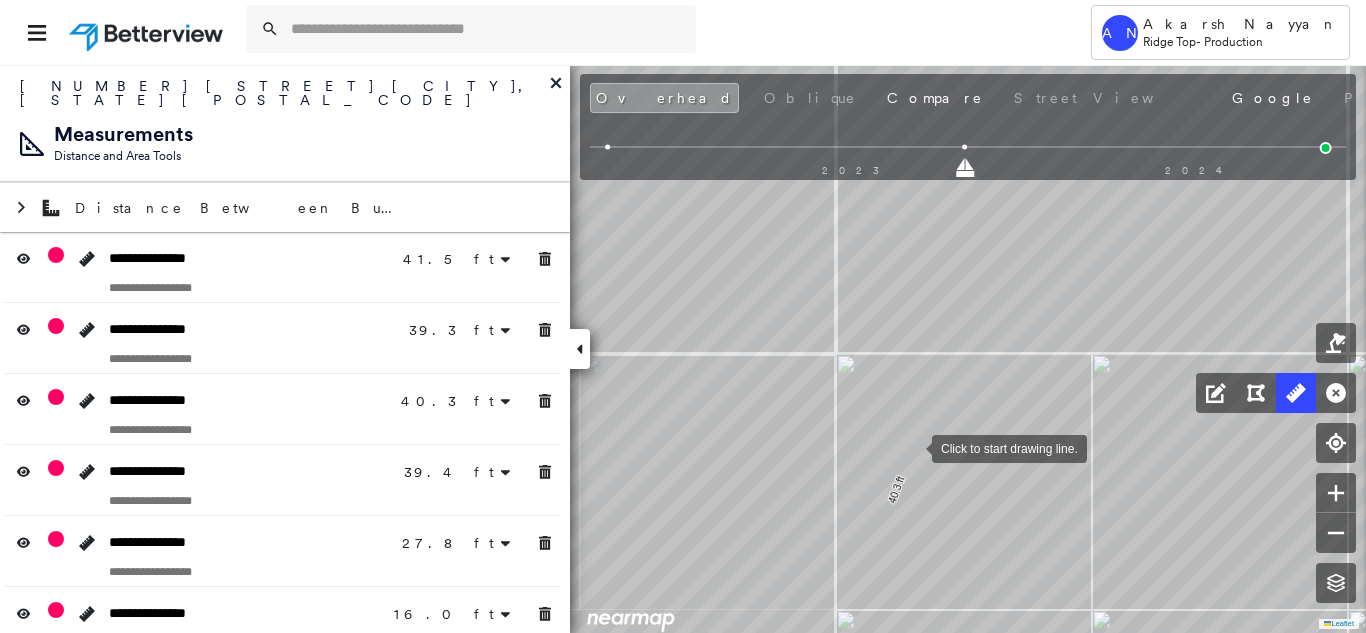 click at bounding box center [912, 447] 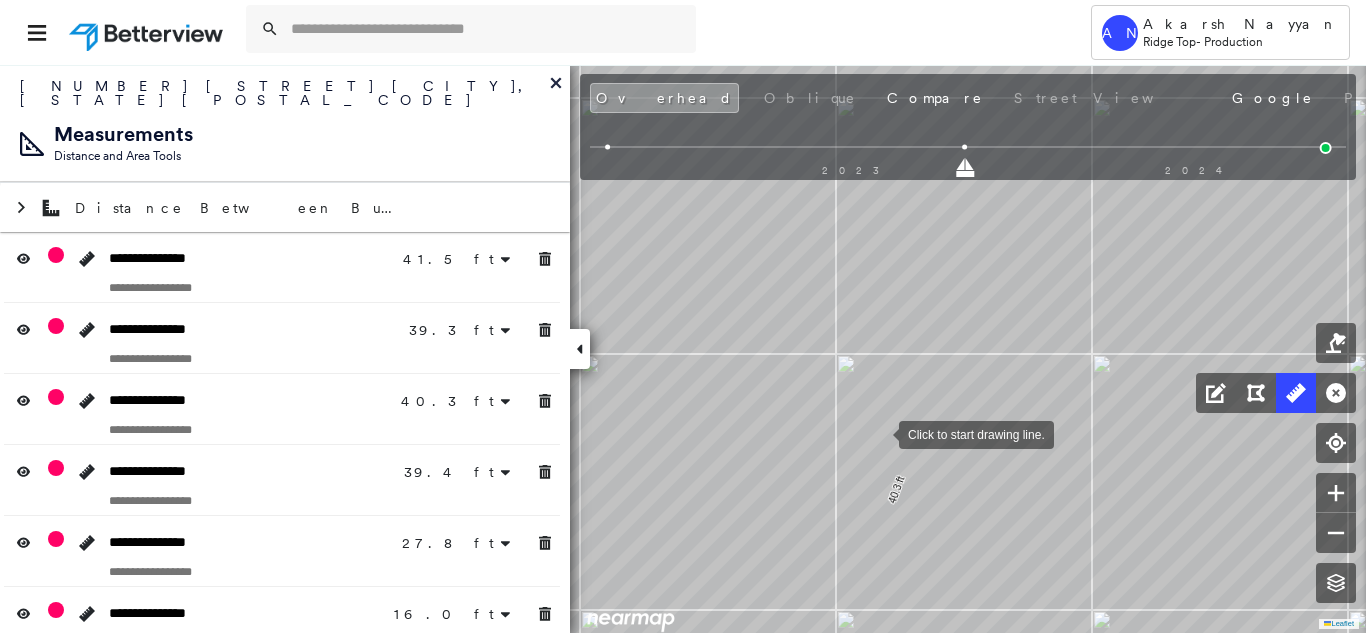 click at bounding box center [879, 433] 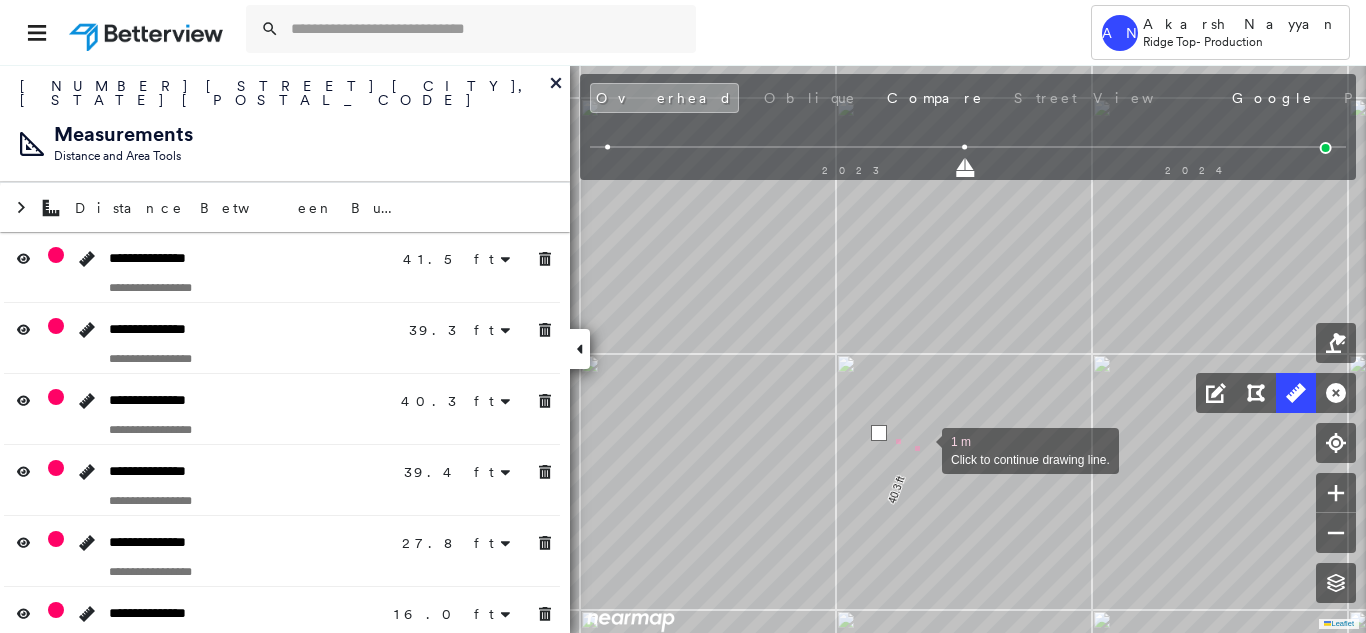 click at bounding box center (922, 449) 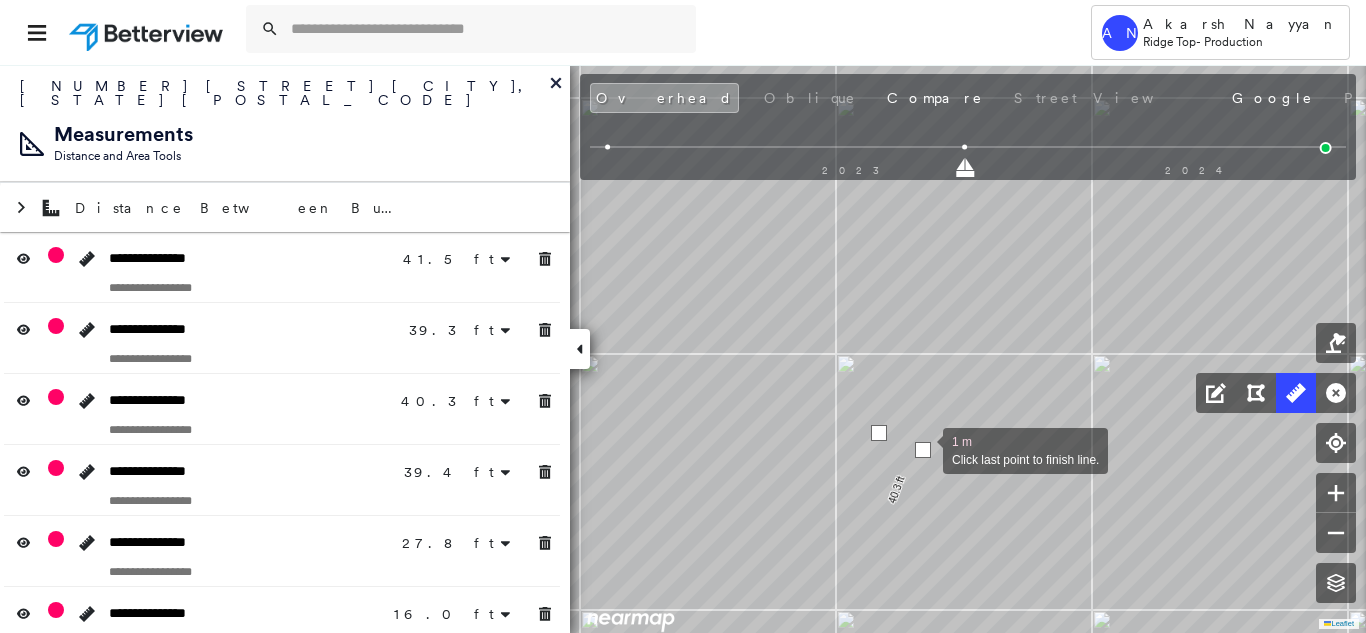 click at bounding box center (923, 450) 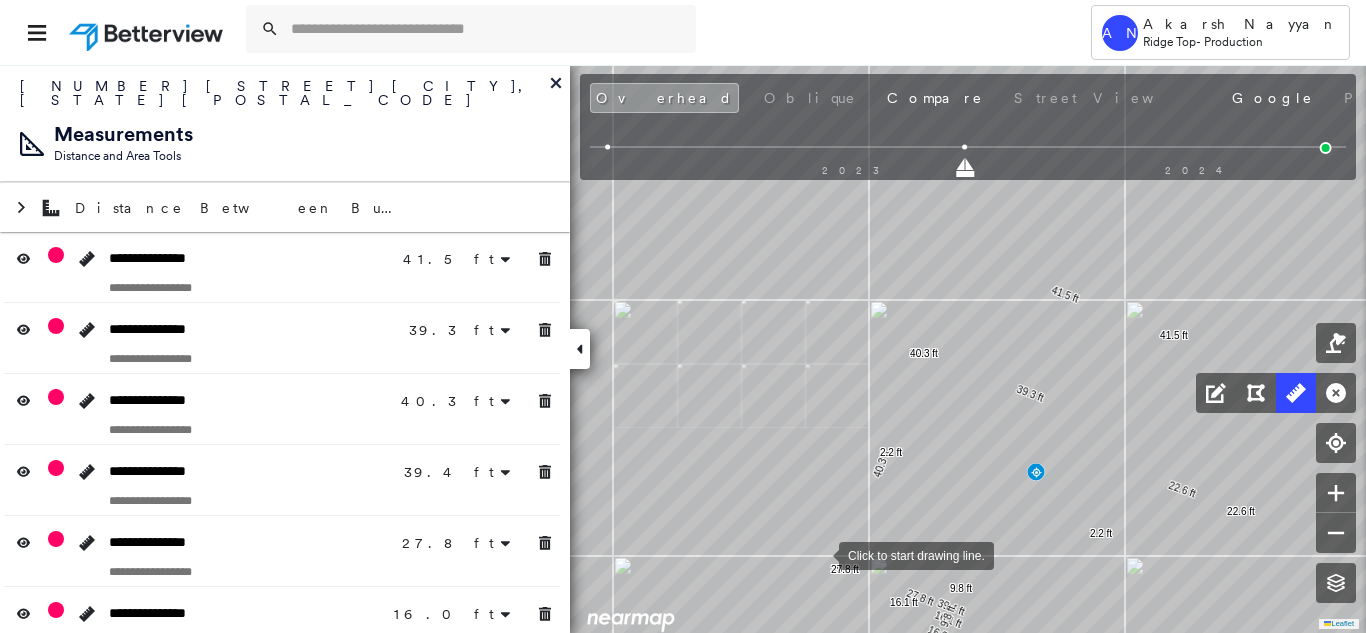 drag, startPoint x: 819, startPoint y: 554, endPoint x: 829, endPoint y: 373, distance: 181.27603 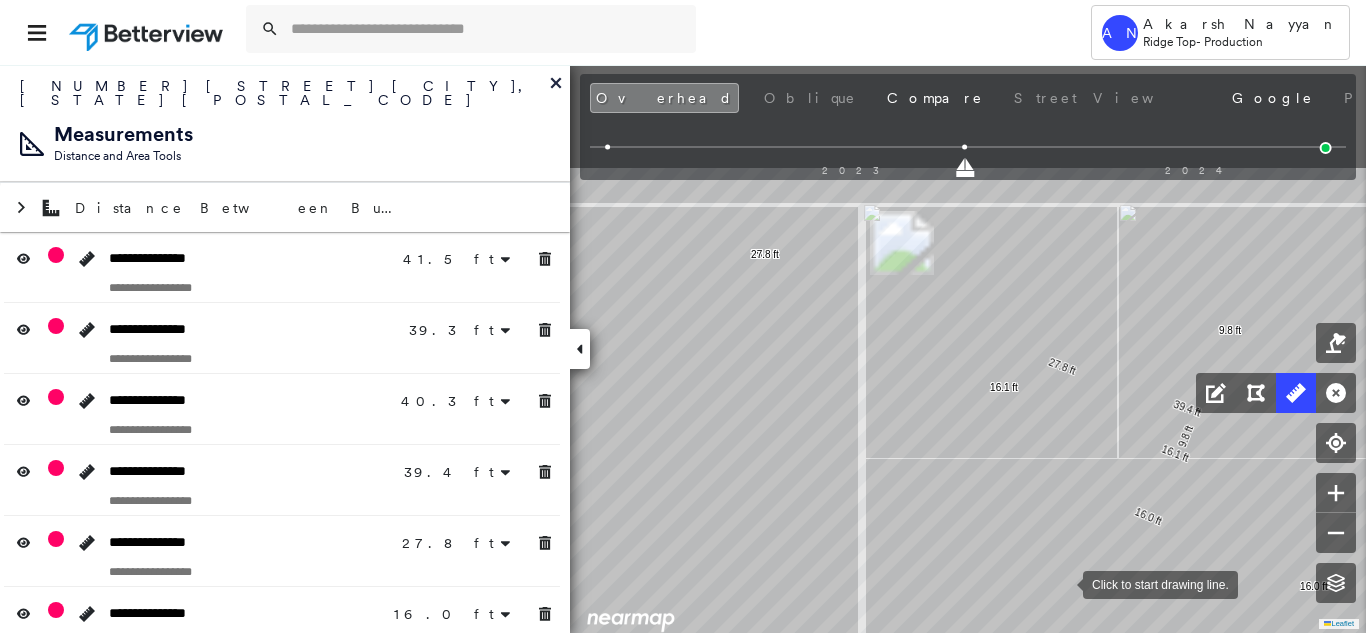 drag, startPoint x: 871, startPoint y: 406, endPoint x: 1084, endPoint y: 595, distance: 284.76306 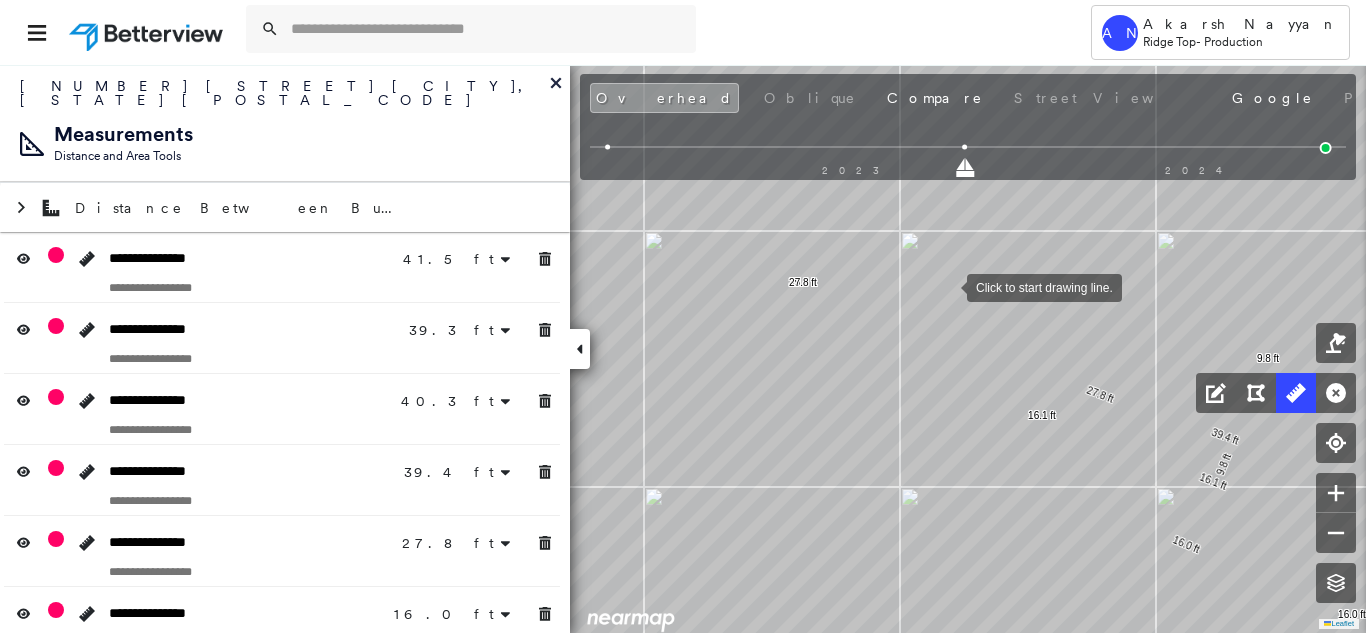 click at bounding box center [947, 286] 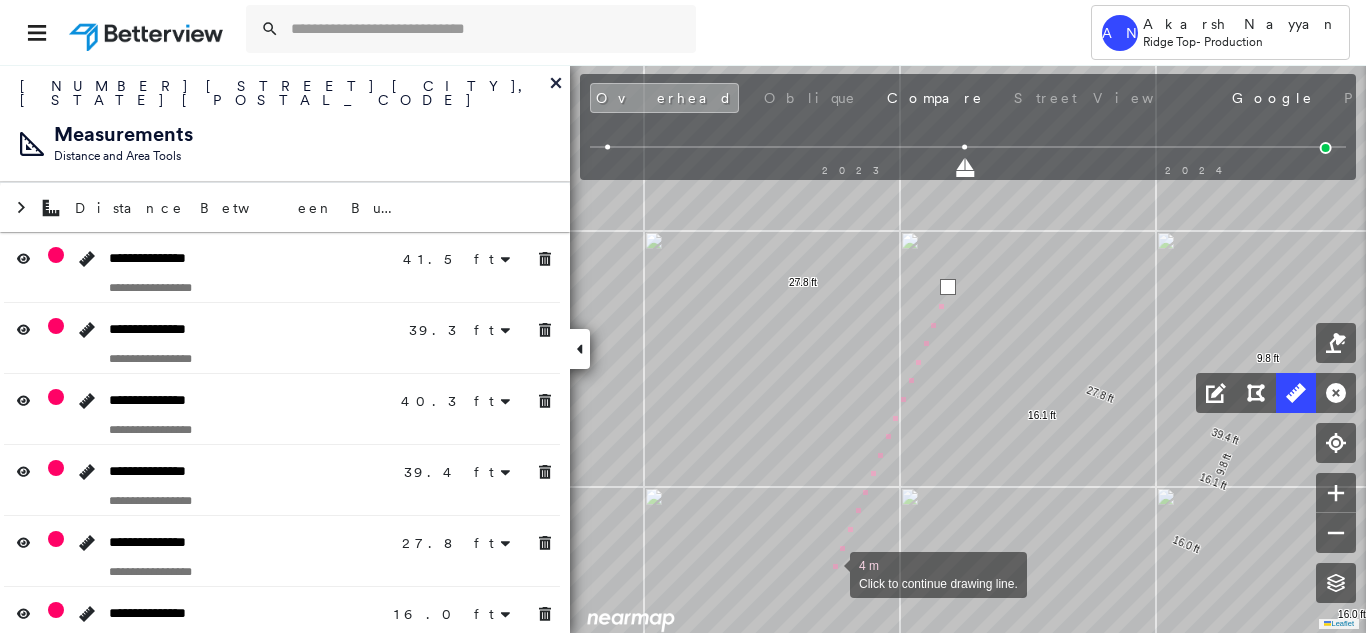 click at bounding box center (830, 573) 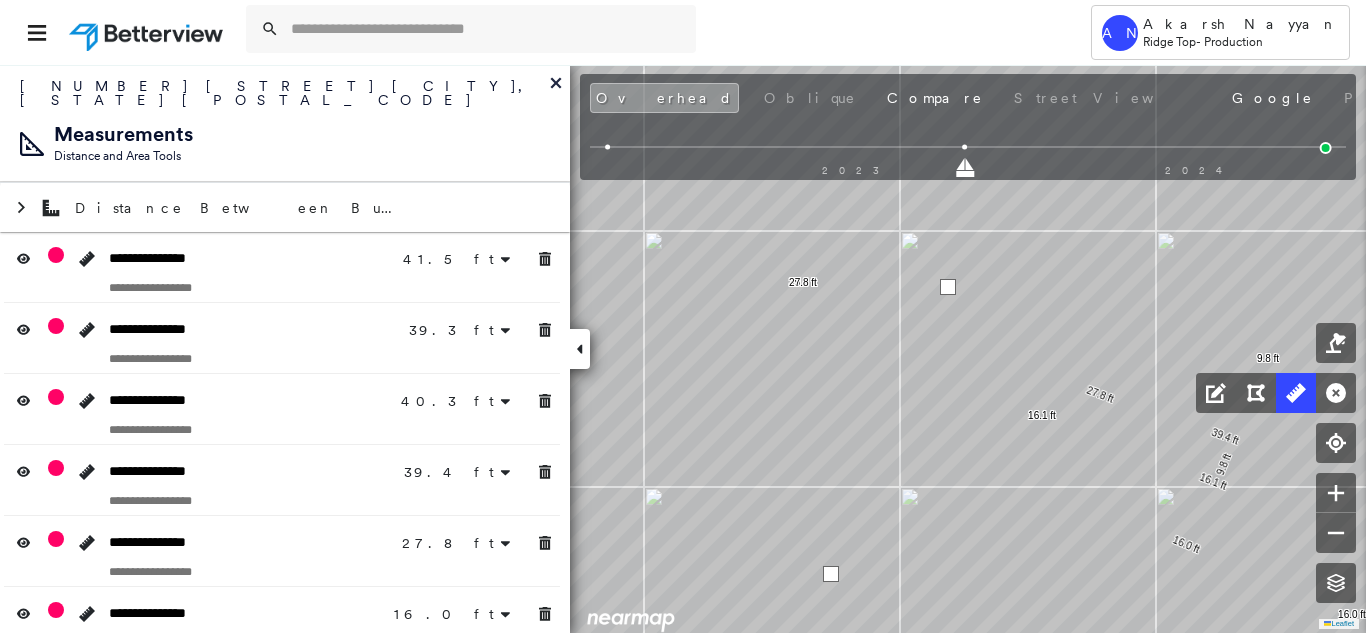 click at bounding box center [831, 574] 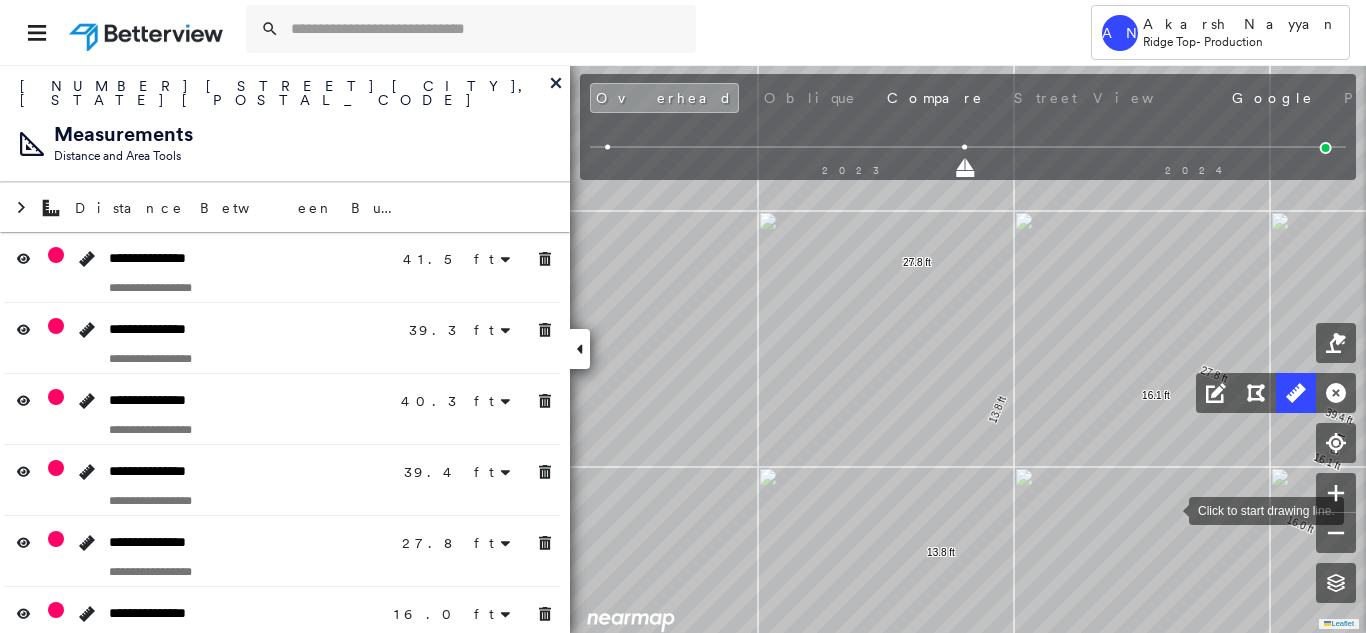 click on "41.5 ft 41.5 ft 39.3 ft 39.3 ft 40.3 ft 40.3 ft 39.4 ft 39.4 ft 27.8 ft 27.8 ft 16.0 ft 16.0 ft 16.1 ft 16.1 ft 9.8 ft 9.8 ft 22.6 ft 22.6 ft 27.9 ft 27.9 ft 2.2 ft 2.2 ft 2.2 ft 2.2 ft 13.8 ft 13.8 ft Click to start drawing line." at bounding box center (1359, -106) 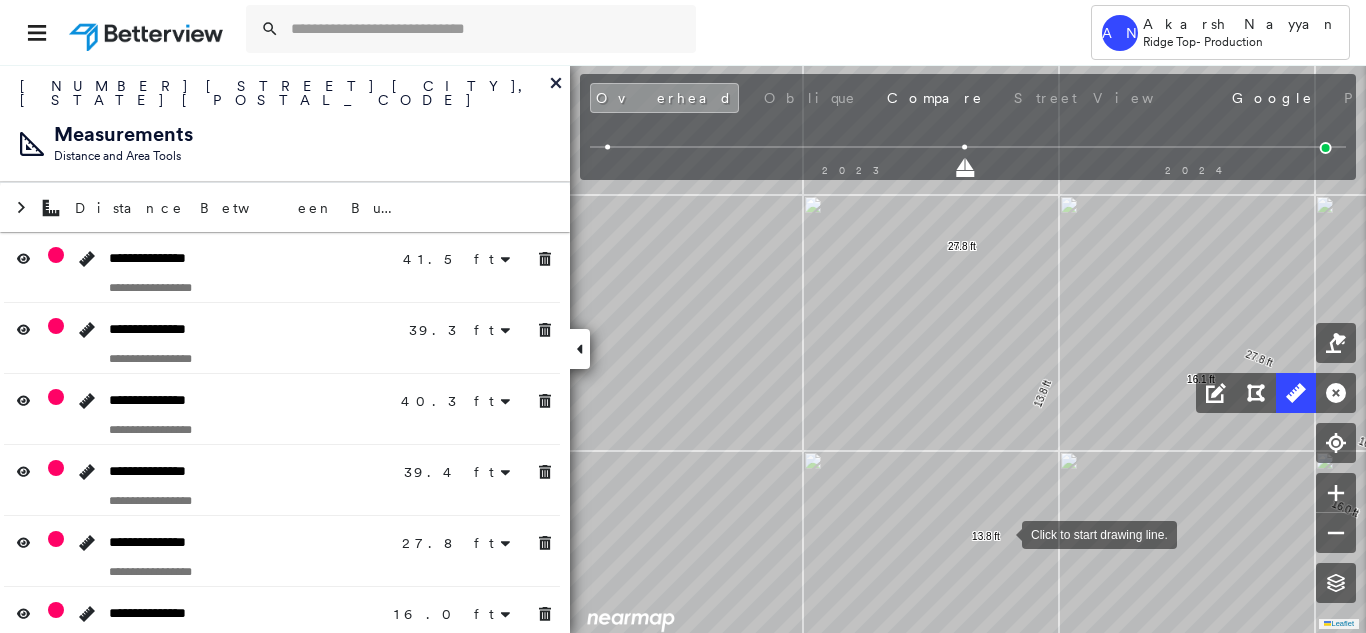 click at bounding box center [1002, 533] 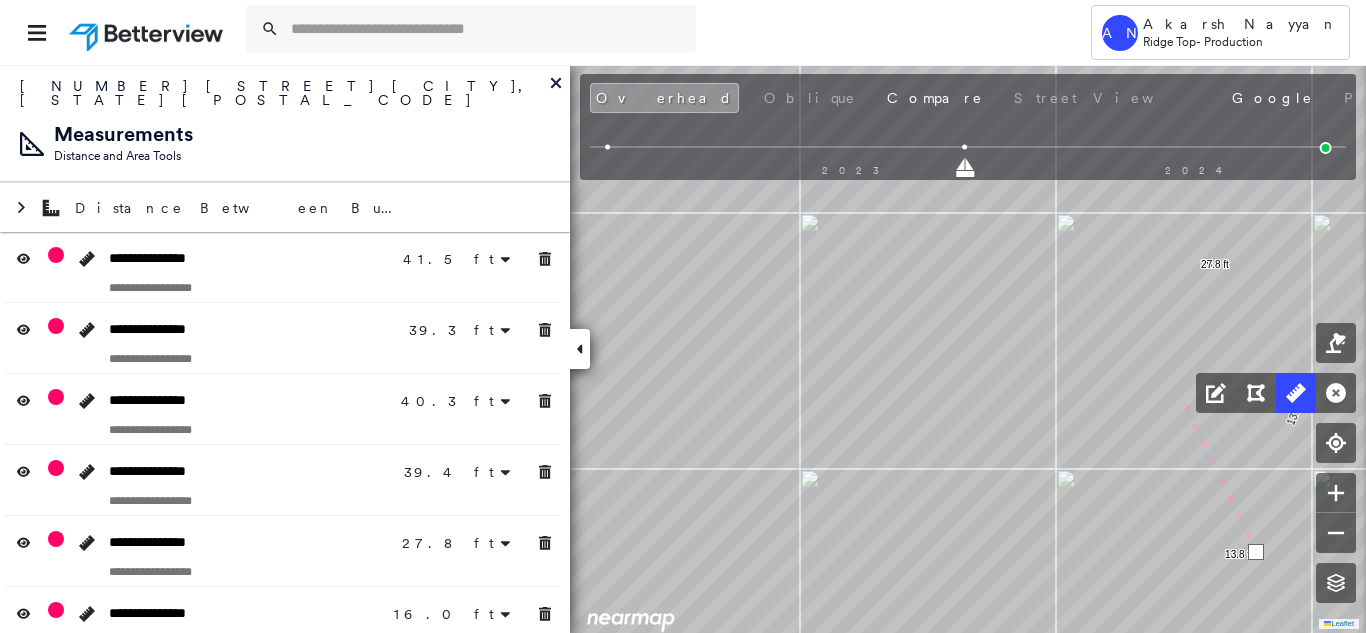 drag, startPoint x: 883, startPoint y: 377, endPoint x: 1553, endPoint y: 405, distance: 670.58484 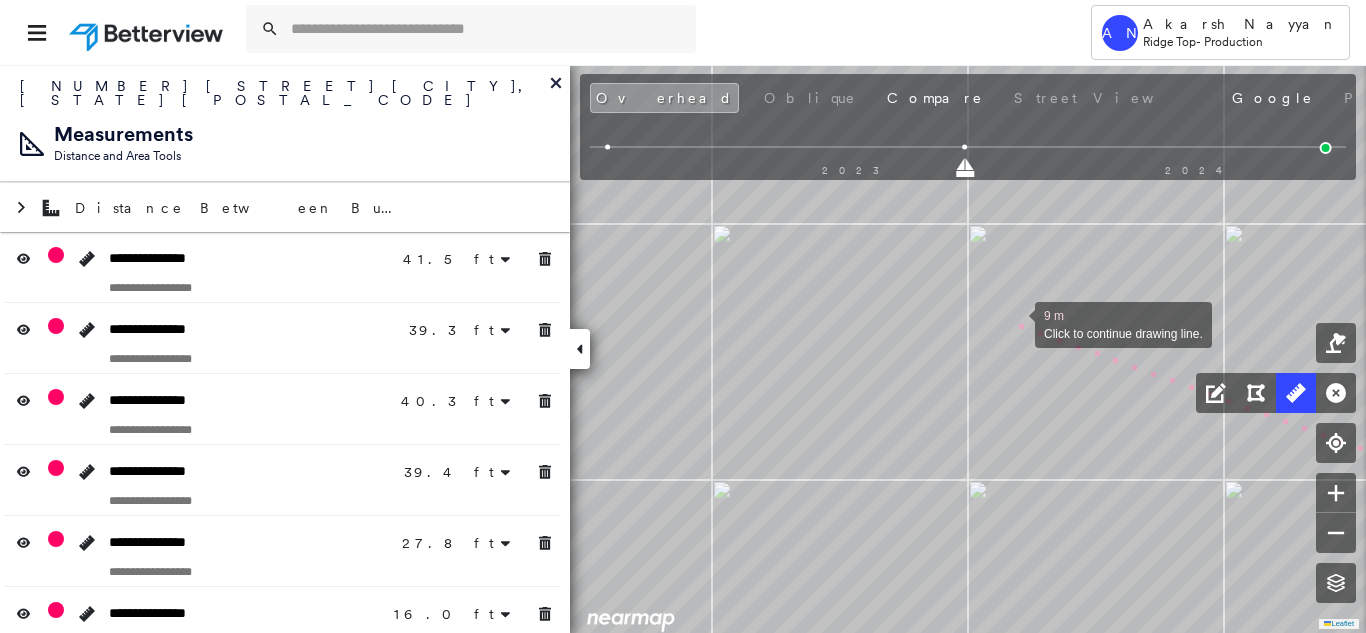 click at bounding box center [1015, 323] 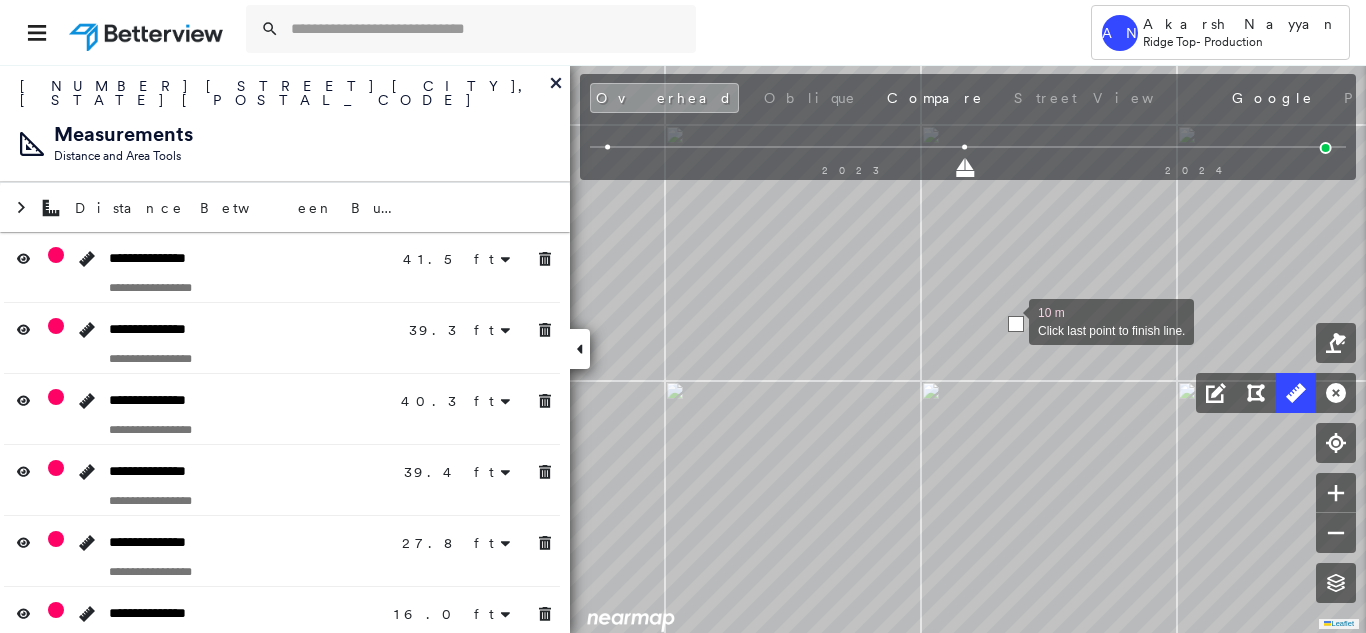click at bounding box center (1016, 324) 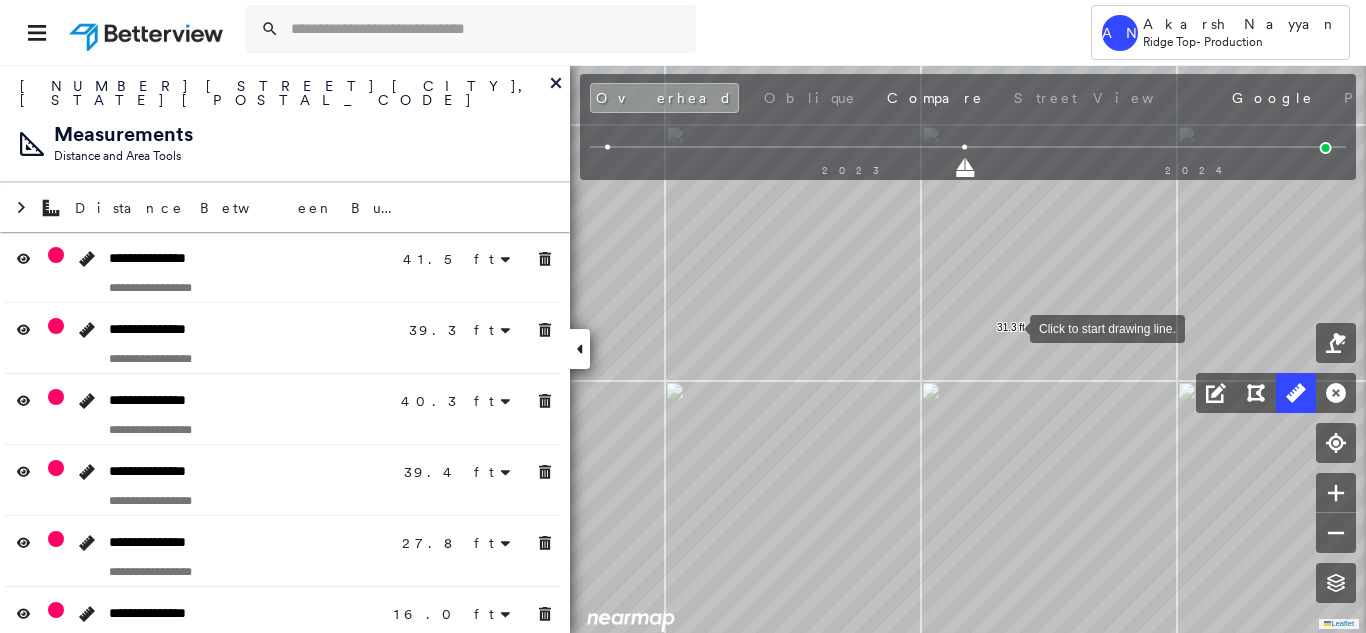 click at bounding box center (1010, 327) 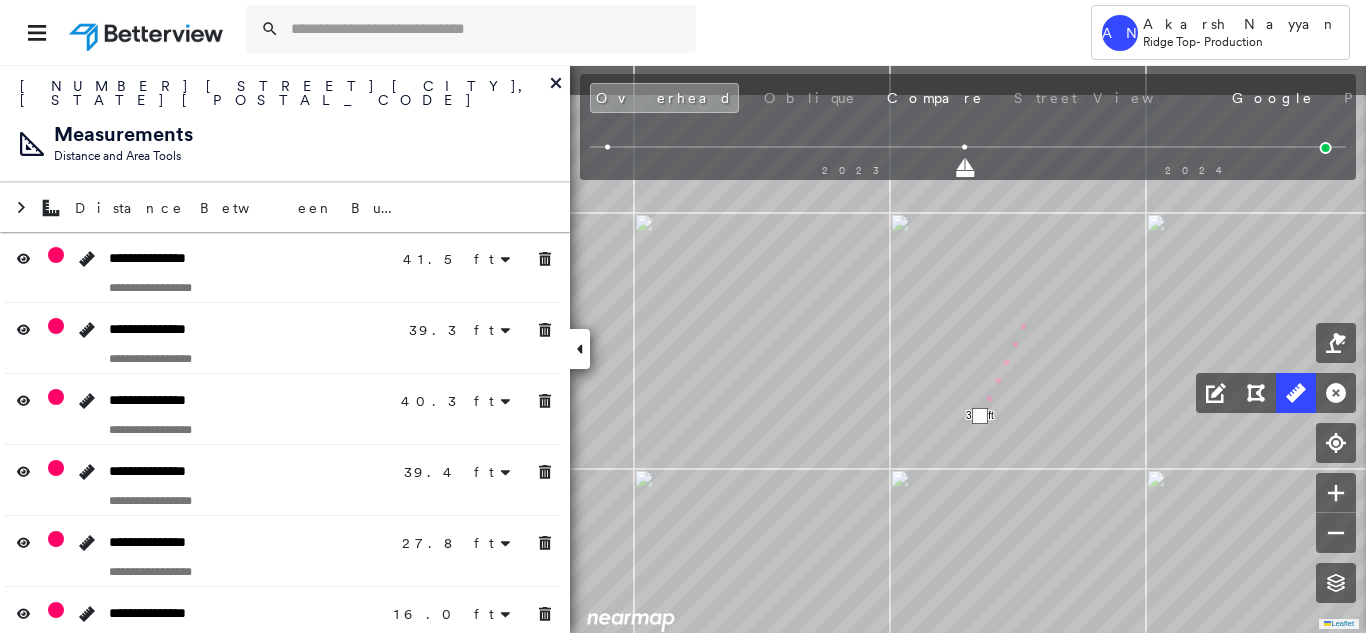 drag, startPoint x: 1054, startPoint y: 247, endPoint x: 970, endPoint y: 475, distance: 242.98148 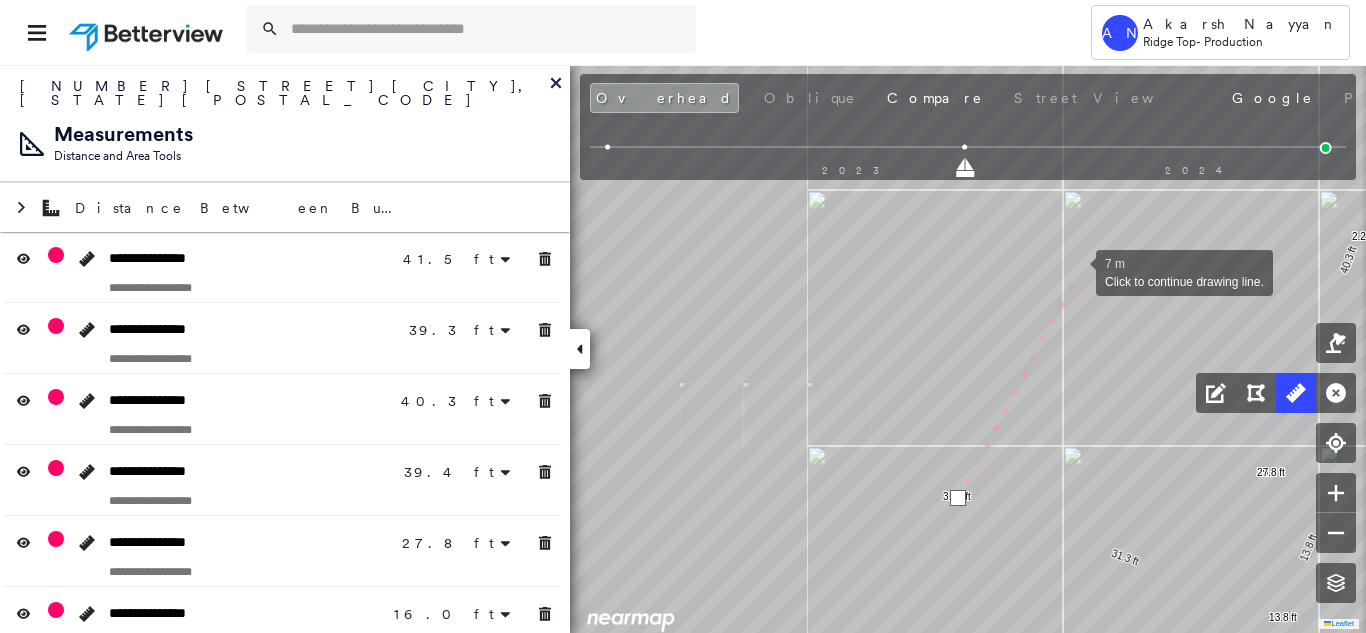 click on "Tower AN [FIRST] [LAST] Ridge Top  -   Production [NUMBER] [STREET] ,  [CITY], [STATE] [POSTAL_CODE] [POLICY_ID] Assigned to:  [FIRST] [LAST] Assigned to:  [FIRST] [LAST] [POLICY_ID] Assigned to:  [FIRST] [LAST] Open Comments Download PDF Report Summary Construction Occupancy Protection Exposure Determination Overhead Obliques Not Available ; Street View Roof Spotlight™ Index 0 100 25 50 75 2 1 Building Roof Scores 0 Buildings Policy Information :  [POLICY_ID] Flags :  1 (0 cleared, 1 uncleared) Construction Occupancy Protection Exposure Determination Flags :  1 (0 cleared, 1 uncleared) Uncleared Flags (1) Cleared Flags  (0) Betterview Property Flagged [DATE] Clear Action Taken New Entry History Quote/New Business Terms & Conditions Added ACV Endorsement Added Cosmetic Endorsement Inspection/Loss Control Report Information Added to Inspection Survey Onsite Inspection Ordered Determined No Inspection Needed General Used Report to Further Agent/Insured Discussion Reject/Decline - New Business Save Renewal" at bounding box center (683, 316) 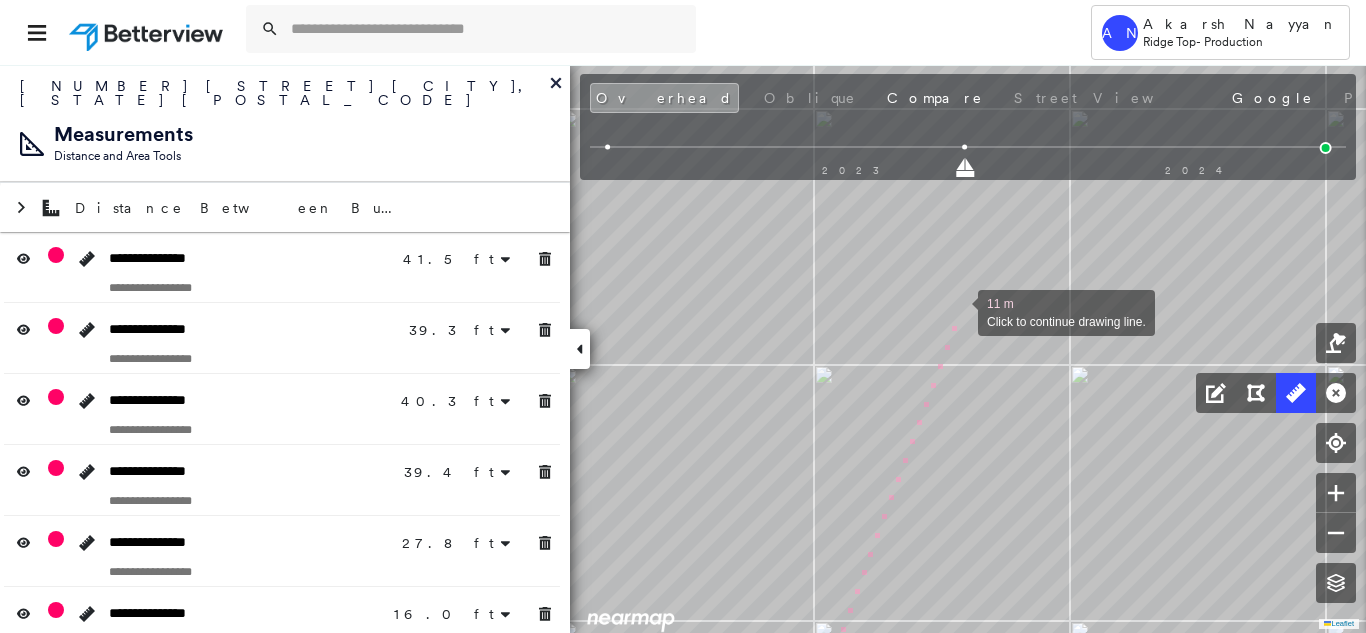 click at bounding box center (958, 311) 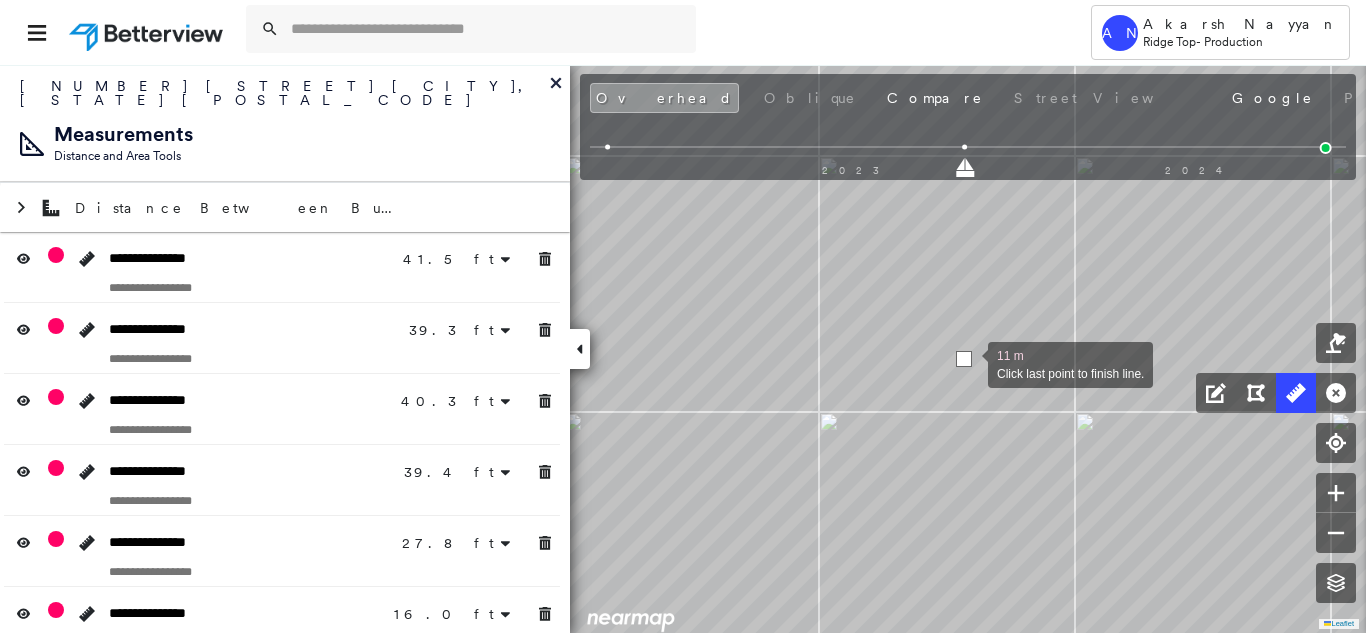 click at bounding box center (964, 359) 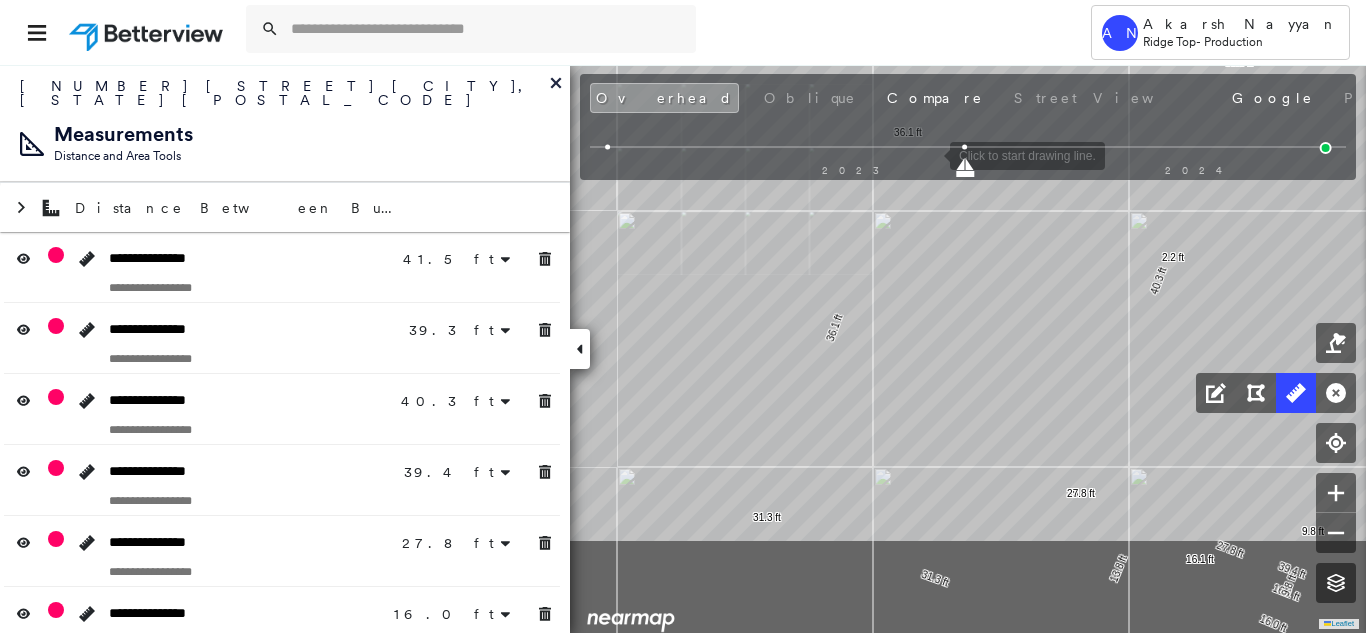 click on "41.5 ft 41.5 ft 39.3 ft 39.3 ft 40.3 ft 40.3 ft 39.4 ft 39.4 ft 27.8 ft 27.8 ft 16.0 ft 16.0 ft 16.1 ft 16.1 ft 9.8 ft 9.8 ft 22.6 ft 22.6 ft 27.9 ft 27.9 ft 2.2 ft 2.2 ft 13.8 ft 13.8 ft 31.3 ft 31.3 ft 36.1 ft 36.1 ft Click to start drawing line." at bounding box center [1804, 445] 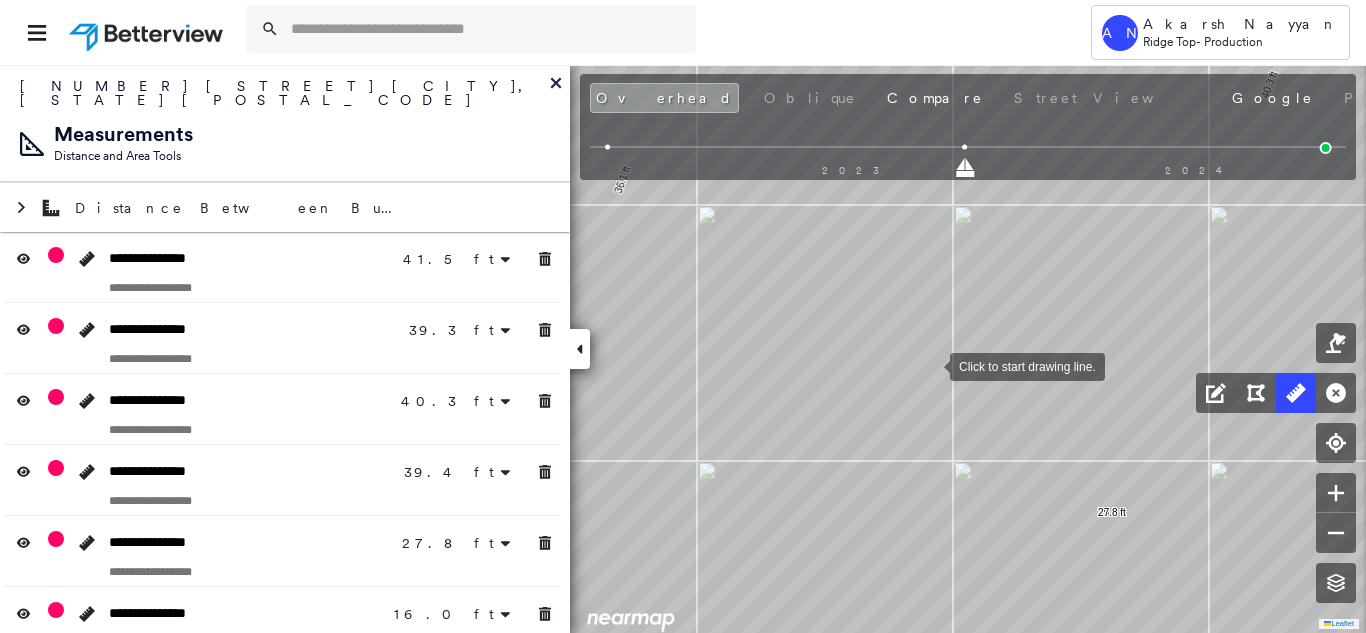 click at bounding box center (930, 365) 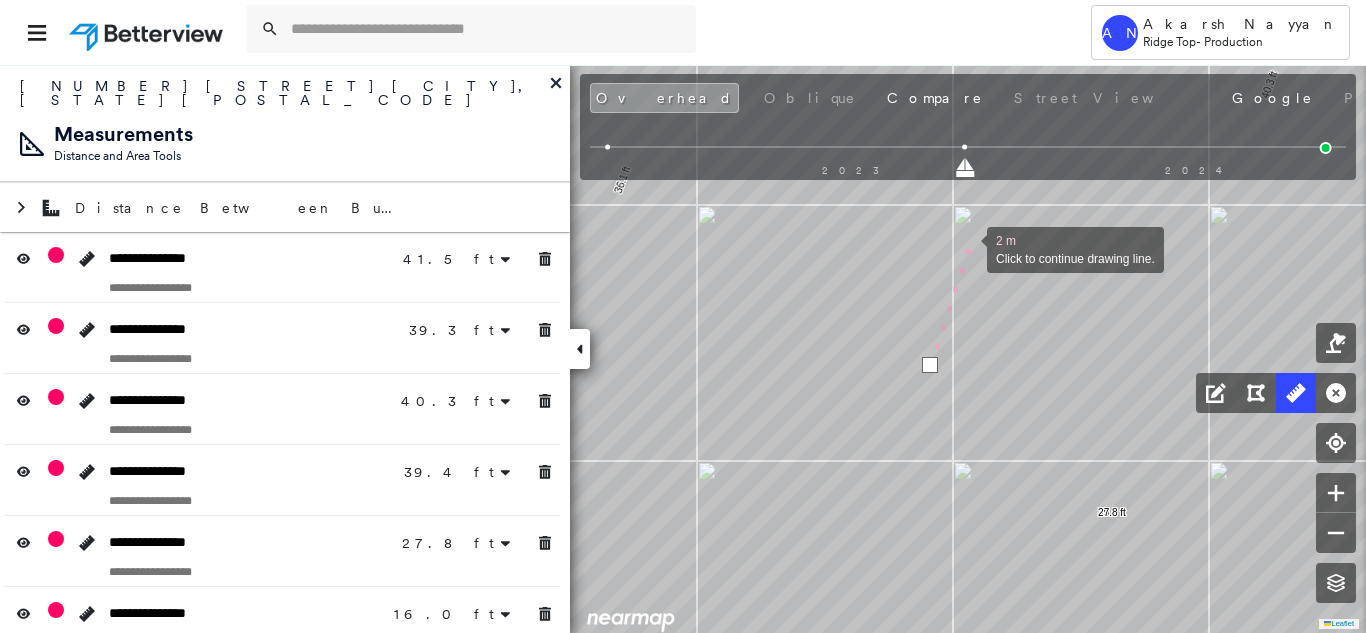 click at bounding box center (967, 248) 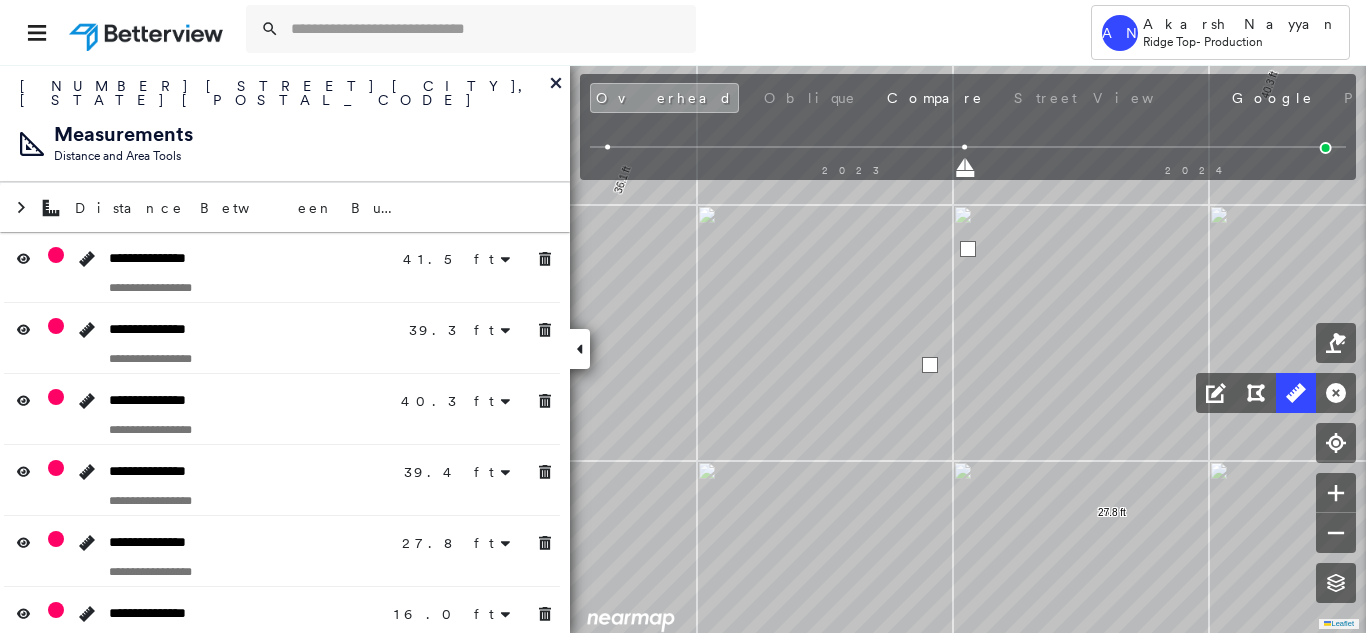 click at bounding box center [968, 249] 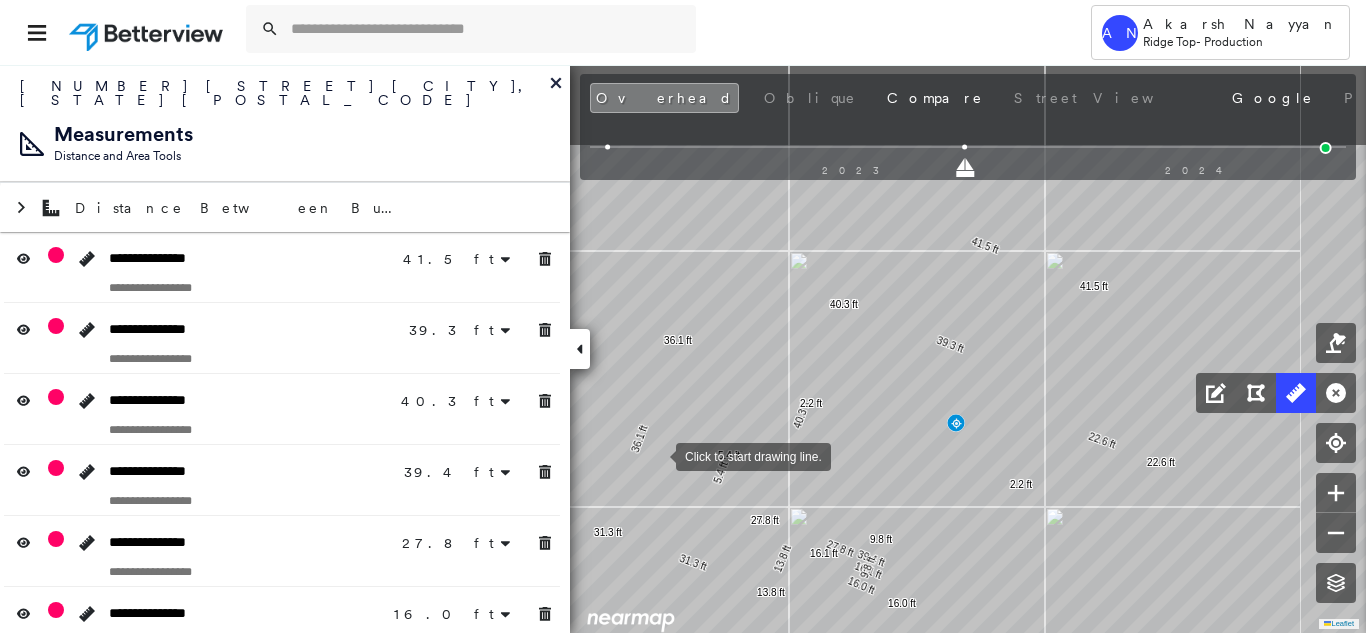 drag, startPoint x: 713, startPoint y: 353, endPoint x: 678, endPoint y: 456, distance: 108.78419 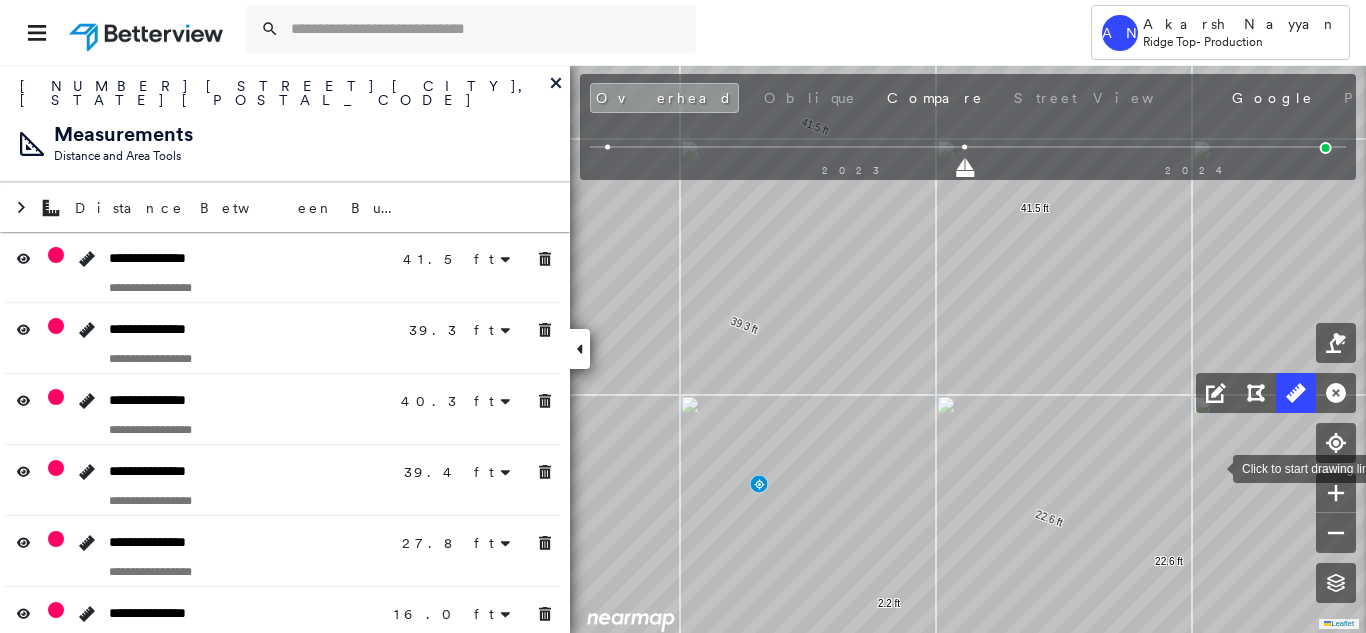 click at bounding box center [1213, 467] 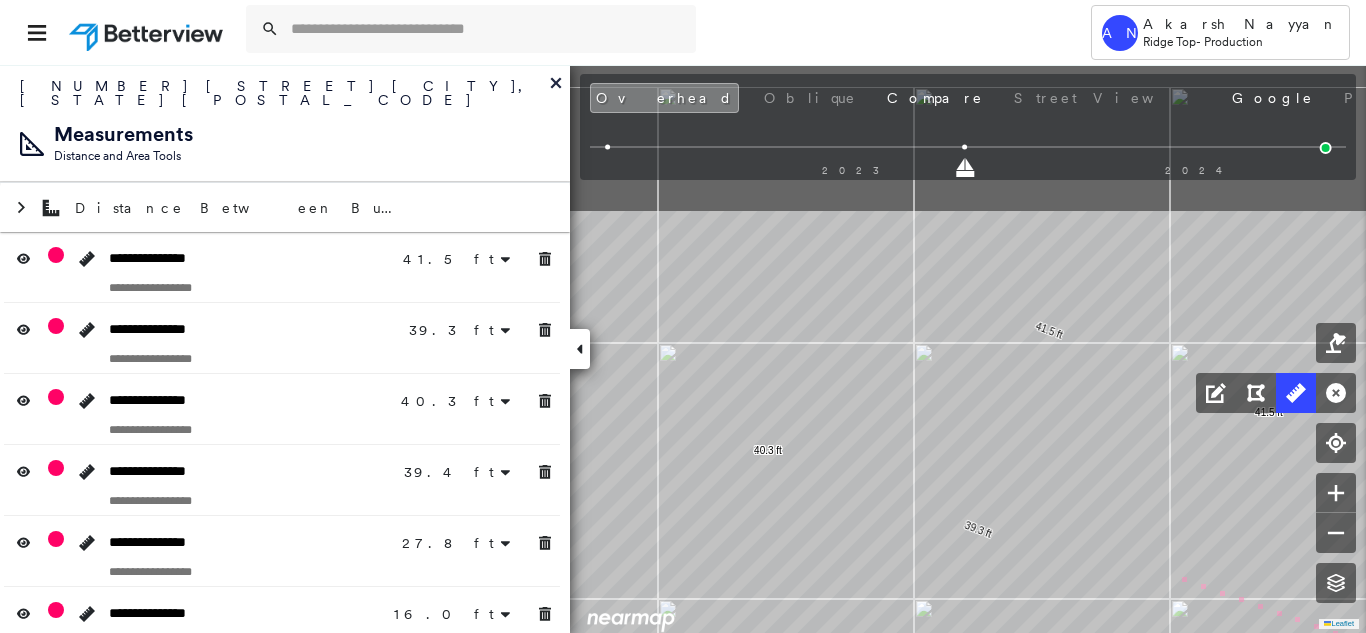 click on "41.5 ft 41.5 ft 39.3 ft 39.3 ft 40.3 ft 40.3 ft 39.4 ft 39.4 ft 27.8 ft 27.8 ft 16.0 ft 16.0 ft 16.1 ft 16.1 ft 9.8 ft 9.8 ft 22.6 ft 22.6 ft 27.9 ft 27.9 ft 2.2 ft 2.2 ft 13.8 ft 13.8 ft 31.3 ft 31.3 ft 36.1 ft 36.1 ft 5.4 ft 5.4 ft 8 m Click to continue drawing line." at bounding box center [1924, 809] 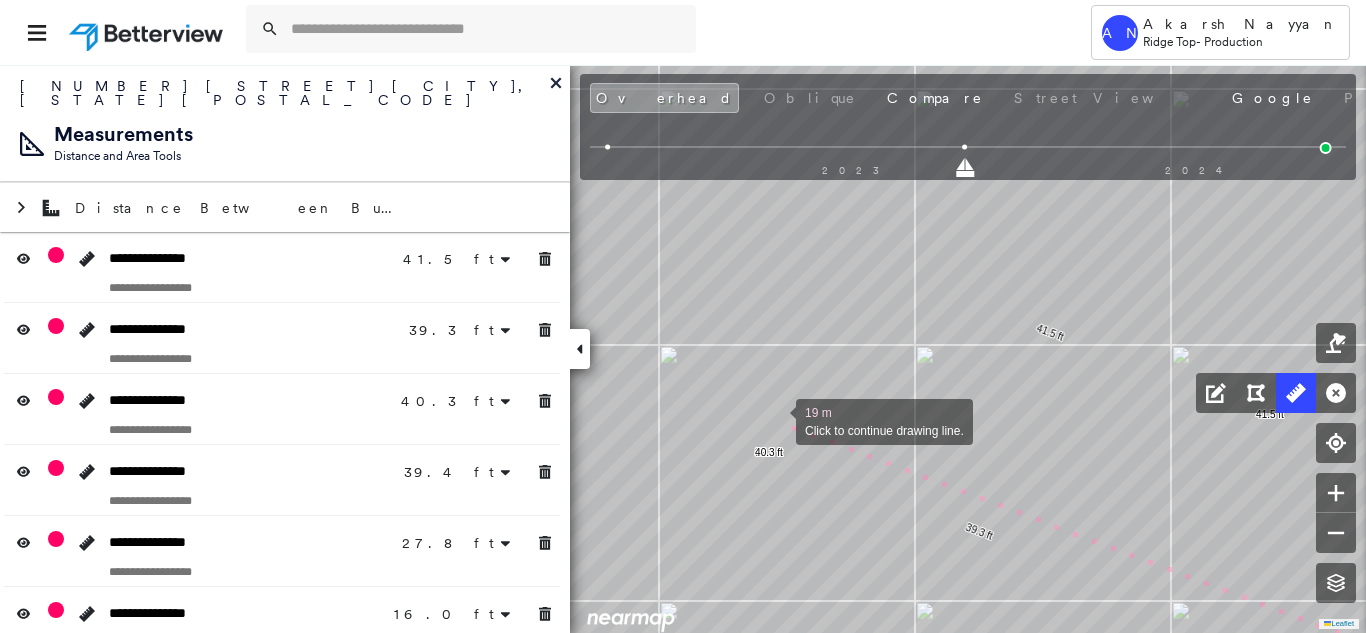 click at bounding box center (776, 420) 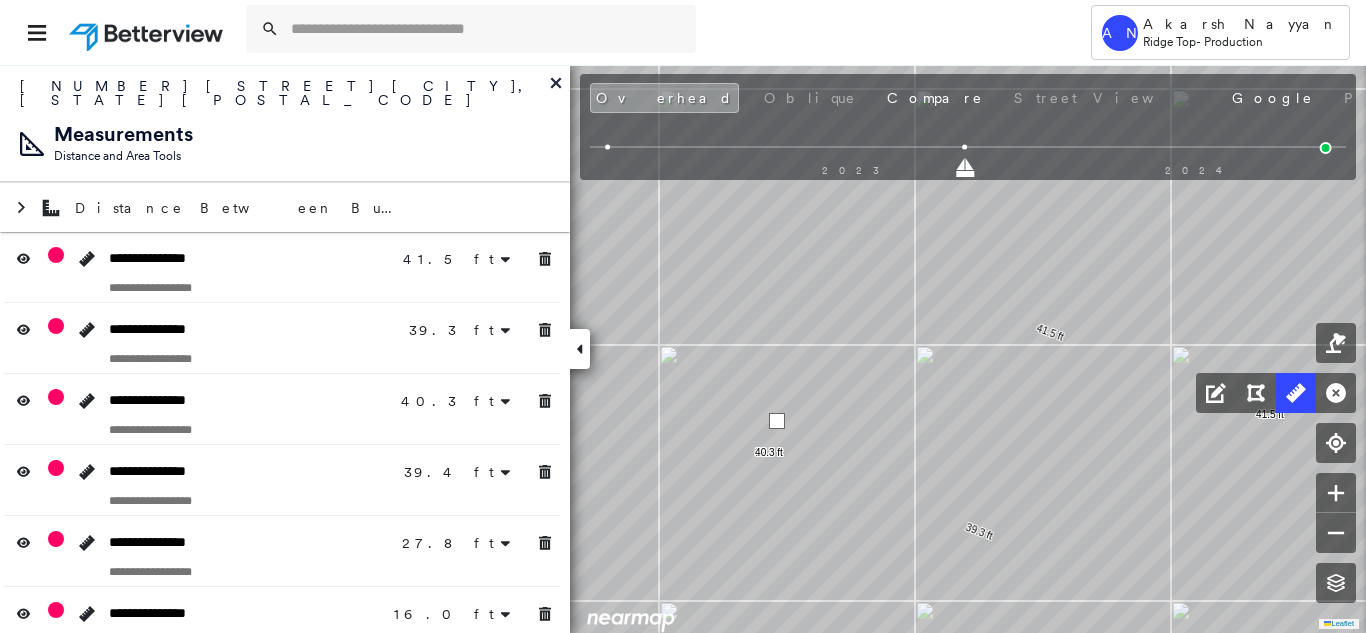 click at bounding box center [777, 421] 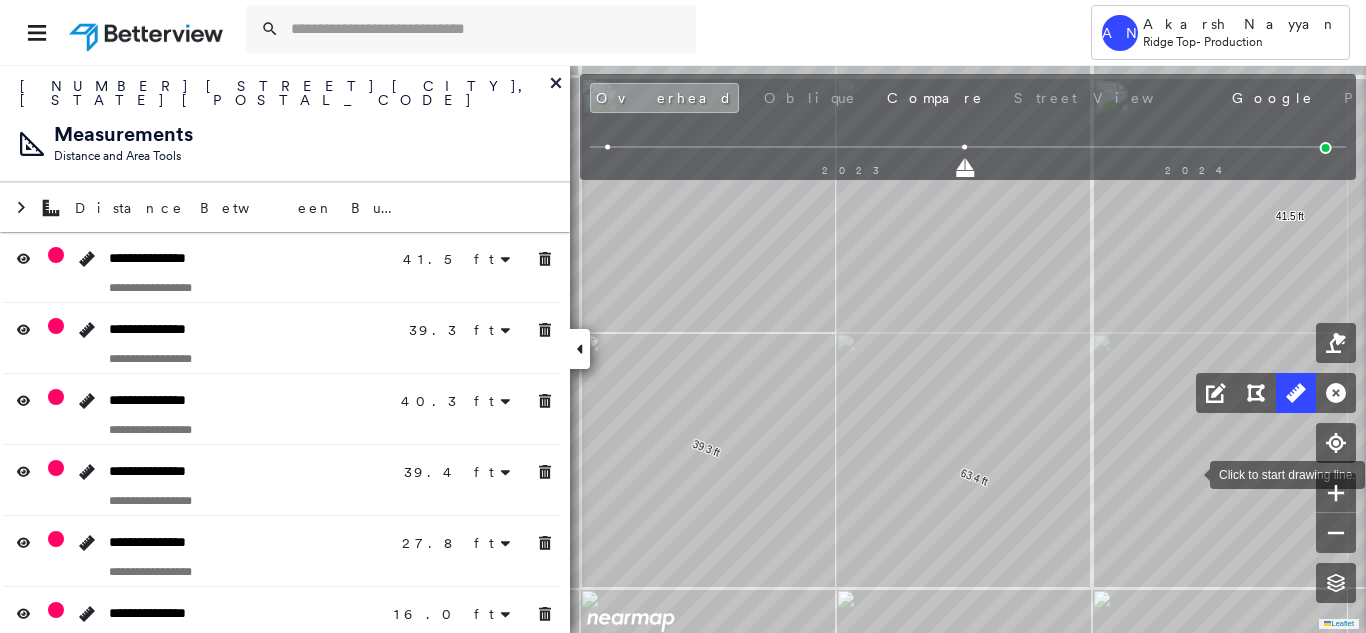 click on "41.5 ft 41.5 ft 39.3 ft 39.3 ft 40.3 ft 40.3 ft 39.4 ft 39.4 ft 27.8 ft 27.8 ft 16.0 ft 16.0 ft 16.1 ft 16.1 ft 9.8 ft 9.8 ft 22.6 ft 22.6 ft 27.9 ft 27.9 ft 2.2 ft 2.2 ft 2.2 ft 2.2 ft 13.8 ft 13.8 ft 31.3 ft 31.3 ft 36.1 ft 36.1 ft 5.4 ft 5.4 ft 63.4 ft 63.4 ft Click to start drawing line." at bounding box center (1892, 768) 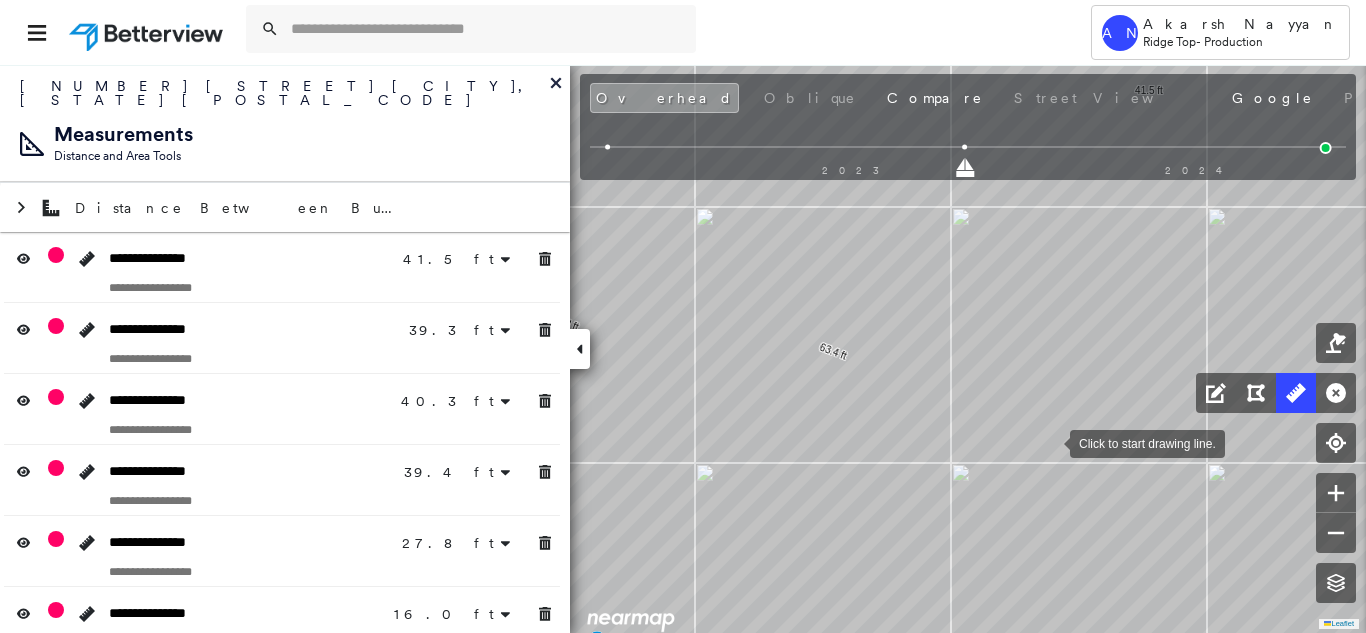click at bounding box center [1050, 442] 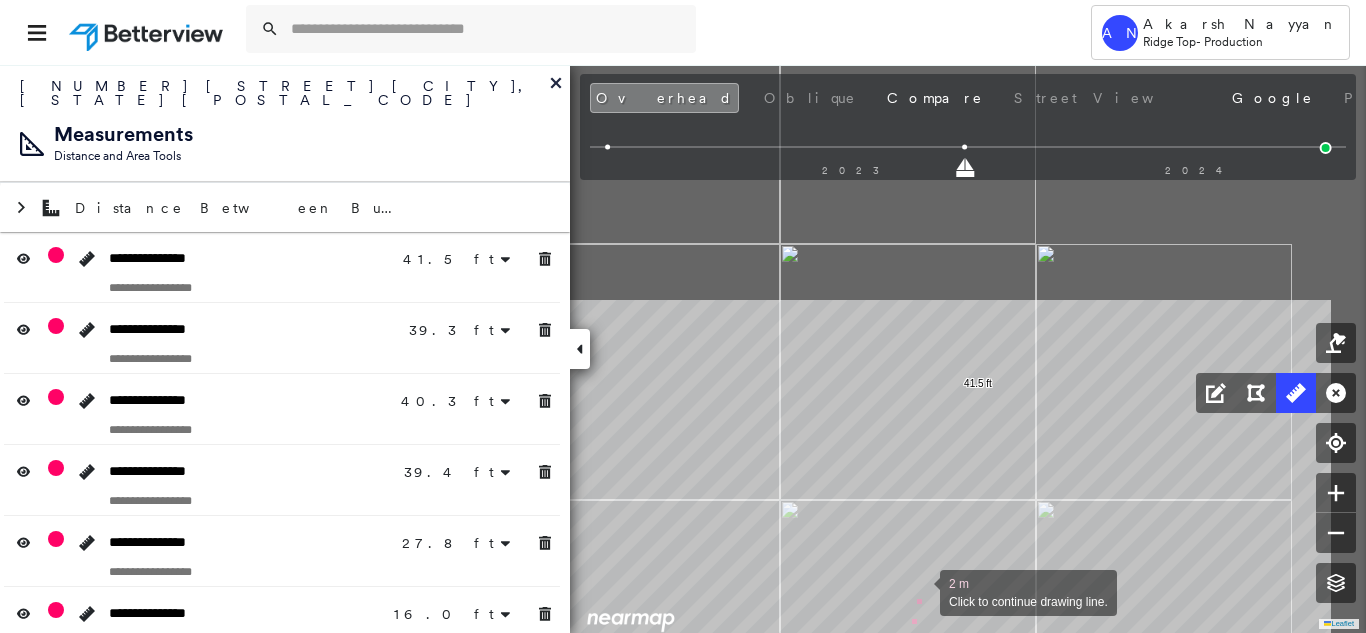 drag, startPoint x: 1093, startPoint y: 295, endPoint x: 919, endPoint y: 594, distance: 345.94363 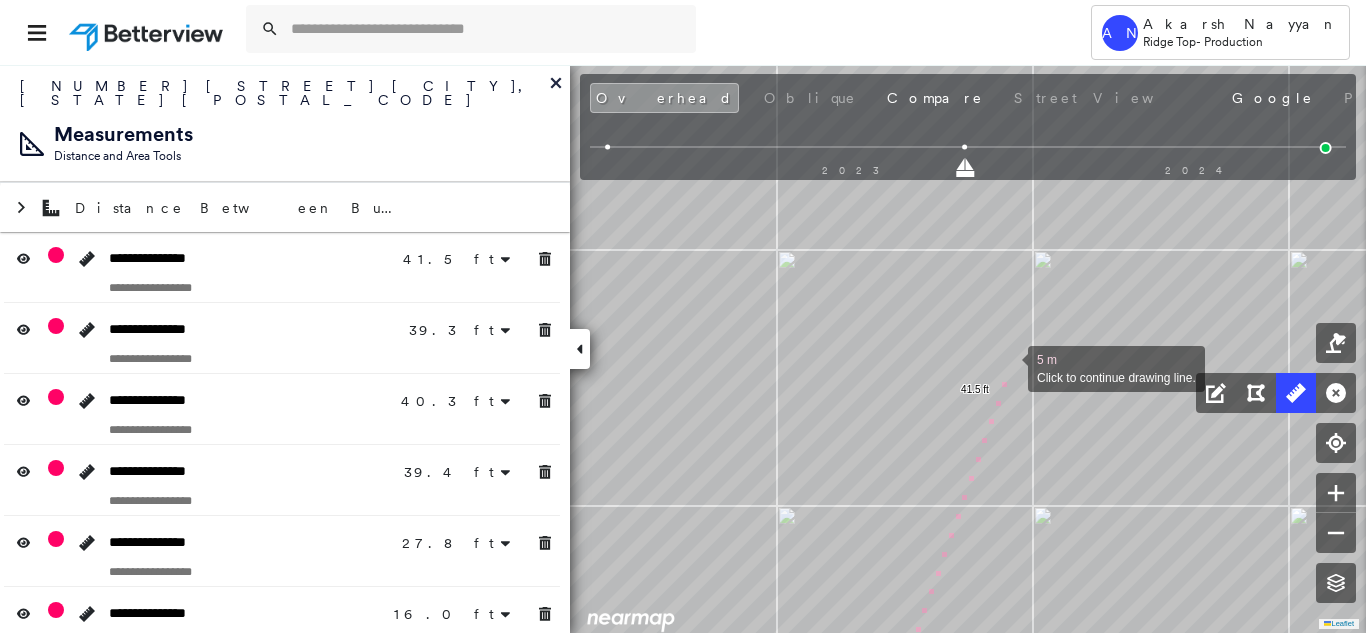 click at bounding box center (1008, 367) 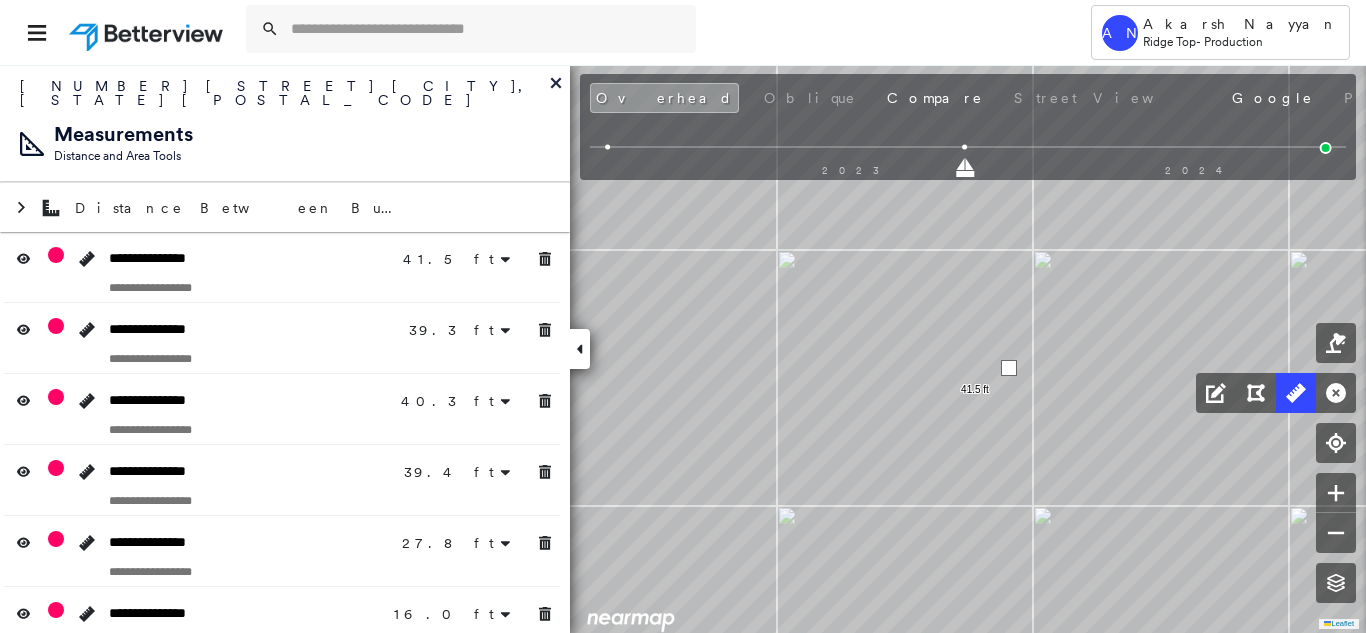 click at bounding box center (1009, 368) 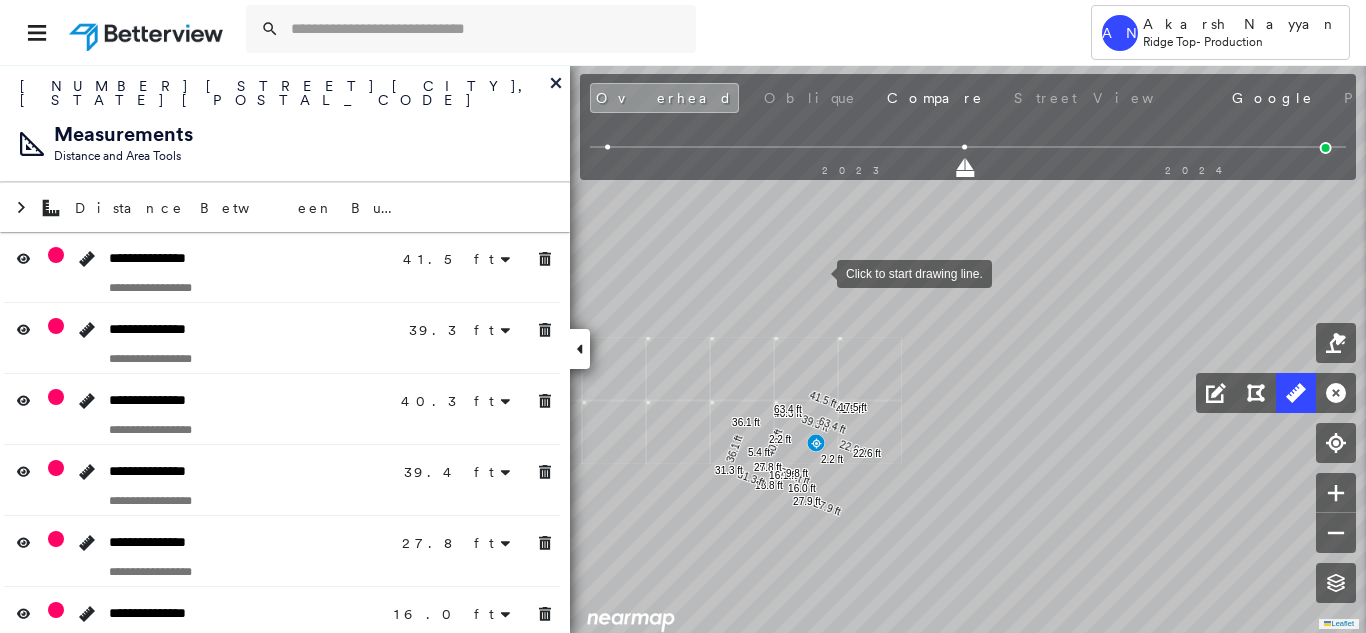 drag, startPoint x: 817, startPoint y: 439, endPoint x: 817, endPoint y: 272, distance: 167 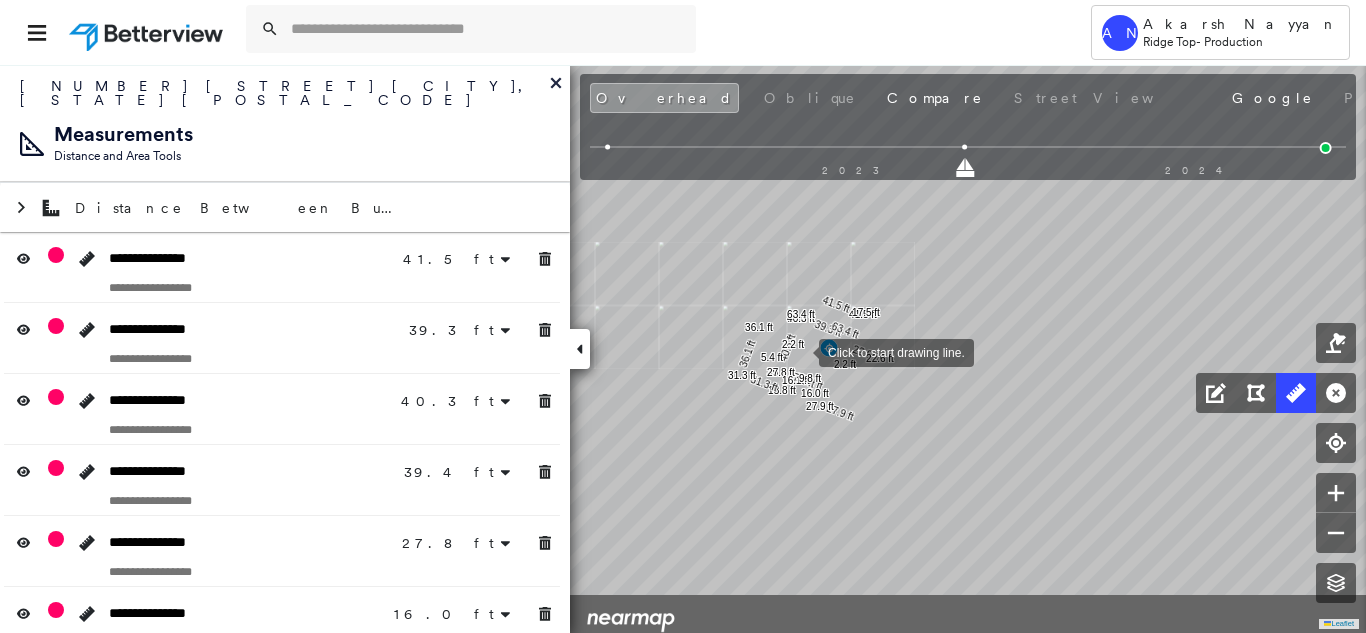 drag, startPoint x: 797, startPoint y: 360, endPoint x: 801, endPoint y: 333, distance: 27.294687 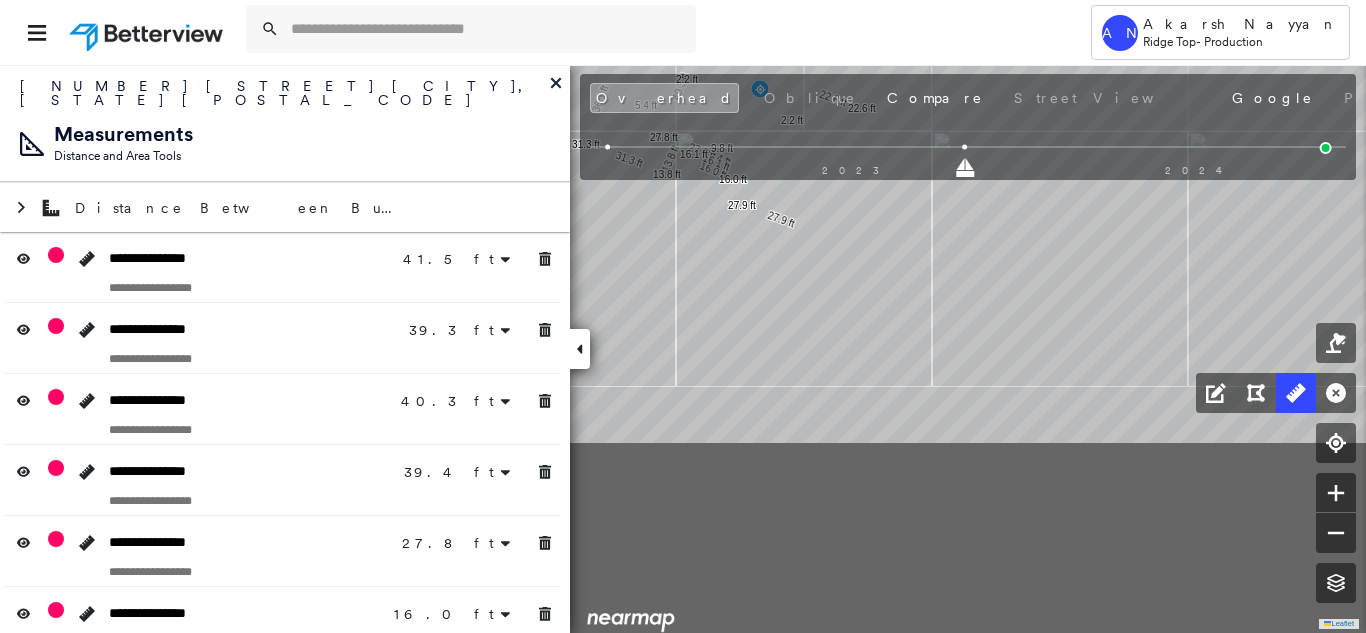 click on "41.5 ft 41.5 ft 39.3 ft 39.3 ft 40.3 ft 40.3 ft 39.4 ft 39.4 ft 27.8 ft 27.8 ft 16.0 ft 16.0 ft 16.1 ft 16.1 ft 9.8 ft 22.6 ft 22.6 ft 27.9 ft 27.9 ft 2.2 ft 2.2 ft 13.8 ft 13.8 ft 31.3 ft 31.3 ft 36.1 ft 36.1 ft 5.4 ft 63.4 ft 63.4 ft 17.5 ft 17.5 ft Click to start drawing line." at bounding box center [1647, 572] 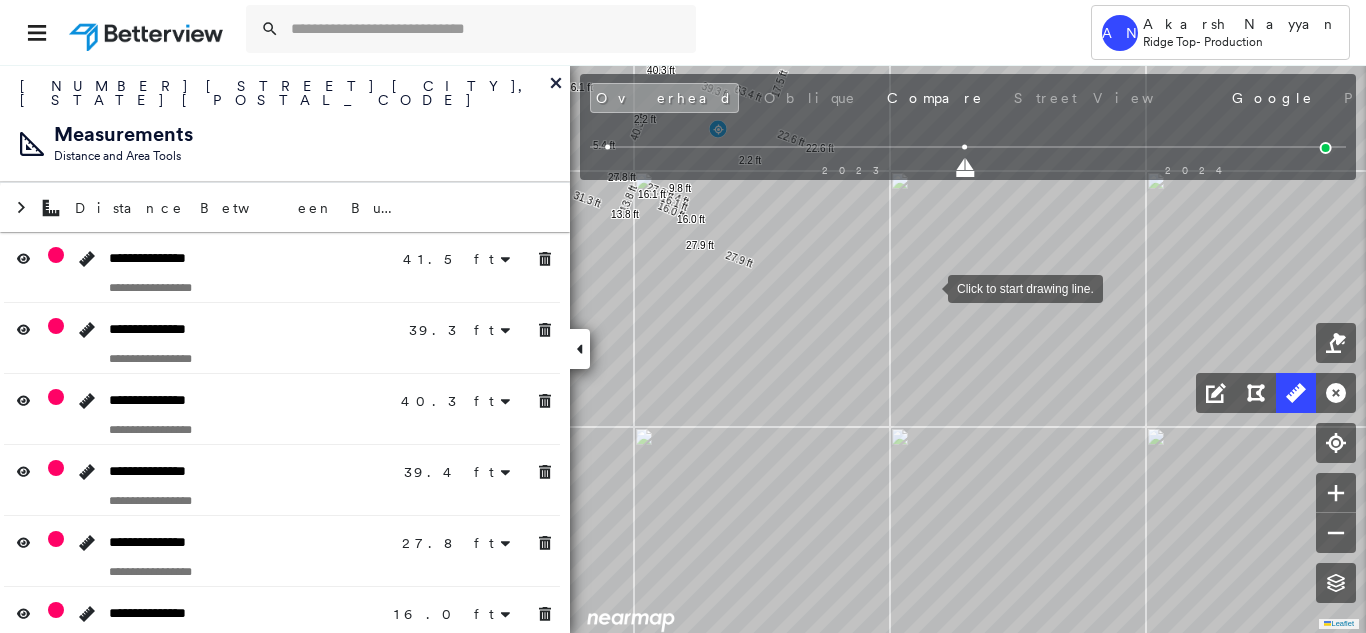 drag, startPoint x: 935, startPoint y: 277, endPoint x: 847, endPoint y: 428, distance: 174.77129 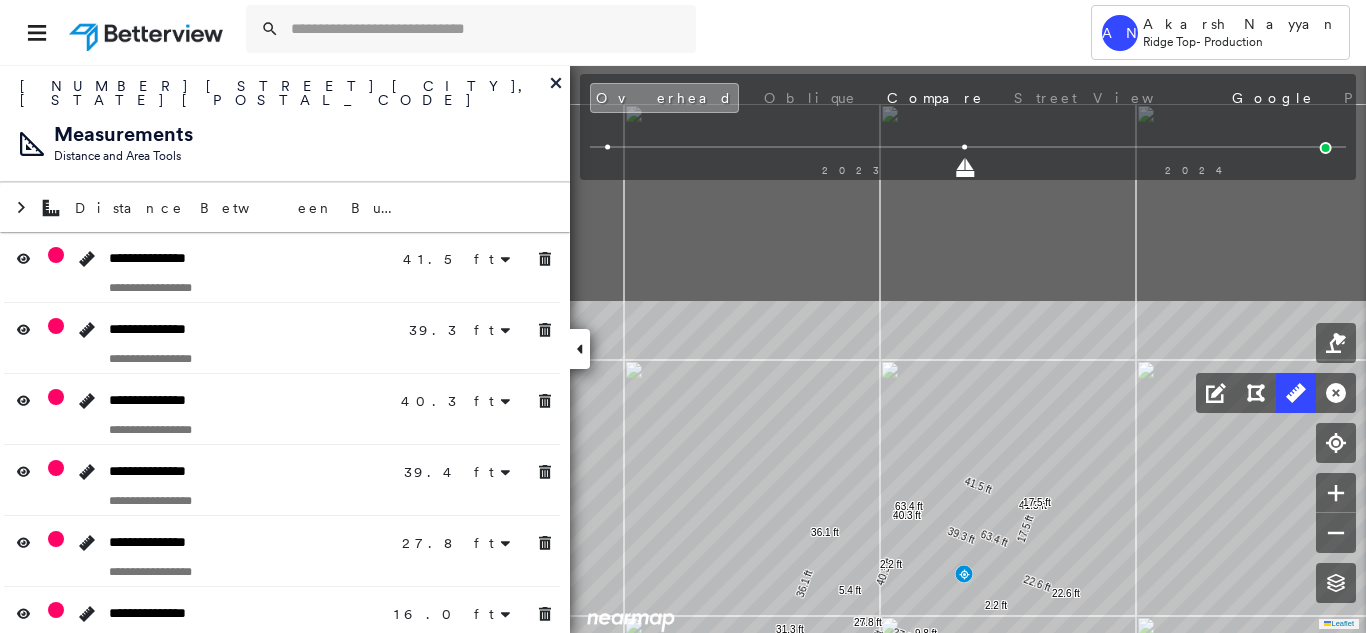 click on "Tower AN [FIRST] [LAST] Ridge Top  -   Production [NUMBER] [STREET] ,  [CITY], [STATE] [POSTAL_CODE] [POLICY_ID] Assigned to:  [FIRST] [LAST] Assigned to:  [FIRST] [LAST] [POLICY_ID] Assigned to:  [FIRST] [LAST] Open Comments Download PDF Report Summary Construction Occupancy Protection Exposure Determination Overhead Obliques Not Available ; Street View Roof Spotlight™ Index 0 100 25 50 75 2 1 Building Roof Scores 0 Buildings Policy Information :  [POLICY_ID] Flags :  1 (0 cleared, 1 uncleared) Construction Occupancy Protection Exposure Determination Flags :  1 (0 cleared, 1 uncleared) Uncleared Flags (1) Cleared Flags  (0) Betterview Property Flagged [DATE] Clear Action Taken New Entry History Quote/New Business Terms & Conditions Added ACV Endorsement Added Cosmetic Endorsement Inspection/Loss Control Report Information Added to Inspection Survey Onsite Inspection Ordered Determined No Inspection Needed General Used Report to Further Agent/Insured Discussion Reject/Decline - New Business Save Renewal" at bounding box center (683, 316) 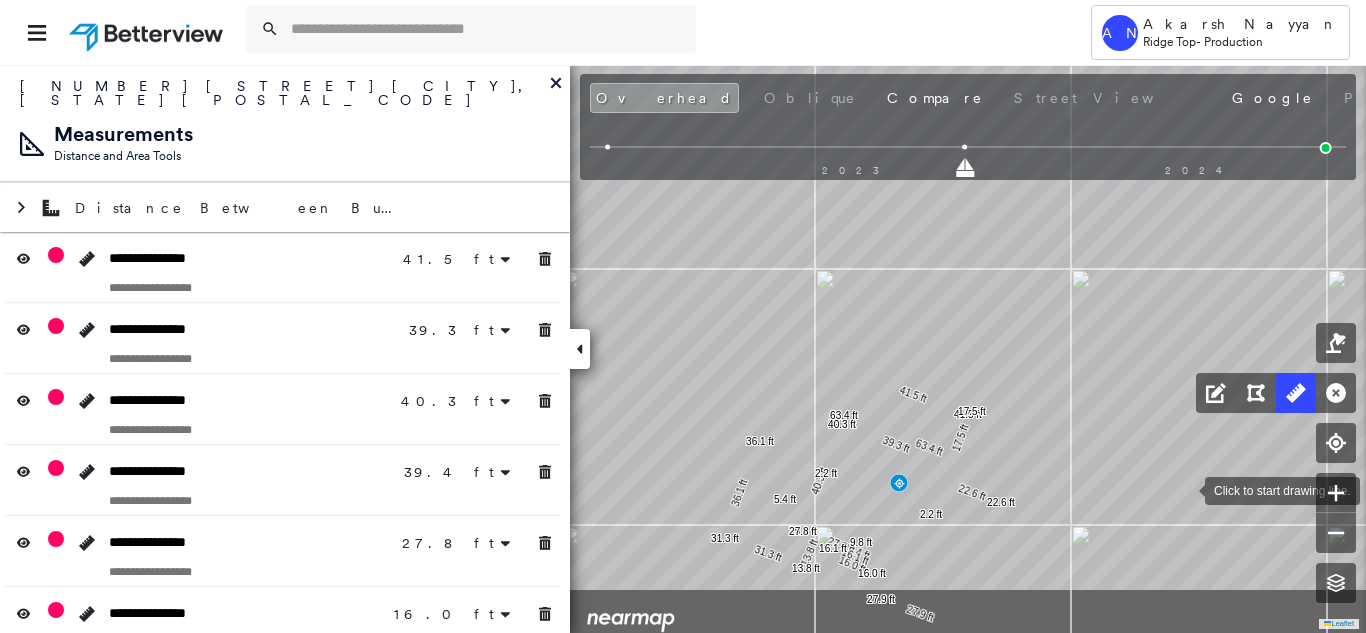 drag, startPoint x: 1224, startPoint y: 546, endPoint x: 1185, endPoint y: 490, distance: 68.24222 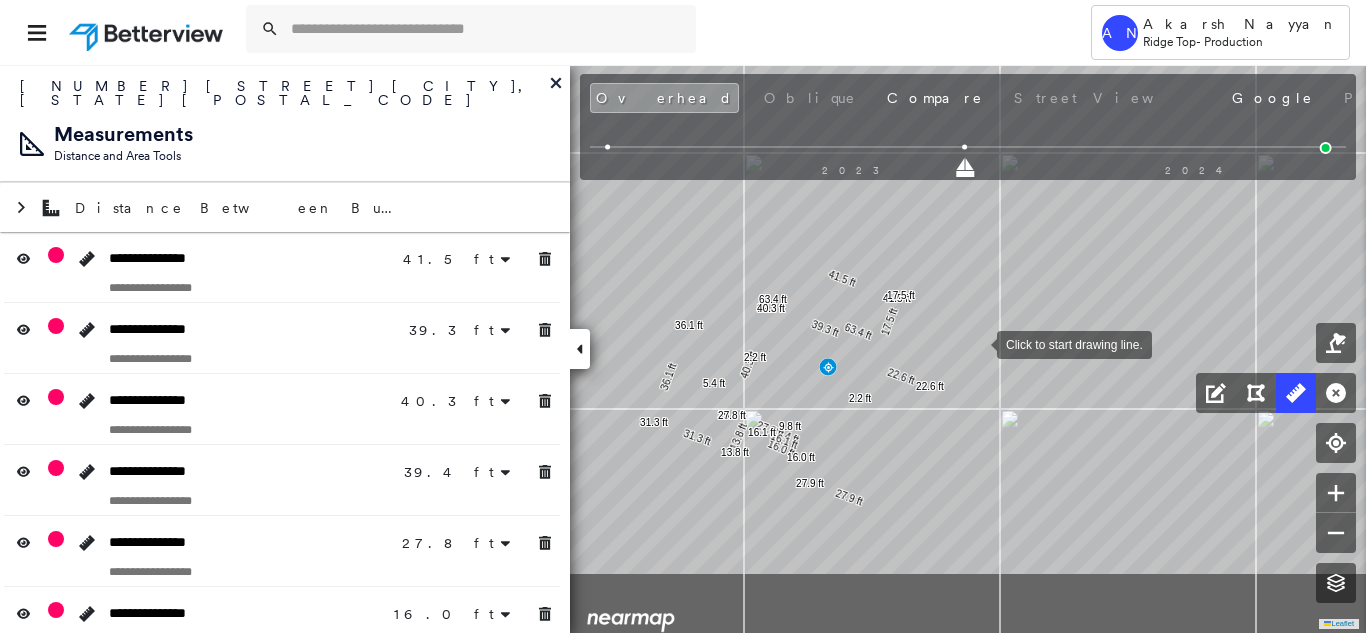 drag, startPoint x: 1051, startPoint y: 465, endPoint x: 938, endPoint y: 282, distance: 215.07674 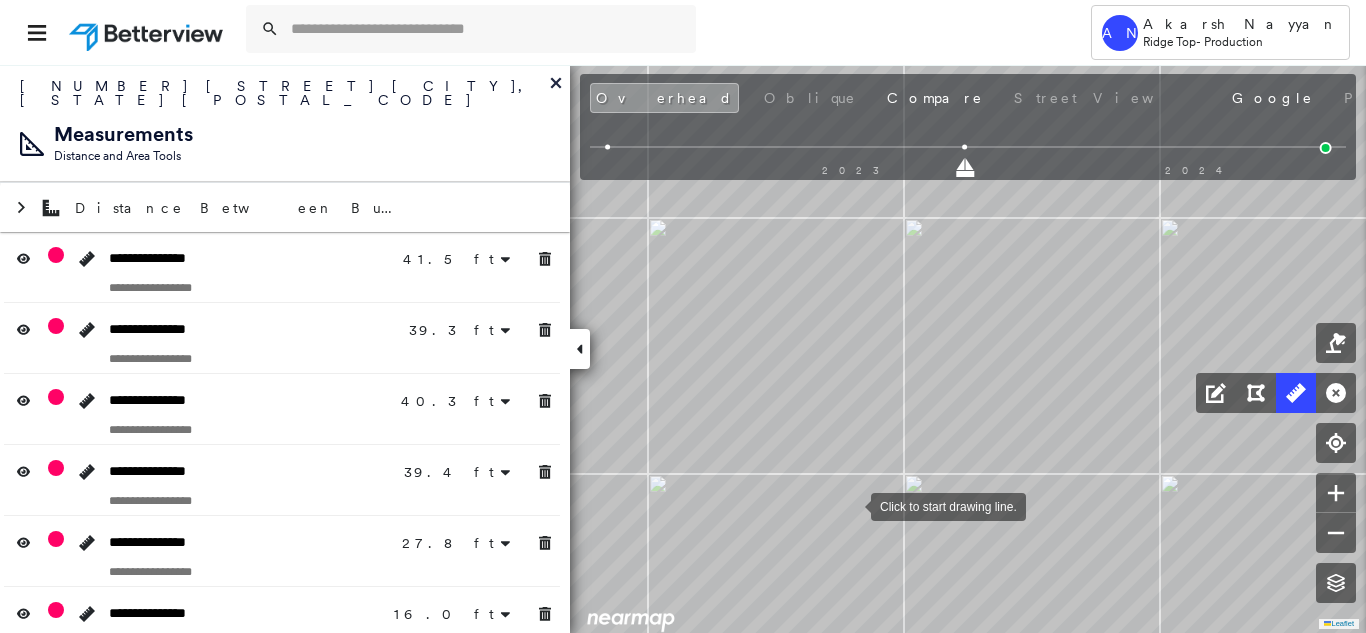 click at bounding box center (851, 505) 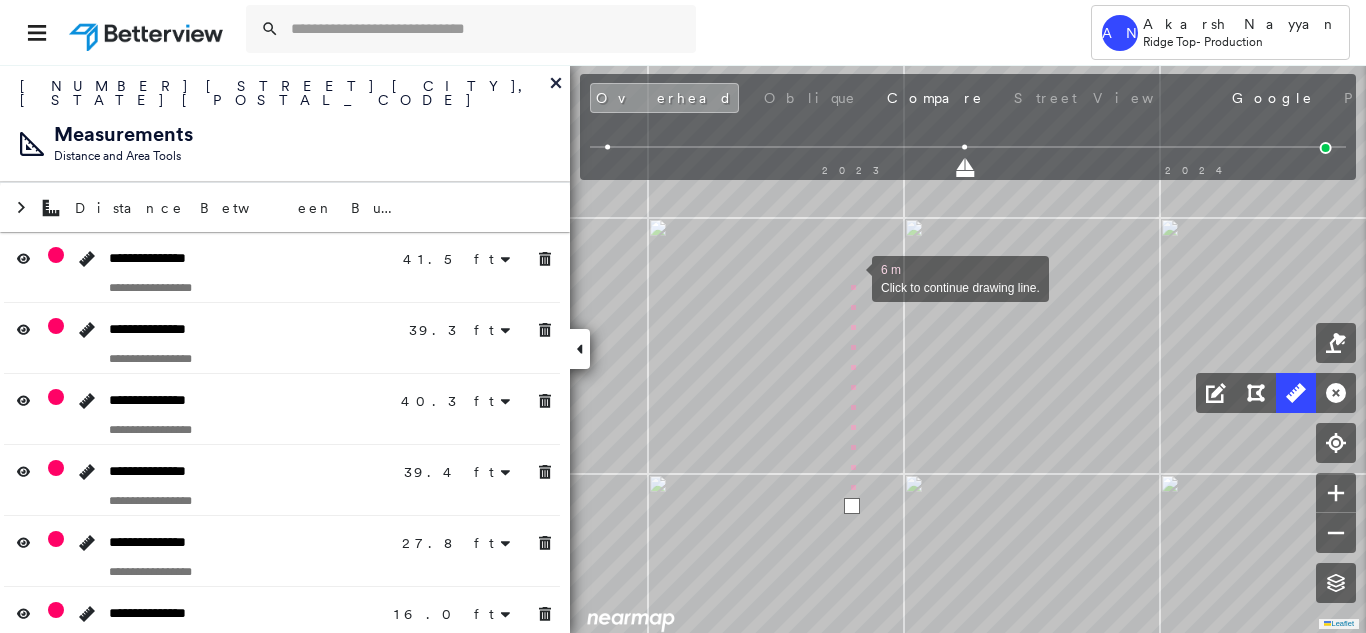 click at bounding box center [852, 277] 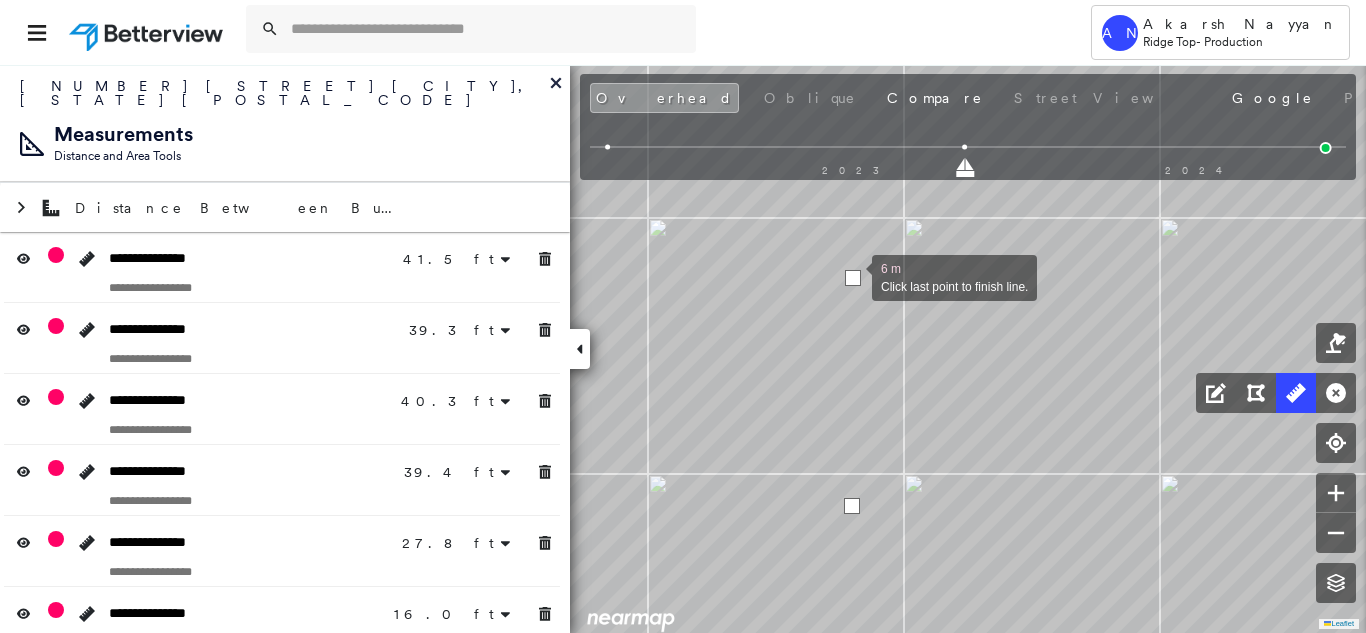 click at bounding box center (853, 278) 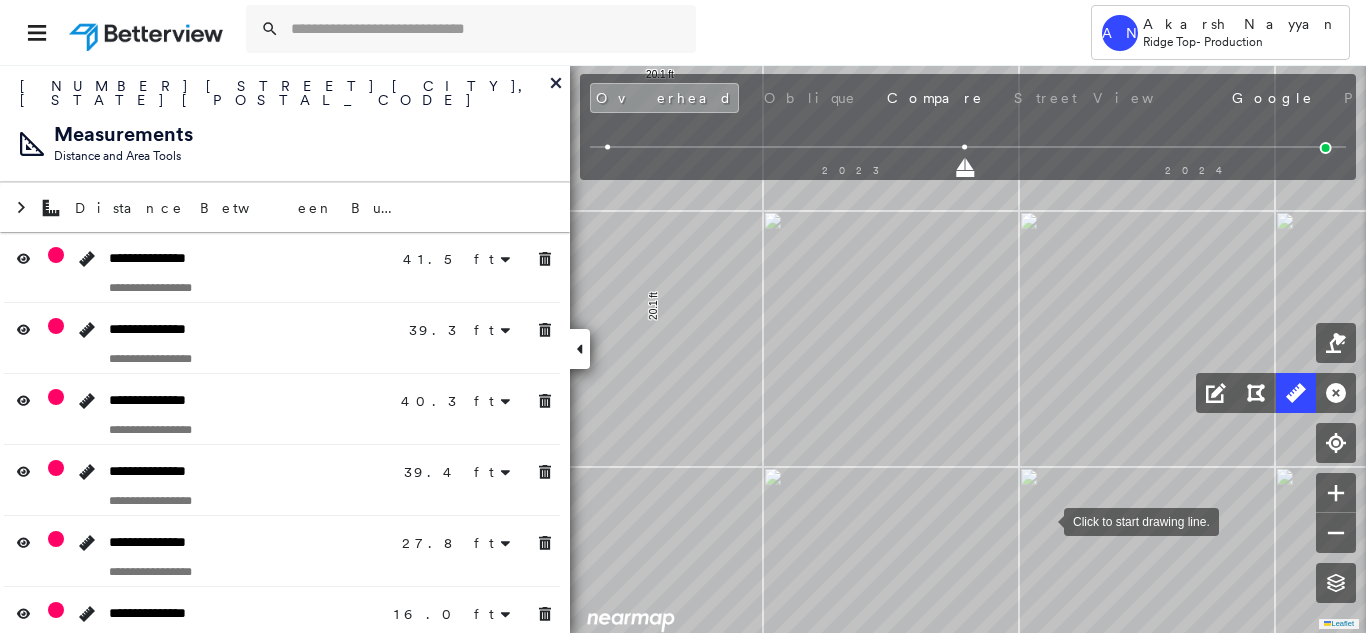 click at bounding box center (1044, 520) 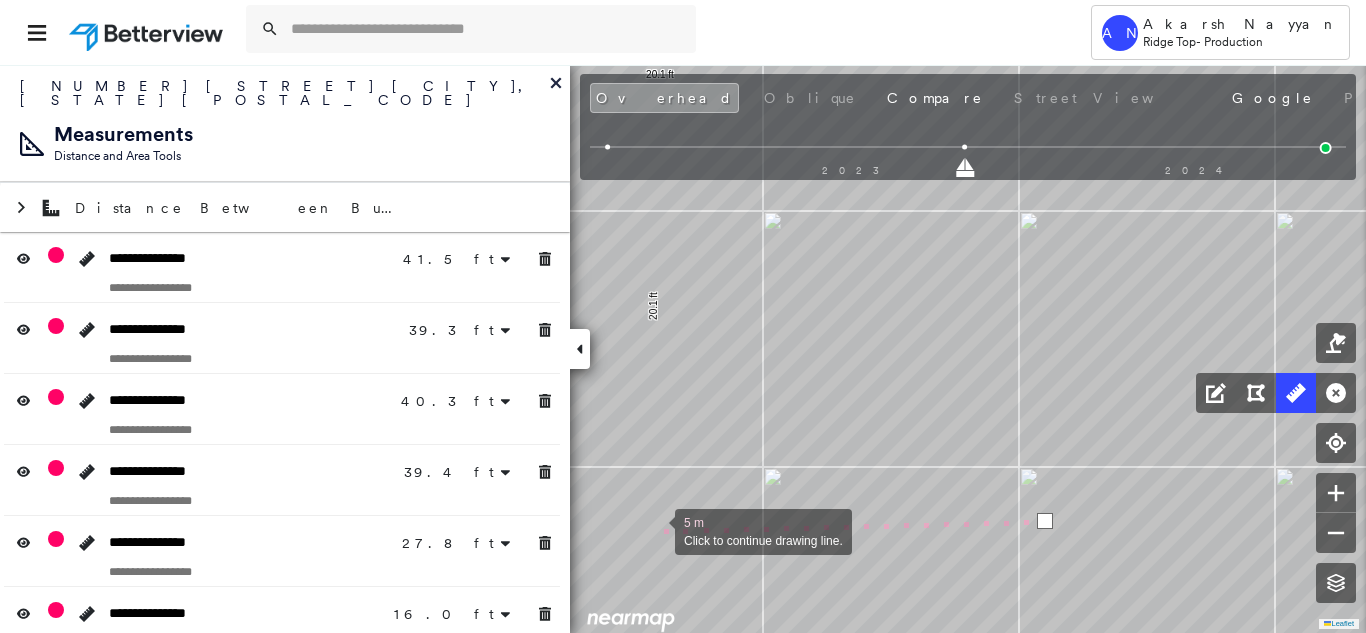 click at bounding box center [655, 530] 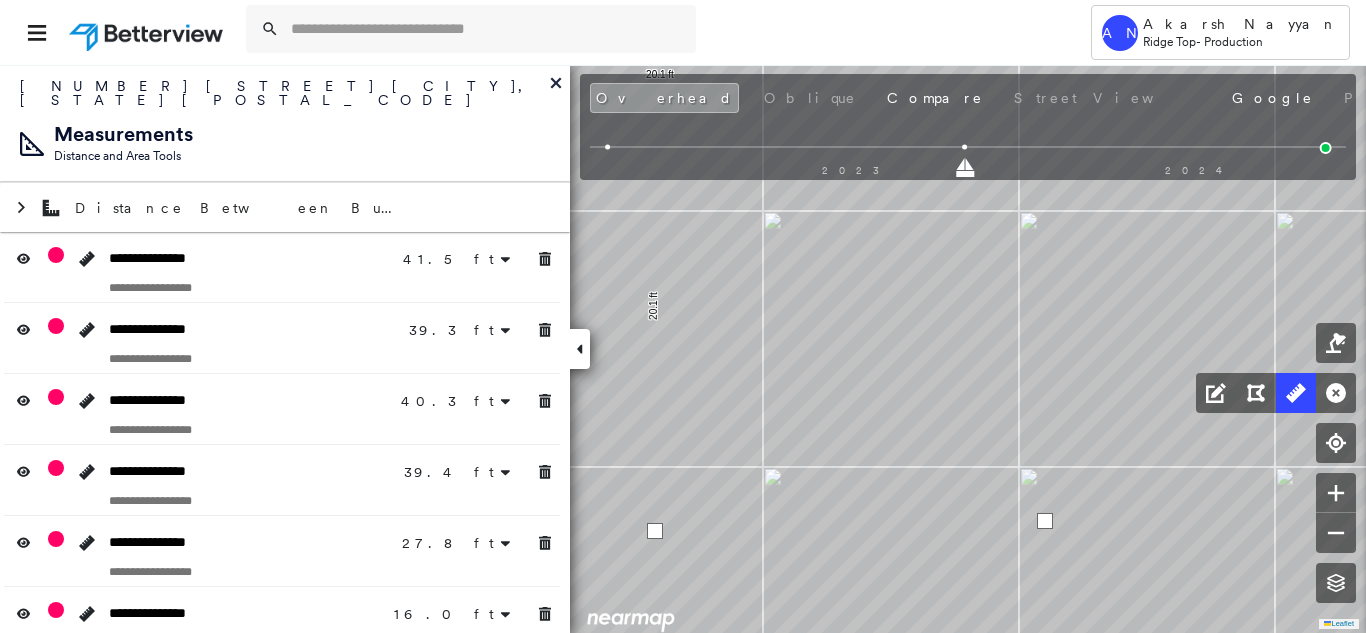 click at bounding box center [655, 531] 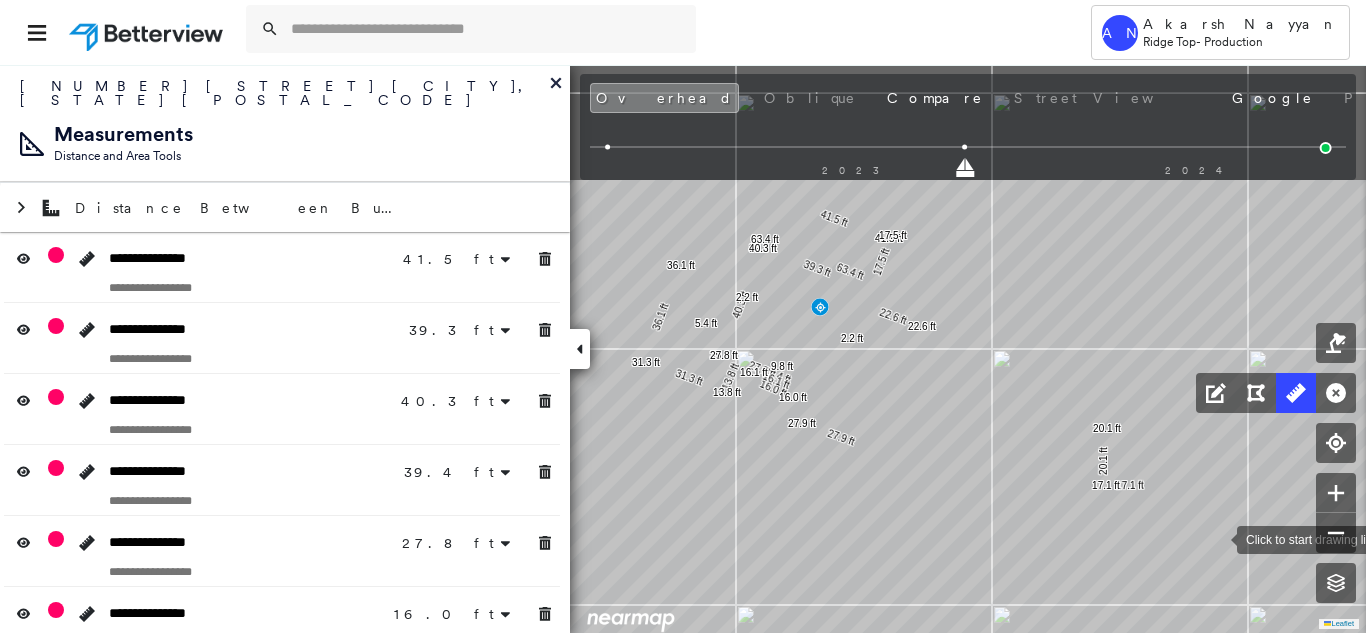drag, startPoint x: 986, startPoint y: 379, endPoint x: 1148, endPoint y: 499, distance: 201.60358 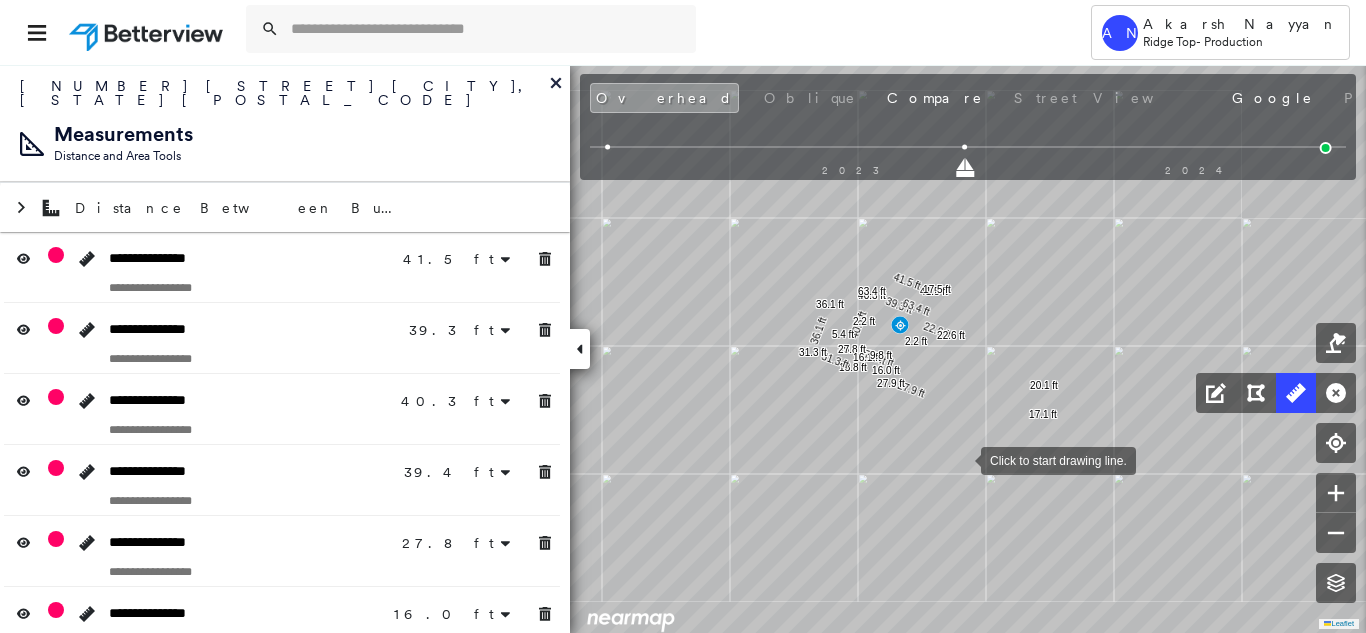 click on "41.5 ft 41.5 ft 39.3 ft 39.3 ft 40.3 ft 40.3 ft 39.4 ft 39.4 ft 27.8 ft 27.8 ft 16.0 ft 16.1 ft 9.8 ft 22.6 ft 22.6 ft 27.9 ft 27.9 ft 2.2 ft 2.2 ft 13.8 ft 31.3 ft 31.3 ft 36.1 ft 36.1 ft 5.4 ft 63.4 ft 63.4 ft 17.5 ft 20.1 ft 17.1 ft Click to start drawing line." at bounding box center [1944, 1088] 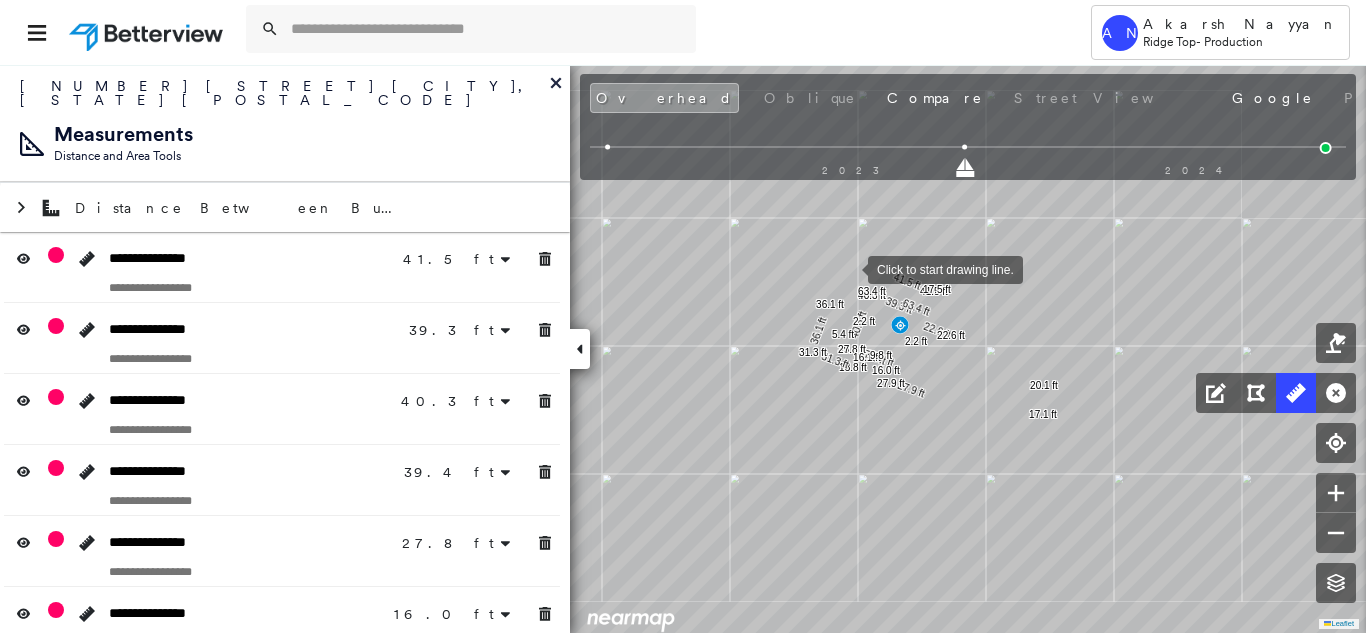 drag, startPoint x: 848, startPoint y: 268, endPoint x: 867, endPoint y: 400, distance: 133.36041 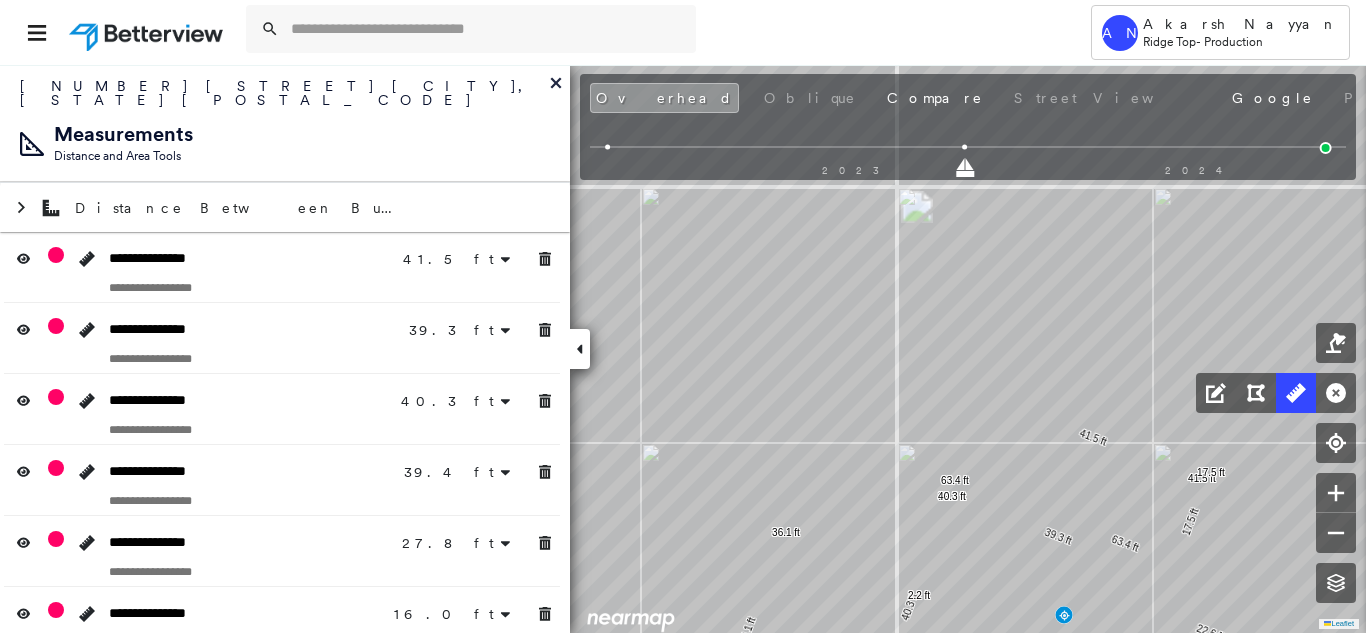 click on "41.5 ft 41.5 ft 39.3 ft 39.3 ft 40.3 ft 40.3 ft 39.4 ft 39.4 ft 27.8 ft 27.8 ft 16.0 ft 16.0 ft 16.1 ft 16.1 ft 9.8 ft 9.8 ft 22.6 ft 22.6 ft 27.9 ft 27.9 ft 2.2 ft 2.2 ft 13.8 ft 13.8 ft 31.3 ft 31.3 ft 36.1 ft 36.1 ft 5.4 ft 5.4 ft 63.4 ft 63.4 ft 17.5 ft 17.5 ft 20.1 ft 20.1 ft 17.1 ft 17.1 ft Click to start drawing line." at bounding box center (1896, 1240) 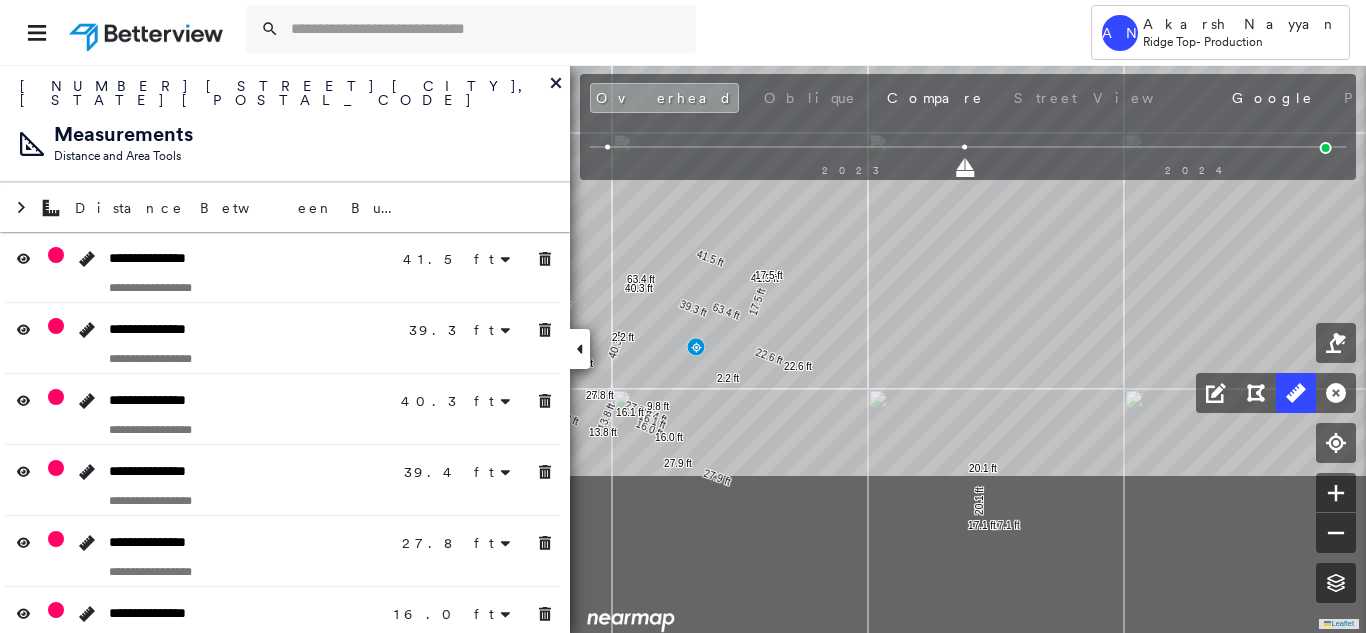 drag, startPoint x: 846, startPoint y: 385, endPoint x: 780, endPoint y: 175, distance: 220.12724 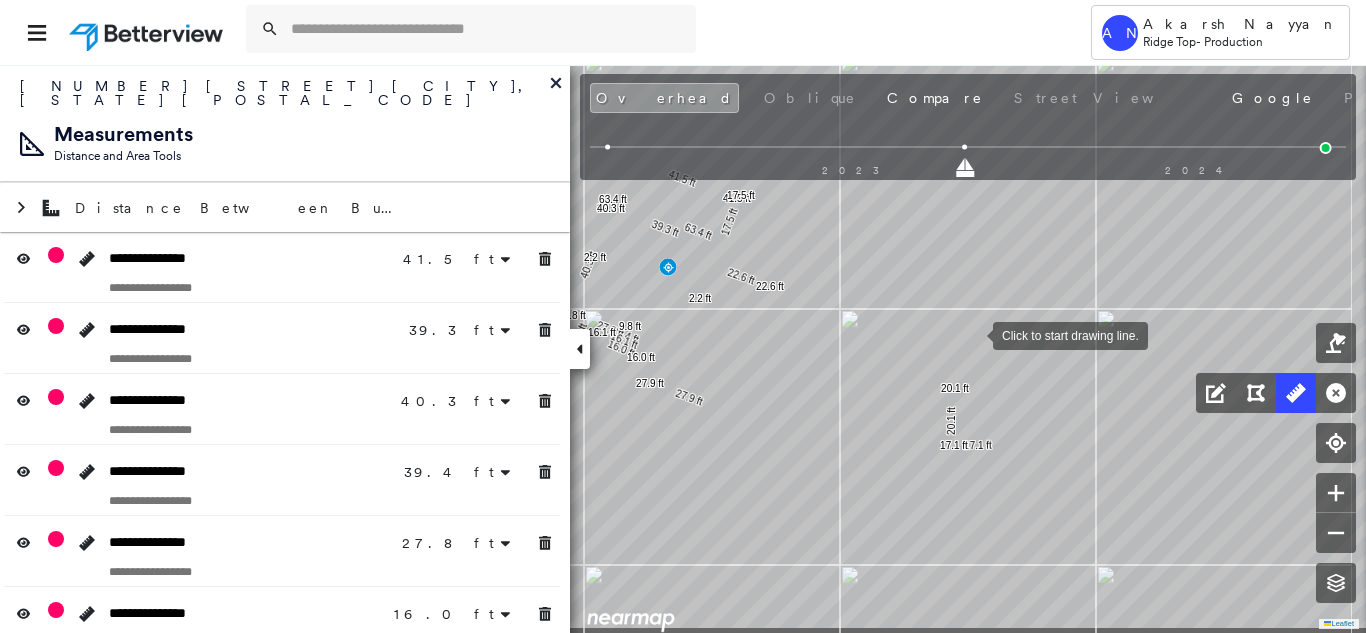 drag, startPoint x: 976, startPoint y: 339, endPoint x: 964, endPoint y: 308, distance: 33.24154 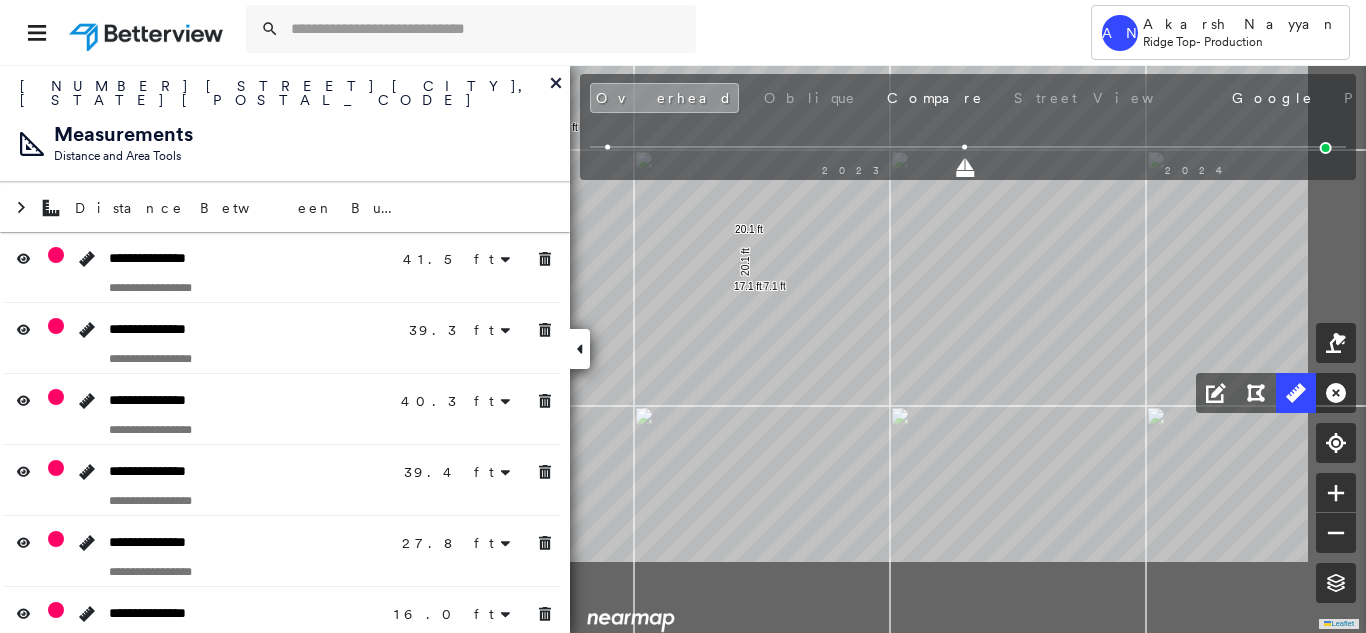 click on "41.5 ft 41.5 ft 39.3 ft 39.3 ft 40.3 ft 40.3 ft 39.4 ft 39.4 ft 27.8 ft 27.8 ft 16.0 ft 16.0 ft 16.1 ft 16.1 ft 9.8 ft 22.6 ft 22.6 ft 27.9 ft 27.9 ft 2.2 ft 2.2 ft 13.8 ft 13.8 ft 31.3 ft 31.3 ft 36.1 ft 36.1 ft 5.4 ft 63.4 ft 63.4 ft 17.5 ft 17.5 ft 20.1 ft 20.1 ft 17.1 ft 17.1 ft Click to start drawing line." at bounding box center [1305, 920] 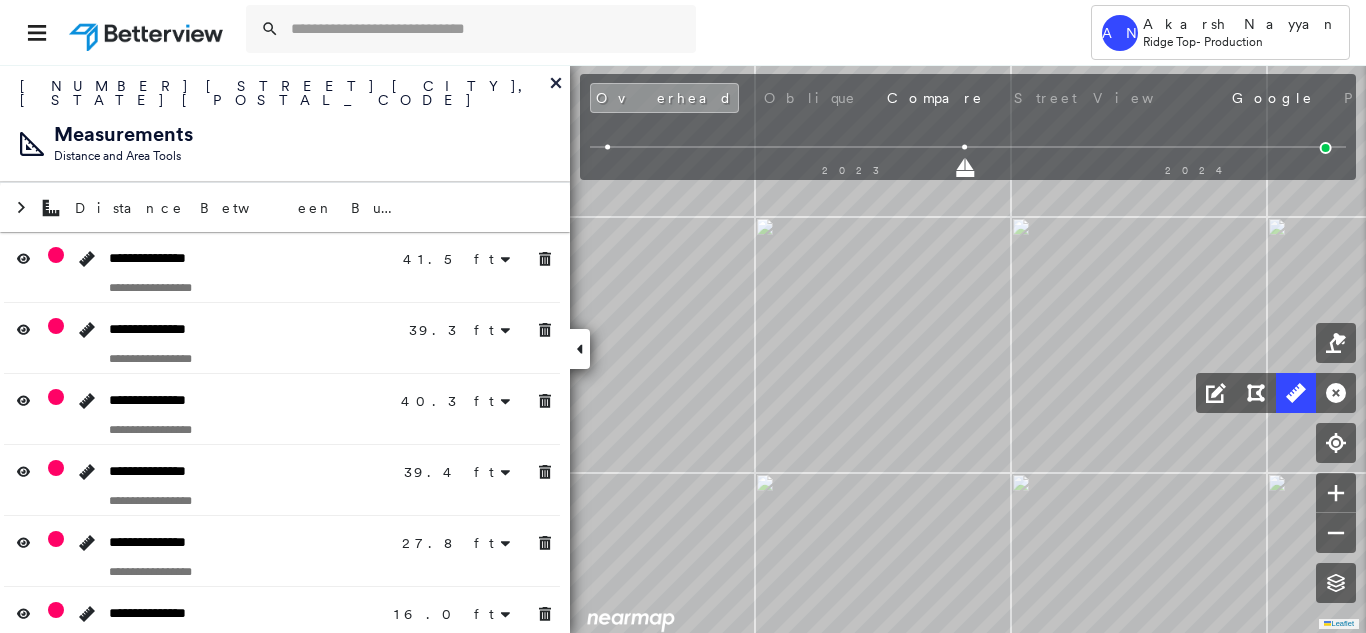 click at bounding box center (608, 147) 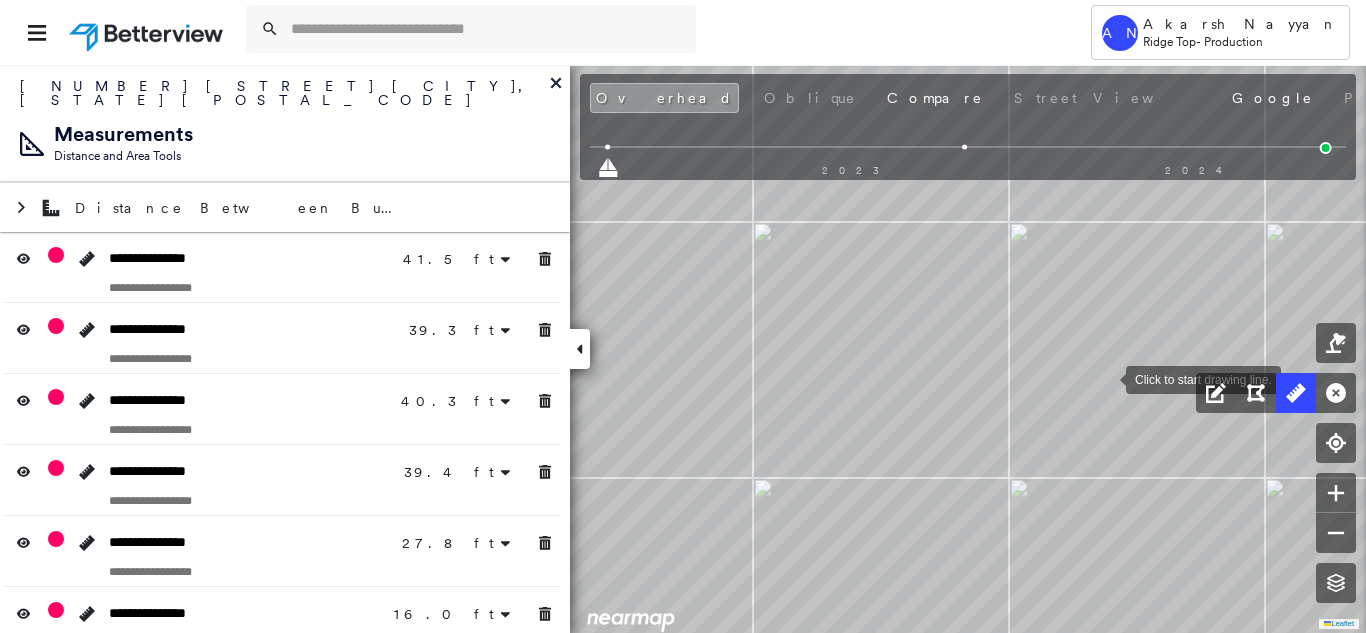 drag, startPoint x: 1108, startPoint y: 373, endPoint x: 1105, endPoint y: 420, distance: 47.095646 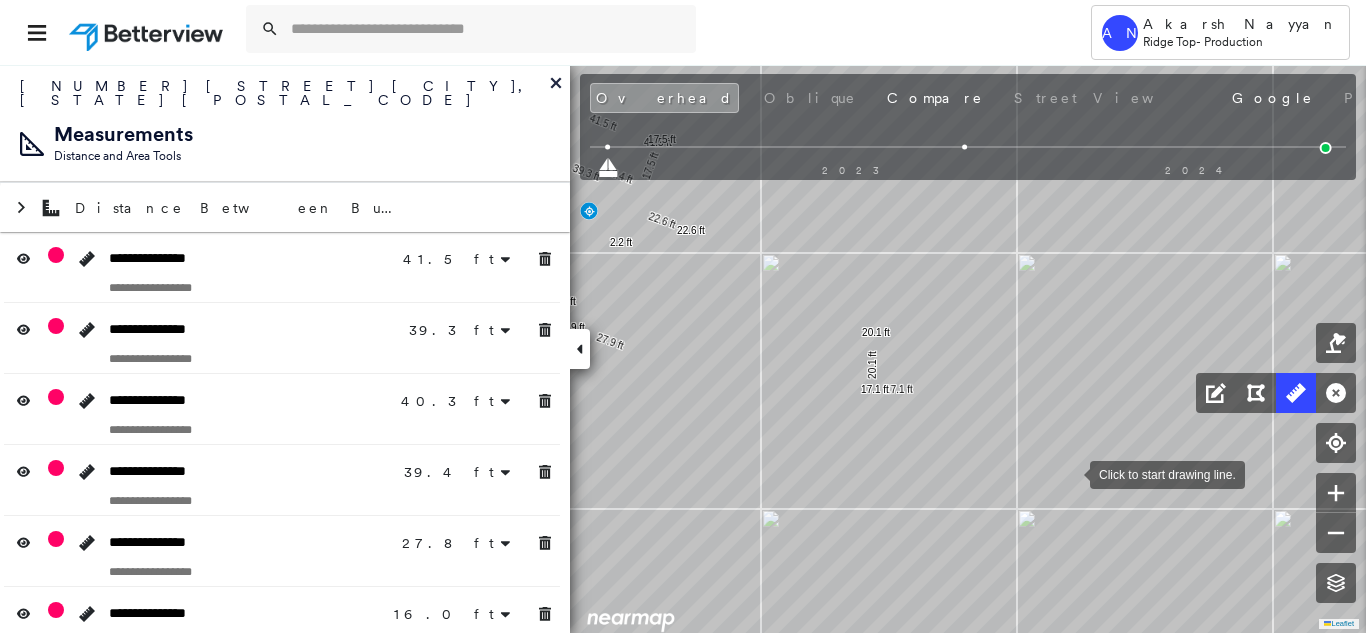 click at bounding box center (1070, 473) 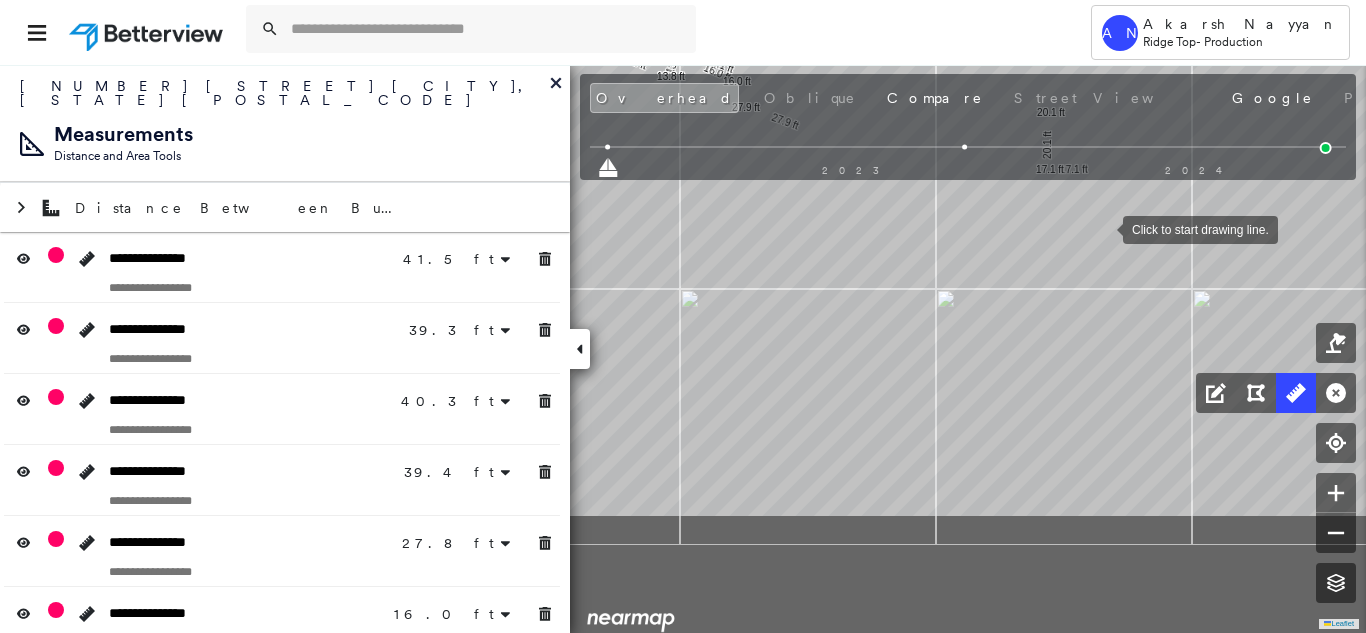 drag, startPoint x: 1031, startPoint y: 420, endPoint x: 1075, endPoint y: 307, distance: 121.264175 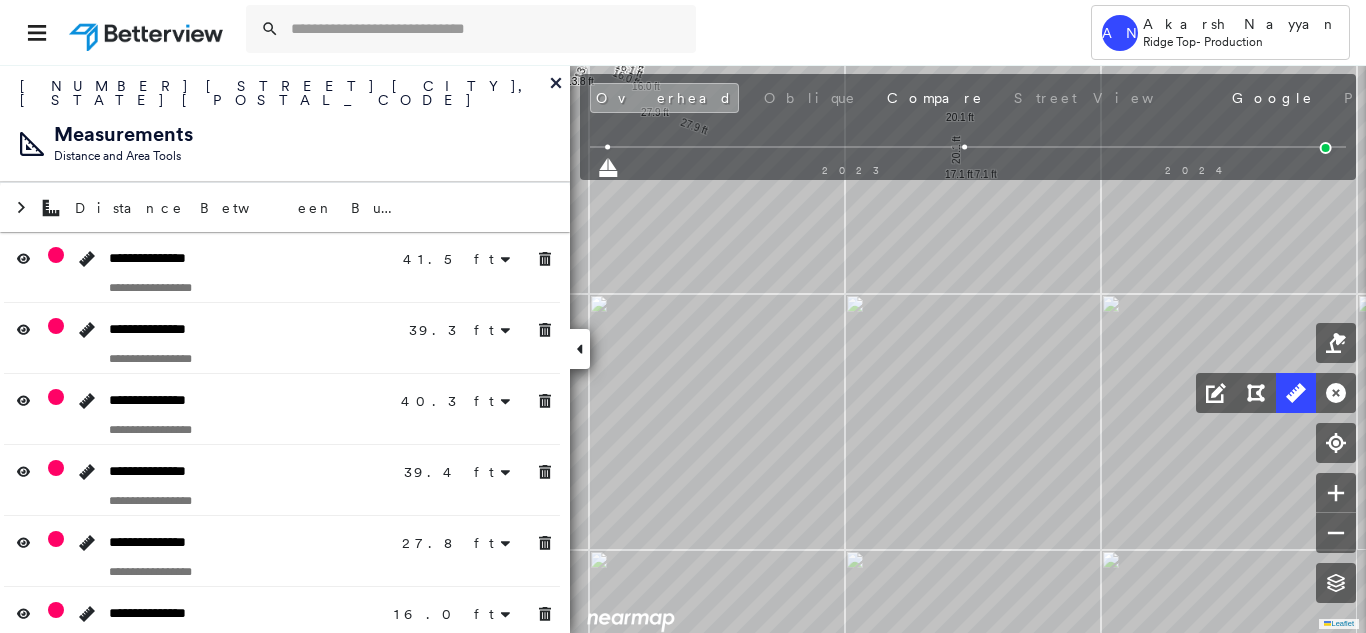 drag, startPoint x: 930, startPoint y: 347, endPoint x: 822, endPoint y: 384, distance: 114.16216 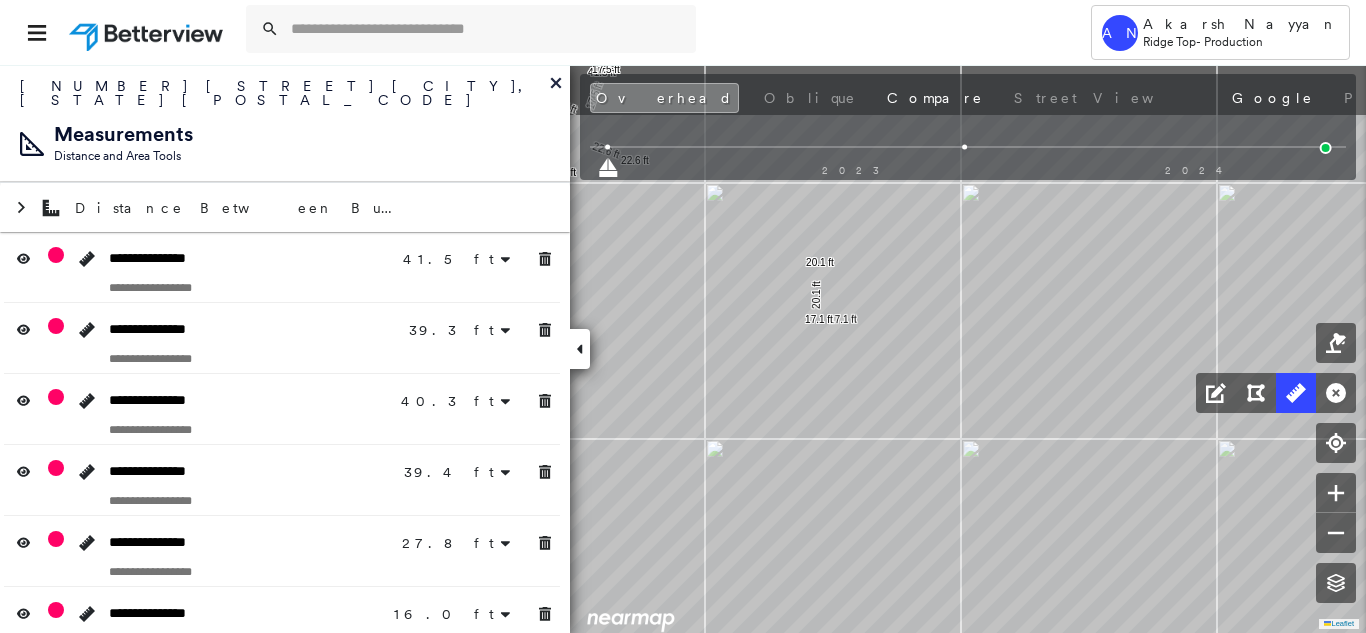 click on "41.5 ft 41.5 ft 39.3 ft 39.3 ft 40.3 ft 40.3 ft 39.4 ft 39.4 ft 27.8 ft 27.8 ft 16.0 ft 16.0 ft 16.1 ft 16.1 ft 9.8 ft 22.6 ft 22.6 ft 27.9 ft 27.9 ft 2.2 ft 2.2 ft 13.8 ft 13.8 ft 31.3 ft 31.3 ft 36.1 ft 36.1 ft 5.4 ft 63.4 ft 63.4 ft 17.5 ft 17.5 ft 20.1 ft 20.1 ft 17.1 ft 17.1 ft Click to start drawing line." at bounding box center [1264, 1004] 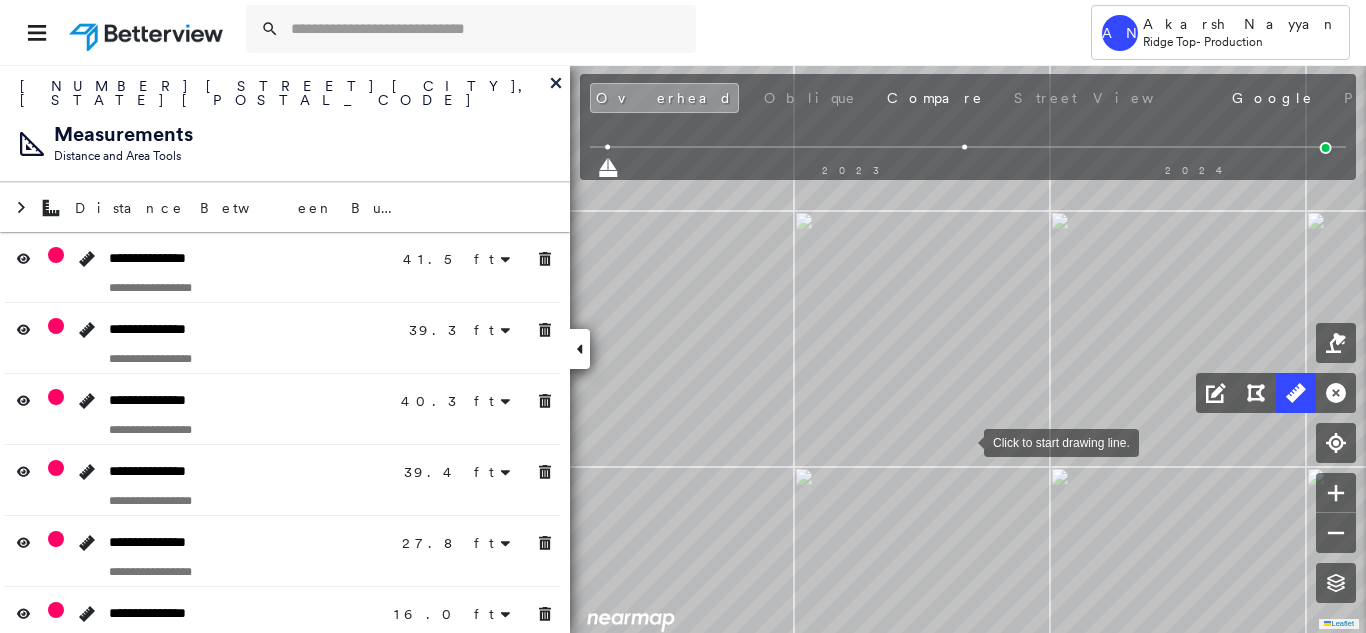 drag, startPoint x: 903, startPoint y: 490, endPoint x: 965, endPoint y: 439, distance: 80.280754 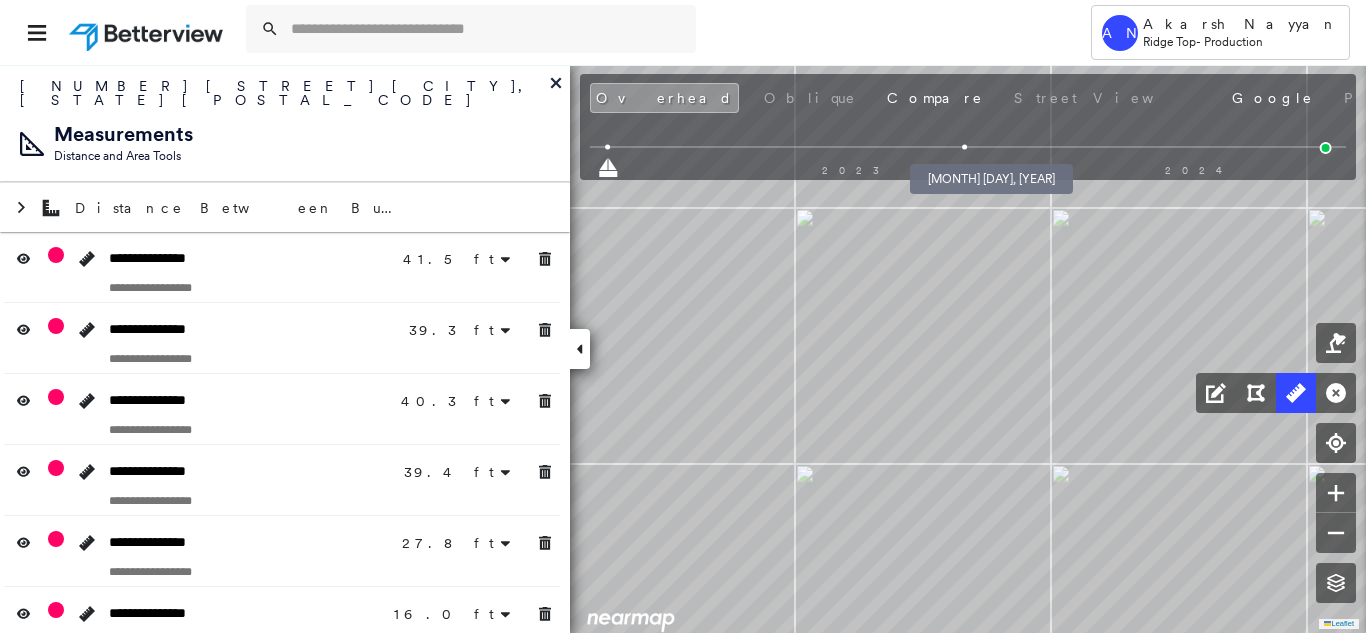 click at bounding box center (965, 147) 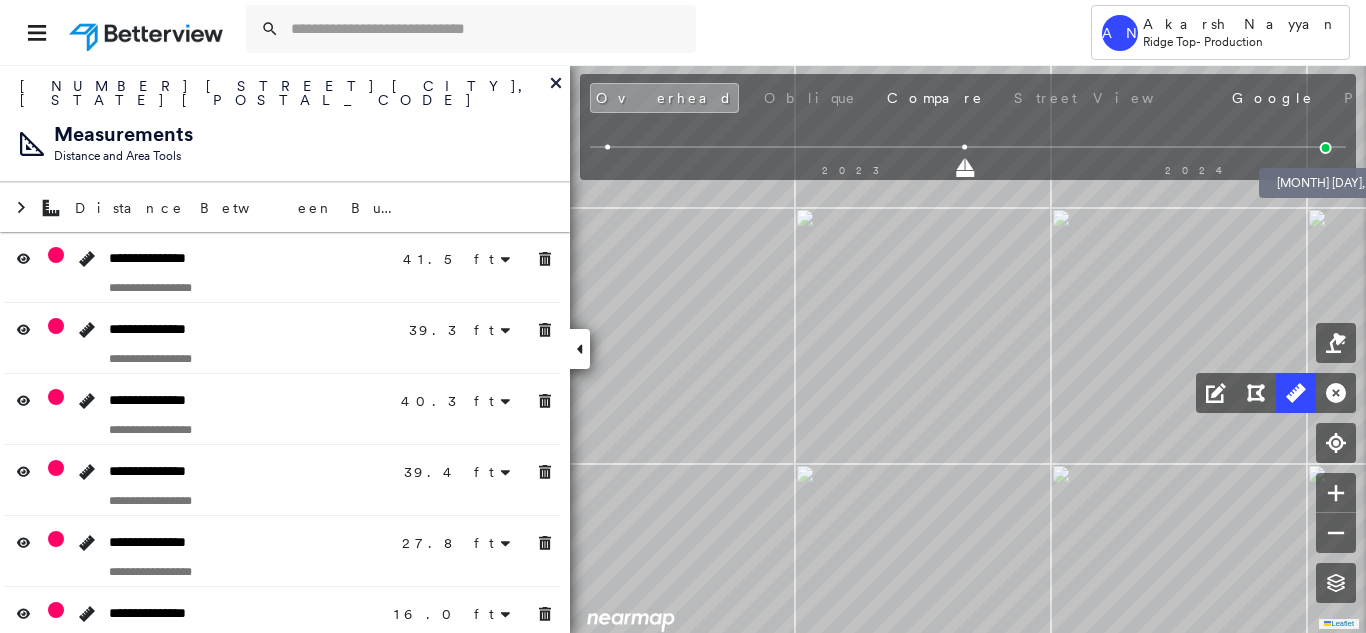 click at bounding box center (1326, 148) 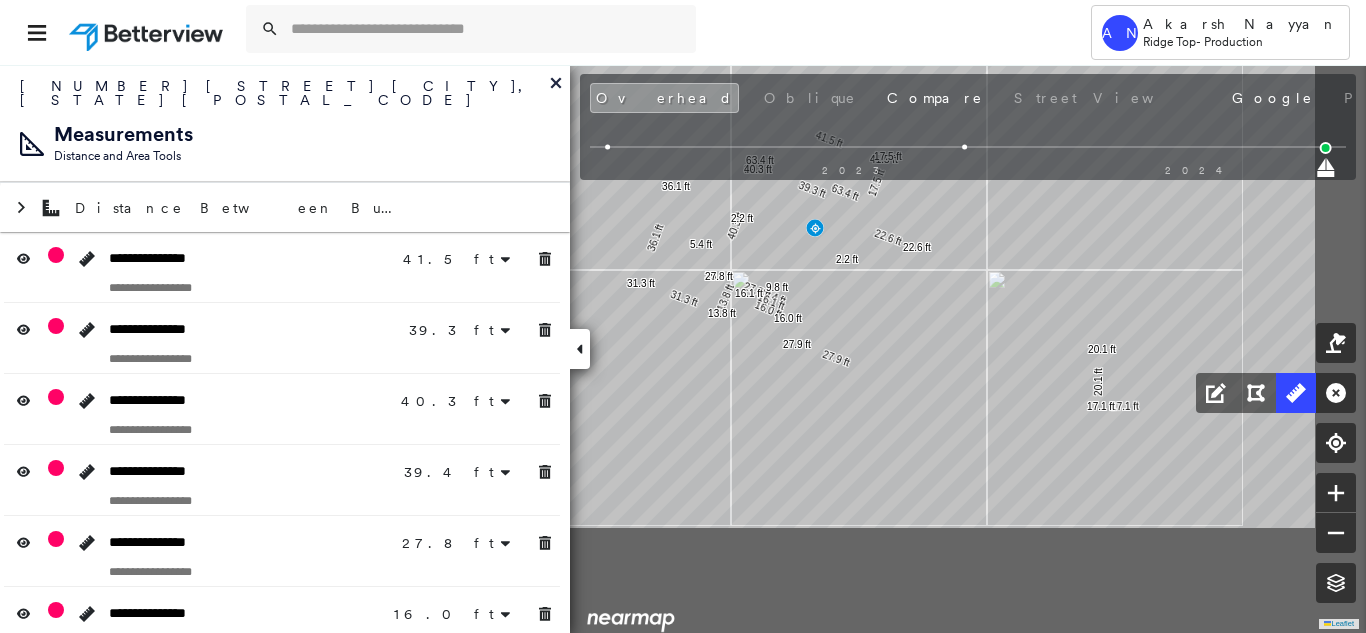 drag, startPoint x: 1064, startPoint y: 395, endPoint x: 817, endPoint y: 264, distance: 279.589 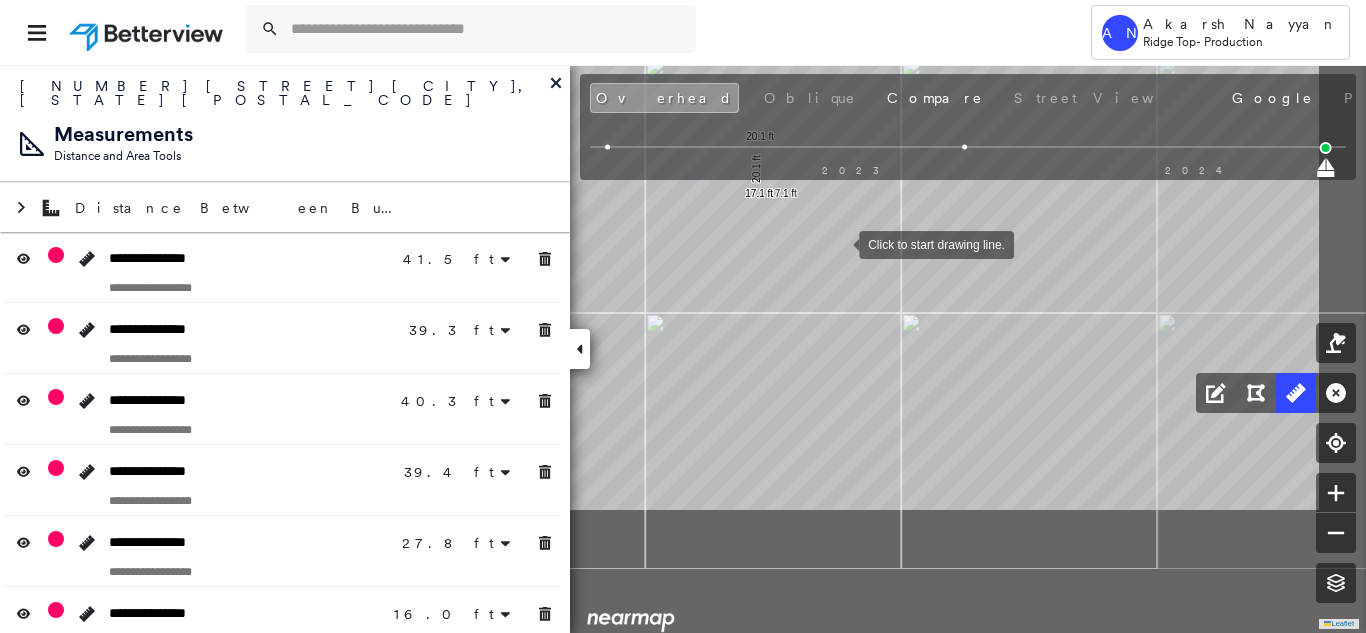 drag, startPoint x: 1004, startPoint y: 391, endPoint x: 839, endPoint y: 247, distance: 219 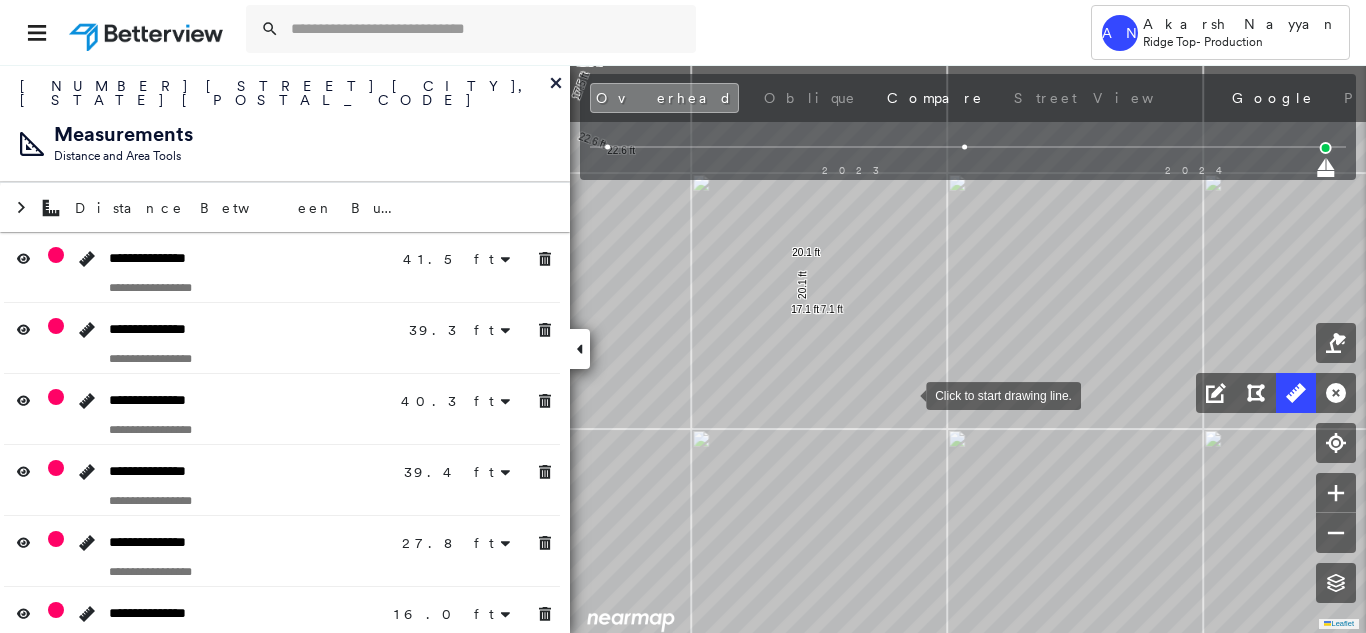 drag, startPoint x: 867, startPoint y: 291, endPoint x: 912, endPoint y: 400, distance: 117.923706 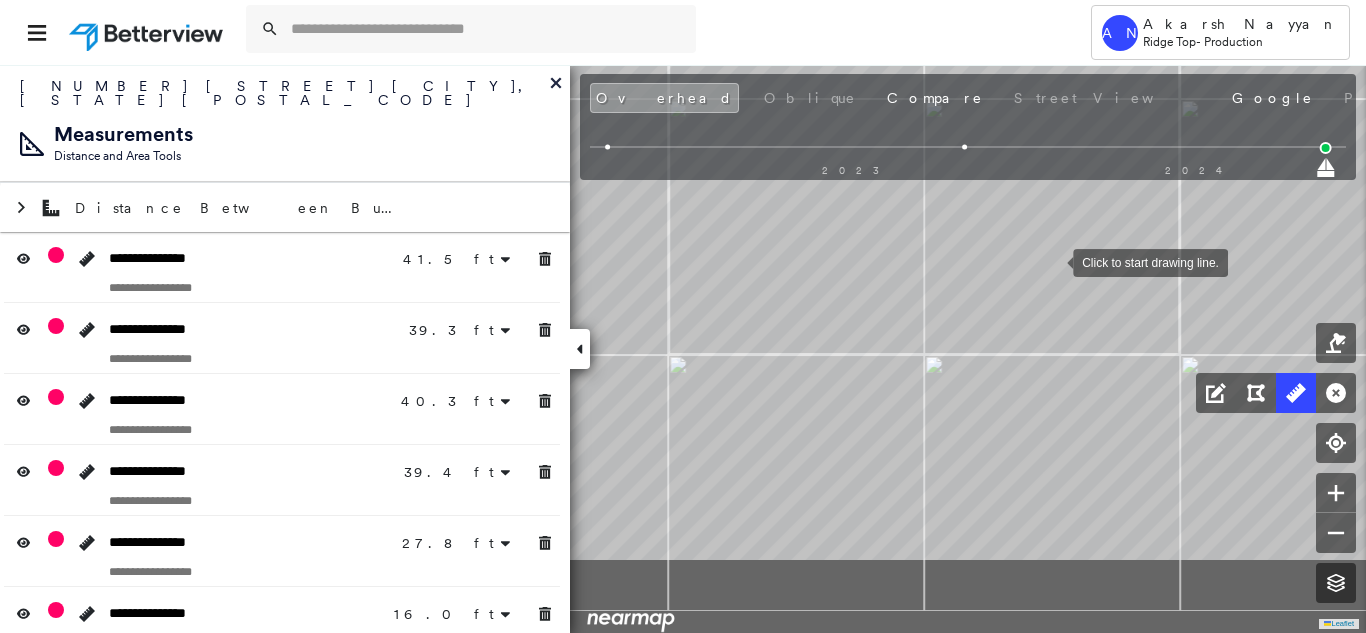 drag, startPoint x: 1106, startPoint y: 350, endPoint x: 1052, endPoint y: 261, distance: 104.100914 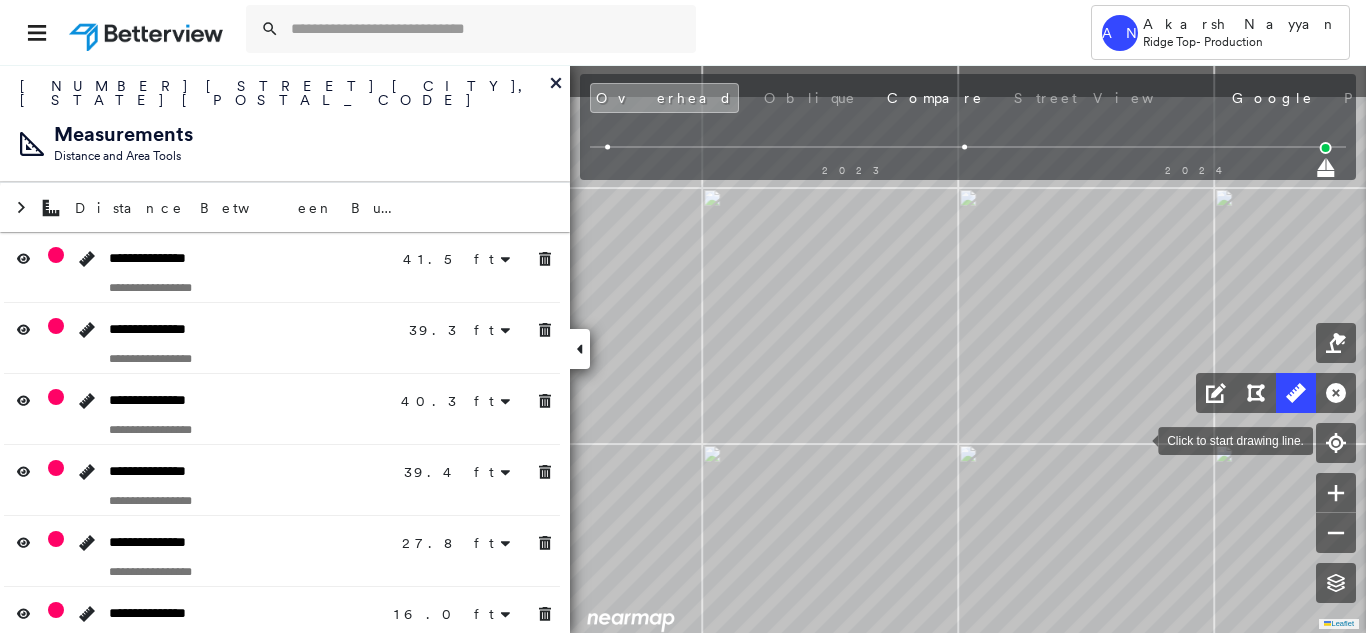 drag, startPoint x: 1101, startPoint y: 341, endPoint x: 1138, endPoint y: 437, distance: 102.88343 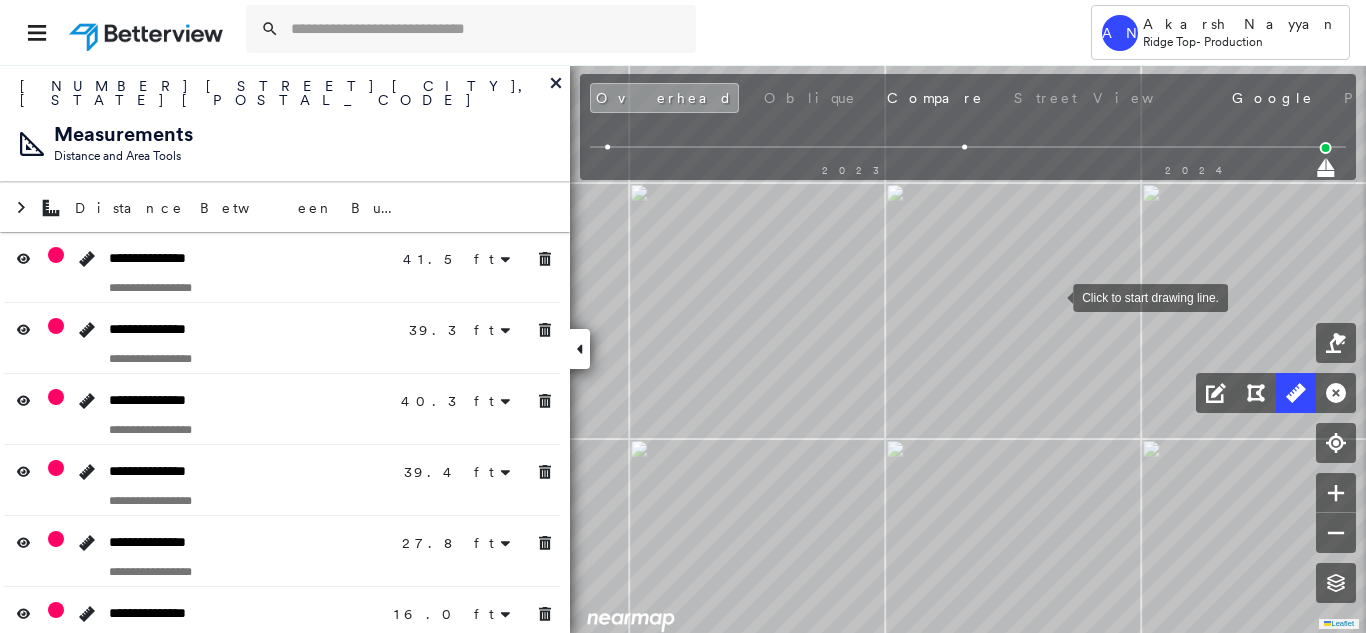 click at bounding box center [1053, 296] 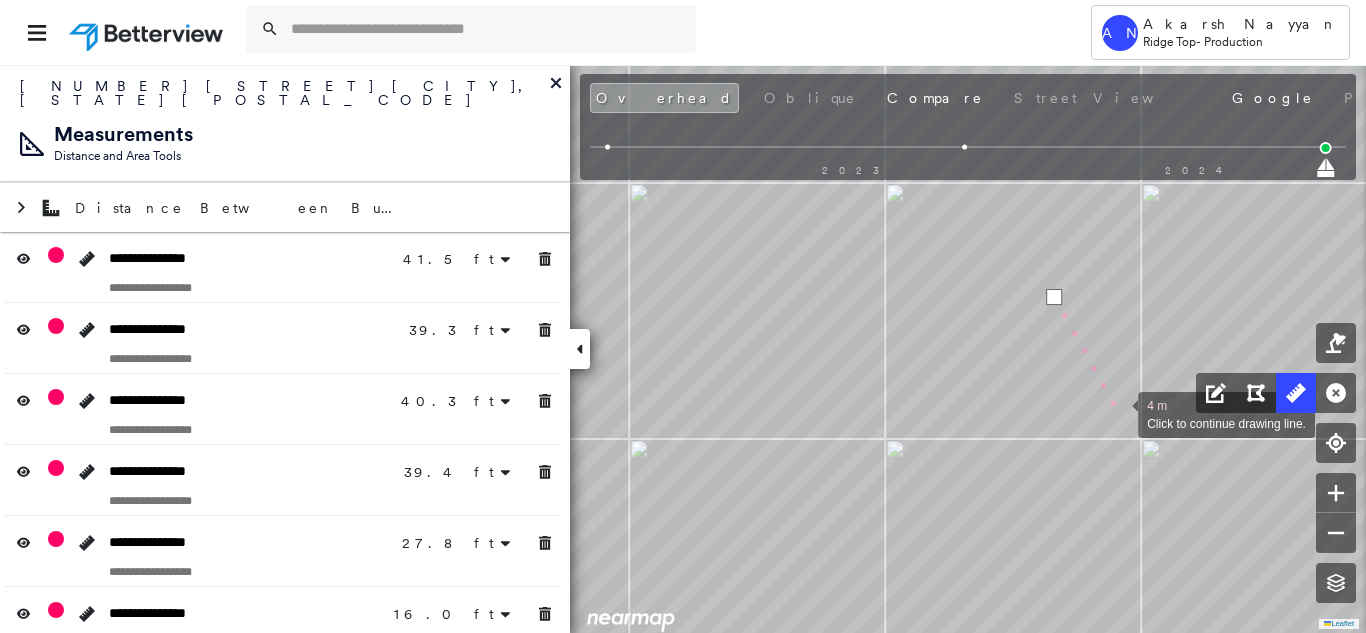 click at bounding box center (1118, 413) 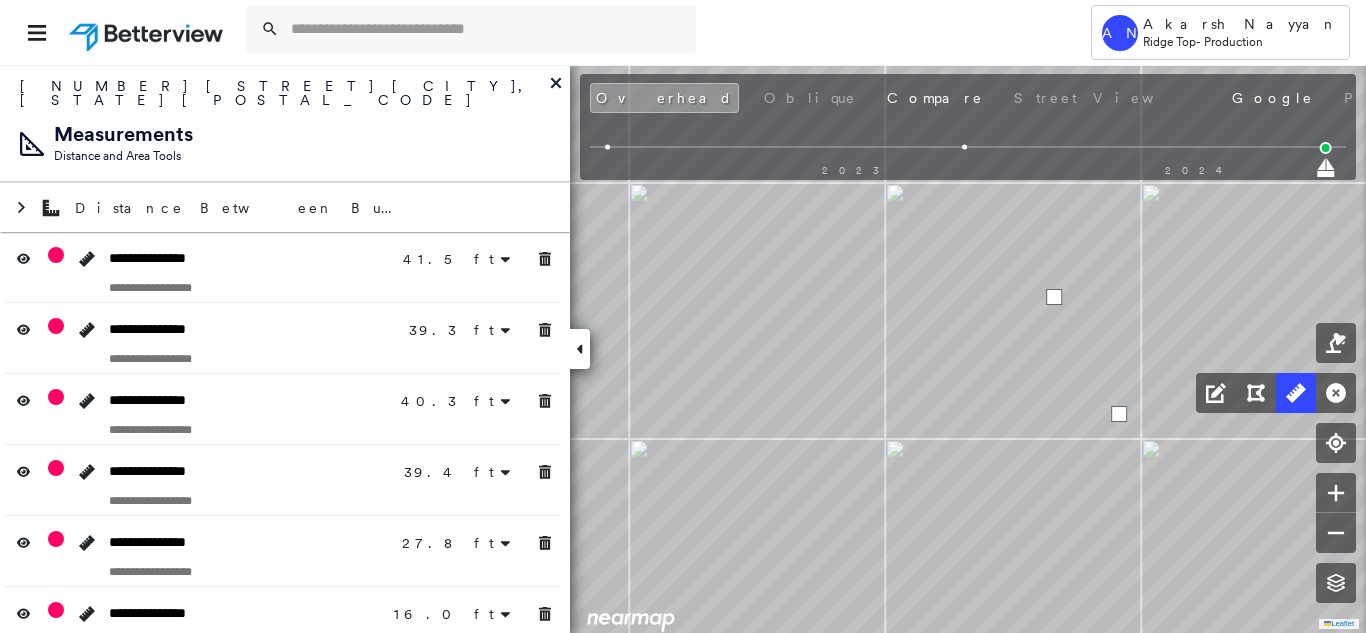 click at bounding box center [1119, 414] 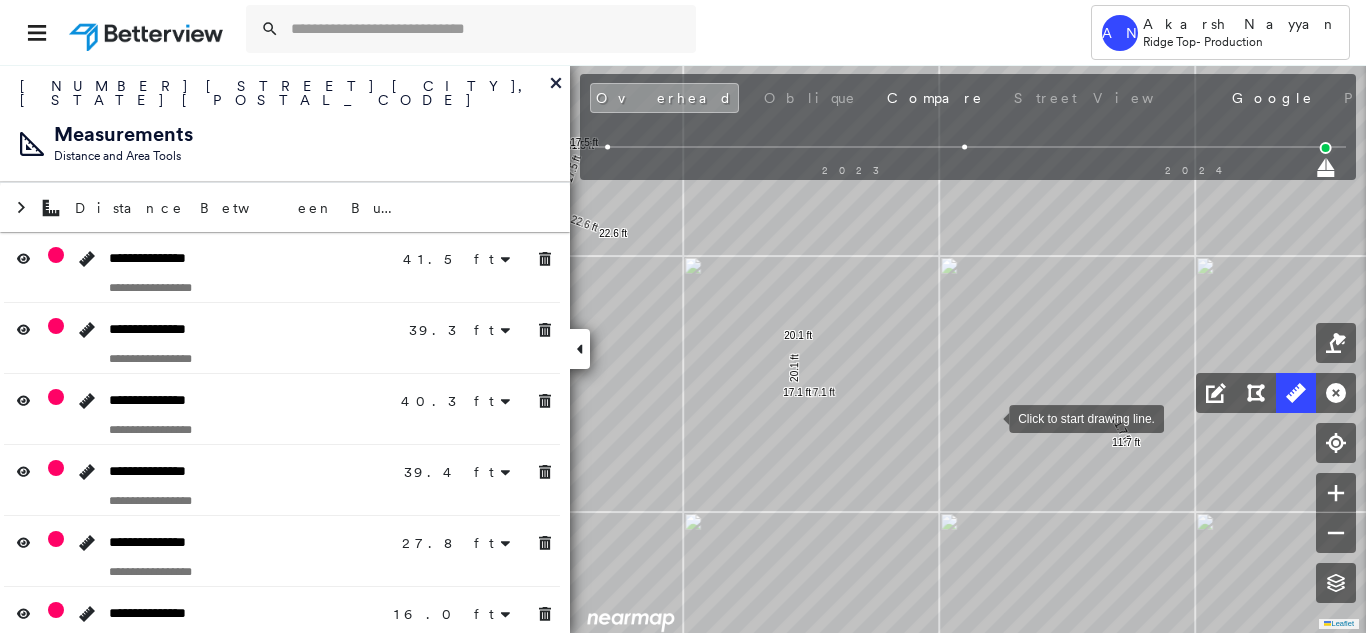 drag, startPoint x: 900, startPoint y: 439, endPoint x: 988, endPoint y: 418, distance: 90.47099 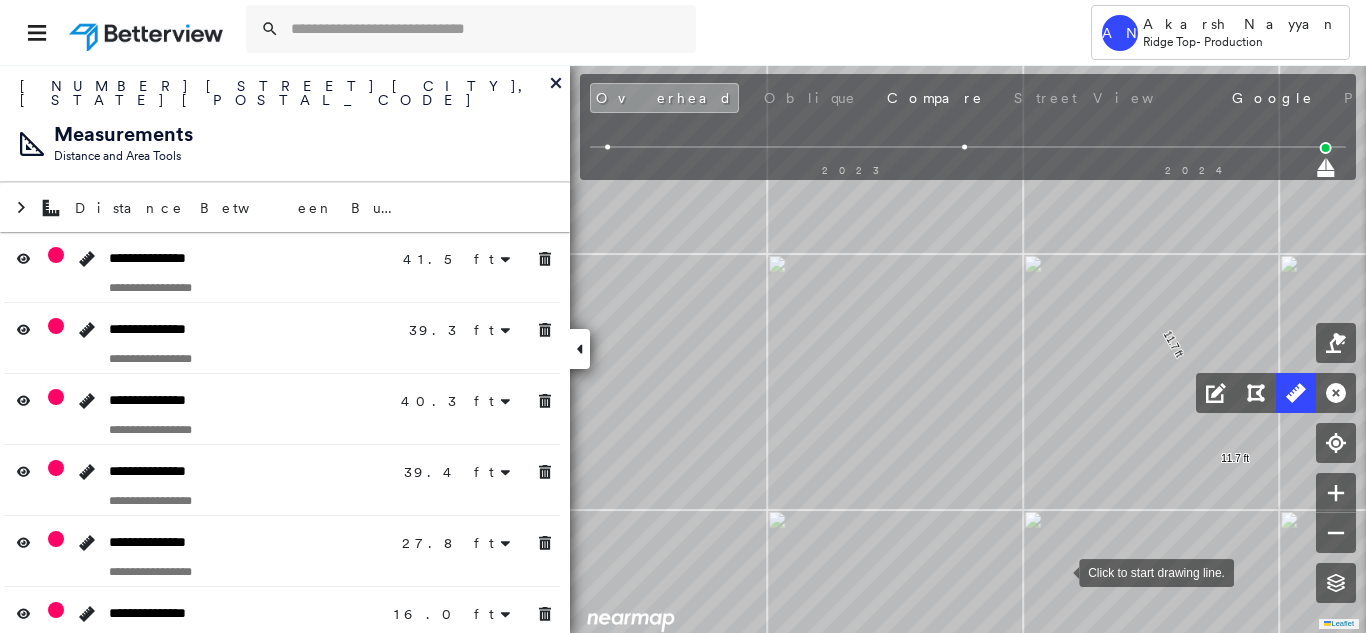 drag, startPoint x: 1038, startPoint y: 529, endPoint x: 1057, endPoint y: 492, distance: 41.59327 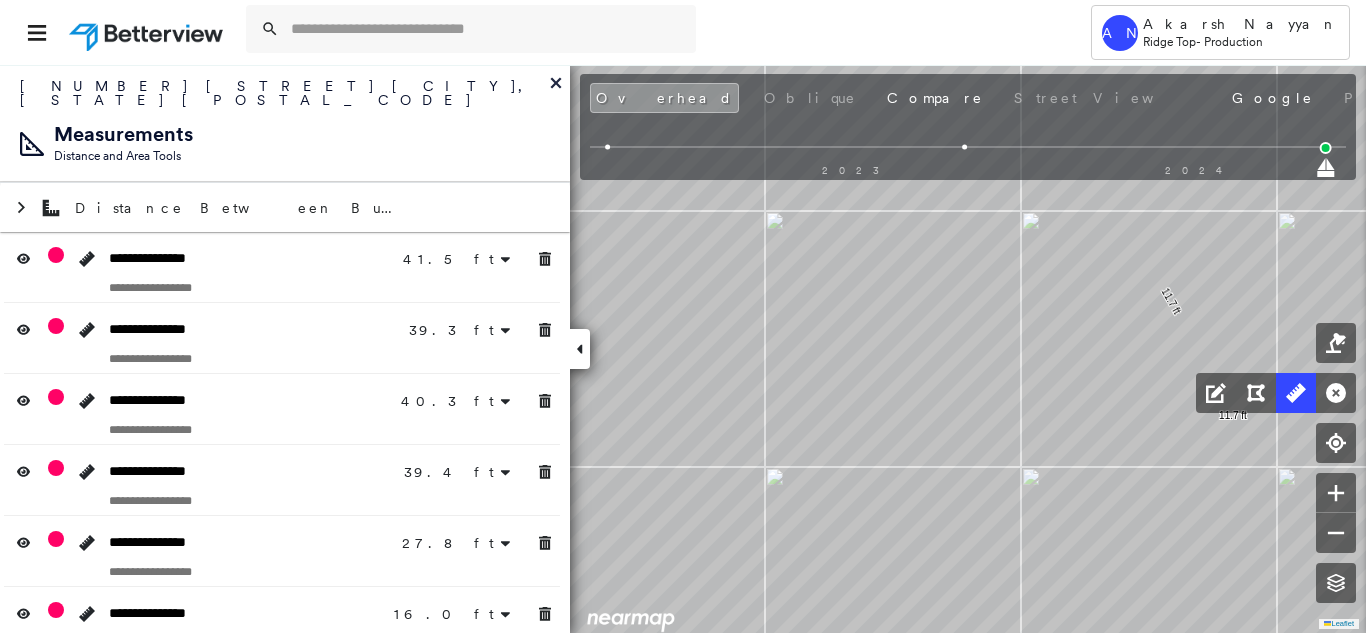 click at bounding box center [608, 147] 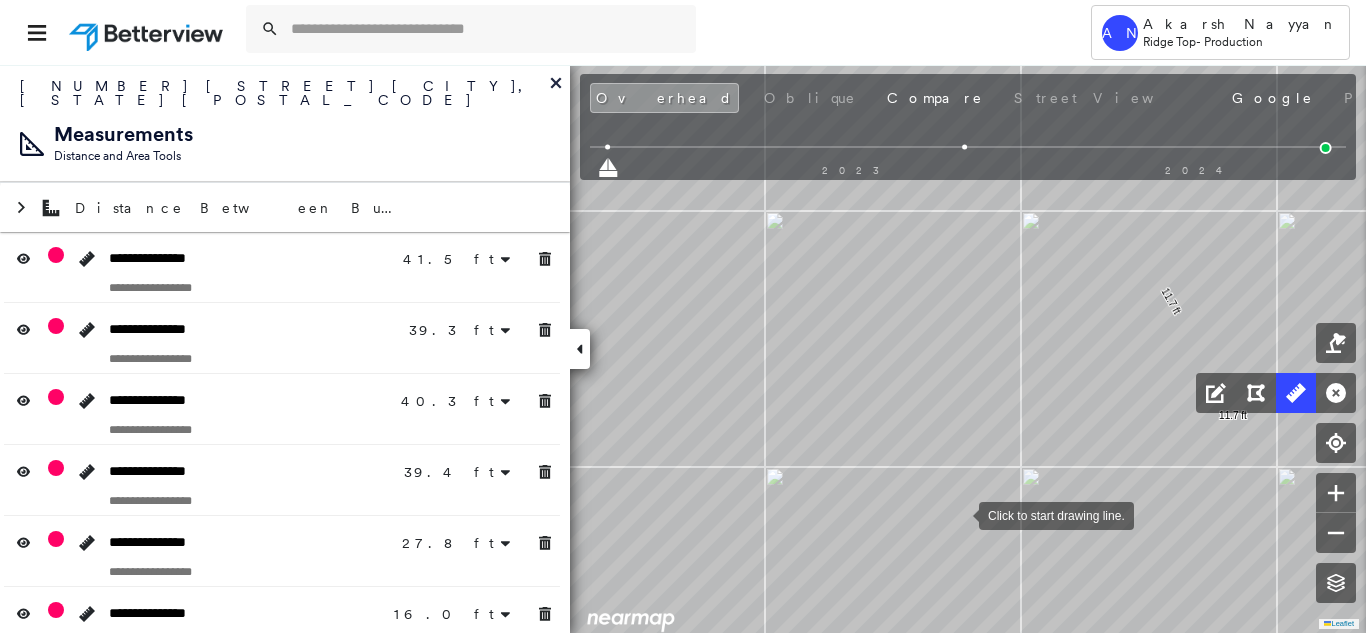 click at bounding box center (959, 514) 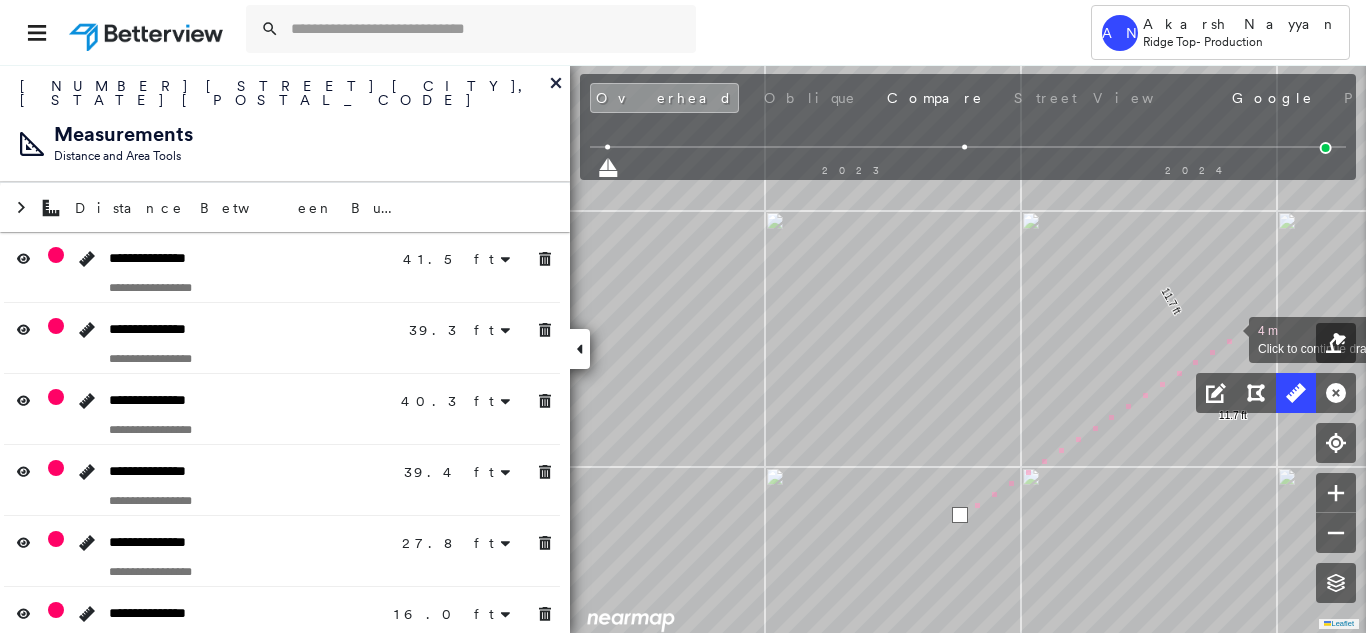 click at bounding box center [1229, 338] 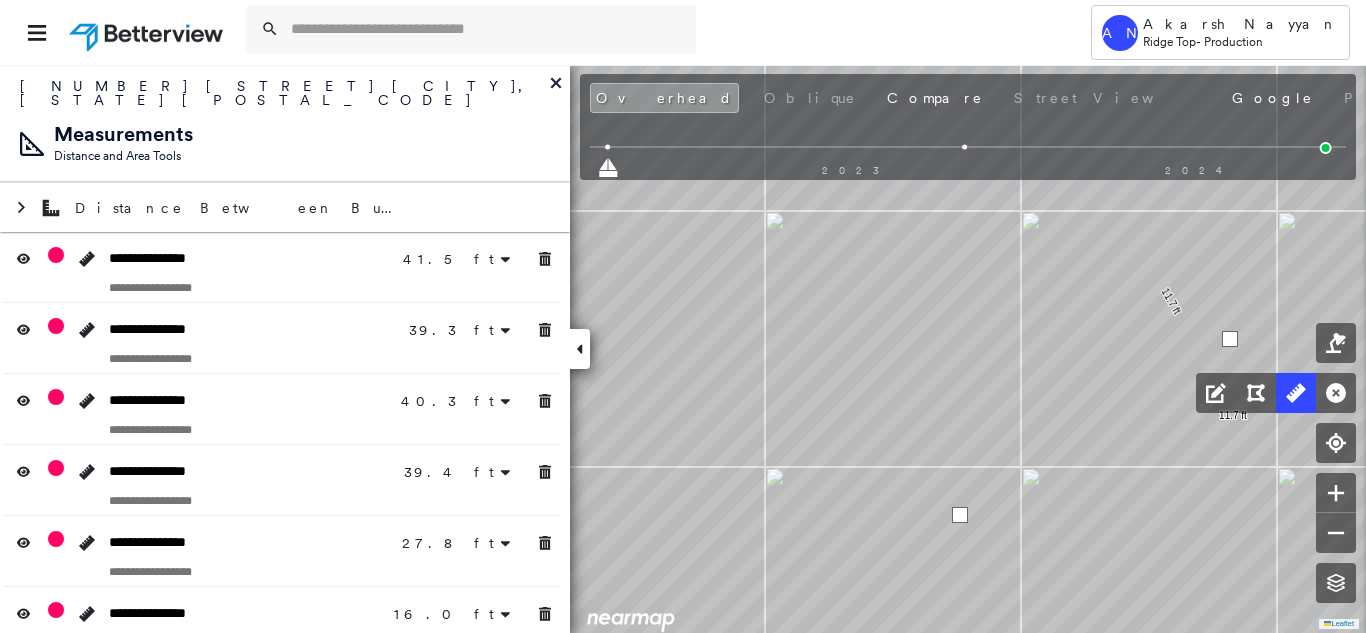 click at bounding box center (1230, 339) 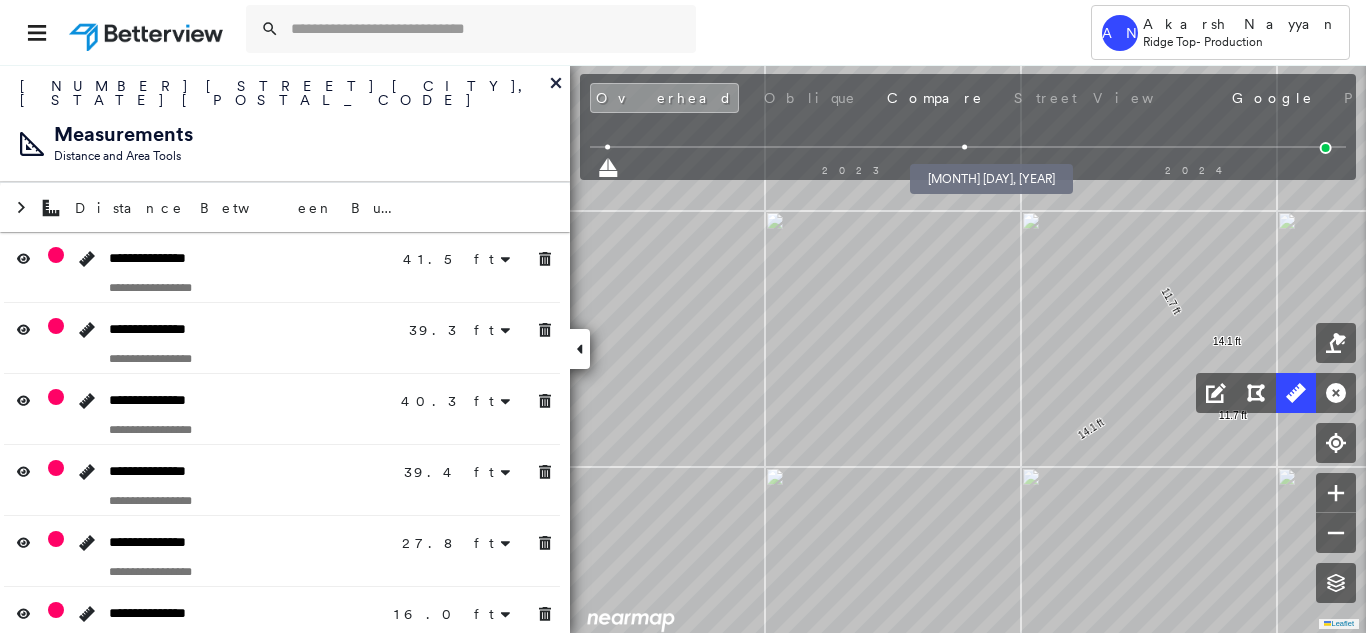 click at bounding box center (965, 147) 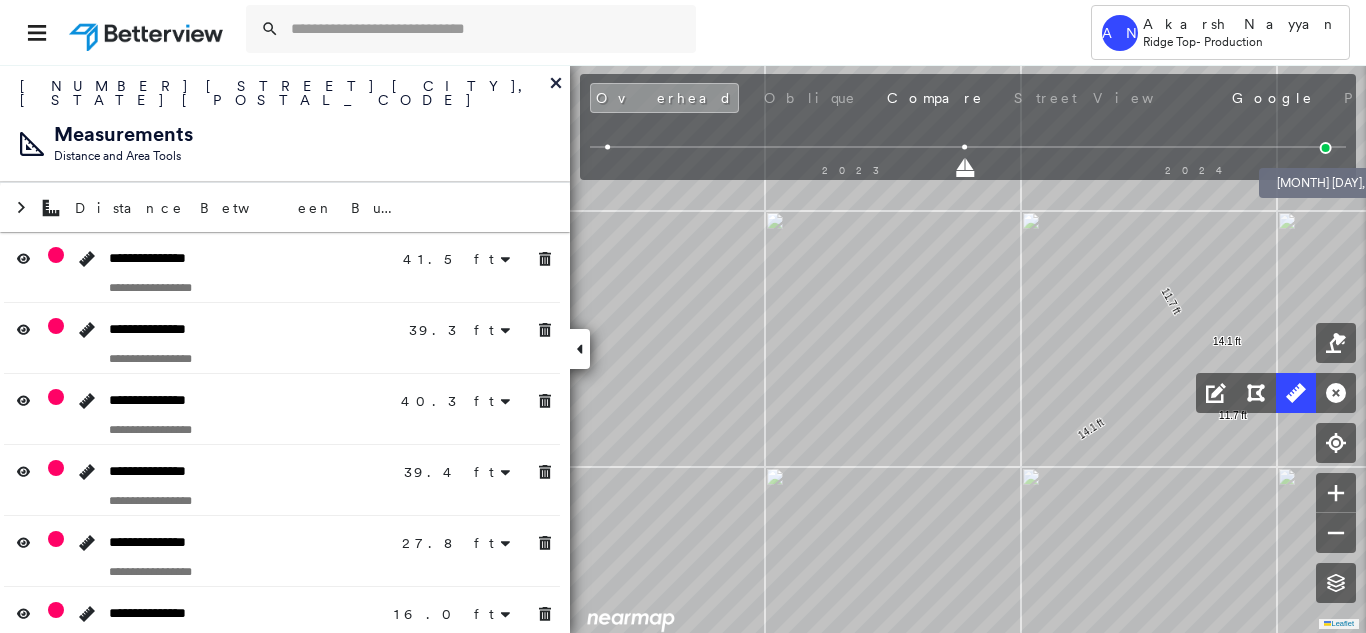 click at bounding box center (1326, 148) 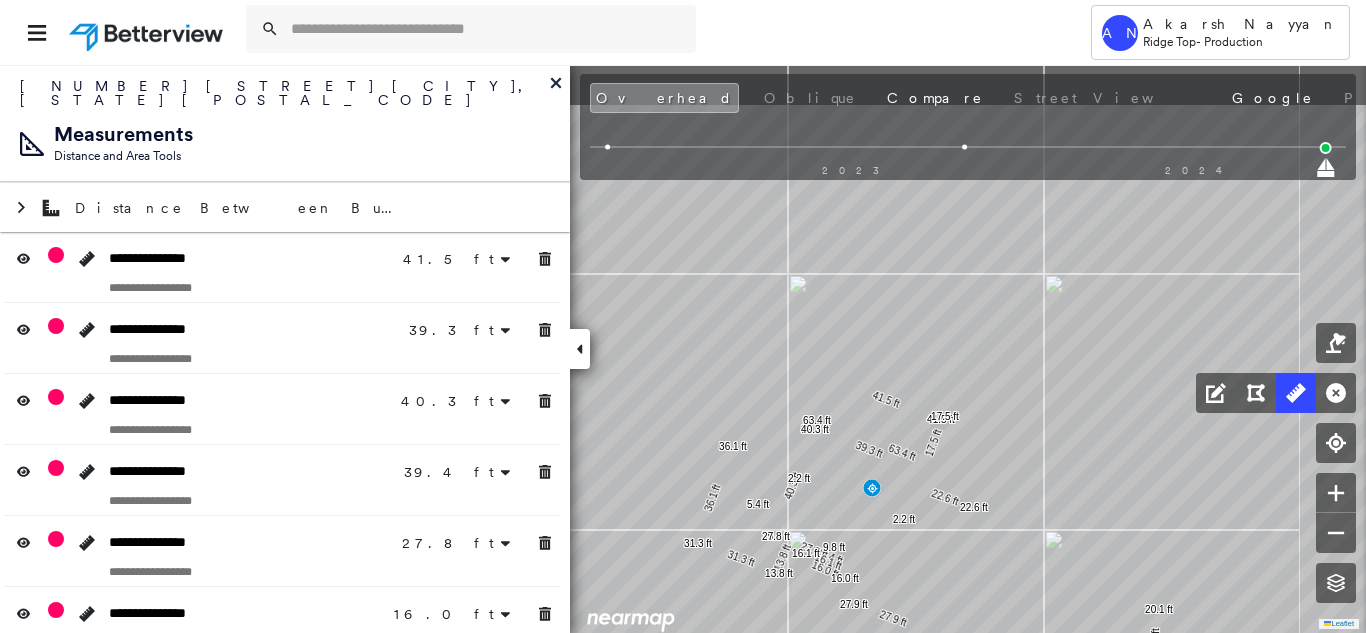 drag, startPoint x: 914, startPoint y: 488, endPoint x: 800, endPoint y: 601, distance: 160.5148 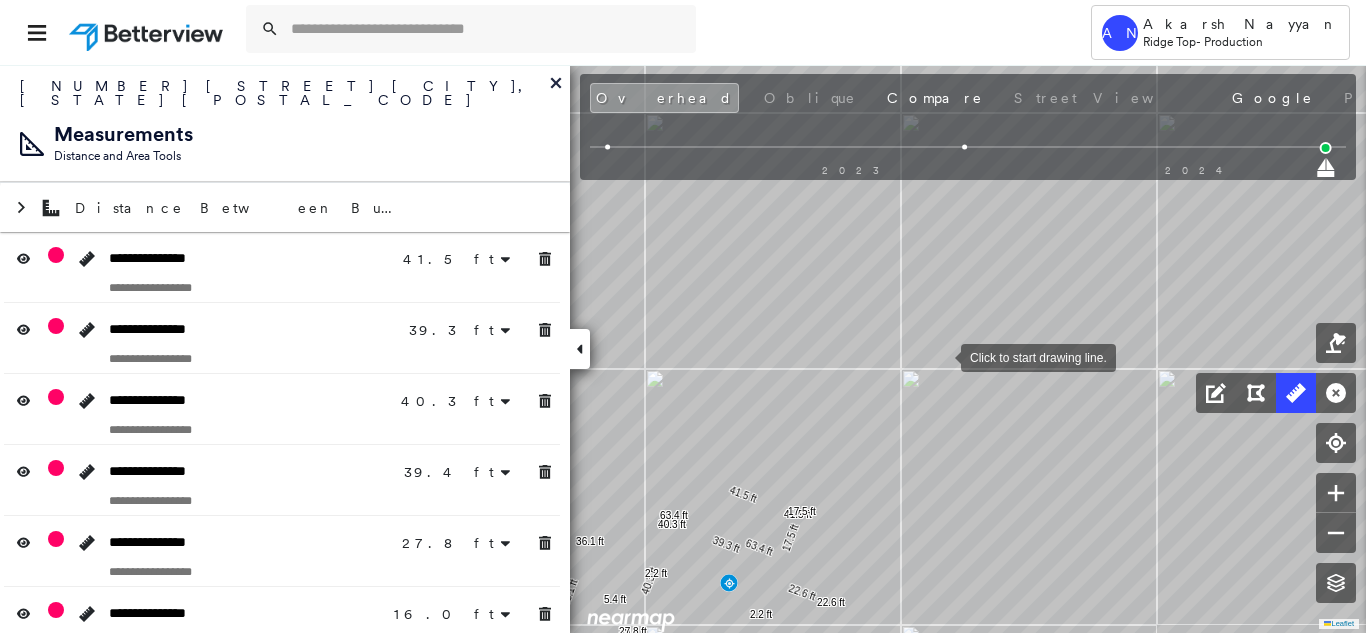 drag, startPoint x: 952, startPoint y: 363, endPoint x: 756, endPoint y: 205, distance: 251.75385 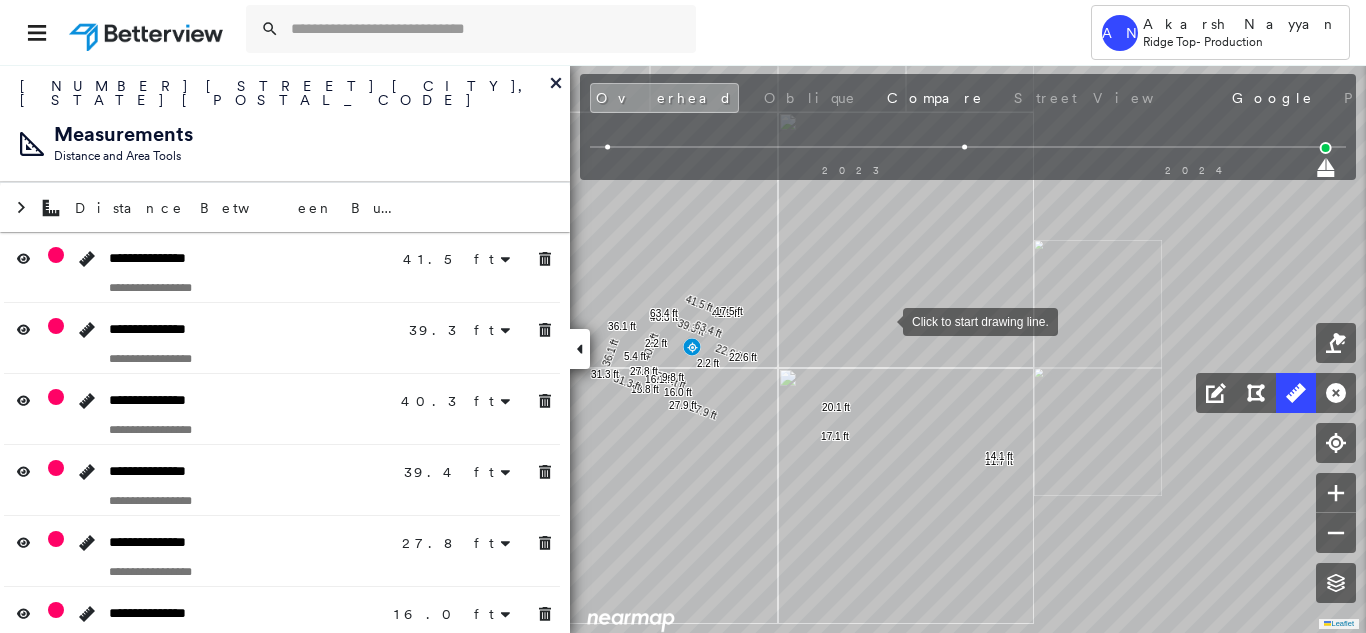 click on "41.5 ft 41.5 ft 39.3 ft 39.3 ft 40.3 ft 40.3 ft 39.4 ft 39.4 ft 27.8 ft 27.8 ft 16.0 ft 16.1 ft 9.8 ft 22.6 ft 22.6 ft 27.9 ft 27.9 ft 2.2 ft 2.2 ft 13.8 ft 31.3 ft 31.3 ft 36.1 ft 36.1 ft 5.4 ft 63.4 ft 63.4 ft 17.5 ft 20.1 ft 17.1 ft 11.7 ft 14.1 ft Click to start drawing line." at bounding box center [471, 689] 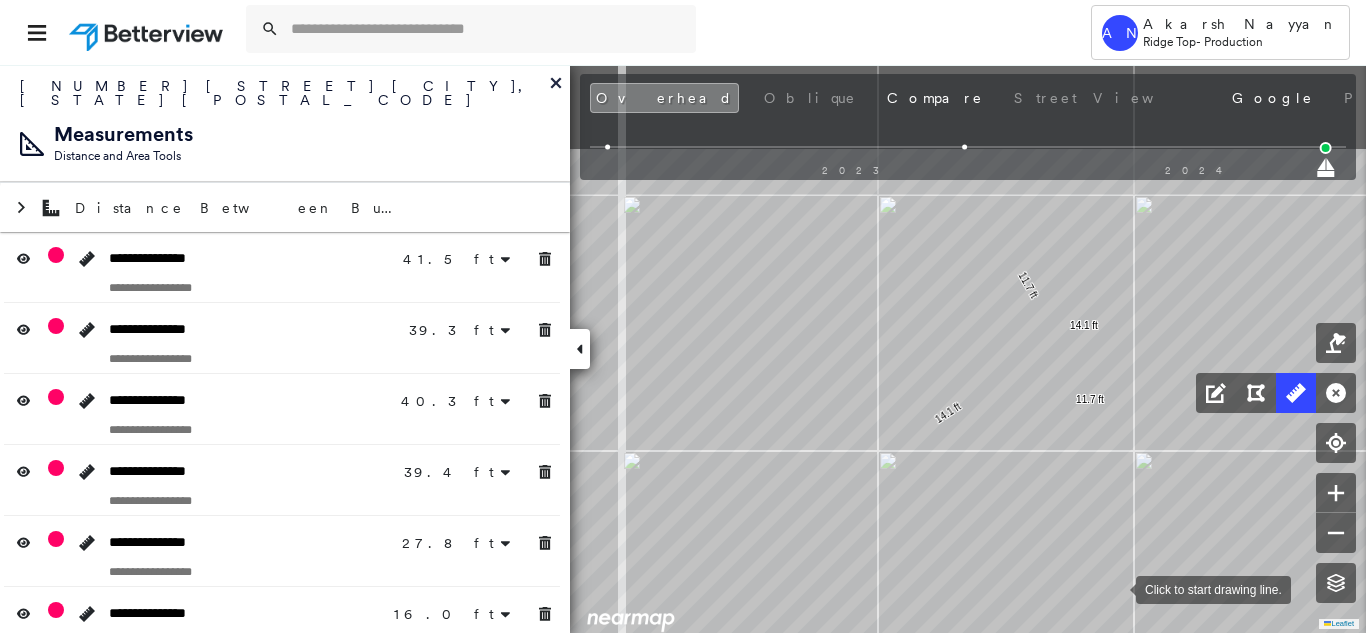 click at bounding box center [1116, 588] 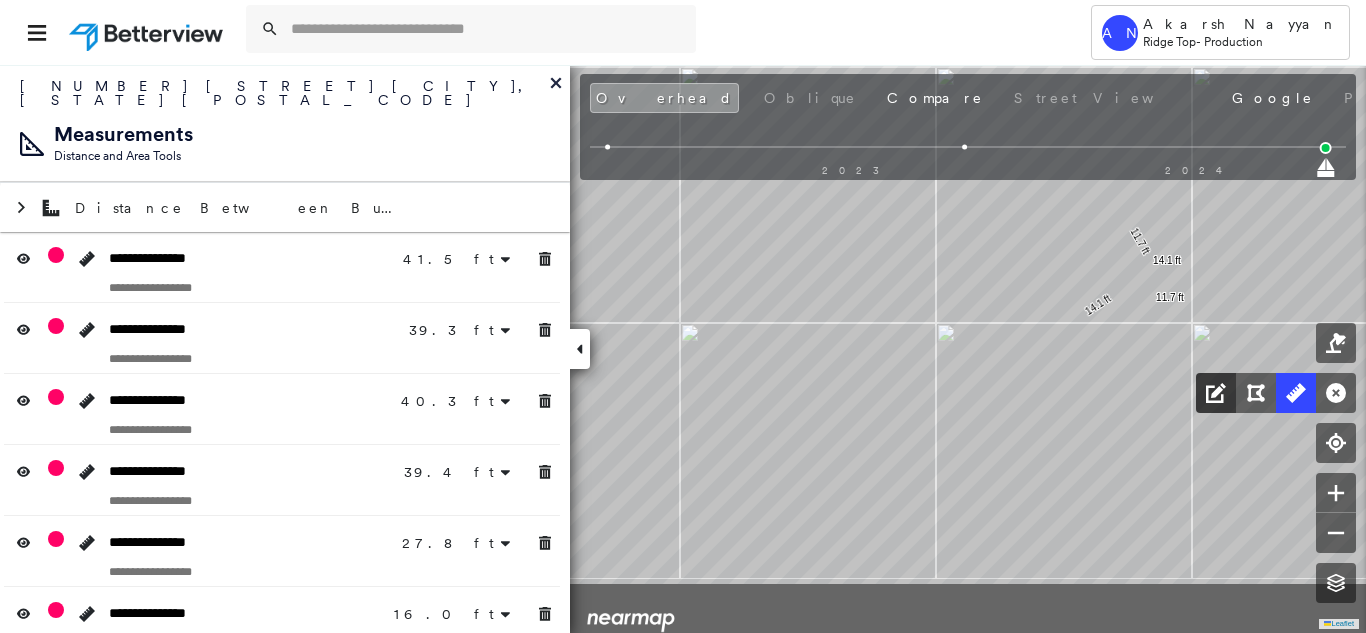 drag, startPoint x: 1163, startPoint y: 425, endPoint x: 1213, endPoint y: 391, distance: 60.464867 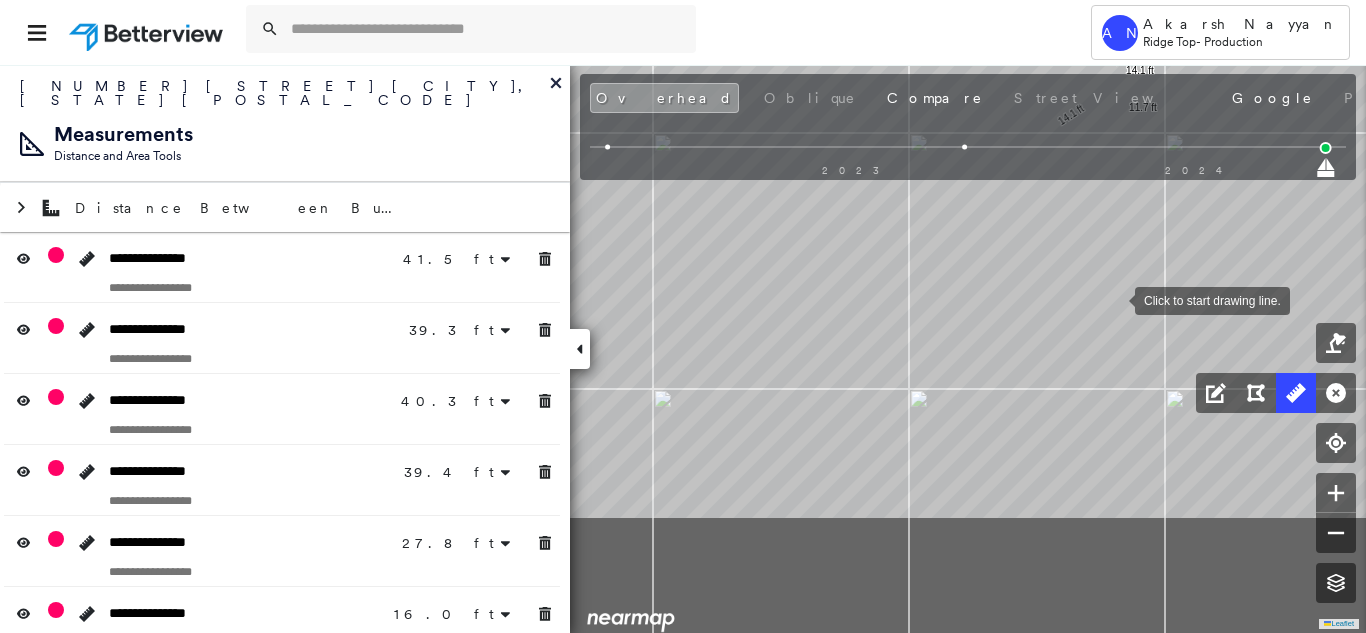 drag, startPoint x: 1133, startPoint y: 420, endPoint x: 1115, endPoint y: 300, distance: 121.34249 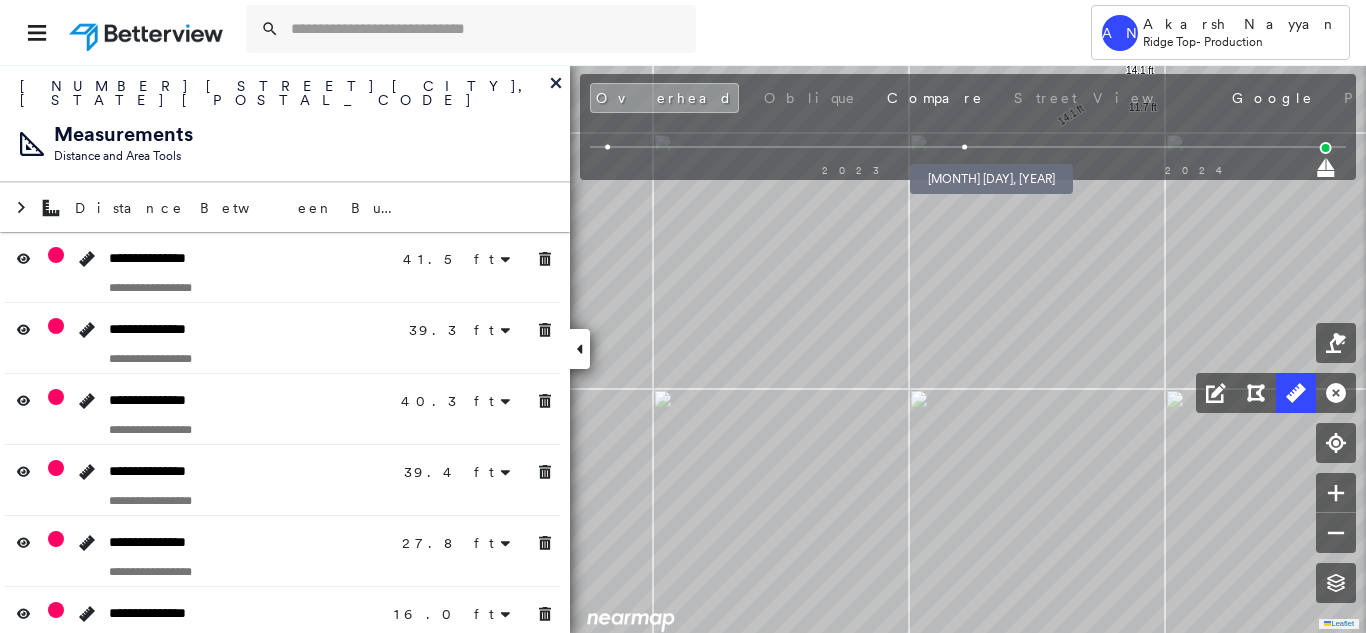 click at bounding box center [965, 147] 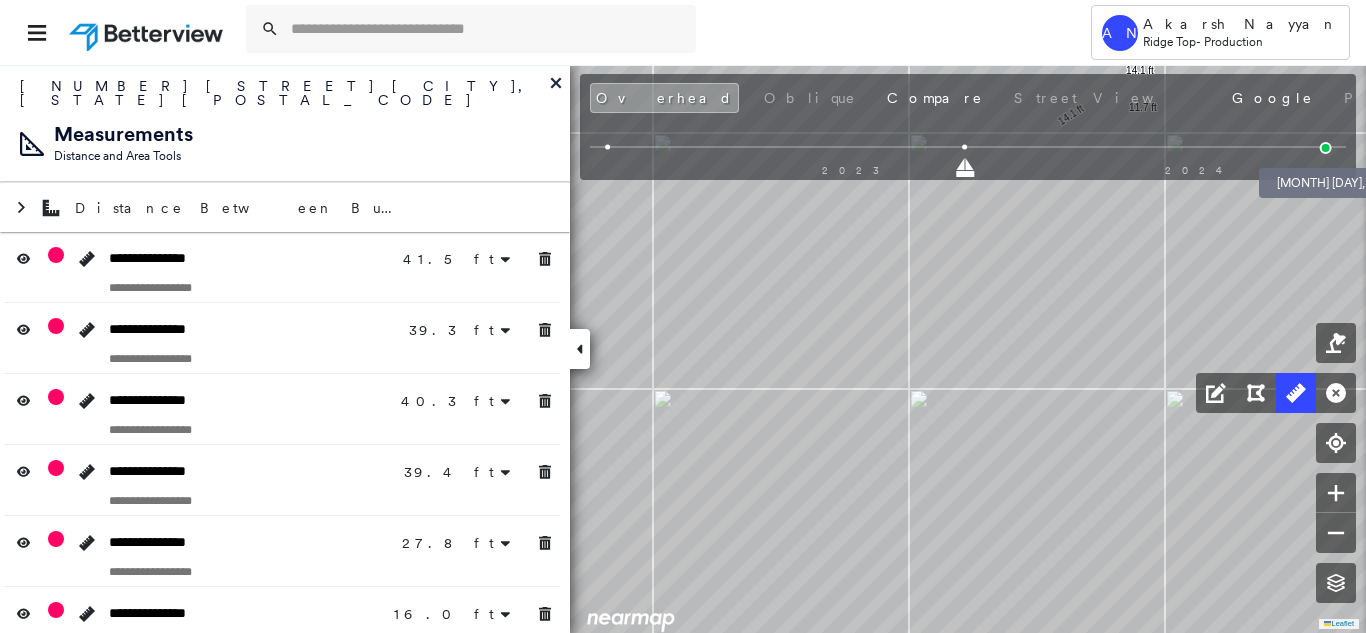 drag, startPoint x: 1328, startPoint y: 147, endPoint x: 1292, endPoint y: 173, distance: 44.407207 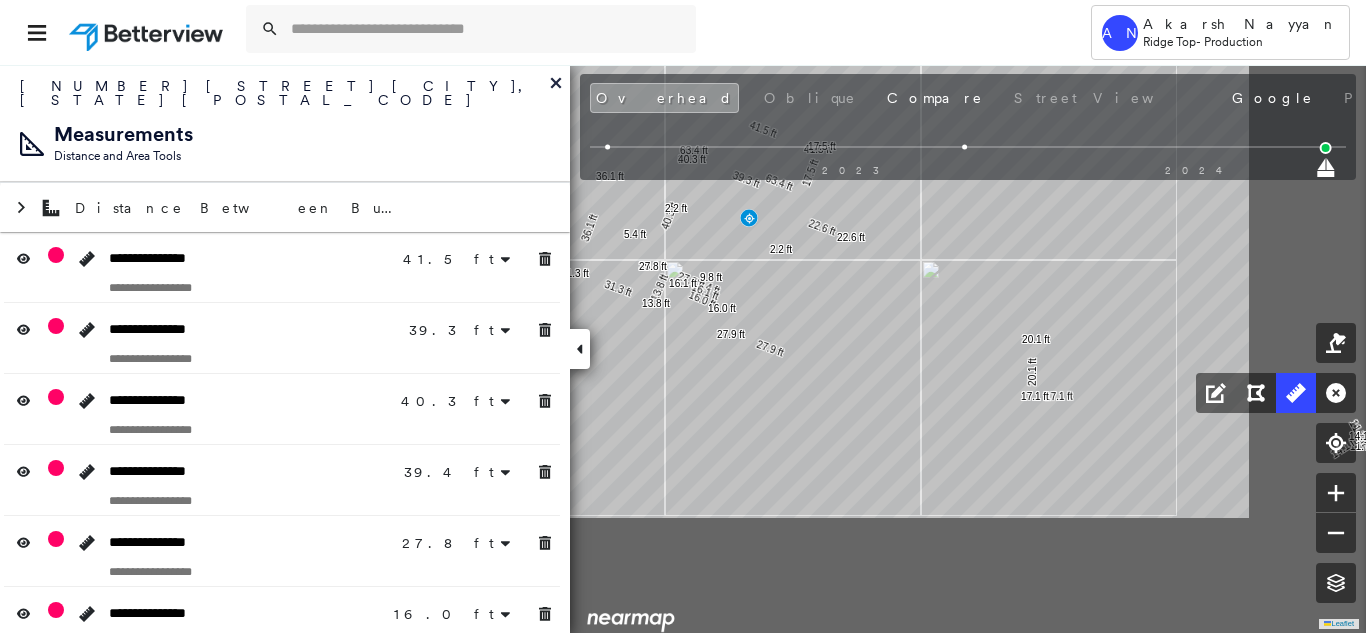 drag, startPoint x: 855, startPoint y: 237, endPoint x: 740, endPoint y: 163, distance: 136.7516 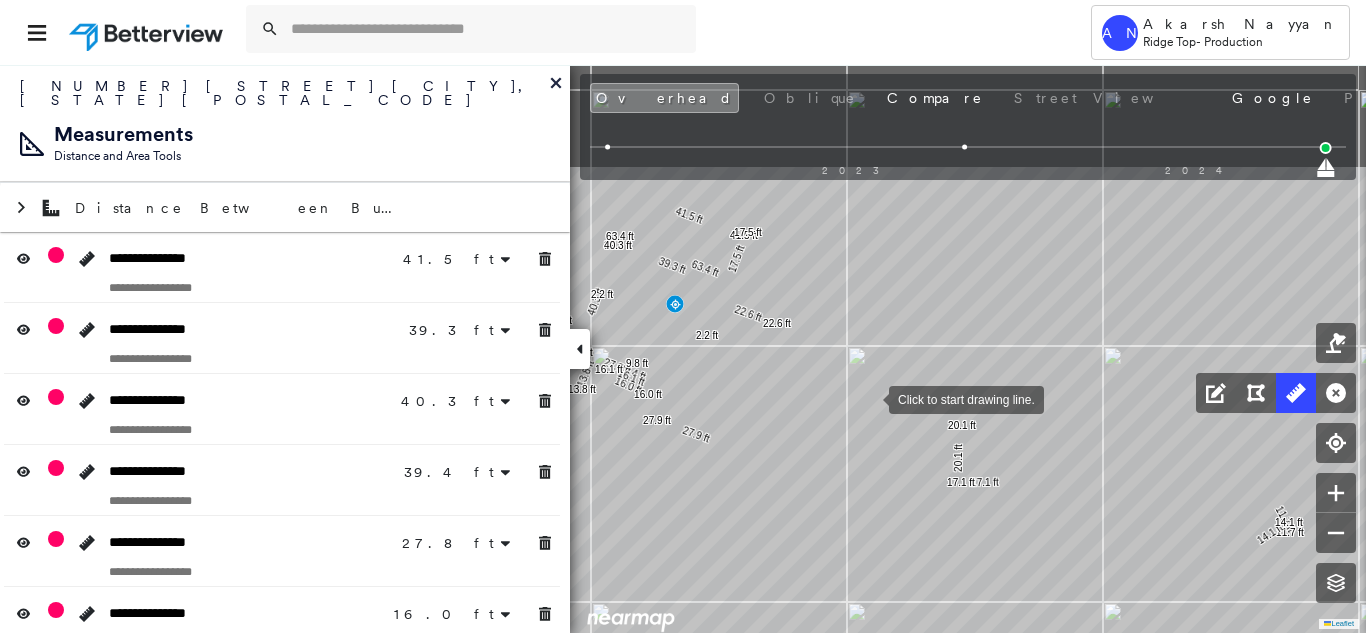 drag, startPoint x: 937, startPoint y: 324, endPoint x: 811, endPoint y: 297, distance: 128.86038 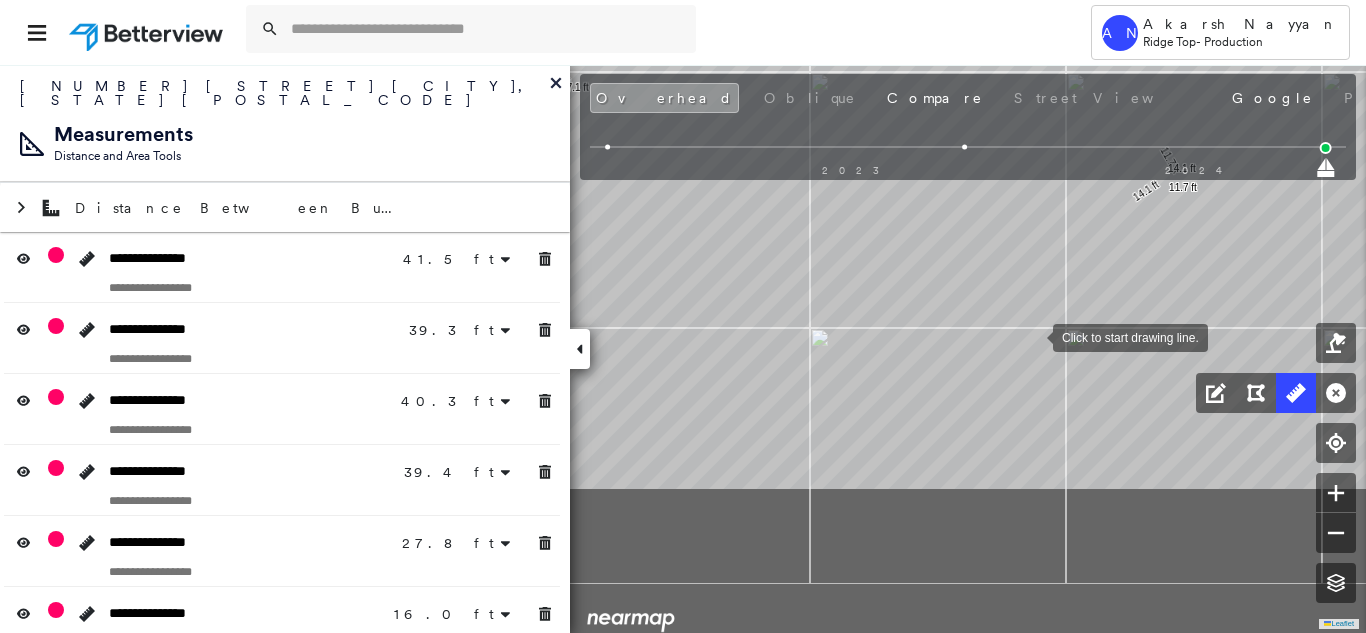 drag, startPoint x: 1106, startPoint y: 538, endPoint x: 1033, endPoint y: 337, distance: 213.84573 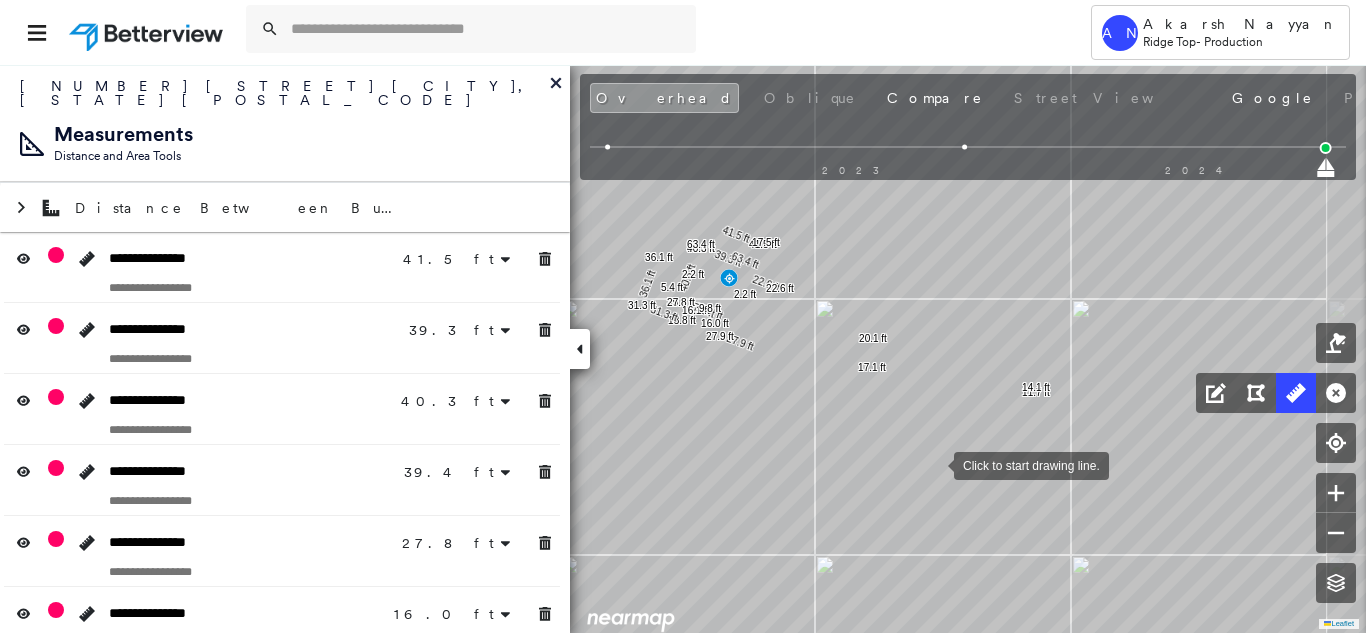 drag, startPoint x: 1039, startPoint y: 436, endPoint x: 935, endPoint y: 463, distance: 107.44766 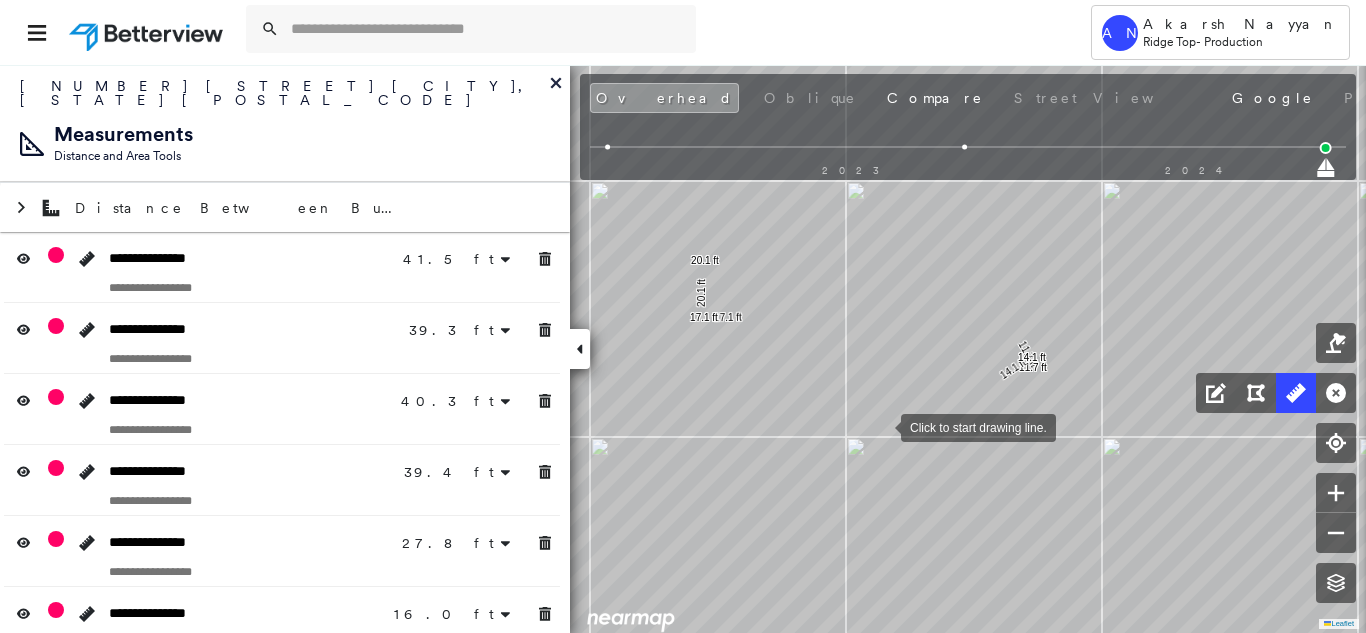 drag, startPoint x: 828, startPoint y: 431, endPoint x: 1007, endPoint y: 410, distance: 180.22763 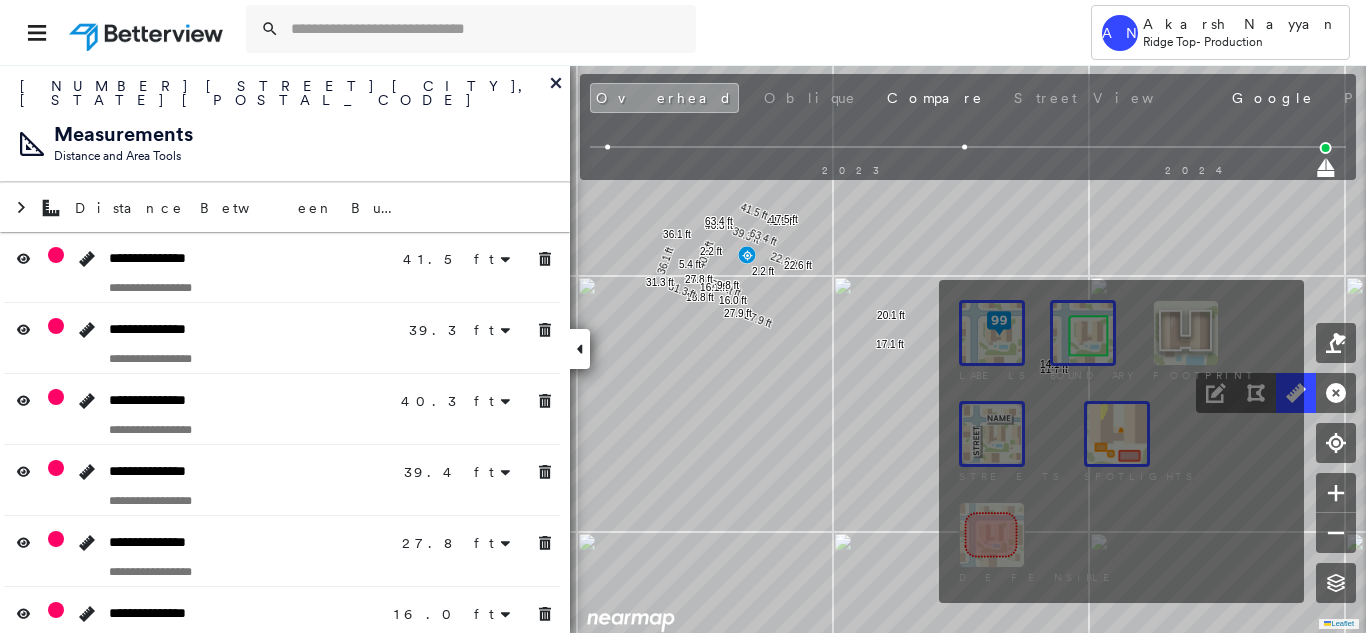 click on "Labels Boundary Footprint Streets Spotlights Defensible" at bounding box center [1127, 441] 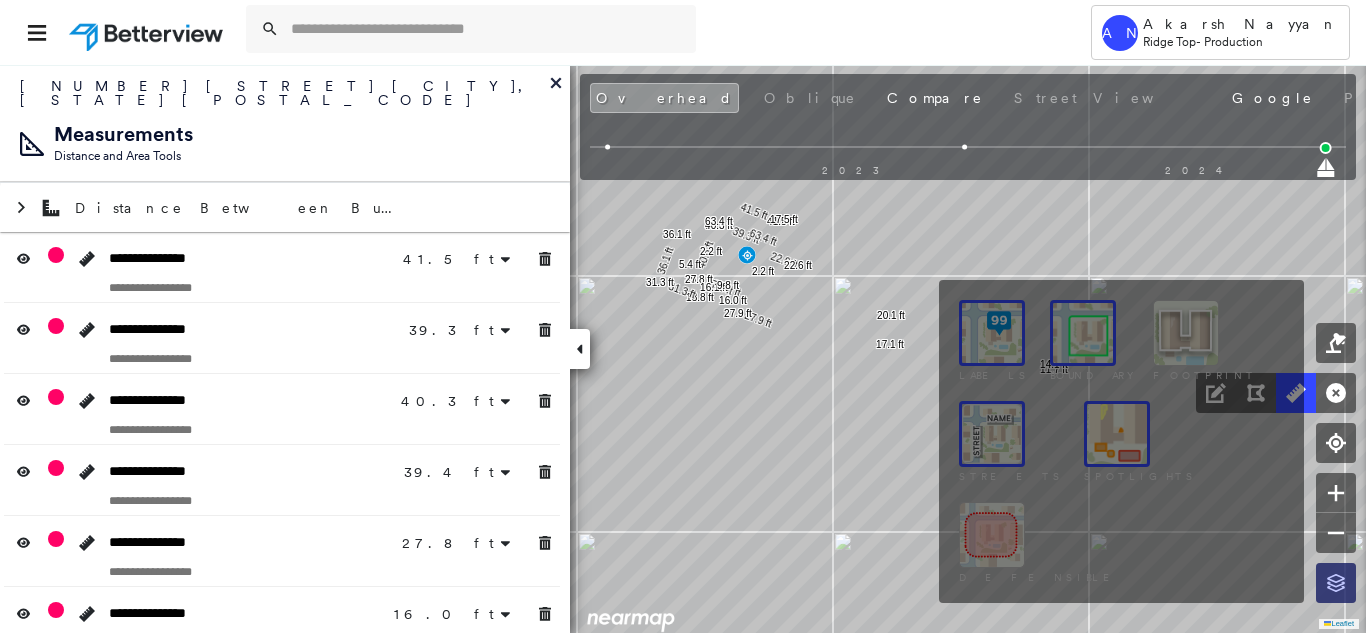 click at bounding box center [1336, 583] 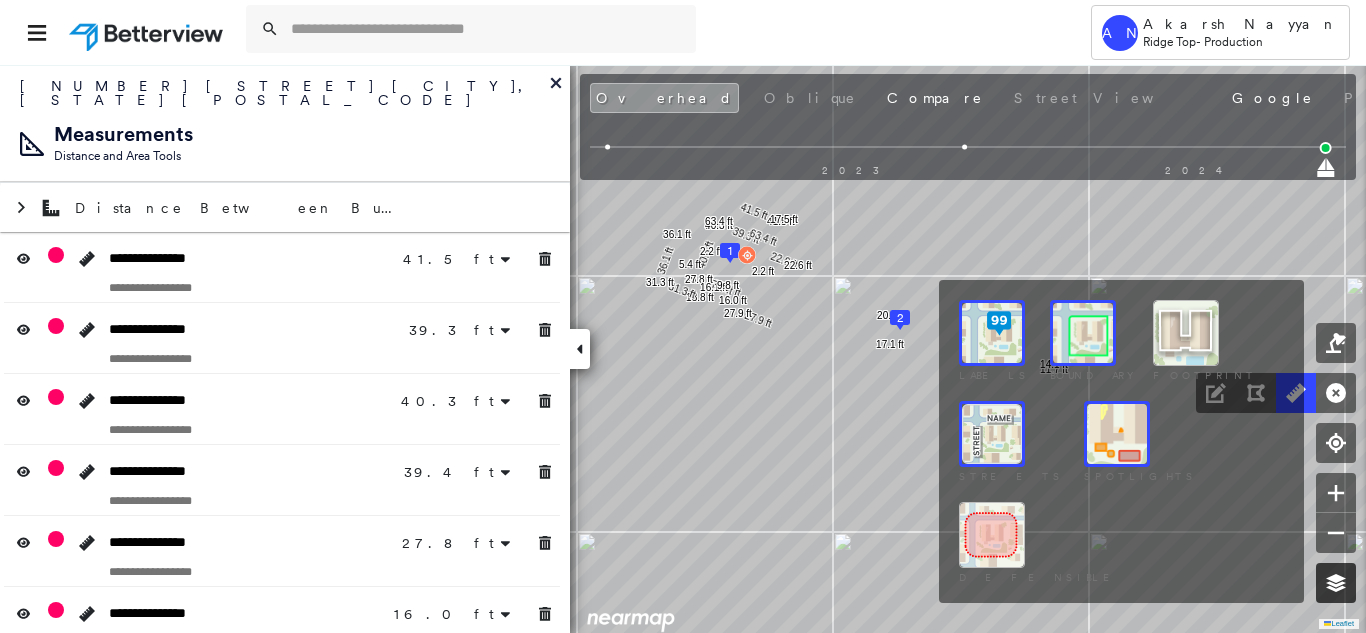 click at bounding box center [1336, 583] 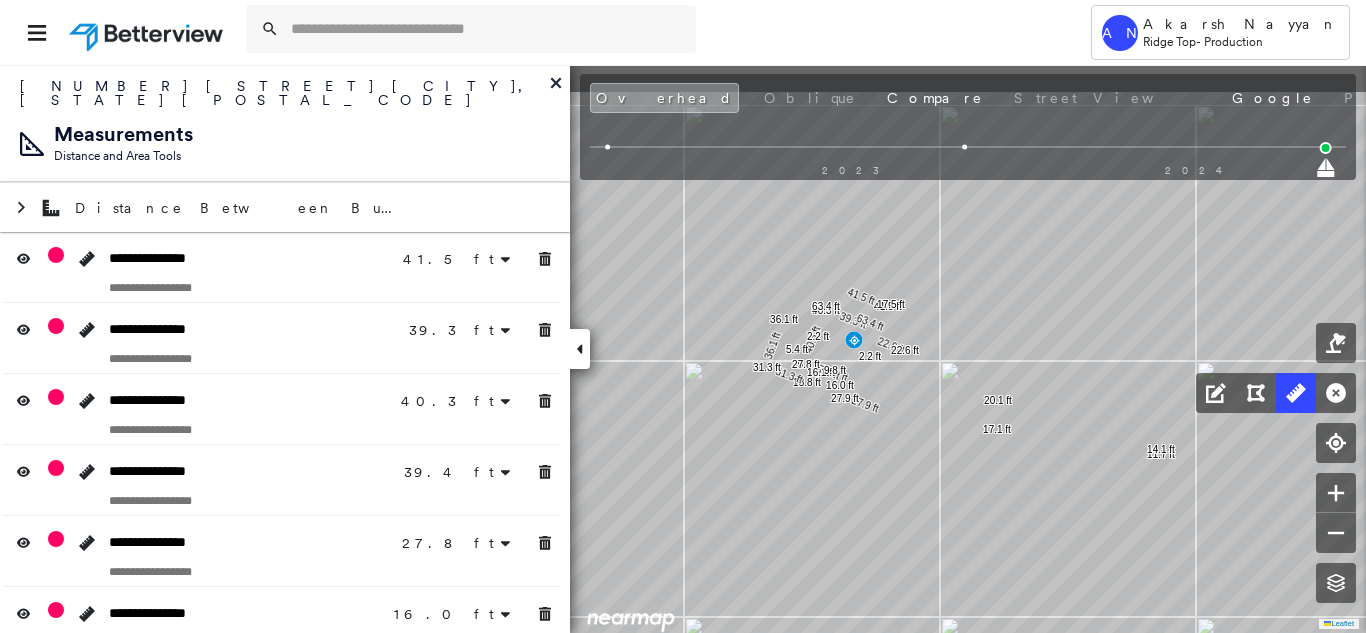click on "41.5 ft 41.5 ft 39.3 ft 39.3 ft 40.3 ft 40.3 ft 39.4 ft 39.4 ft 27.8 ft 27.8 ft 16.0 ft 16.1 ft 9.8 ft 22.6 ft 22.6 ft 27.9 ft 27.9 ft 2.2 ft 2.2 ft 13.8 ft 31.3 ft 31.3 ft 36.1 ft 36.1 ft 5.4 ft 63.4 ft 63.4 ft 17.5 ft 20.1 ft 17.1 ft 11.7 ft 14.1 ft Click to start drawing line." at bounding box center [324, 223] 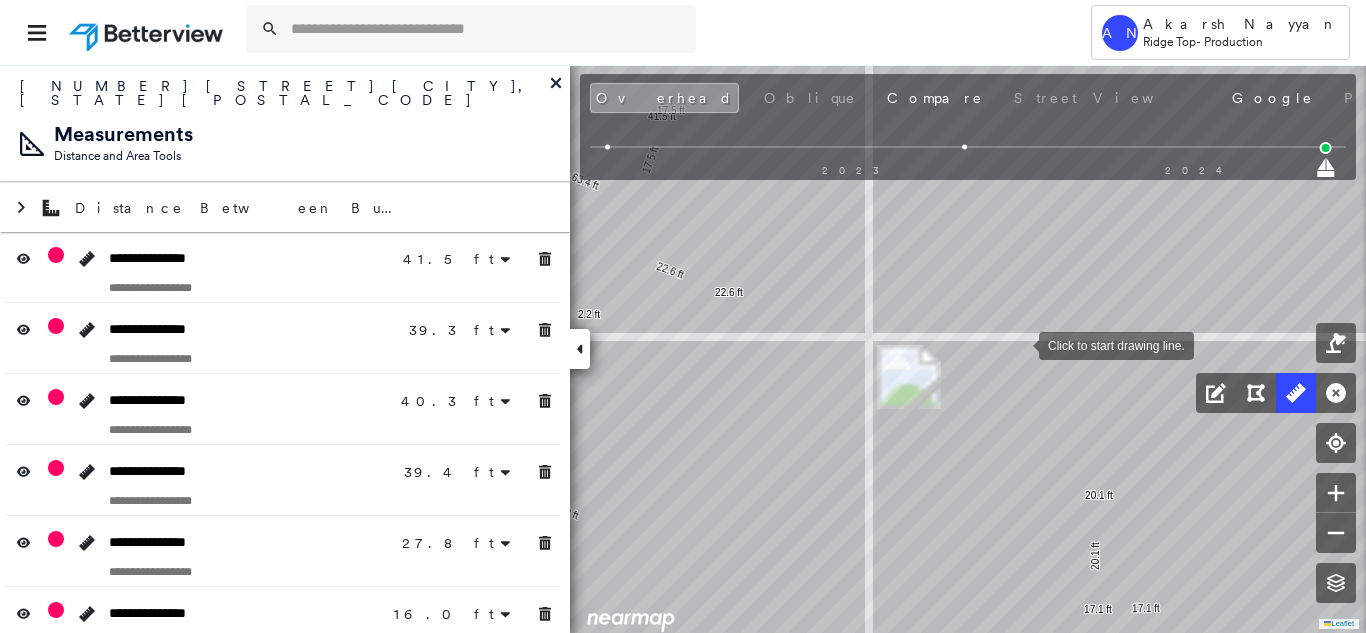 drag, startPoint x: 998, startPoint y: 366, endPoint x: 1011, endPoint y: 530, distance: 164.51443 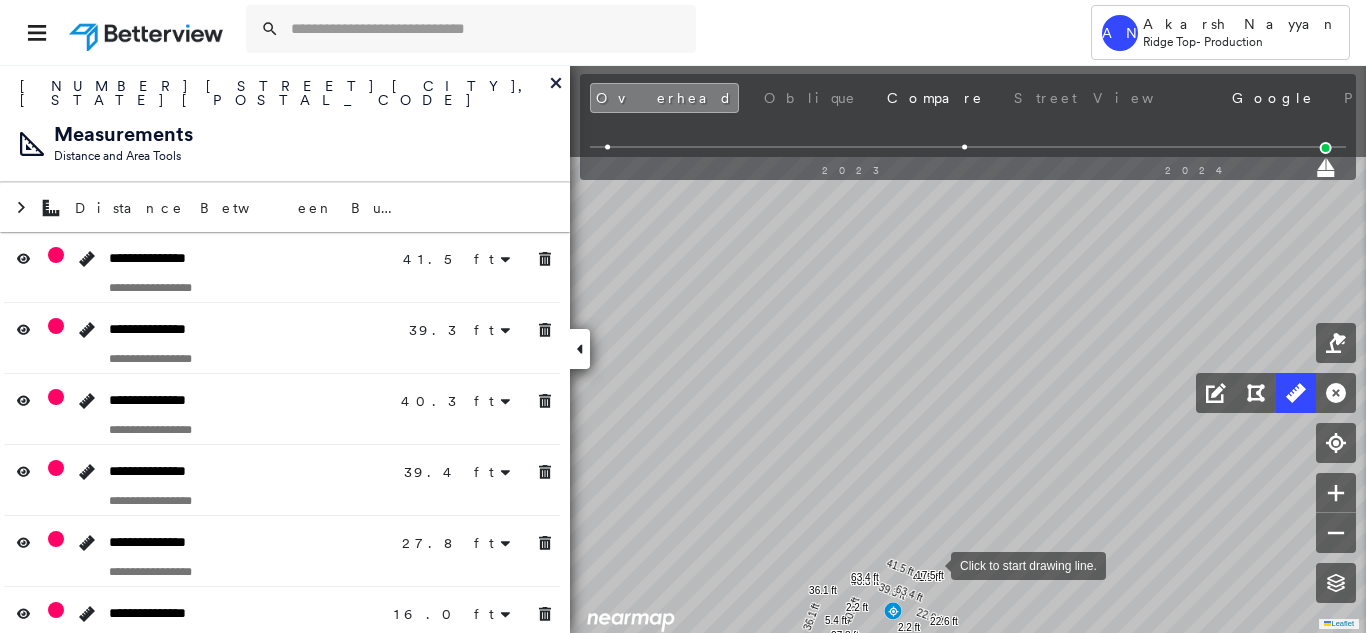 drag, startPoint x: 1052, startPoint y: 463, endPoint x: 898, endPoint y: 547, distance: 175.4195 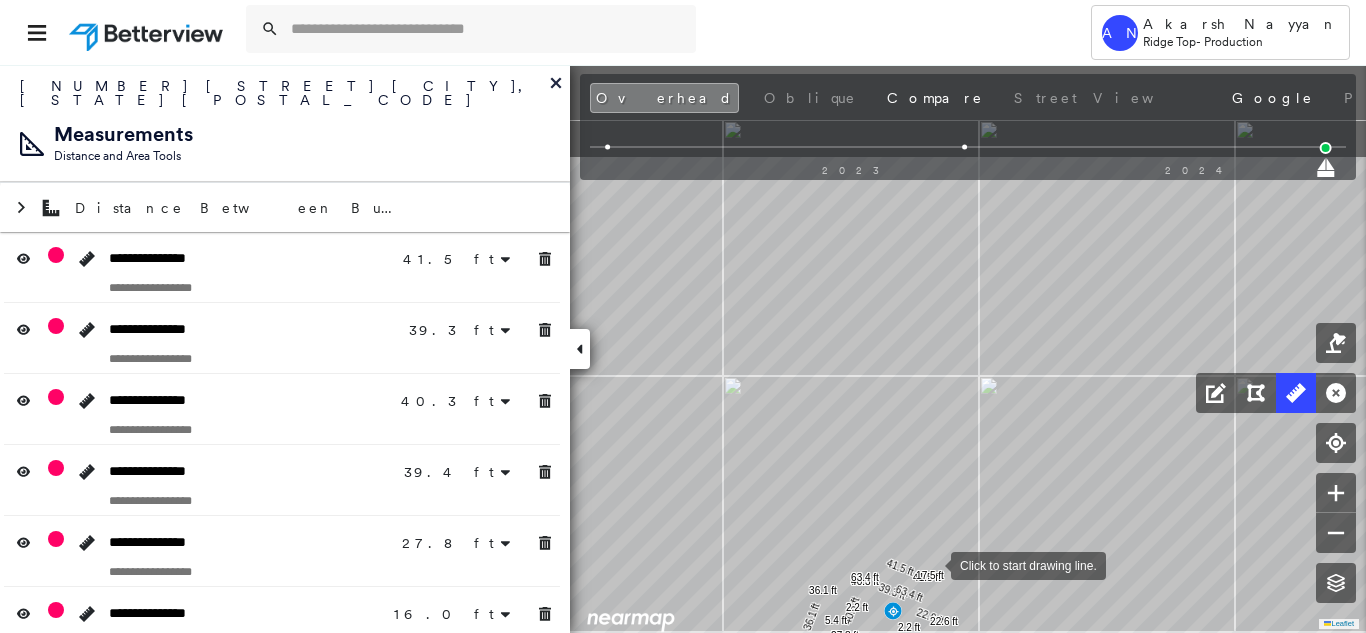 click at bounding box center [931, 564] 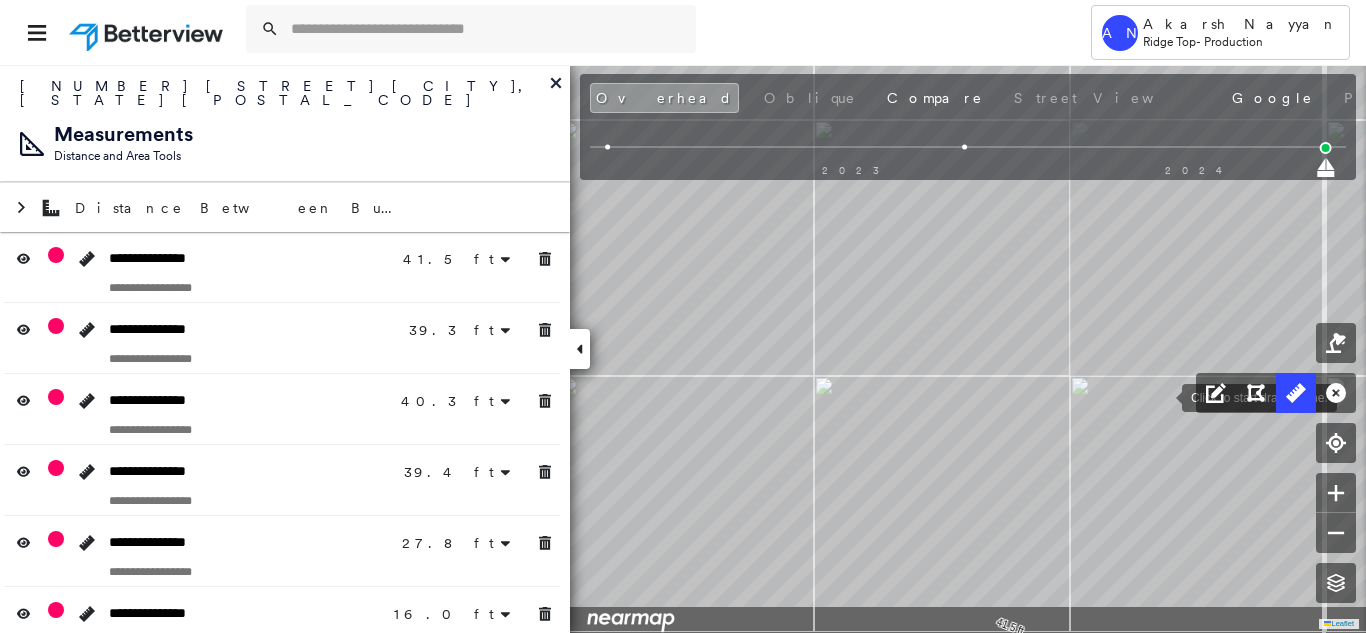 drag, startPoint x: 1156, startPoint y: 402, endPoint x: 1194, endPoint y: 377, distance: 45.486263 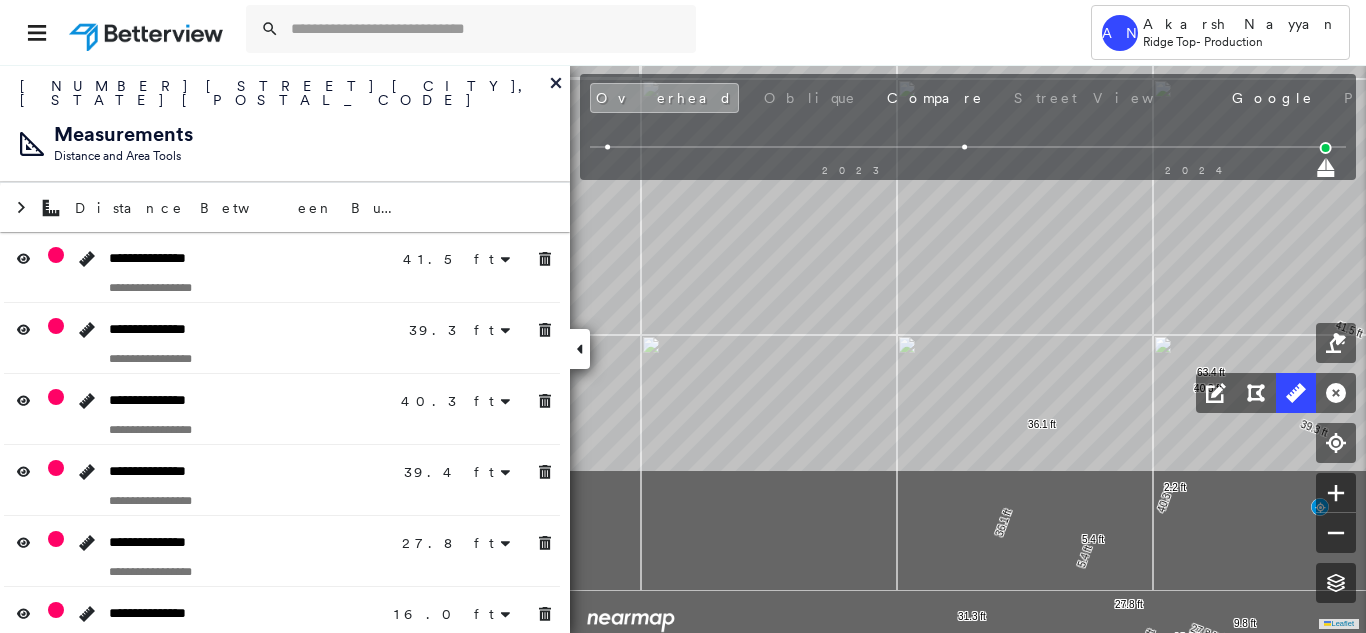drag, startPoint x: 957, startPoint y: 436, endPoint x: 920, endPoint y: 165, distance: 273.51416 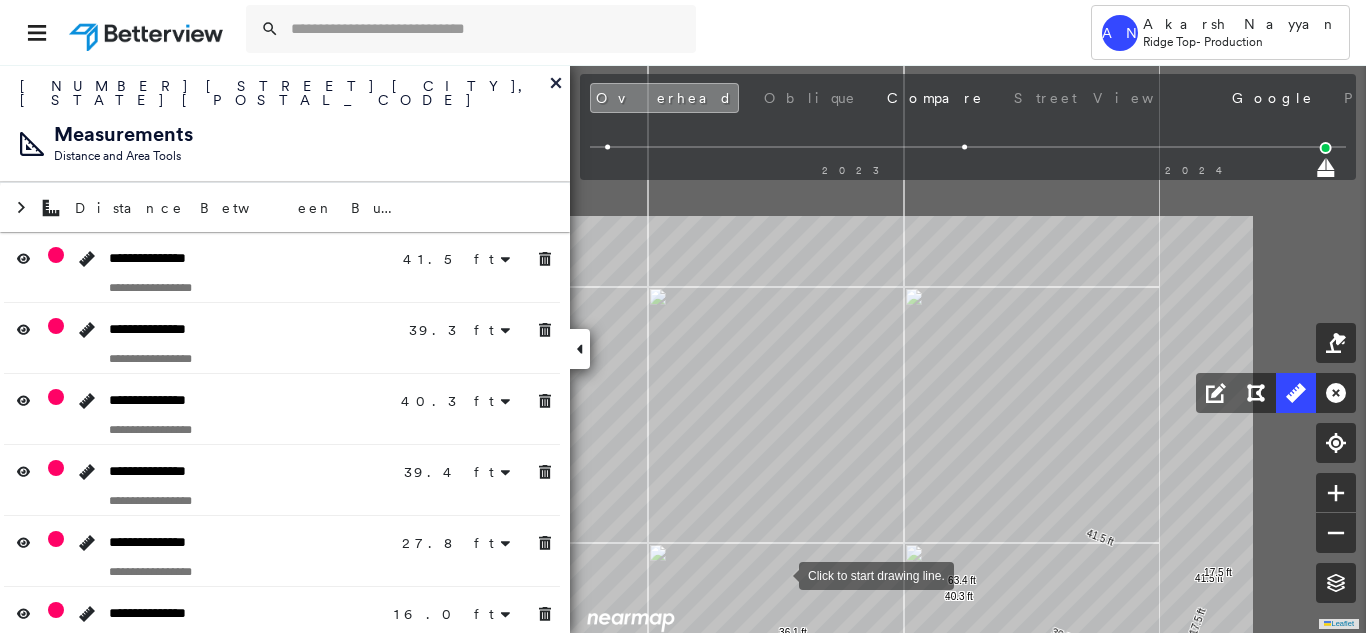 drag, startPoint x: 1032, startPoint y: 360, endPoint x: 803, endPoint y: 537, distance: 289.43048 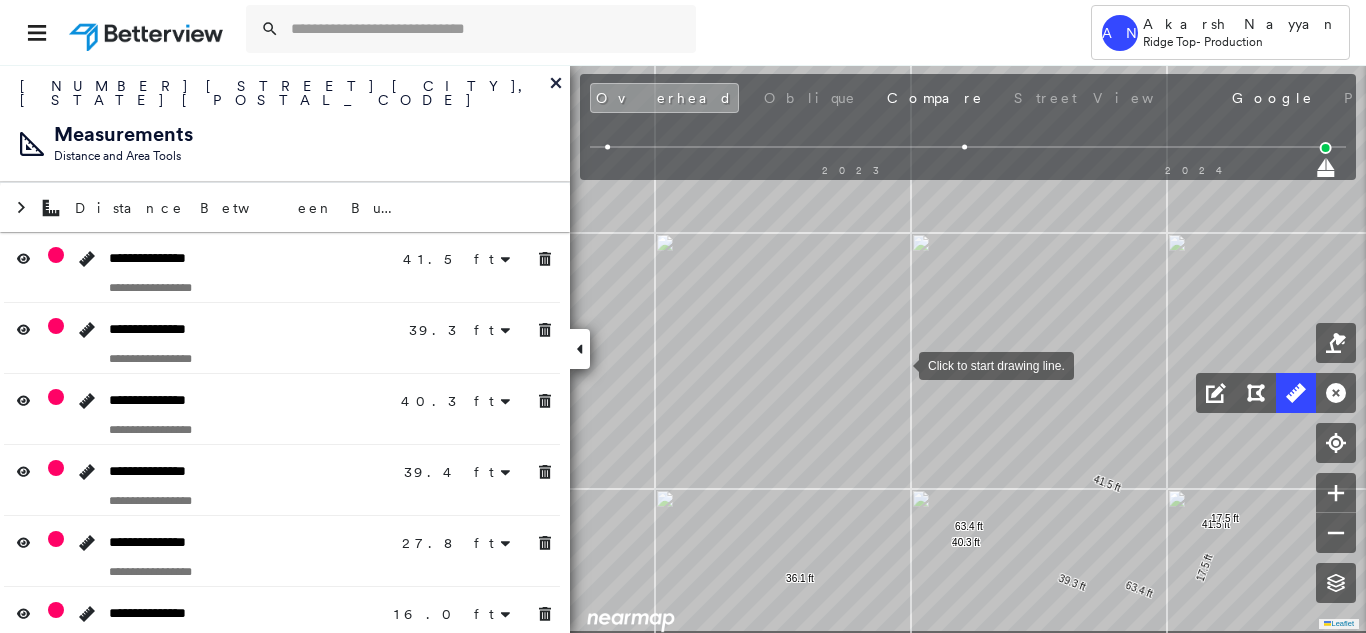 drag, startPoint x: 893, startPoint y: 395, endPoint x: 942, endPoint y: 208, distance: 193.31322 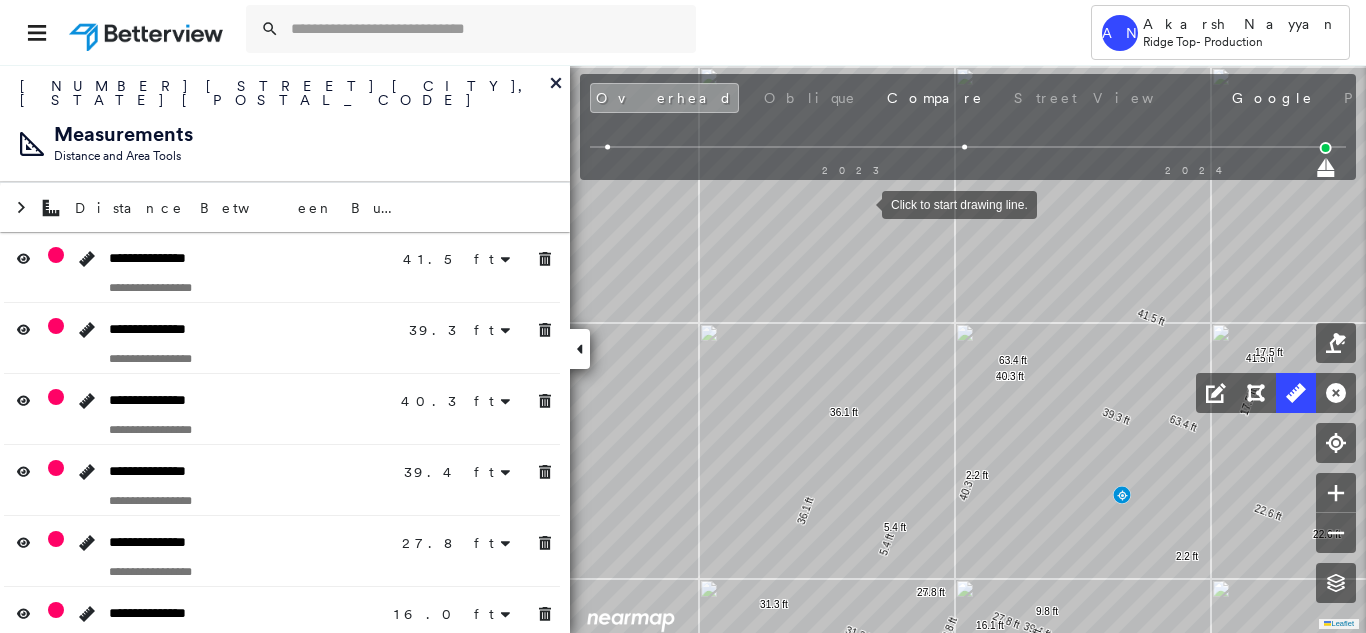 drag, startPoint x: 862, startPoint y: 203, endPoint x: 942, endPoint y: 63, distance: 161.24515 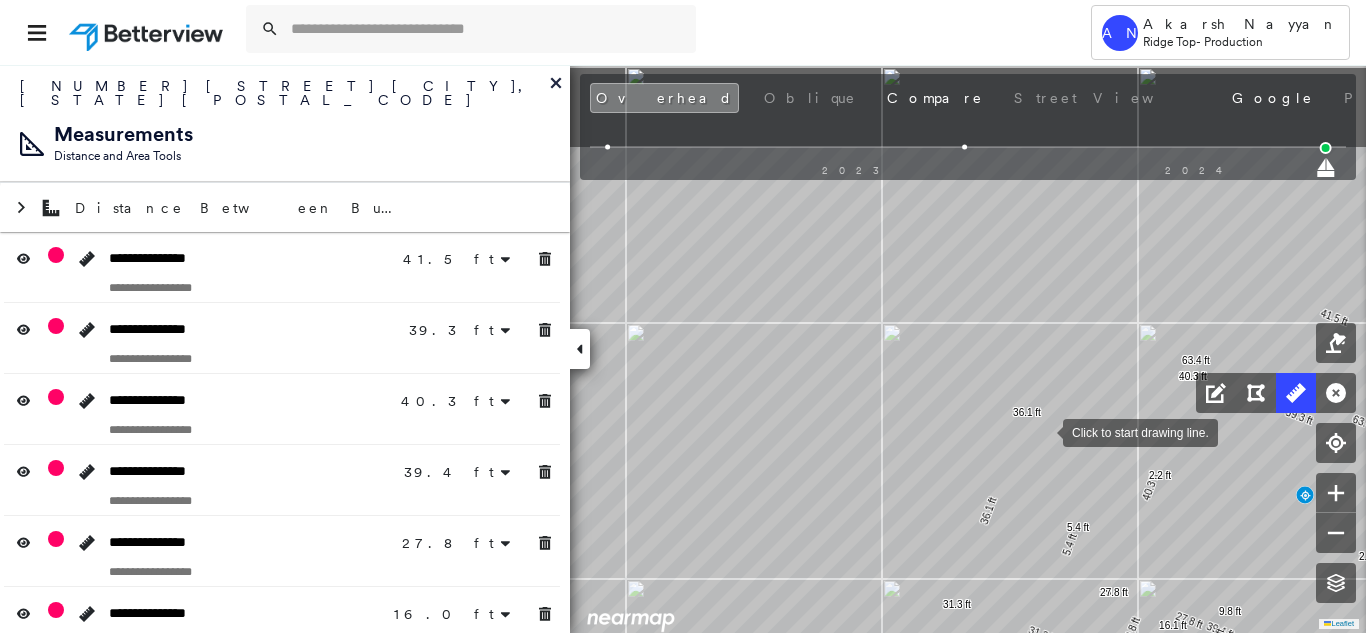 drag, startPoint x: 943, startPoint y: 299, endPoint x: 1041, endPoint y: 429, distance: 162.80049 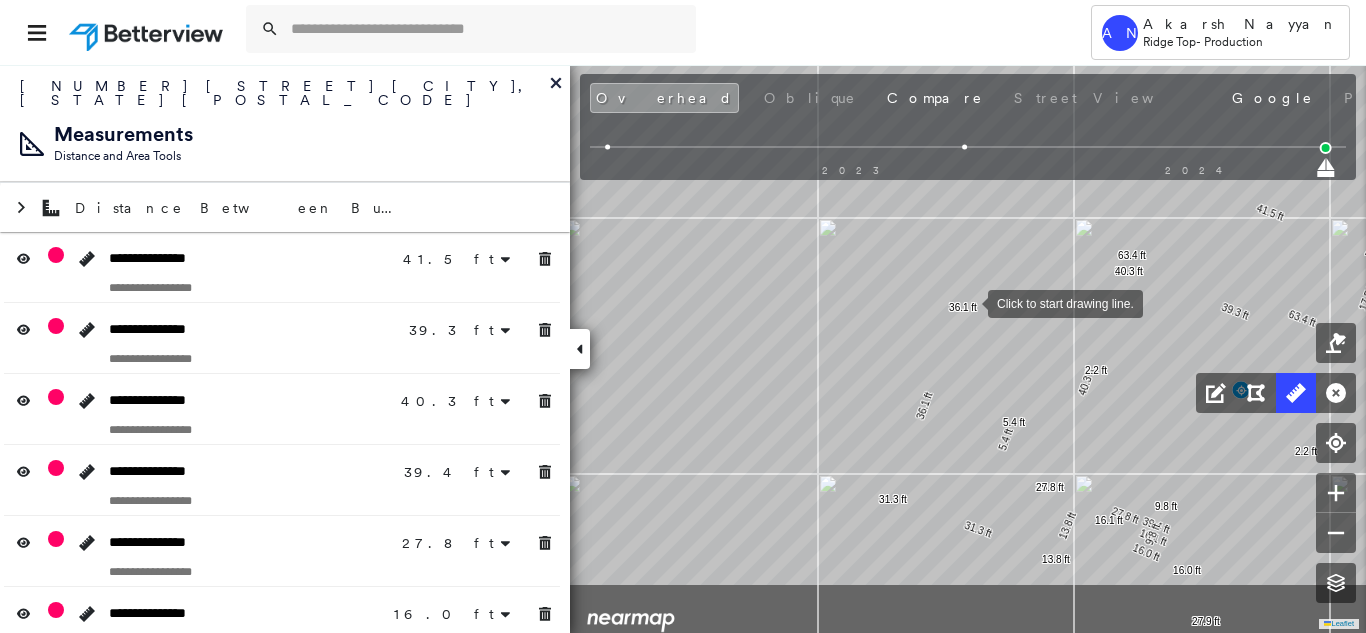 drag, startPoint x: 1018, startPoint y: 388, endPoint x: 956, endPoint y: 283, distance: 121.93851 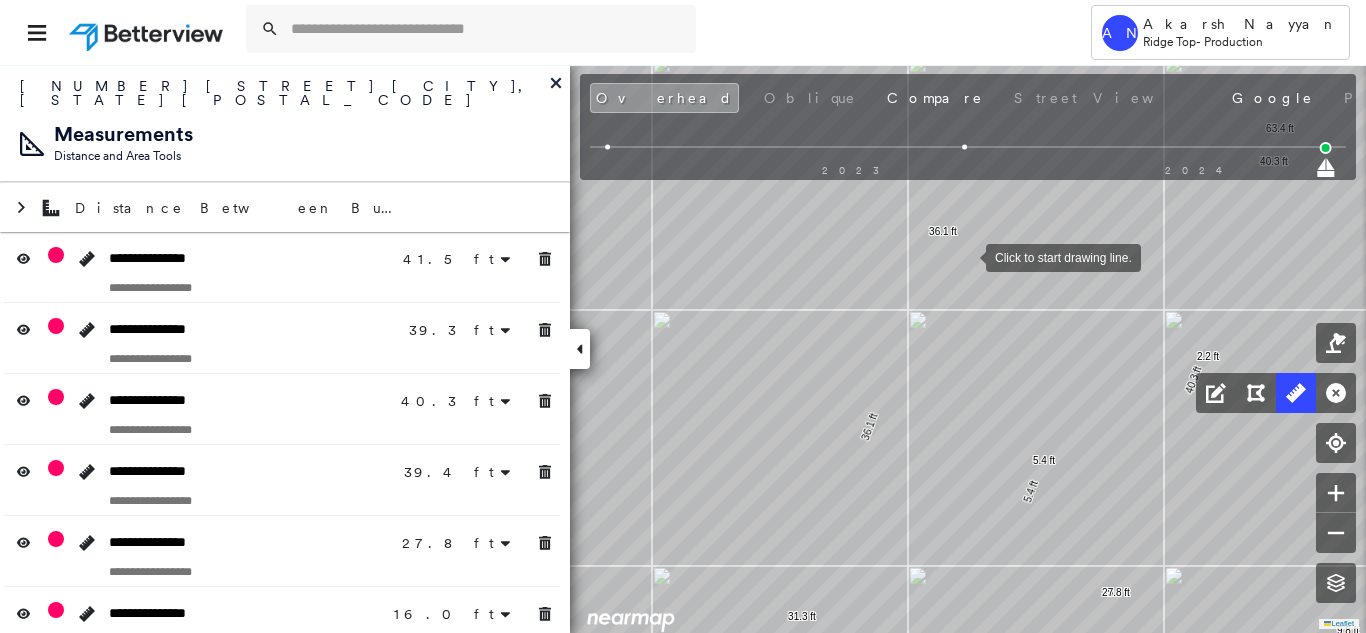 click at bounding box center [966, 256] 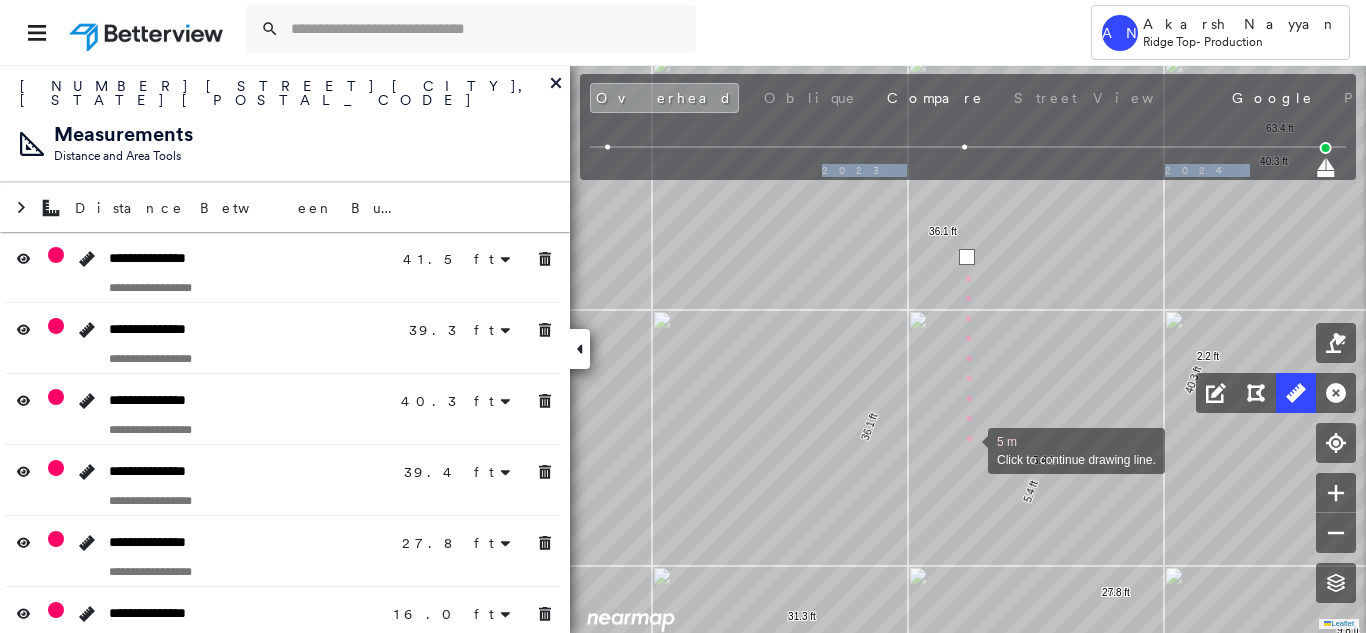 drag, startPoint x: 1061, startPoint y: 122, endPoint x: 968, endPoint y: 449, distance: 339.96765 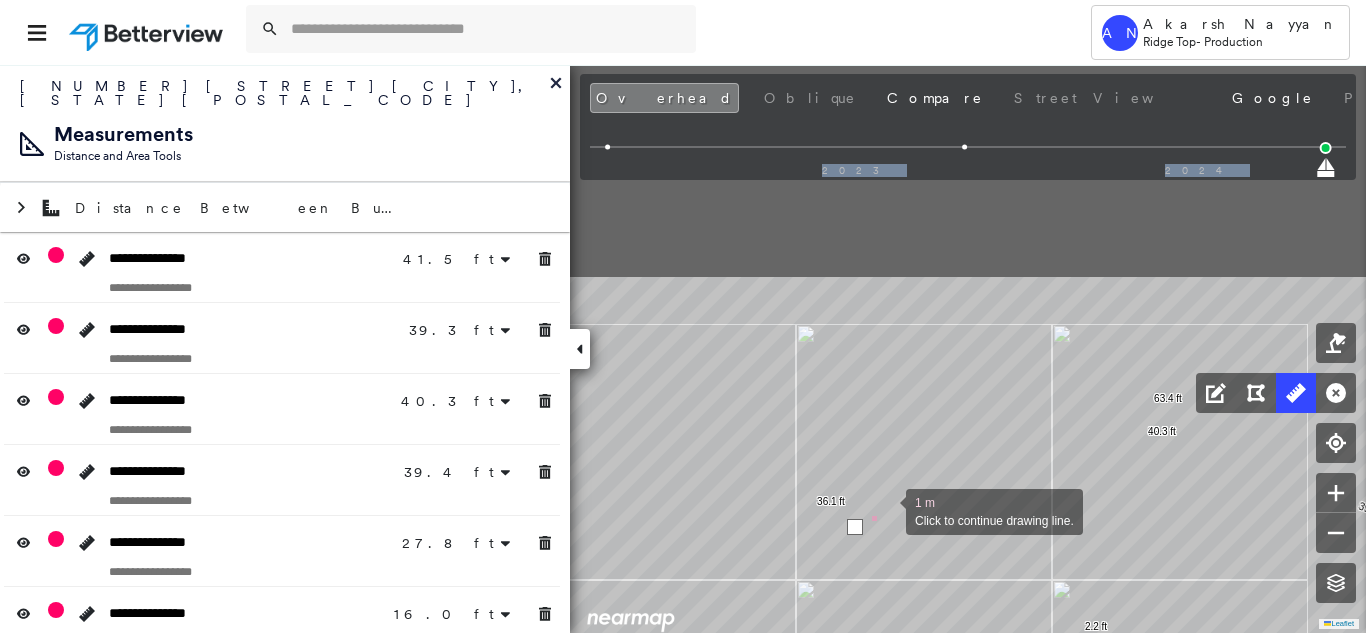 drag, startPoint x: 999, startPoint y: 239, endPoint x: 887, endPoint y: 509, distance: 292.30804 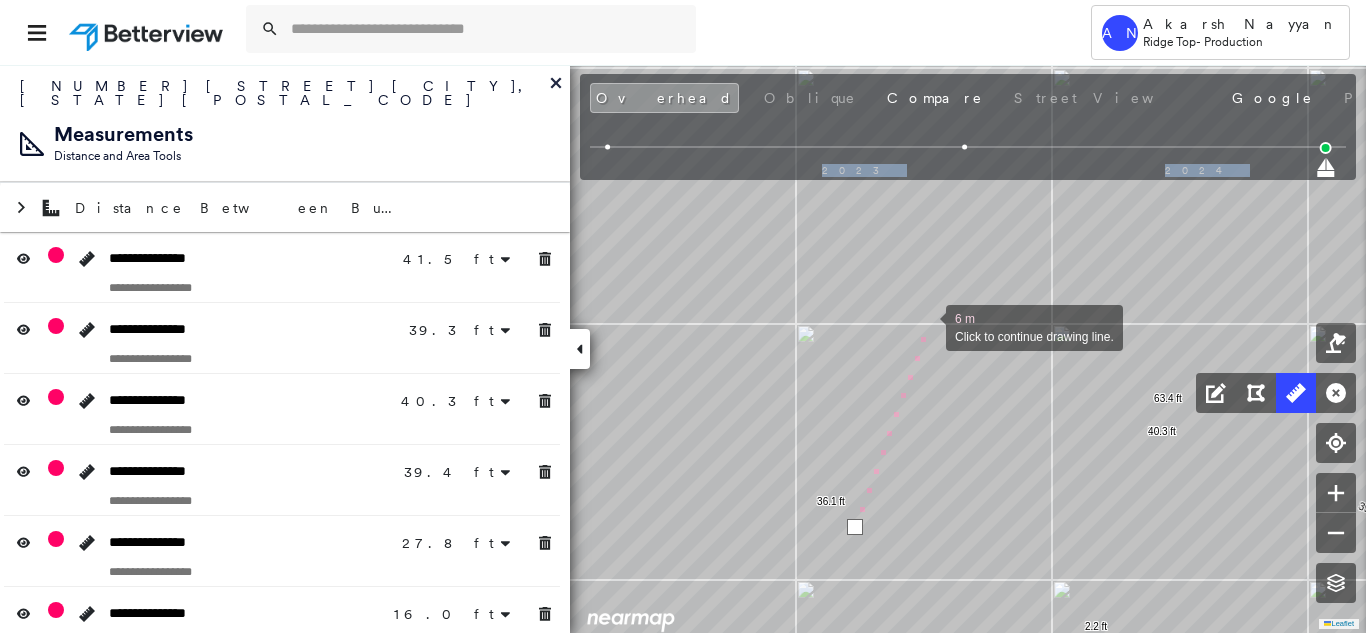 click at bounding box center (926, 326) 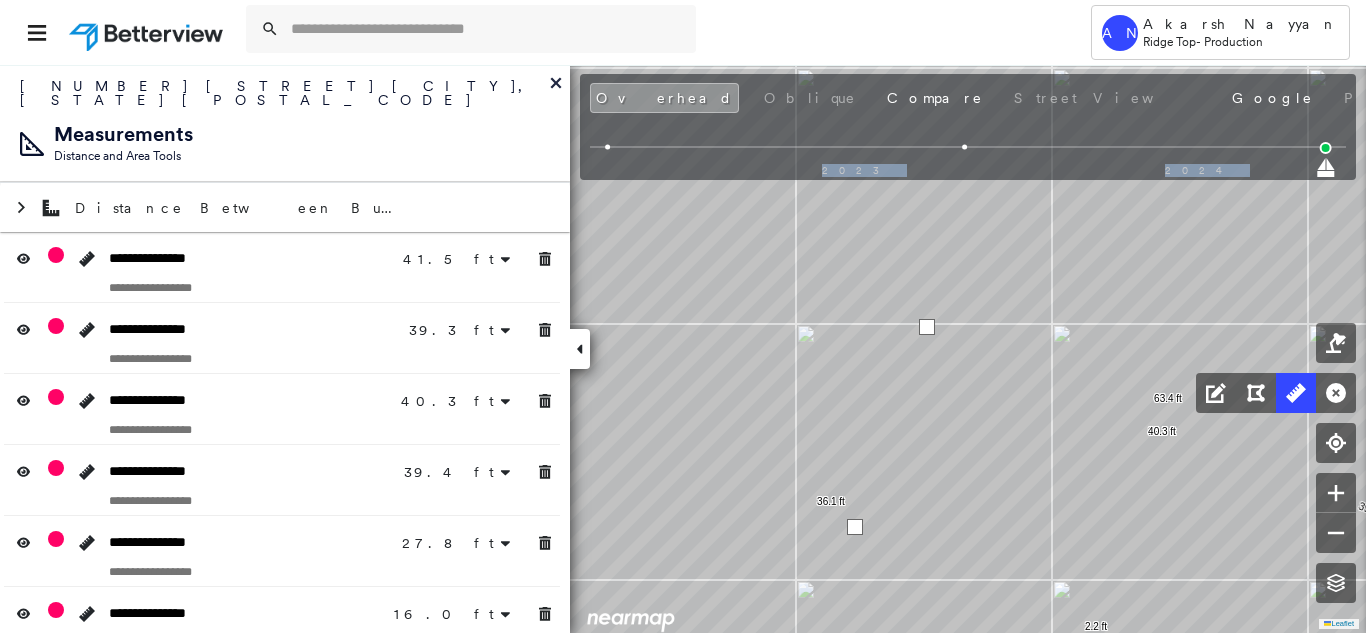 click at bounding box center (927, 327) 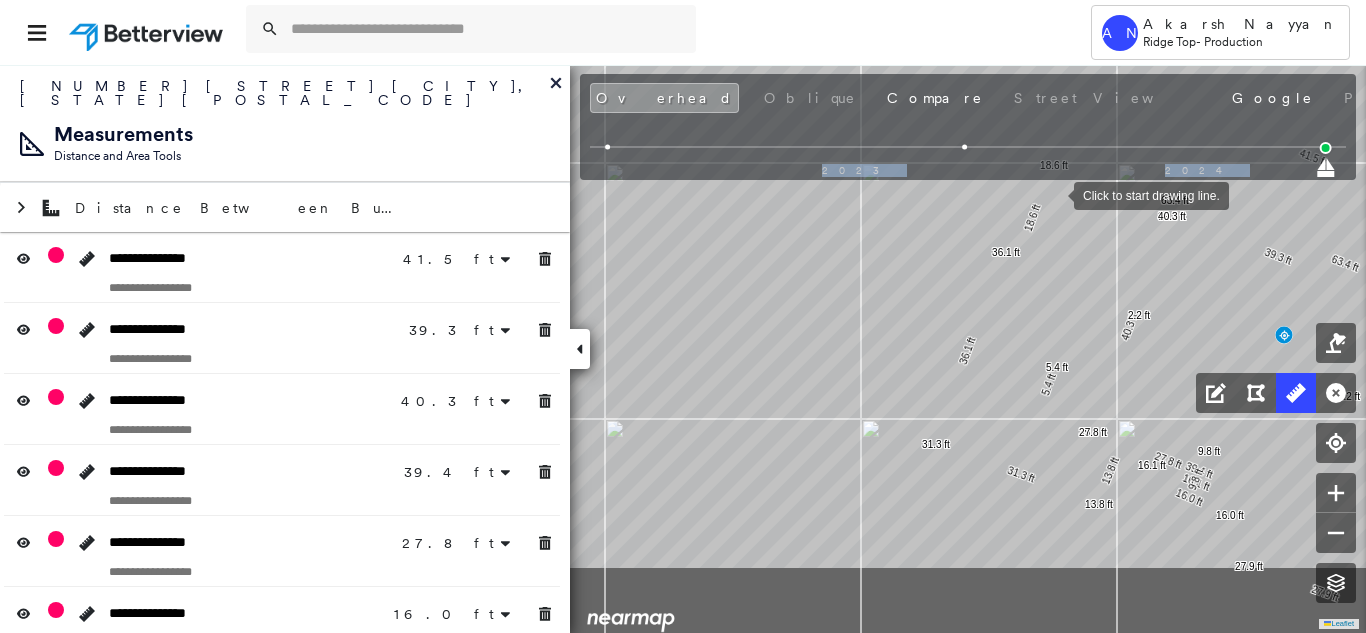 drag, startPoint x: 1049, startPoint y: 215, endPoint x: 1054, endPoint y: 195, distance: 20.615528 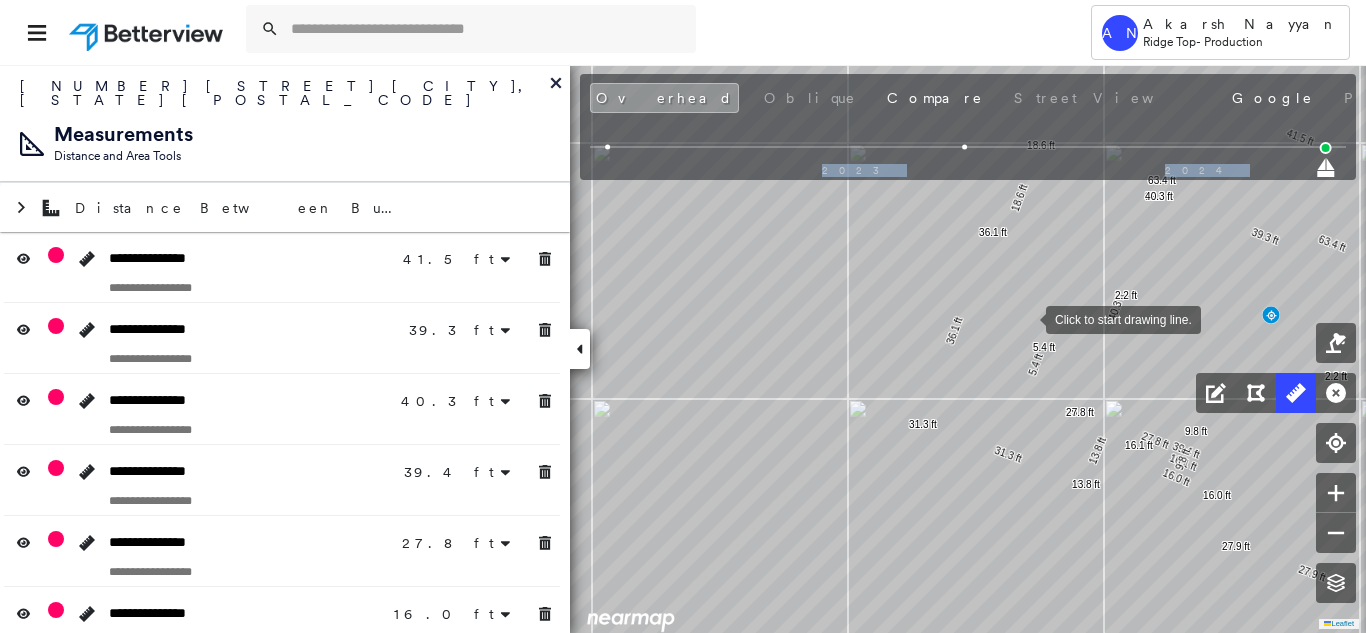 drag, startPoint x: 1038, startPoint y: 336, endPoint x: 1025, endPoint y: 310, distance: 29.068884 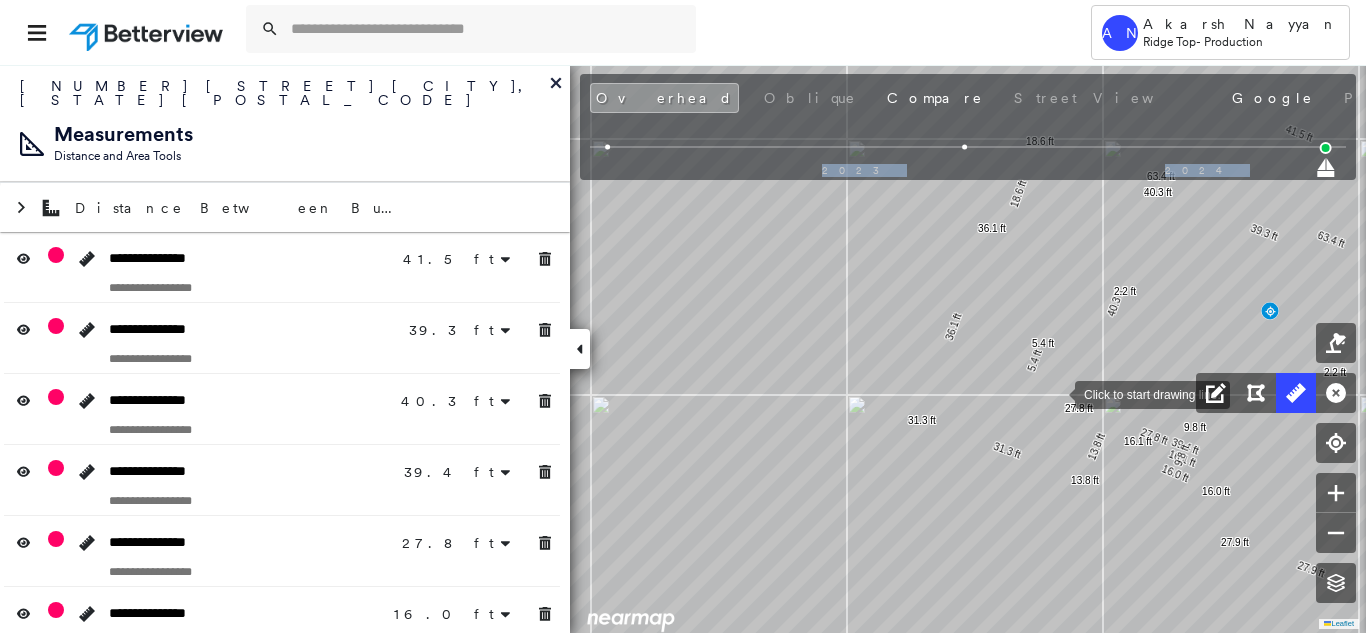 click on "41.5 ft 41.5 ft 39.3 ft 39.3 ft 40.3 ft 40.3 ft 39.4 ft 39.4 ft 27.8 ft 27.8 ft 16.0 ft 16.0 ft 16.1 ft 16.1 ft 9.8 ft 9.8 ft 22.6 ft 22.6 ft 27.9 ft 27.9 ft 2.2 ft 2.2 ft 13.8 ft 13.8 ft 31.3 ft 31.3 ft 36.1 ft 36.1 ft 5.4 ft 5.4 ft 63.4 ft 63.4 ft 17.5 ft 17.5 ft 20.1 ft 20.1 ft 17.1 ft 17.1 ft 11.7 ft 11.7 ft 14.1 ft 14.1 ft 18.6 ft 18.6 ft Click to start drawing line." at bounding box center [182, 235] 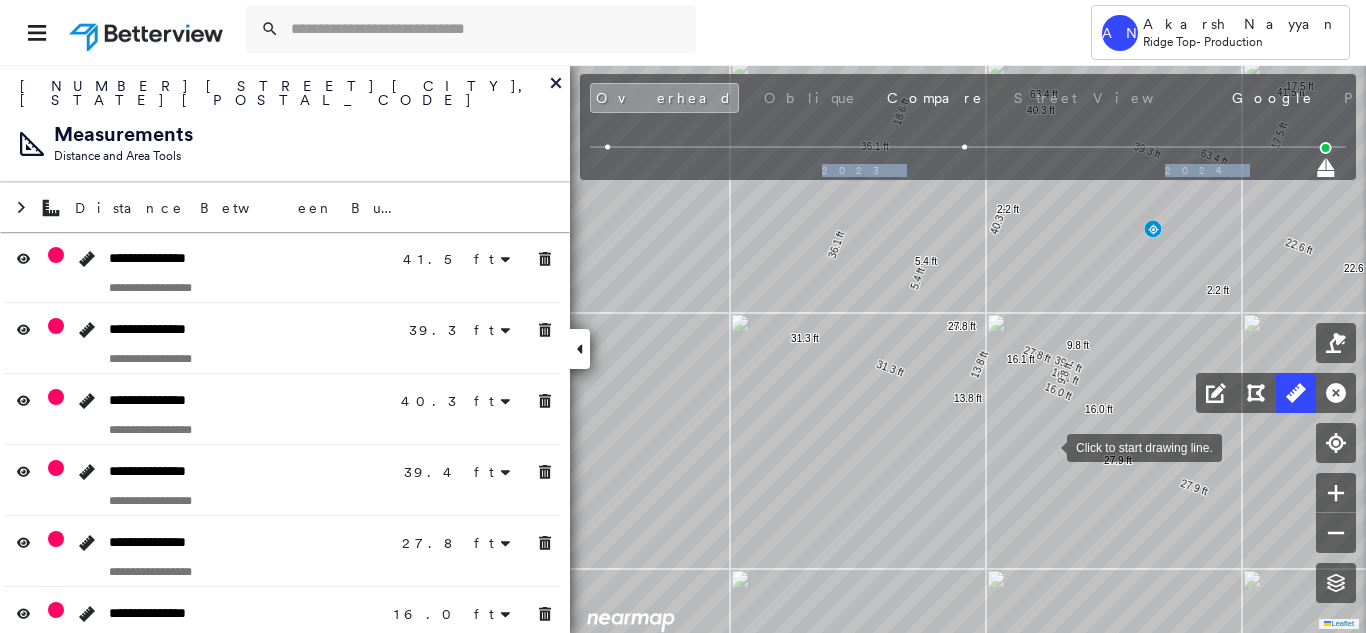 drag, startPoint x: 967, startPoint y: 408, endPoint x: 948, endPoint y: 400, distance: 20.615528 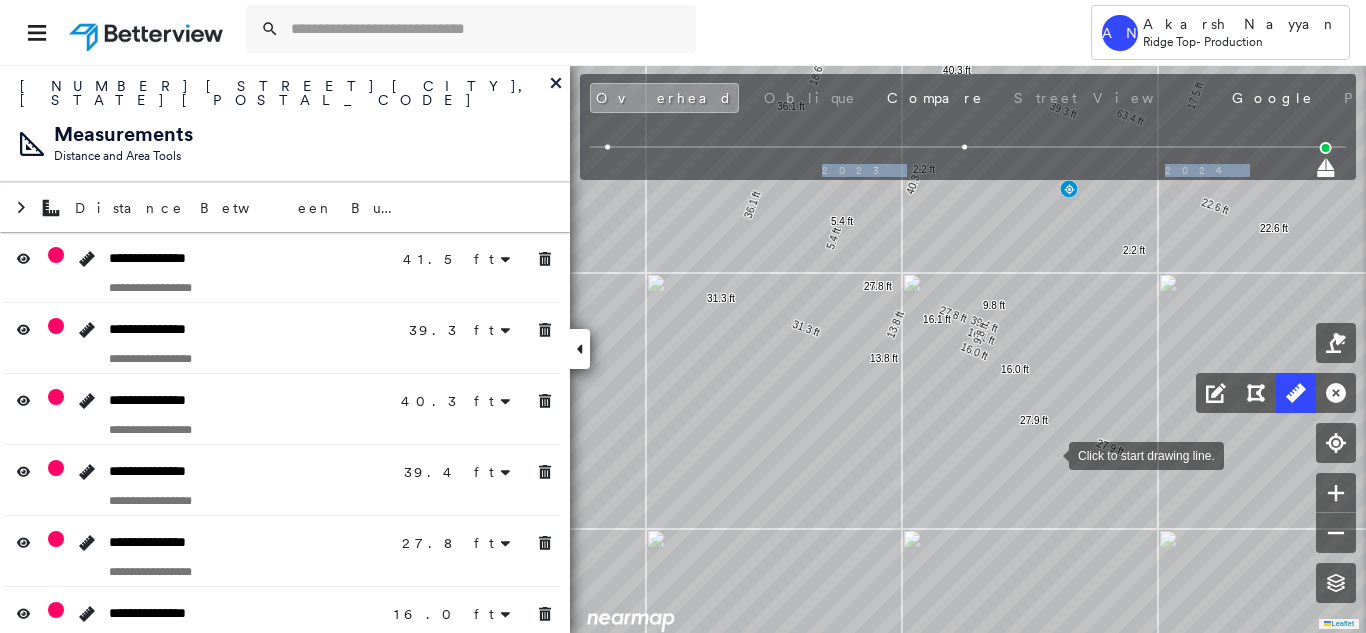 drag, startPoint x: 1049, startPoint y: 454, endPoint x: 985, endPoint y: 448, distance: 64.28063 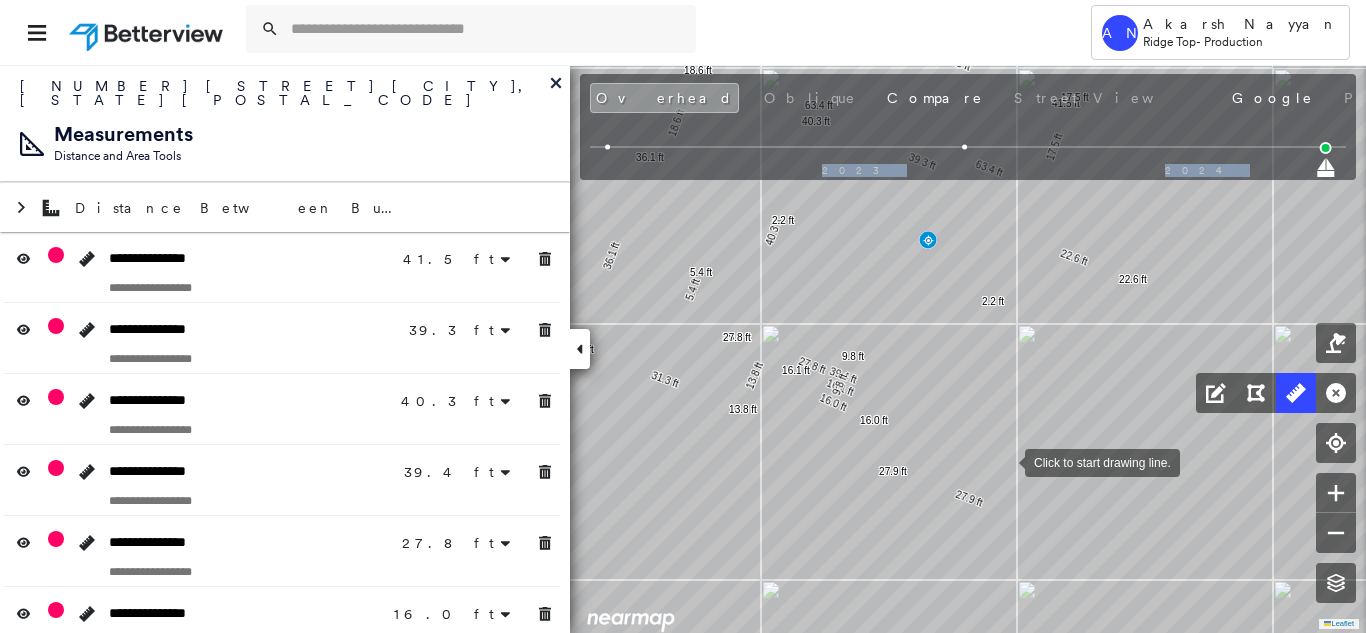 drag, startPoint x: 1007, startPoint y: 461, endPoint x: 1018, endPoint y: 467, distance: 12.529964 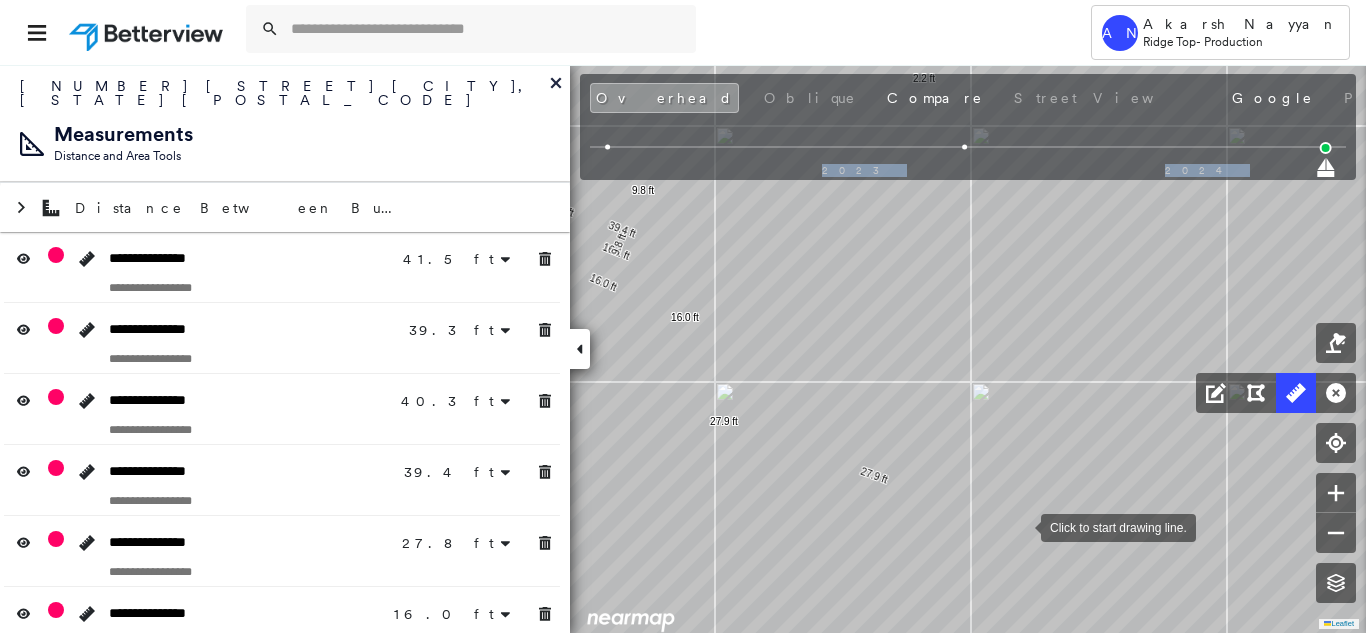 click at bounding box center [1021, 526] 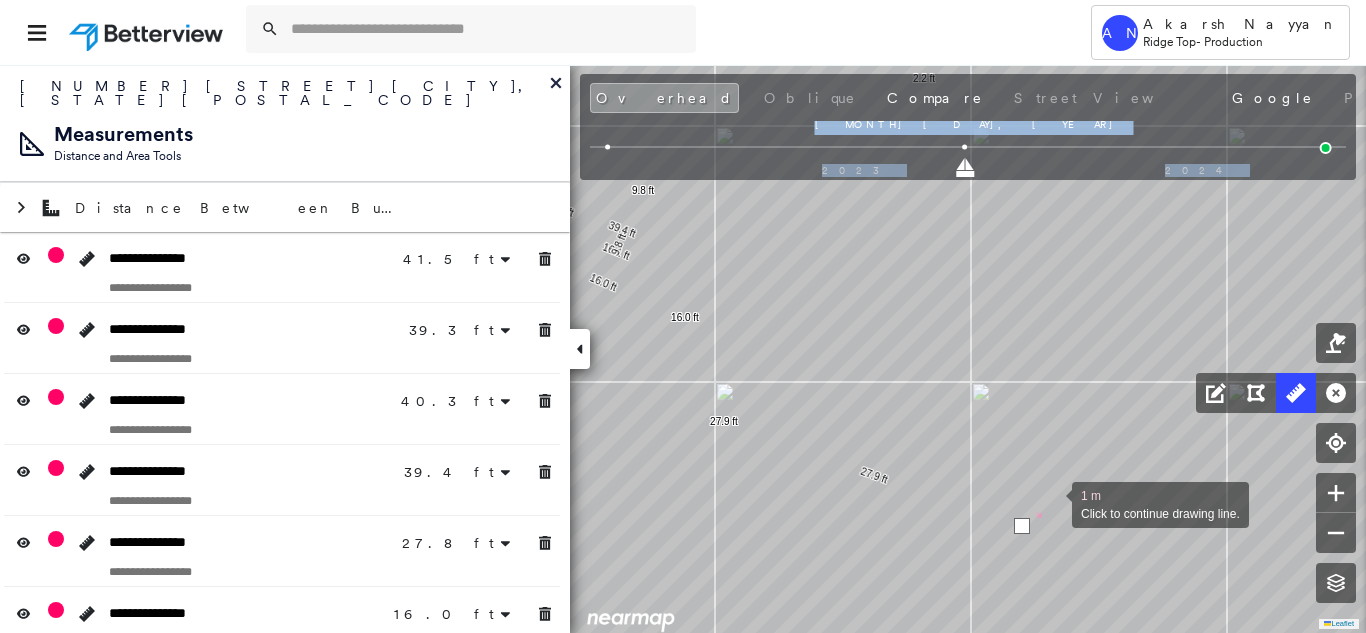 drag, startPoint x: 1168, startPoint y: 178, endPoint x: 1051, endPoint y: 492, distance: 335.08954 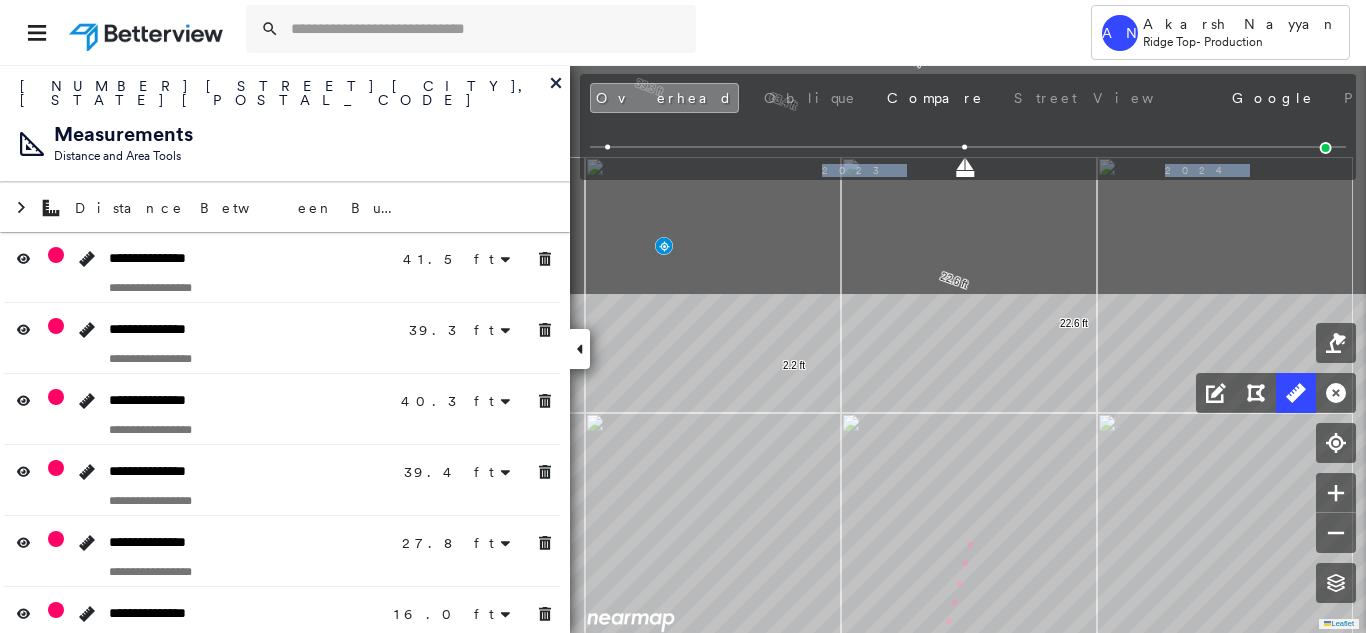 click on "41.5 ft 41.5 ft 39.3 ft 39.3 ft 40.3 ft 40.3 ft 39.4 ft 39.4 ft 27.8 ft 27.8 ft 16.0 ft 16.0 ft 16.1 ft 16.1 ft 9.8 ft 9.8 ft 22.6 ft 22.6 ft 27.9 ft 27.9 ft 2.2 ft 2.2 ft 13.8 ft 13.8 ft 31.3 ft 31.3 ft 36.1 ft 36.1 ft 5.4 ft 5.4 ft 63.4 ft 63.4 ft 17.5 ft 17.5 ft 20.1 ft 20.1 ft 17.1 ft 17.1 ft 11.7 ft 11.7 ft 14.1 ft 14.1 ft 18.6 ft 18.6 ft 8 m Click to continue drawing line." at bounding box center [-291, 451] 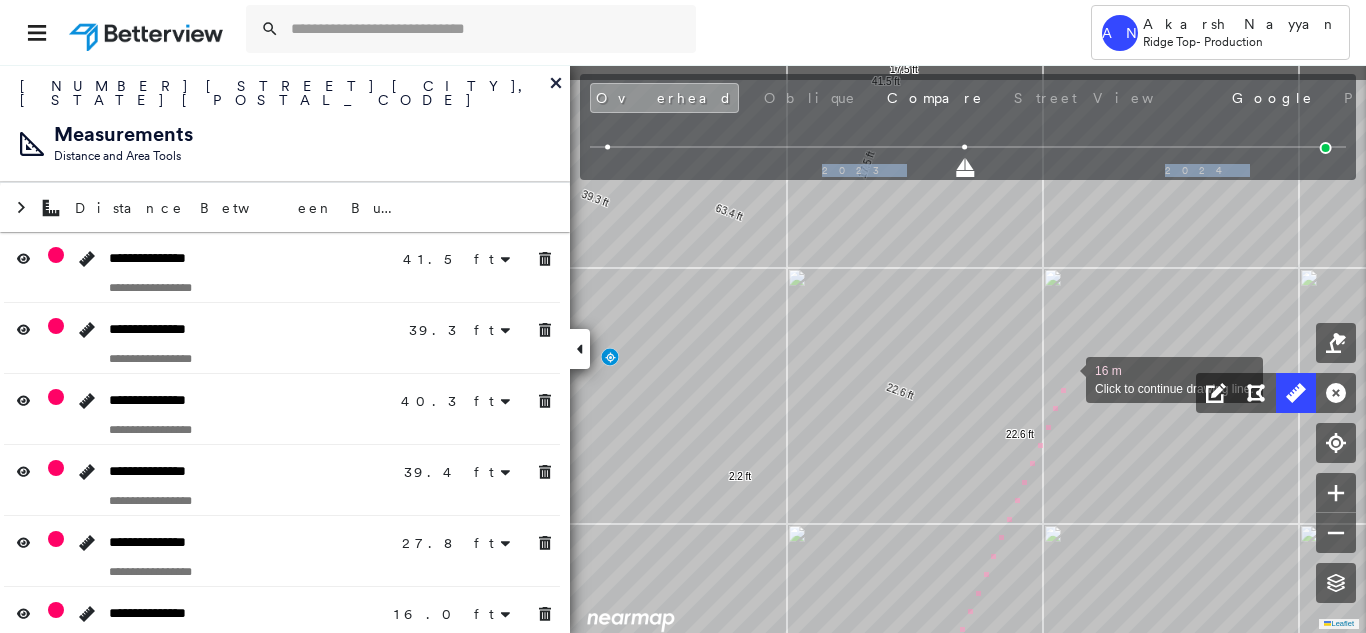 drag, startPoint x: 1097, startPoint y: 302, endPoint x: 1065, endPoint y: 382, distance: 86.162636 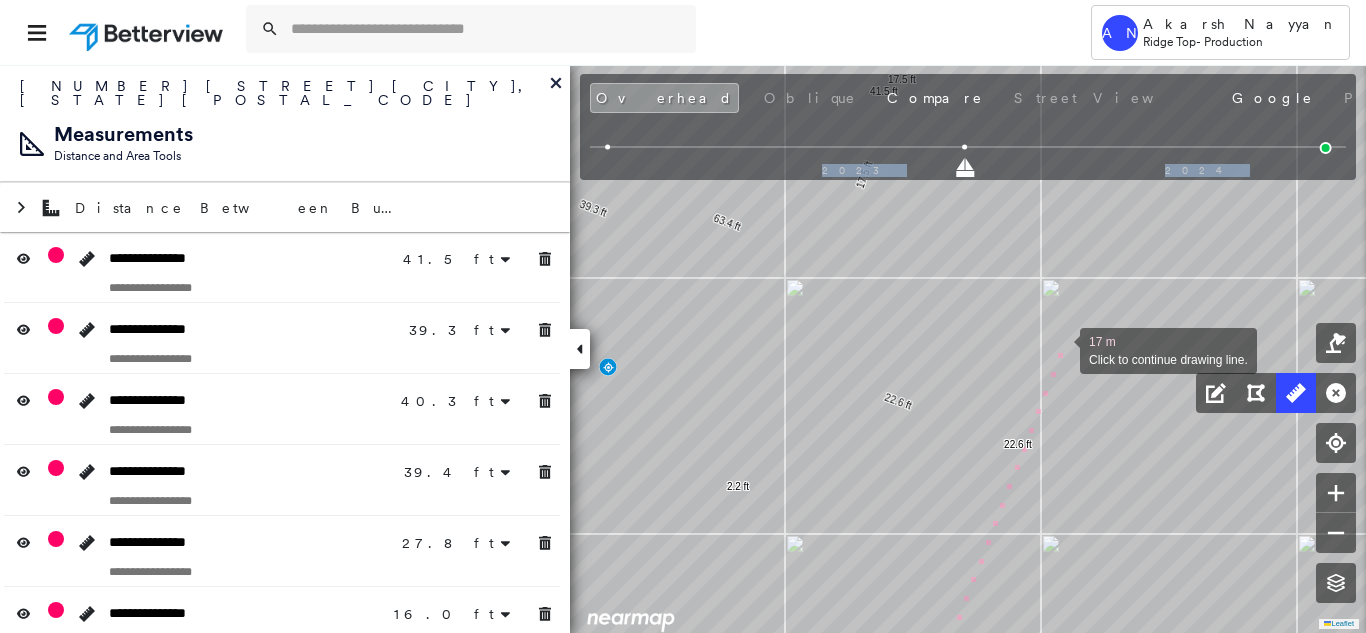 click at bounding box center (1060, 349) 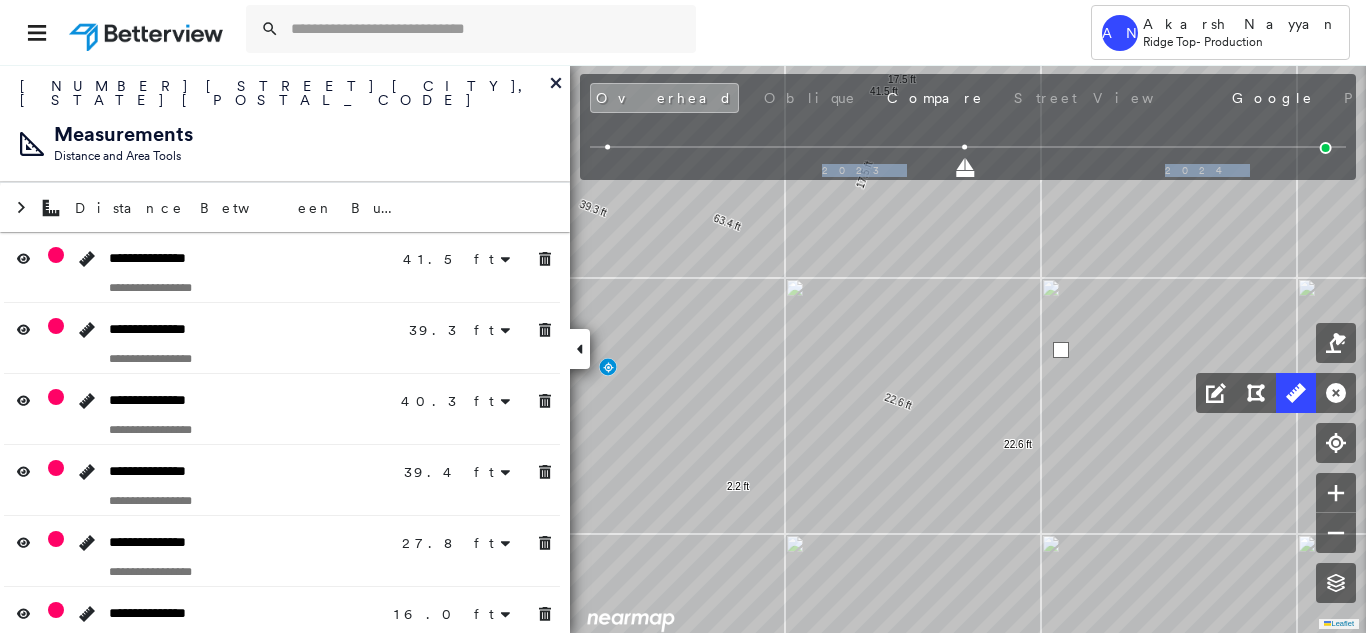 click at bounding box center [1061, 350] 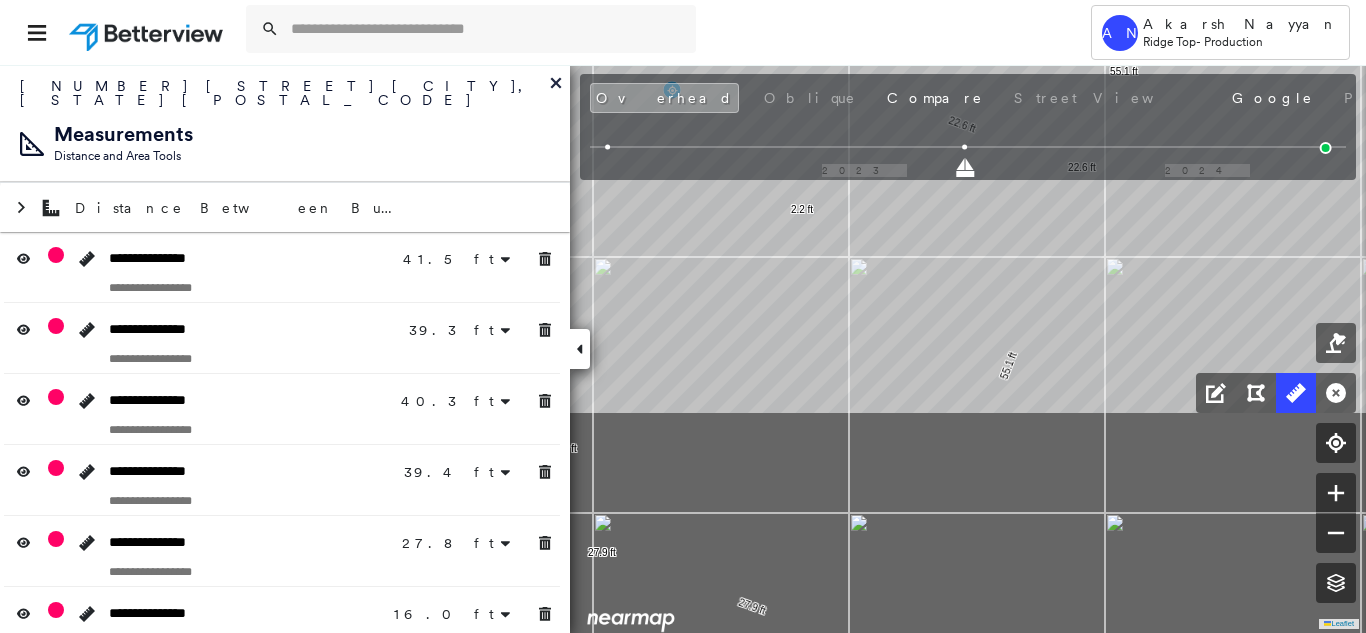 drag, startPoint x: 1124, startPoint y: 323, endPoint x: 1188, endPoint y: 48, distance: 282.34906 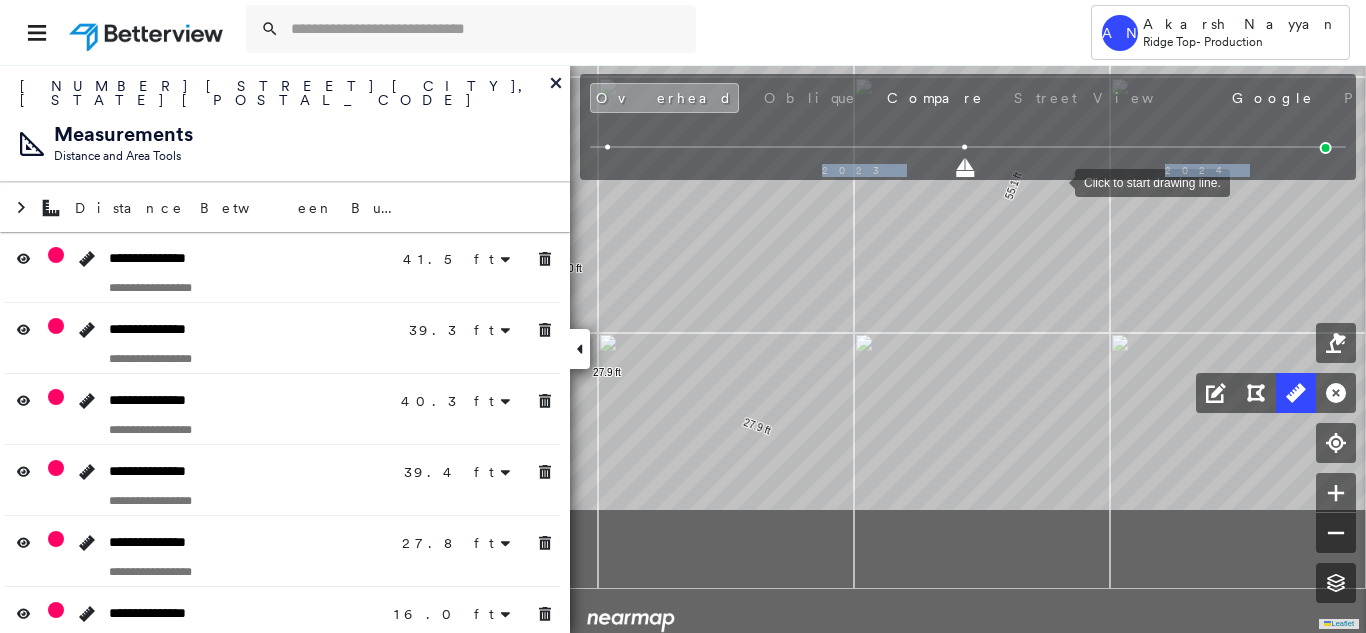 drag, startPoint x: 1053, startPoint y: 211, endPoint x: 1056, endPoint y: 181, distance: 30.149628 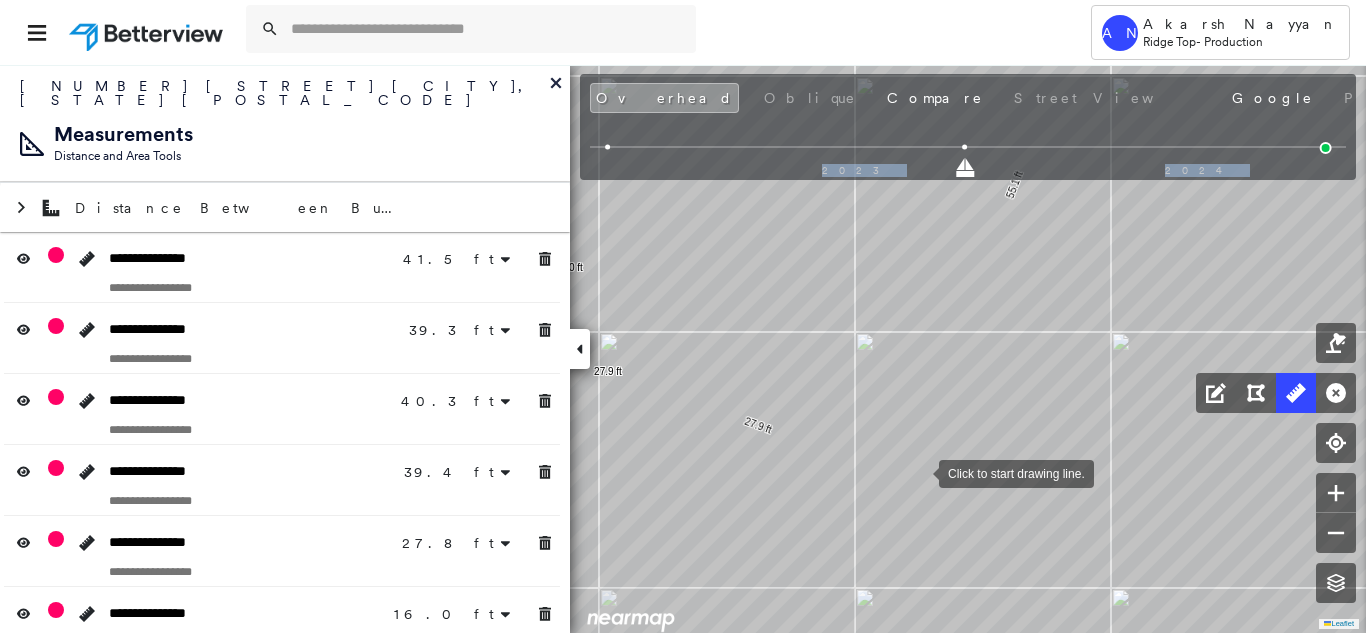 click at bounding box center [919, 472] 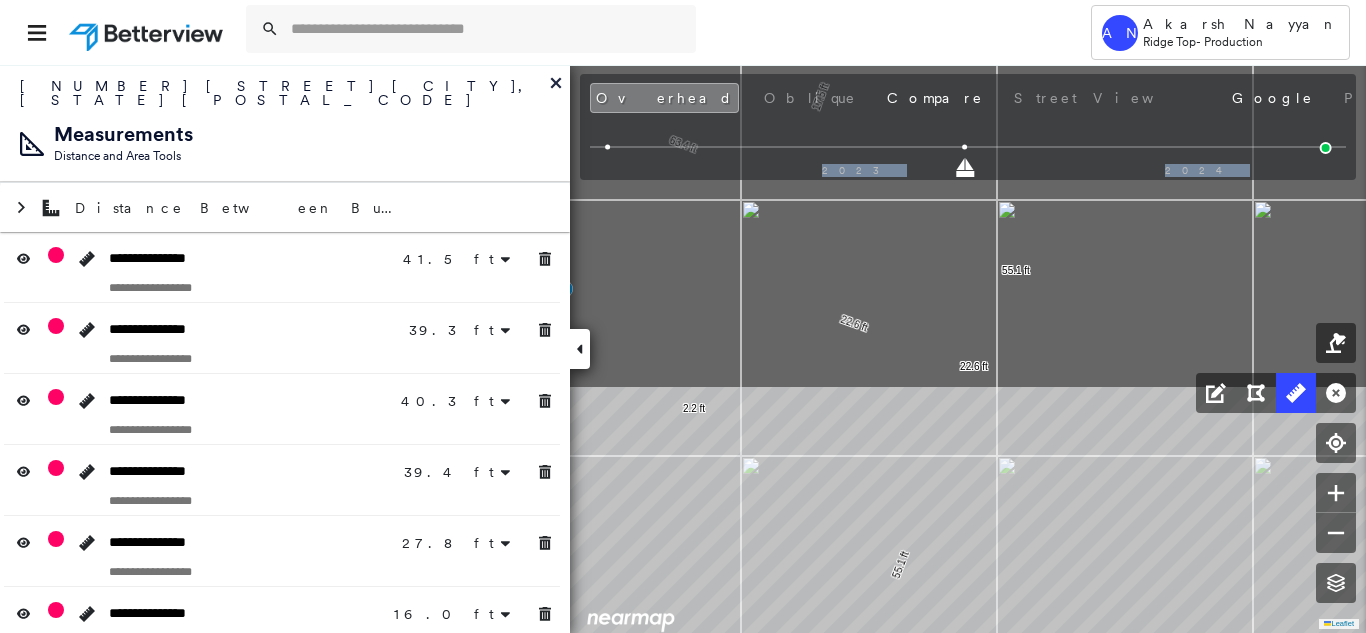drag, startPoint x: 898, startPoint y: 650, endPoint x: 891, endPoint y: 659, distance: 11.401754 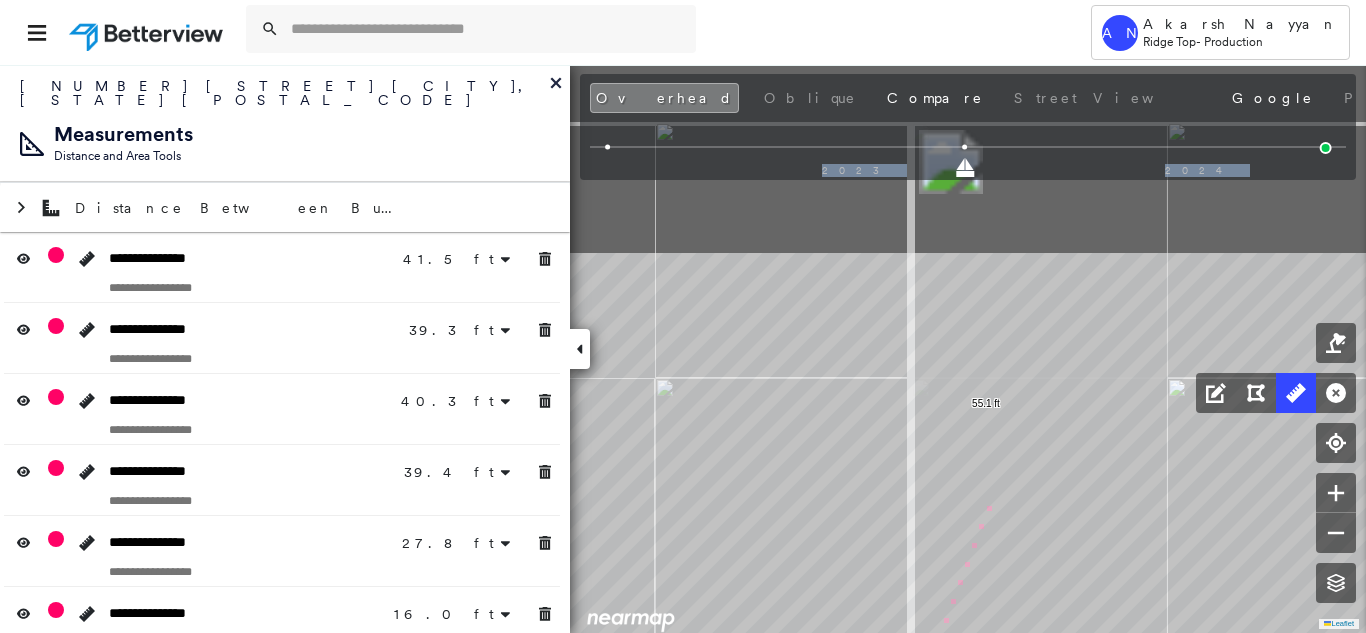 click on "41.5 ft 41.5 ft 39.3 ft 39.3 ft 40.3 ft 40.3 ft 39.4 ft 39.4 ft 27.8 ft 27.8 ft 16.0 ft 16.0 ft 16.1 ft 16.1 ft 9.8 ft 9.8 ft 22.6 ft 22.6 ft 27.9 ft 27.9 ft 2.2 ft 2.2 ft 2.2 ft 2.2 ft 13.8 ft 13.8 ft 31.3 ft 31.3 ft 36.1 ft 36.1 ft 5.4 ft 5.4 ft 63.4 ft 63.4 ft 17.5 ft 17.5 ft 20.1 ft 20.1 ft 17.1 ft 17.1 ft 11.7 ft 11.7 ft 14.1 ft 14.1 ft 18.6 ft 18.6 ft 55.1 ft 55.1 ft 16 m Click to continue drawing line." at bounding box center [-456, 749] 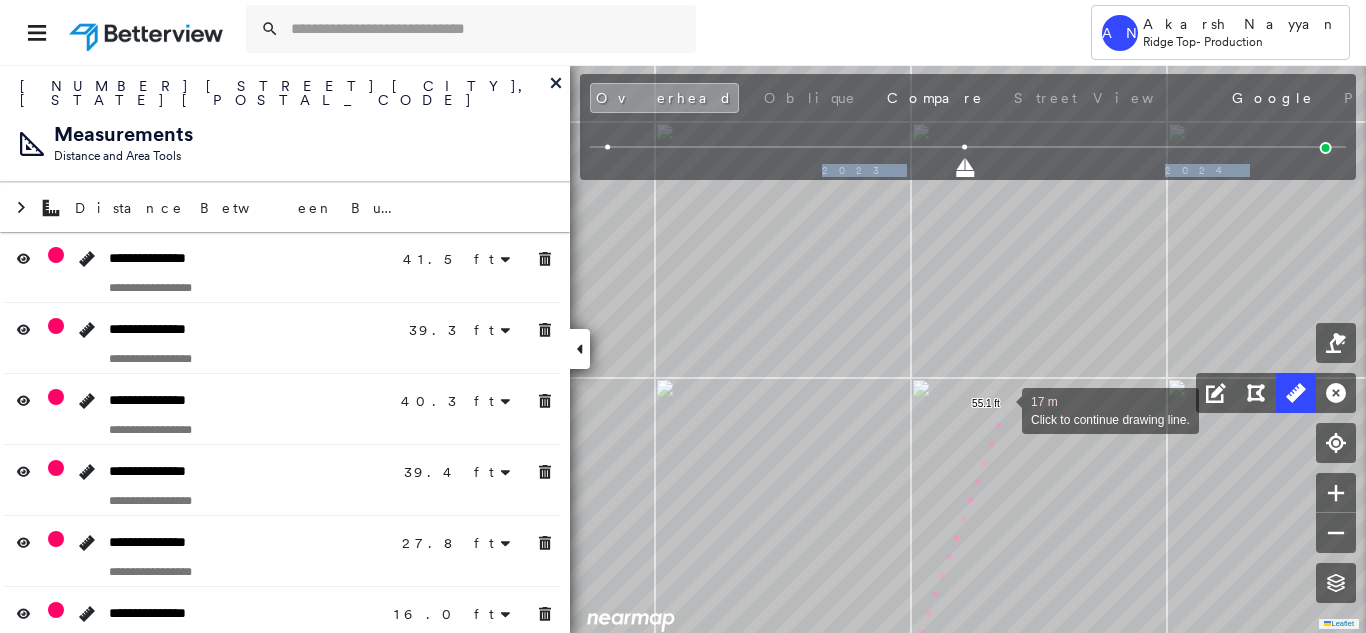 click at bounding box center [1002, 409] 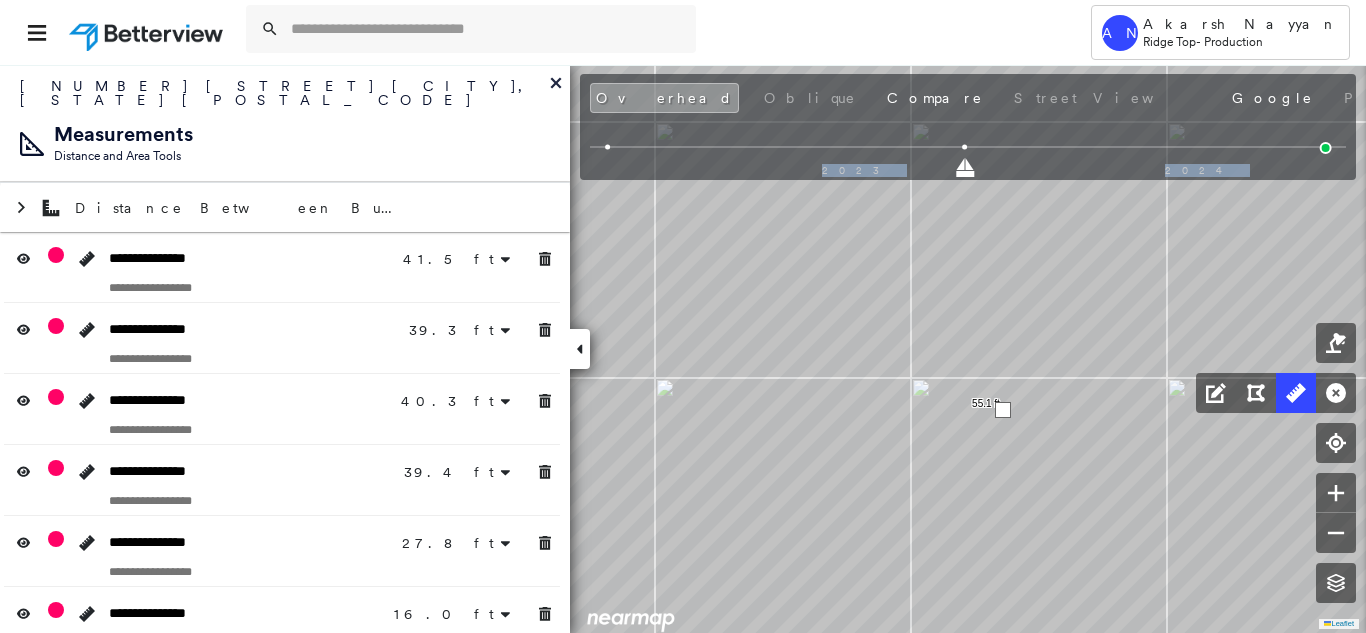 click at bounding box center [1003, 410] 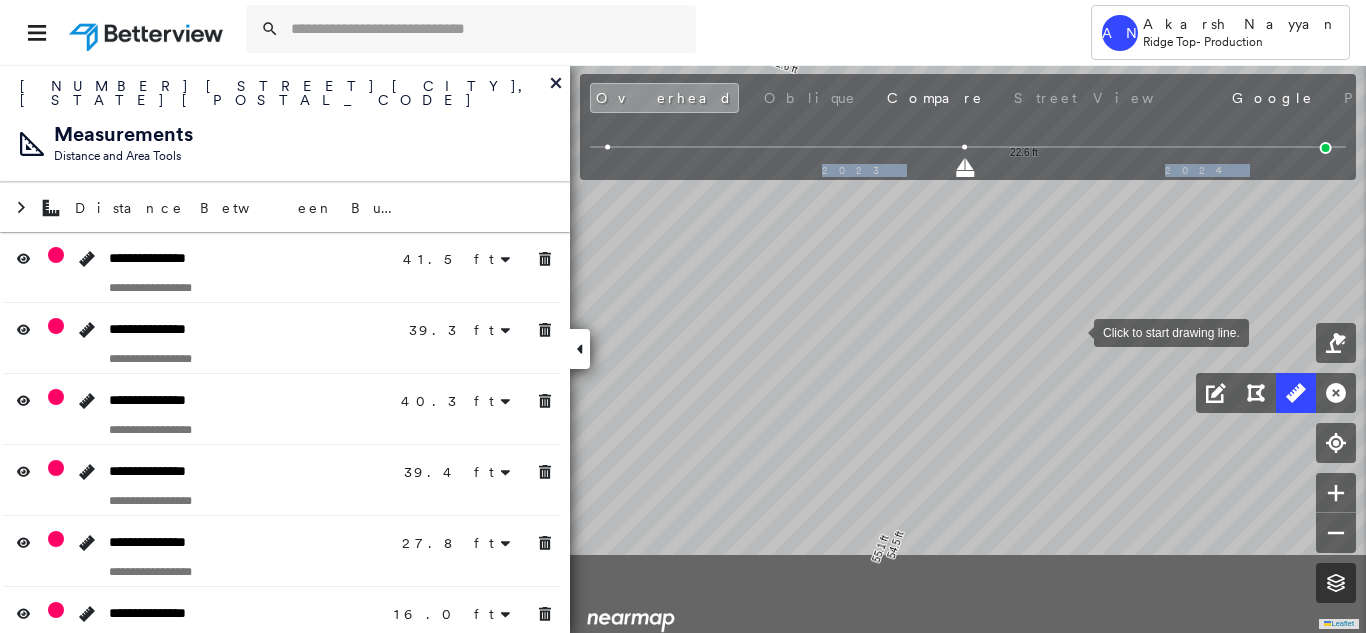 drag, startPoint x: 1080, startPoint y: 352, endPoint x: 1062, endPoint y: 332, distance: 26.907248 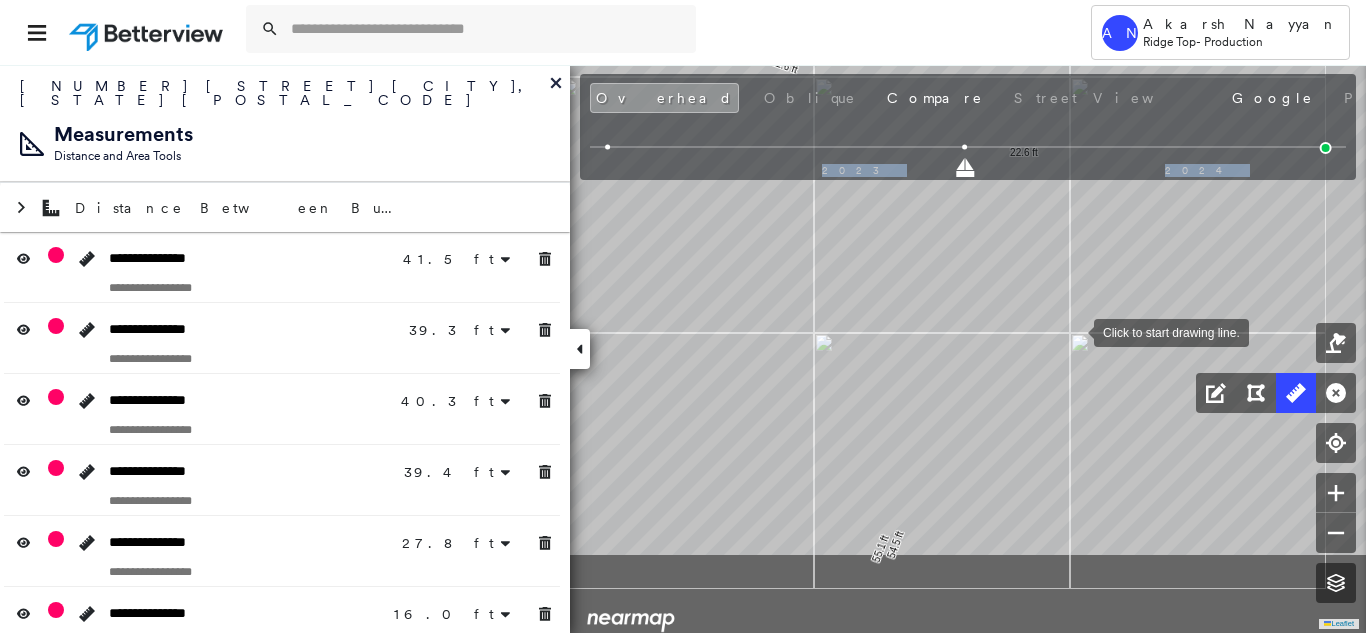 click at bounding box center [1074, 331] 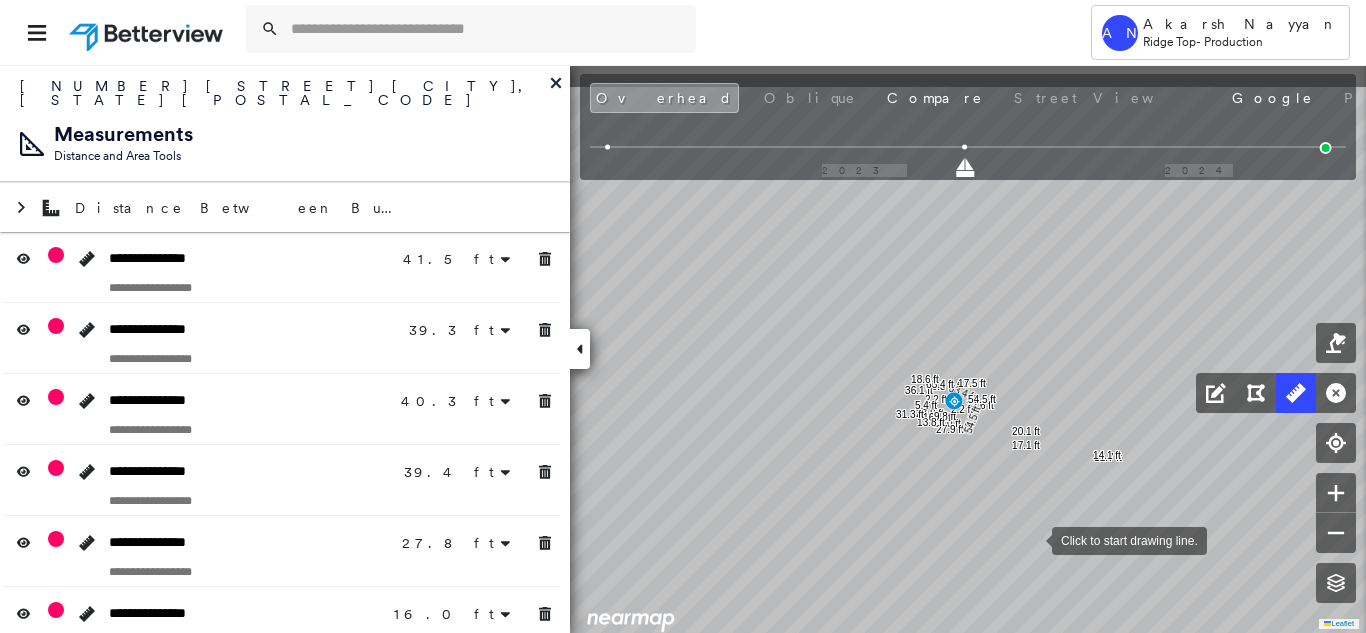 drag, startPoint x: 798, startPoint y: 457, endPoint x: 1039, endPoint y: 542, distance: 255.55038 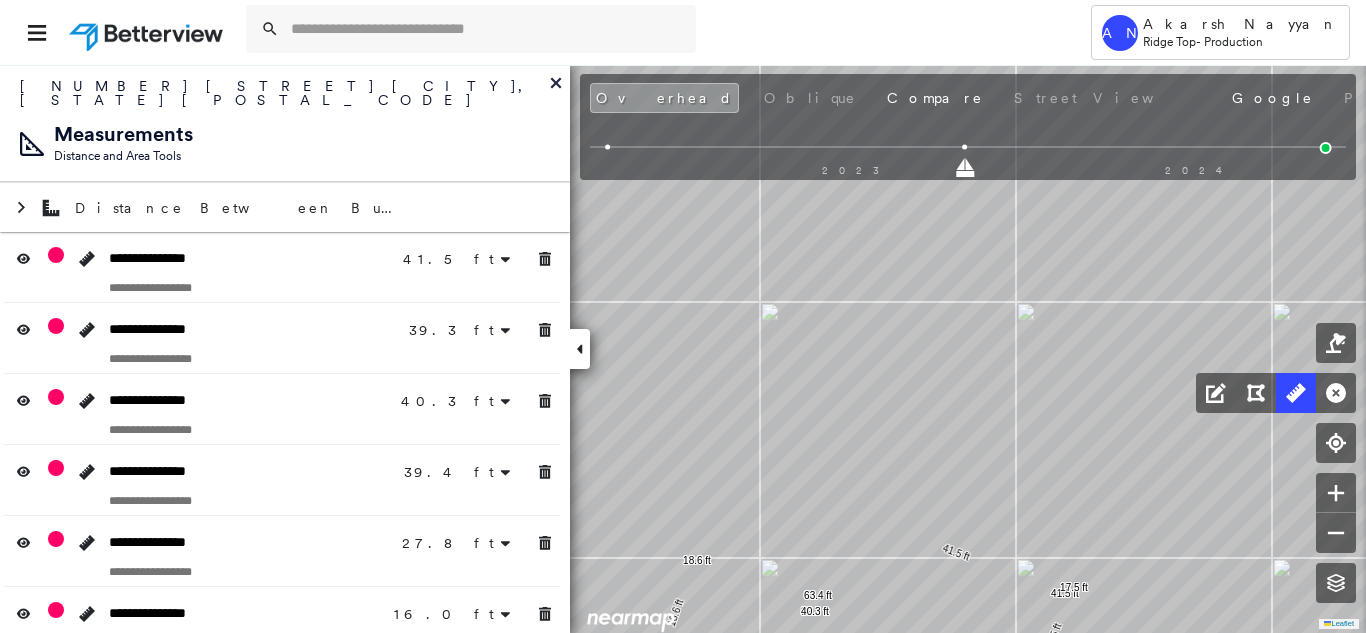 click on "2023 2024" at bounding box center [968, 150] 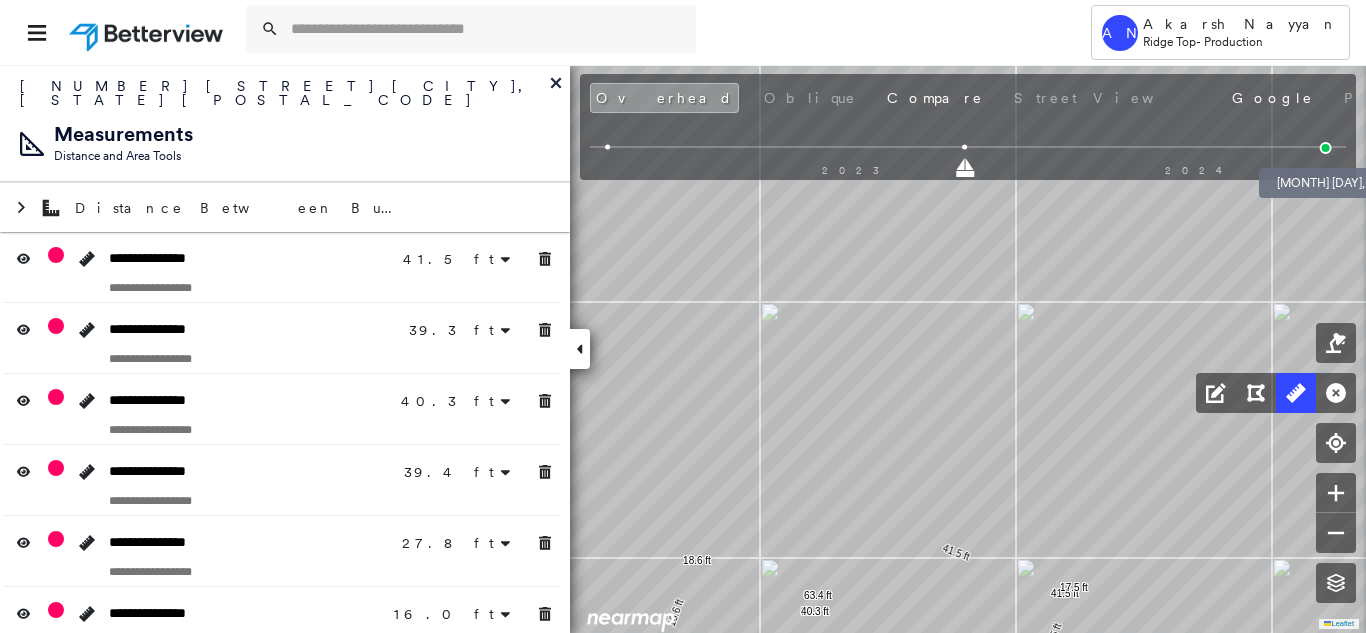 click at bounding box center (1326, 148) 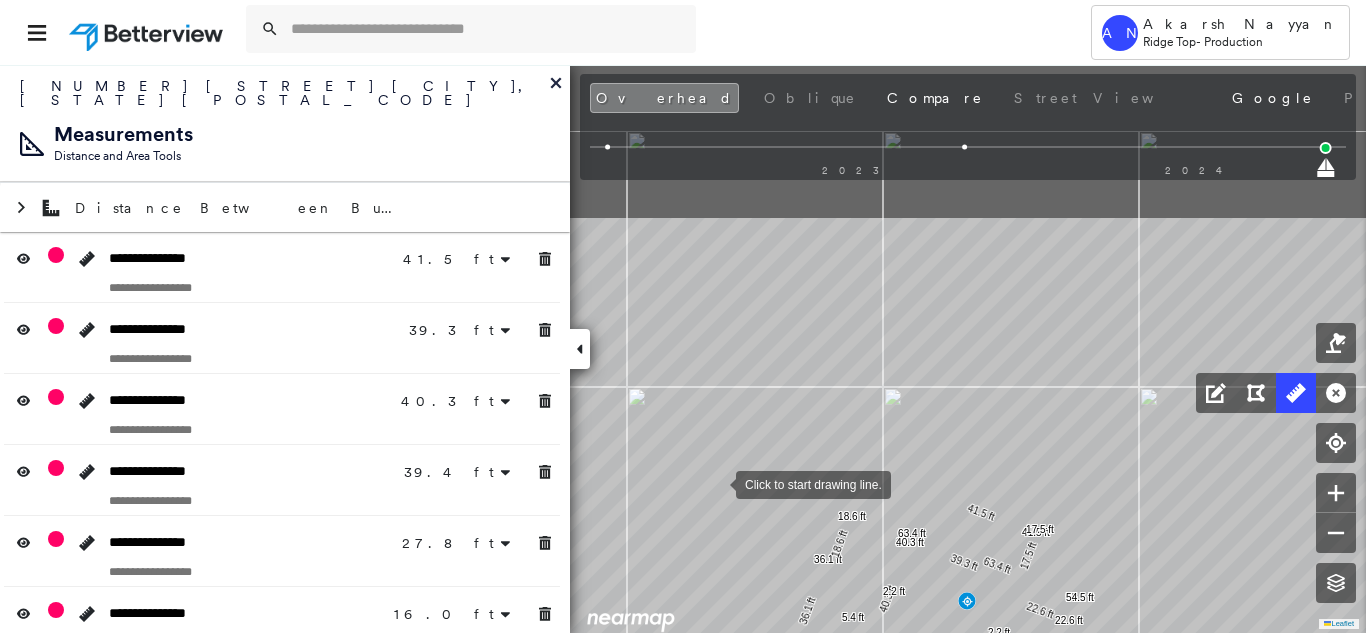drag, startPoint x: 721, startPoint y: 428, endPoint x: 751, endPoint y: 354, distance: 79.84986 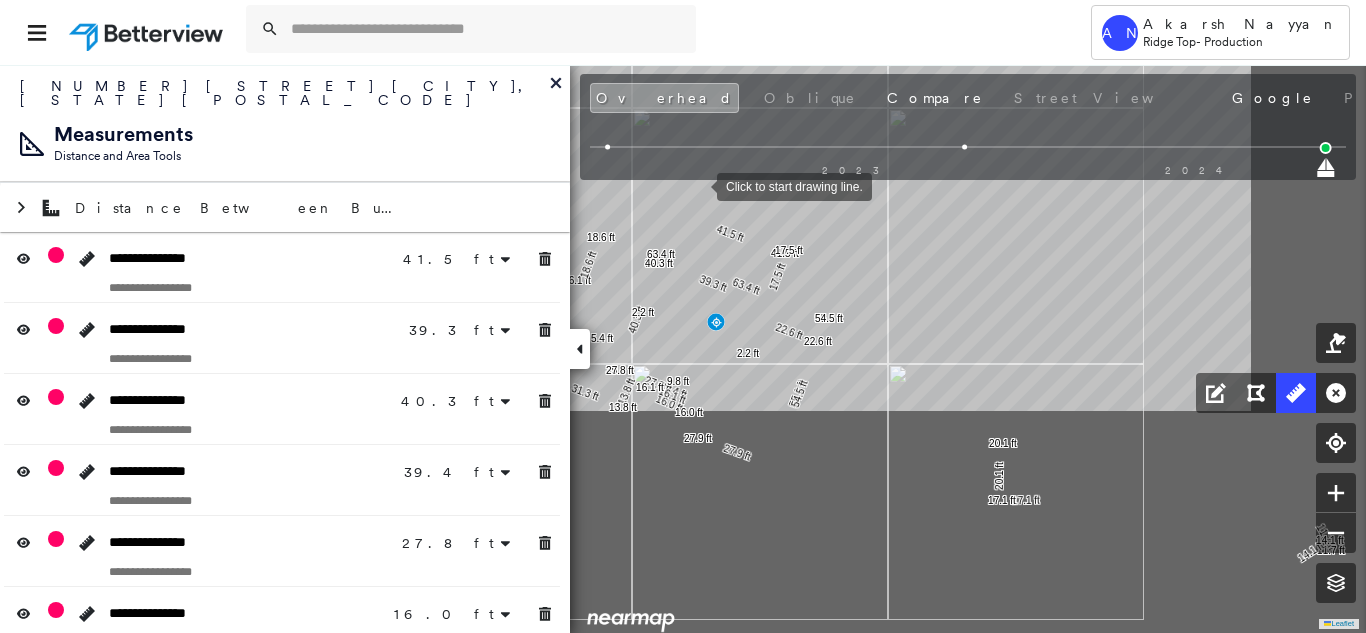 drag, startPoint x: 914, startPoint y: 404, endPoint x: 697, endPoint y: 183, distance: 309.72568 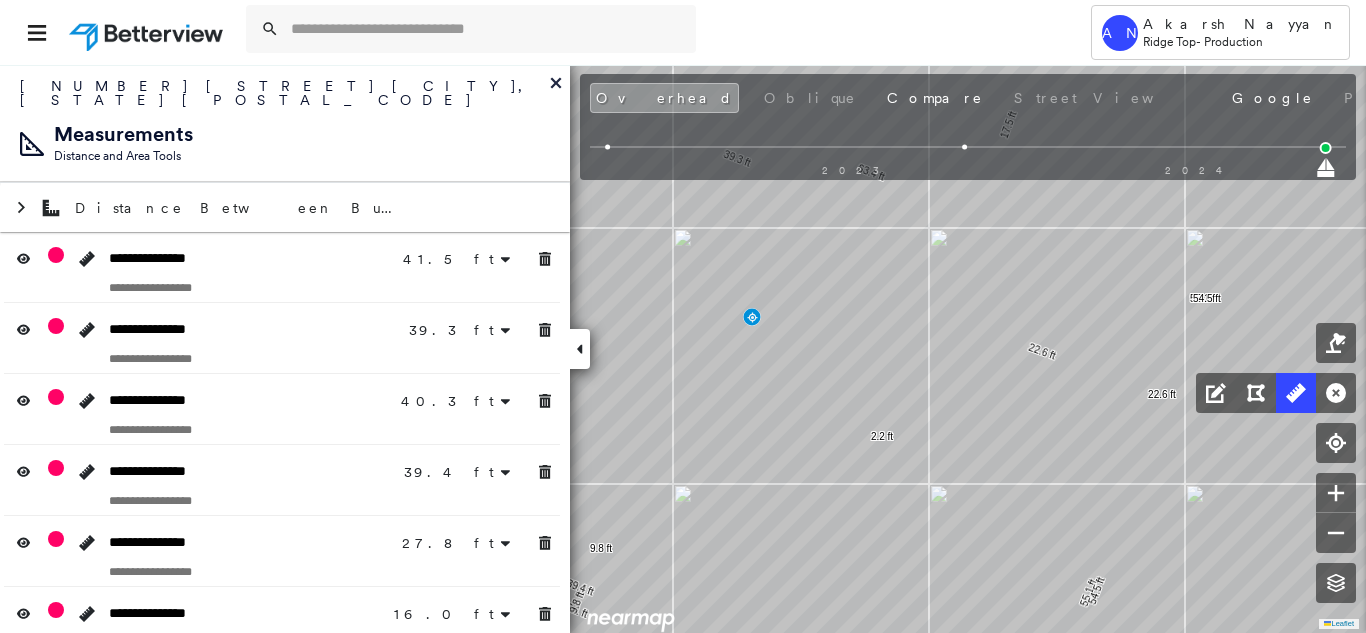 drag, startPoint x: 1327, startPoint y: 397, endPoint x: 1633, endPoint y: 382, distance: 306.36743 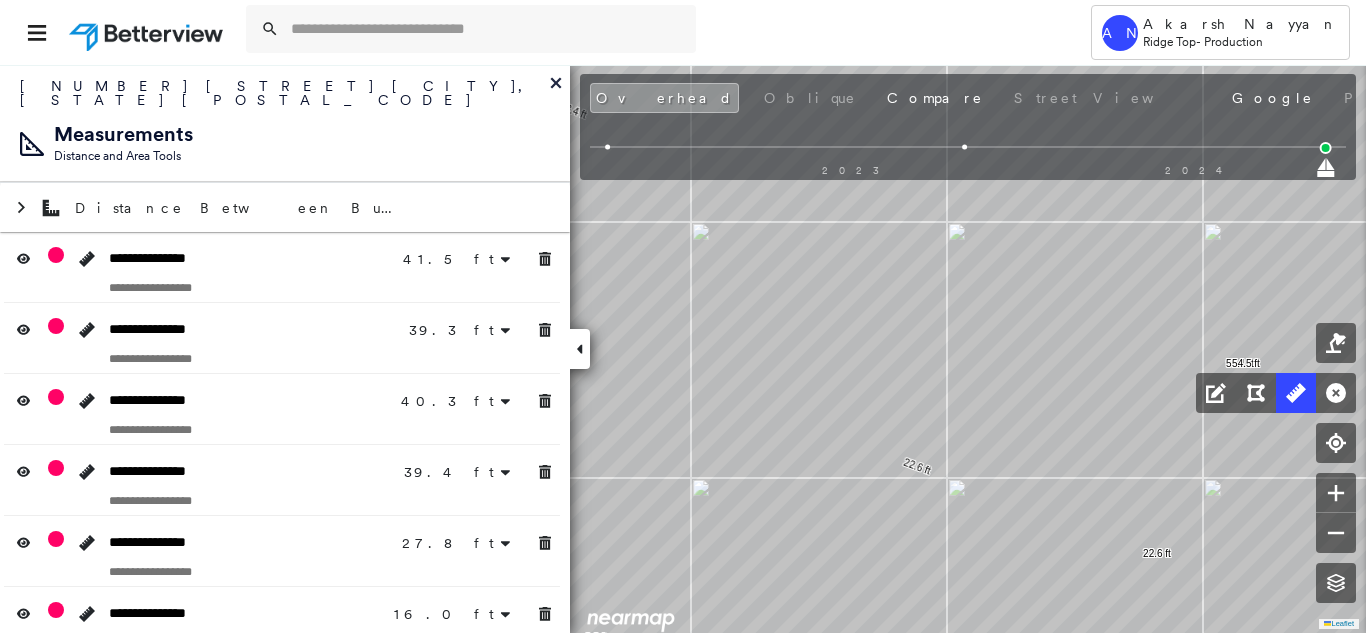 click on "2023 2024" at bounding box center (968, 150) 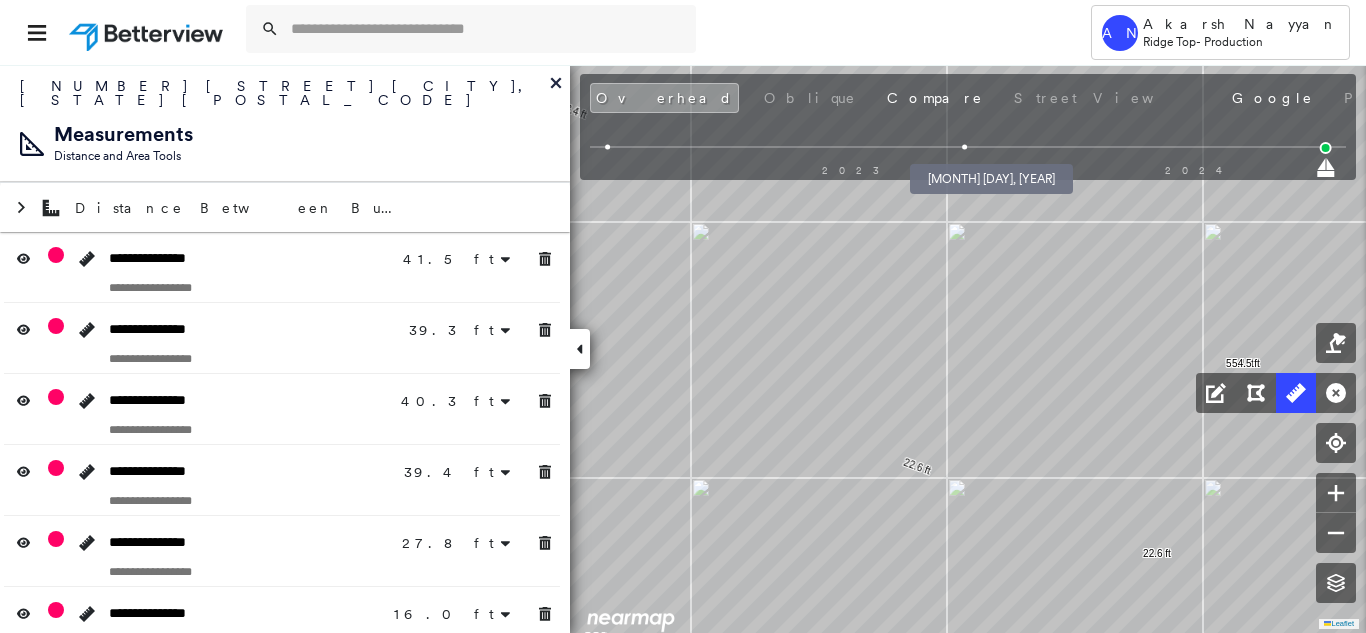 click at bounding box center (965, 147) 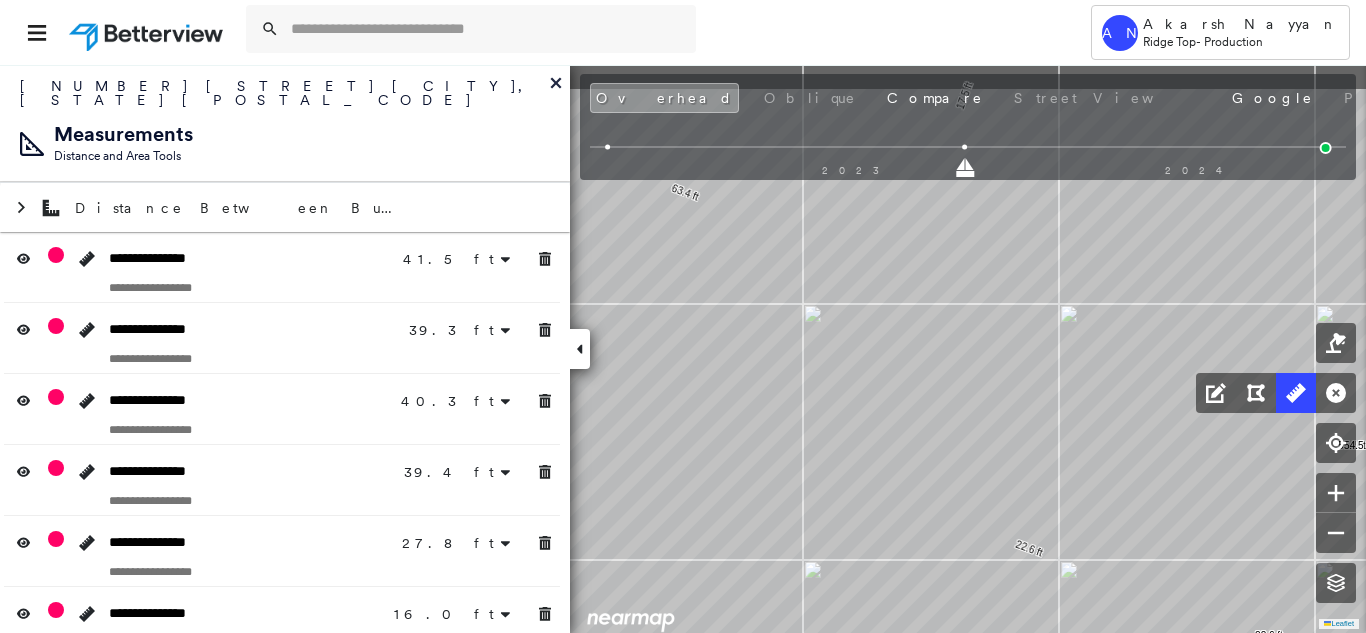 click on "41.5 ft 41.5 ft 39.3 ft 39.3 ft 40.3 ft 40.3 ft 39.4 ft 39.4 ft 27.8 ft 27.8 ft 16.0 ft 16.0 ft 16.1 ft 16.1 ft 9.8 ft 9.8 ft 22.6 ft 22.6 ft 27.9 ft 27.9 ft 2.2 ft 2.2 ft 2.2 ft 2.2 ft 13.8 ft 13.8 ft 31.3 ft 31.3 ft 36.1 ft 36.1 ft 5.4 ft 5.4 ft 63.4 ft 63.4 ft 17.5 ft 17.5 ft 20.1 ft 20.1 ft 17.1 ft 17.1 ft 11.7 ft 11.7 ft 14.1 ft 14.1 ft 18.6 ft 18.6 ft 55.1 ft 55.1 ft 54.5 ft 54.5 ft Click to start drawing line." at bounding box center (143, 109) 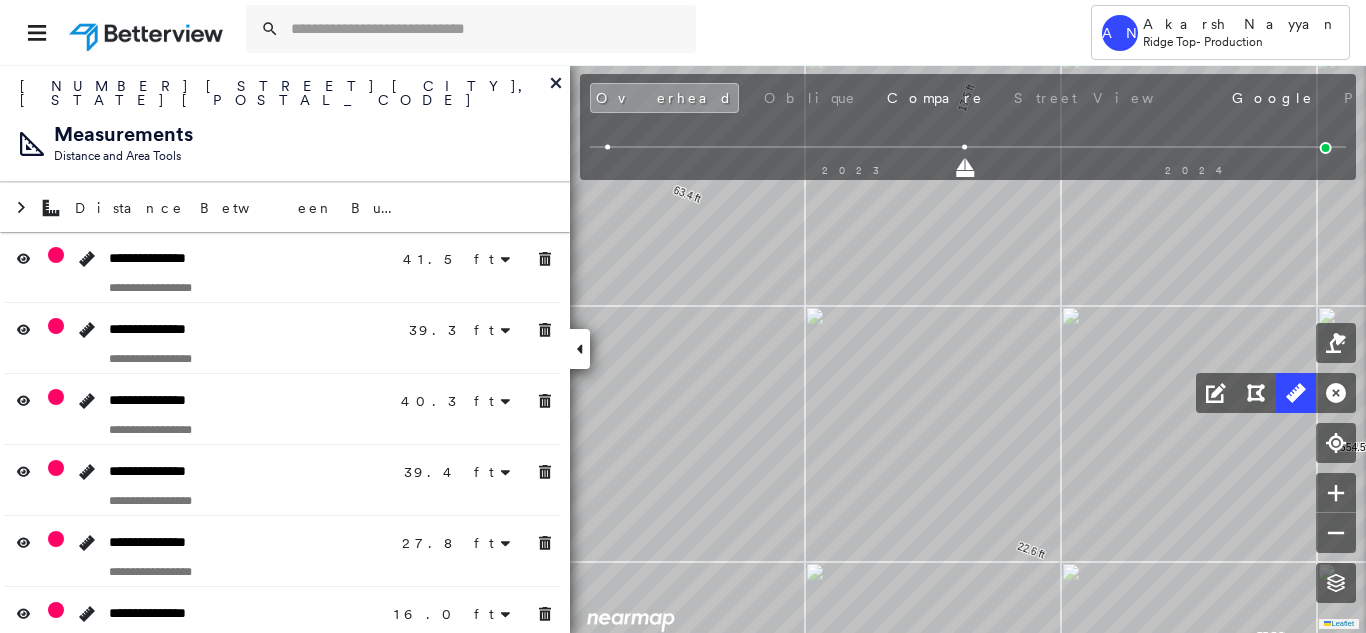 click on "2023 2024" at bounding box center (968, 150) 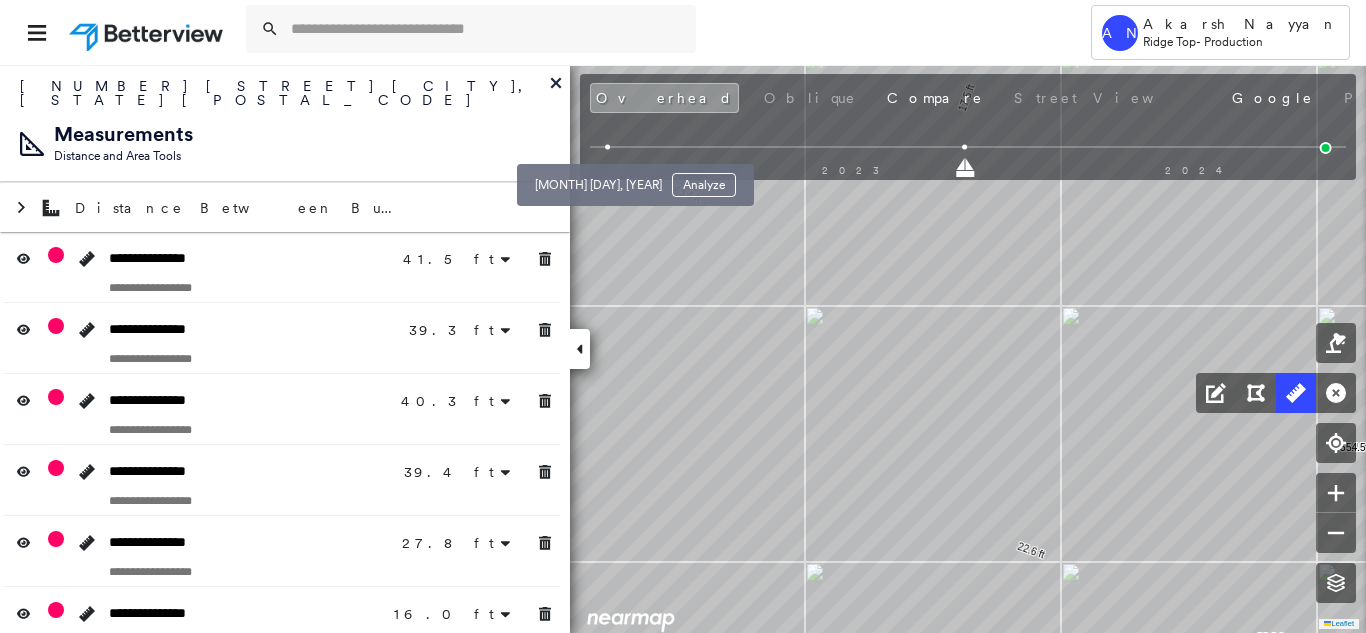 click at bounding box center (608, 147) 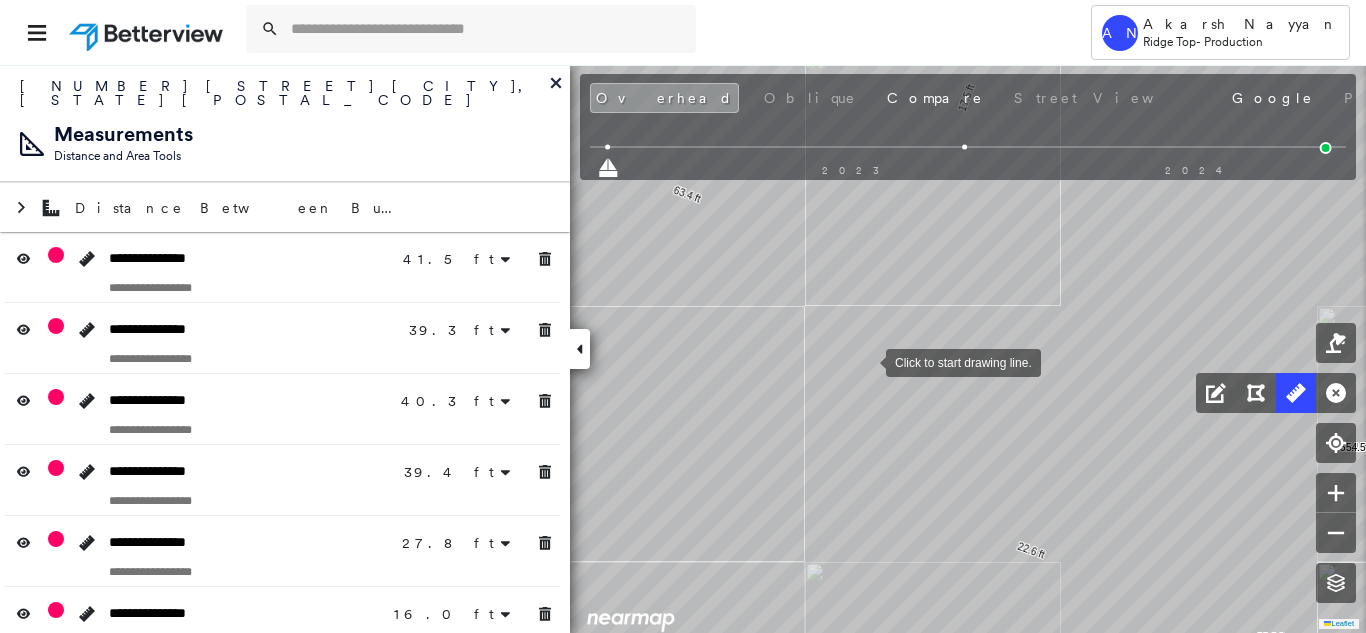 click at bounding box center (866, 361) 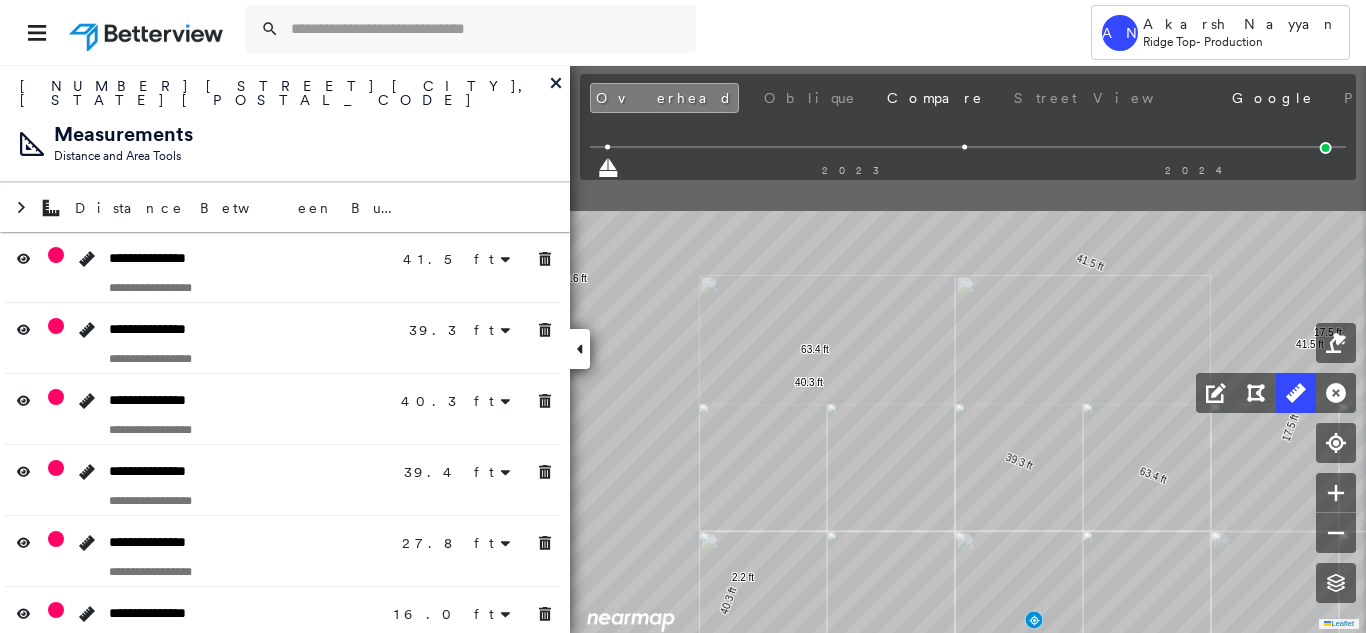 click on "Tower AN [FIRST] [LAST] Ridge Top  -   Production [NUMBER] [STREET] ,  [CITY], [STATE] [POSTAL_CODE] [POLICY_ID] Assigned to:  [FIRST] [LAST] Assigned to:  [FIRST] [LAST] [POLICY_ID] Assigned to:  [FIRST] [LAST] Open Comments Download PDF Report Summary Construction Occupancy Protection Exposure Determination Looking for roof spotlights? Analyze this date Overhead Obliques Not Available ; Street View Roof Spotlight™ Index 0 100 25 50 75 2 1 Building Roof Scores 0 Buildings Policy Information :  [POLICY_ID] Flags :  1 (0 cleared, 1 uncleared) Construction Occupancy Protection Exposure Determination Flags :  1 (0 cleared, 1 uncleared) Uncleared Flags (1) Cleared Flags  (0) Betterview Property Flagged [DATE] Clear Action Taken New Entry History Quote/New Business Terms & Conditions Added ACV Endorsement Added Cosmetic Endorsement Inspection/Loss Control" at bounding box center [683, 316] 